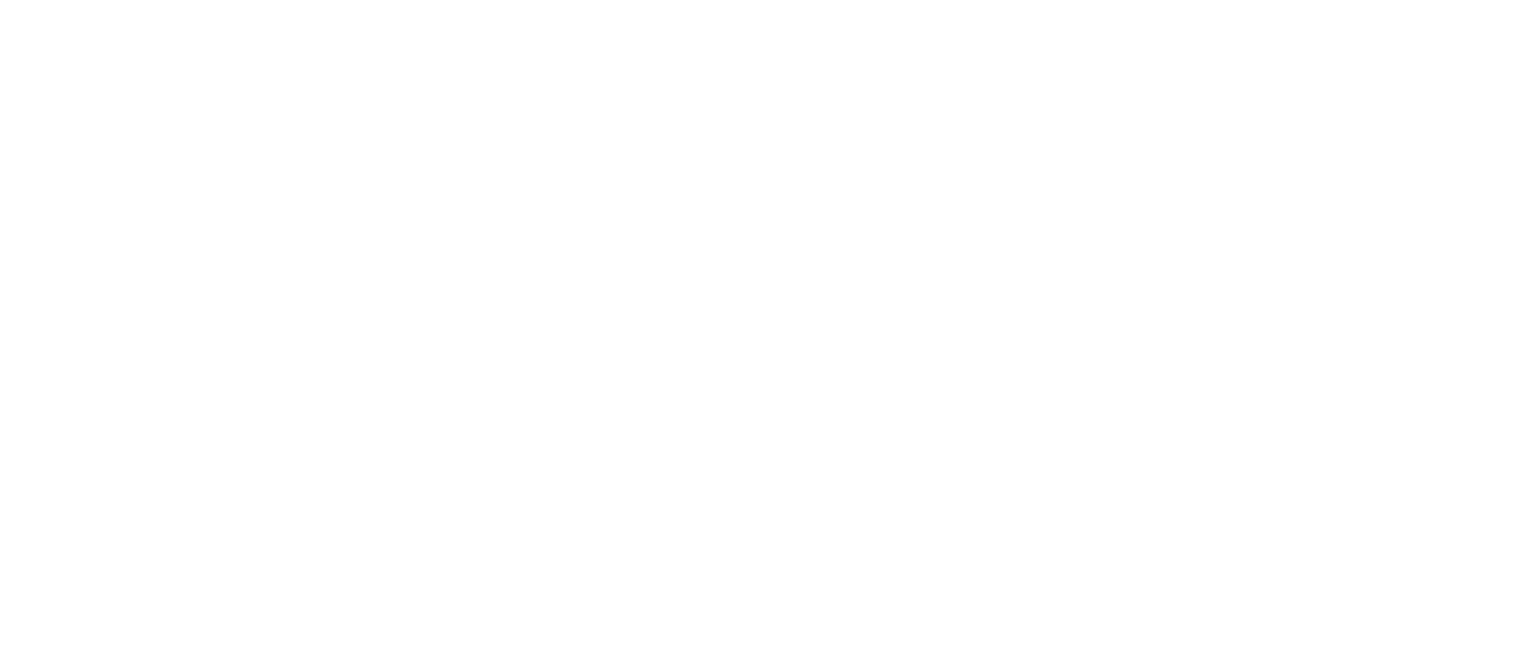 scroll, scrollTop: 0, scrollLeft: 0, axis: both 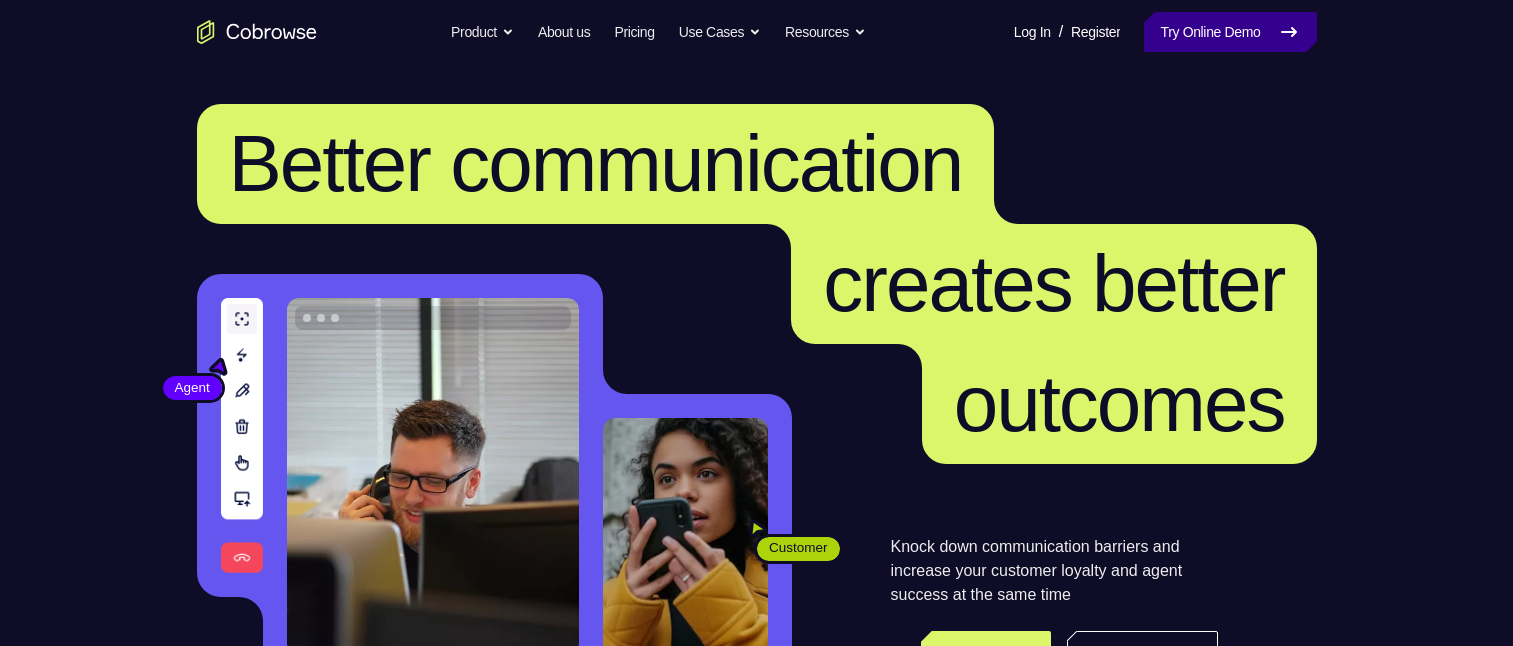 click on "Try Online Demo" at bounding box center (1230, 32) 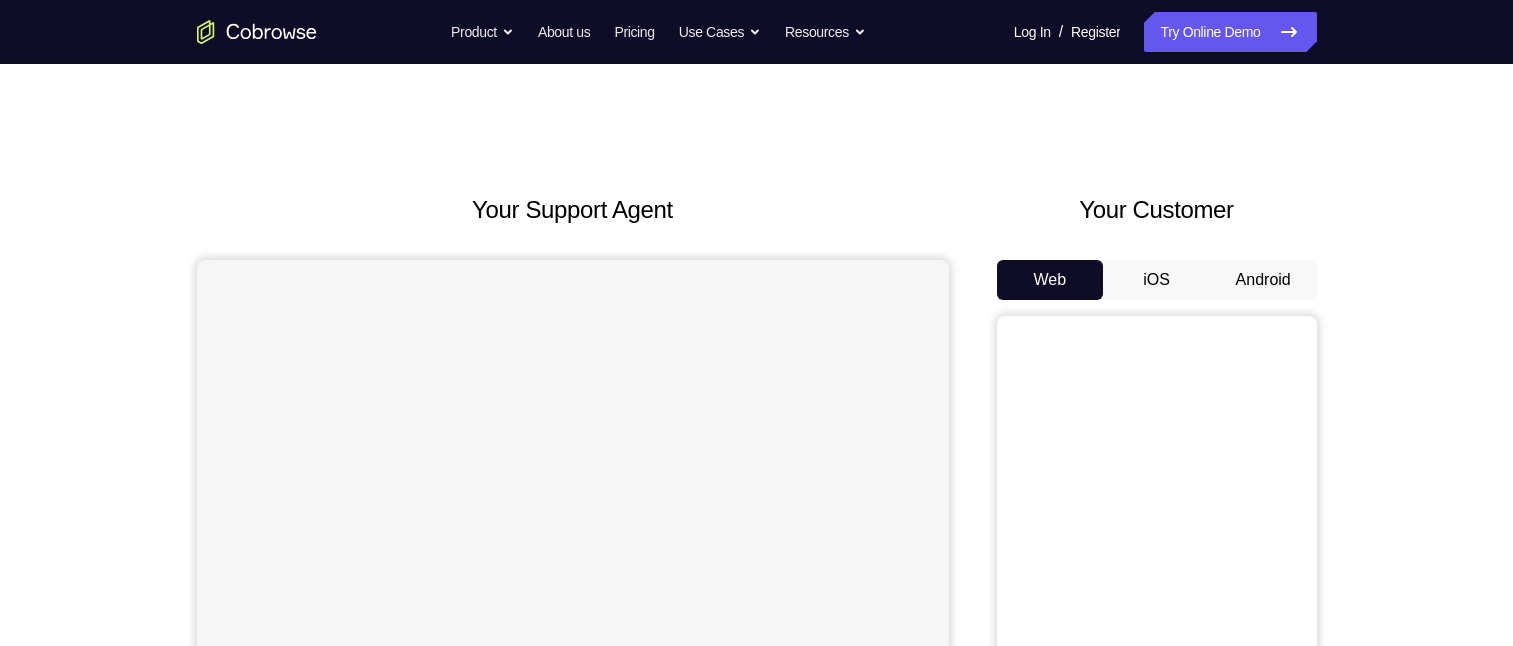 scroll, scrollTop: 0, scrollLeft: 0, axis: both 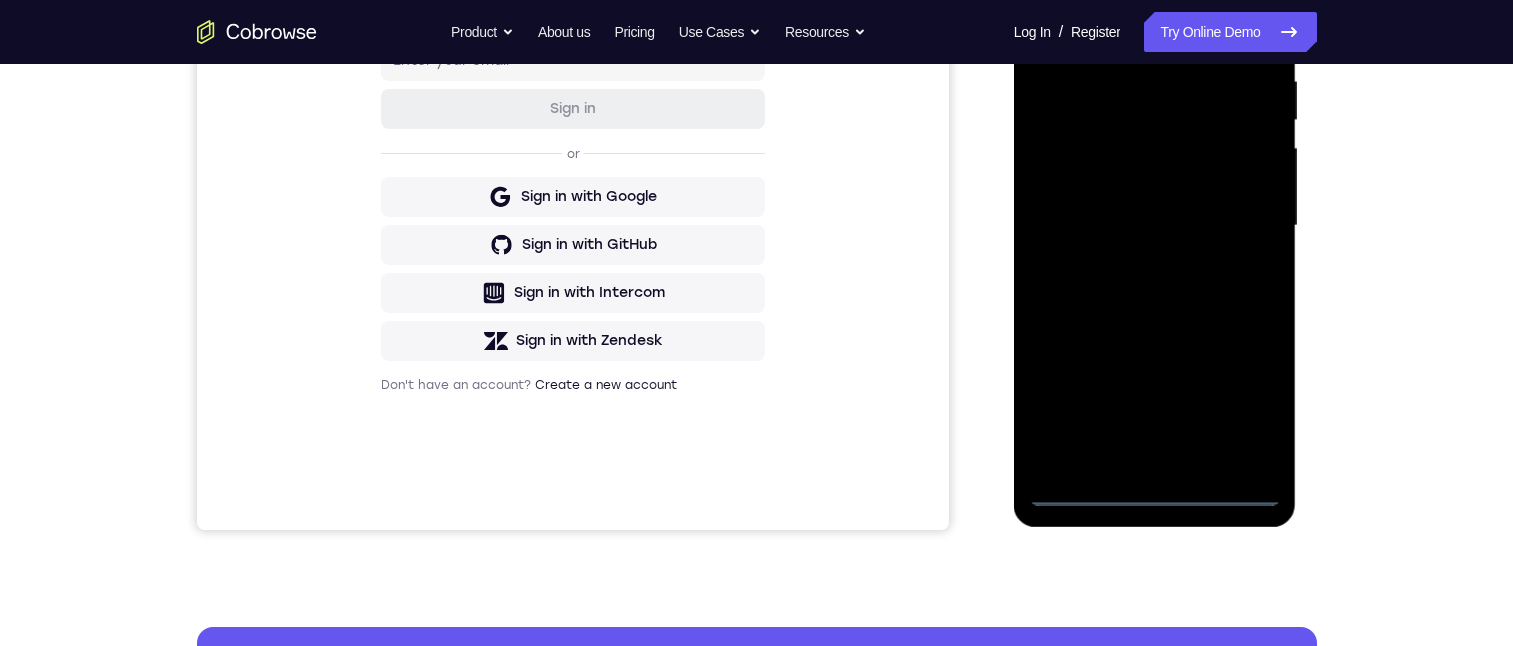click at bounding box center [1155, 226] 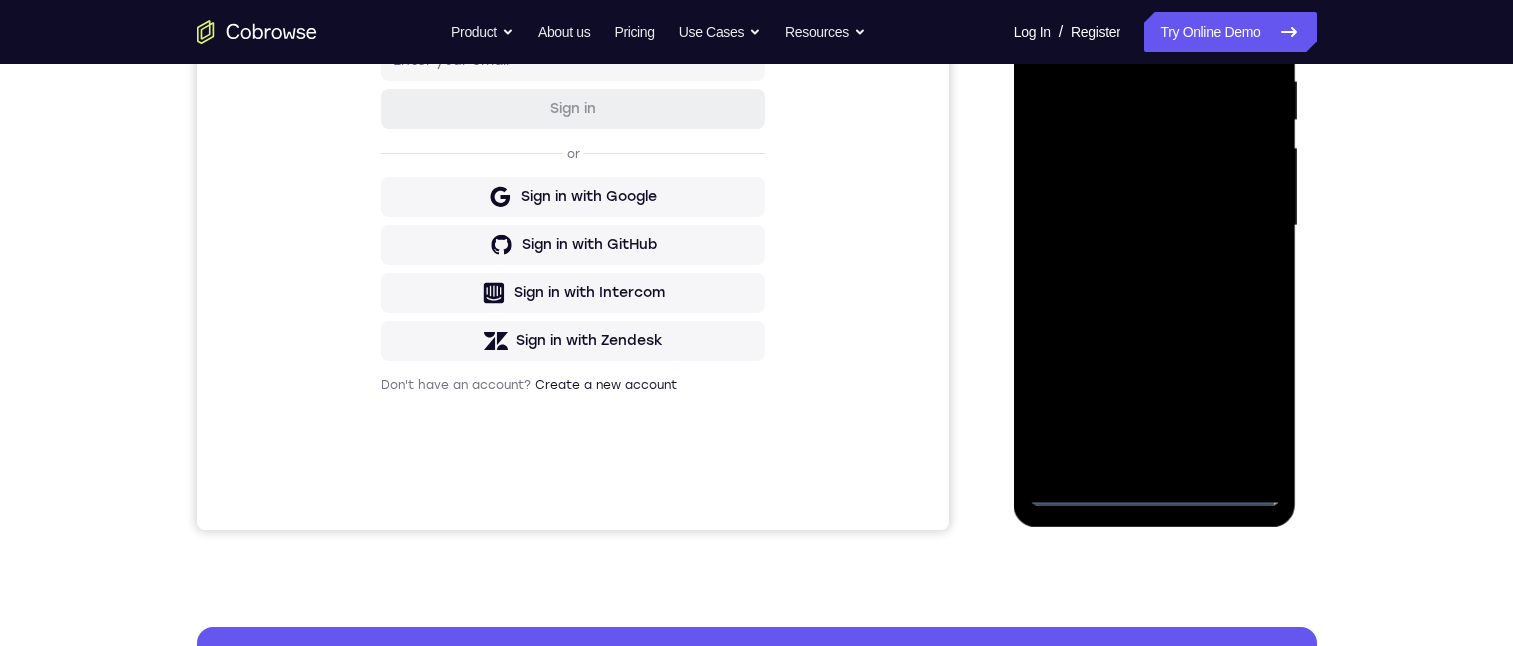 drag, startPoint x: 1233, startPoint y: 215, endPoint x: 1243, endPoint y: 160, distance: 55.9017 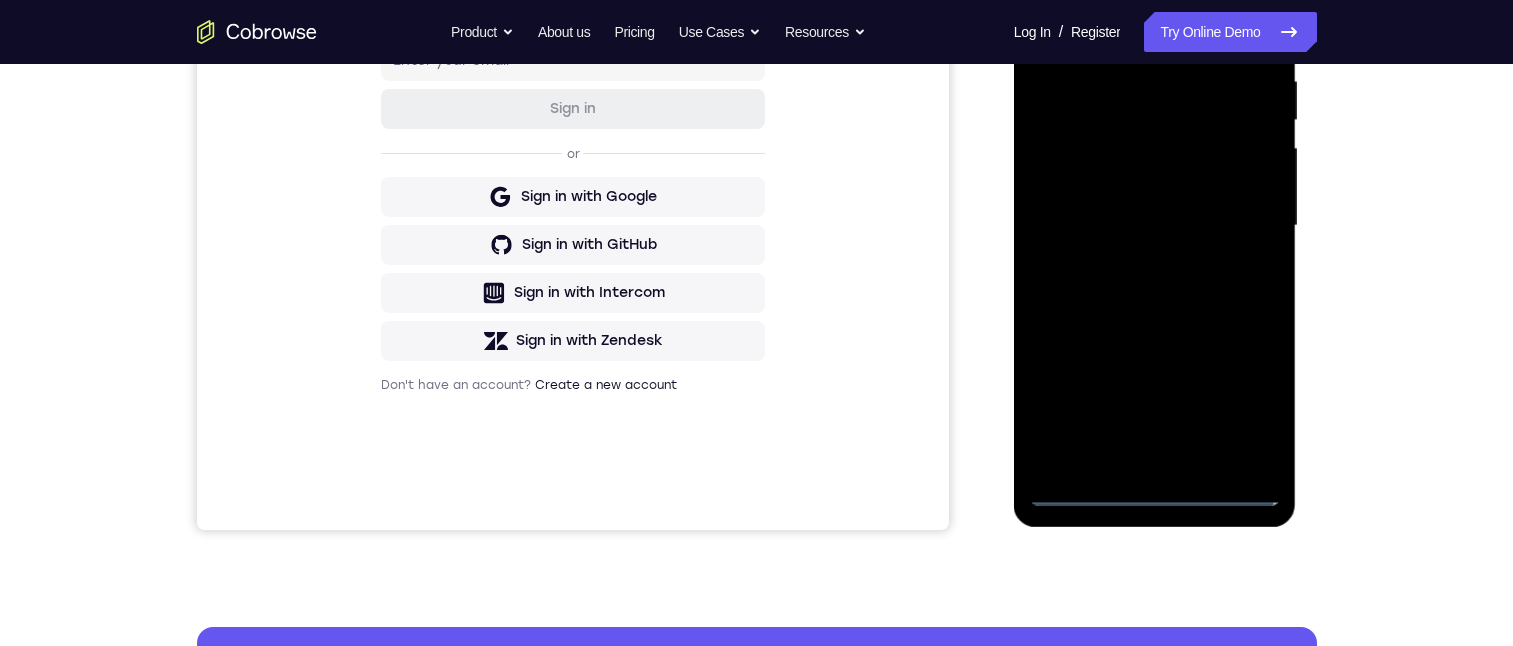click at bounding box center [1155, 226] 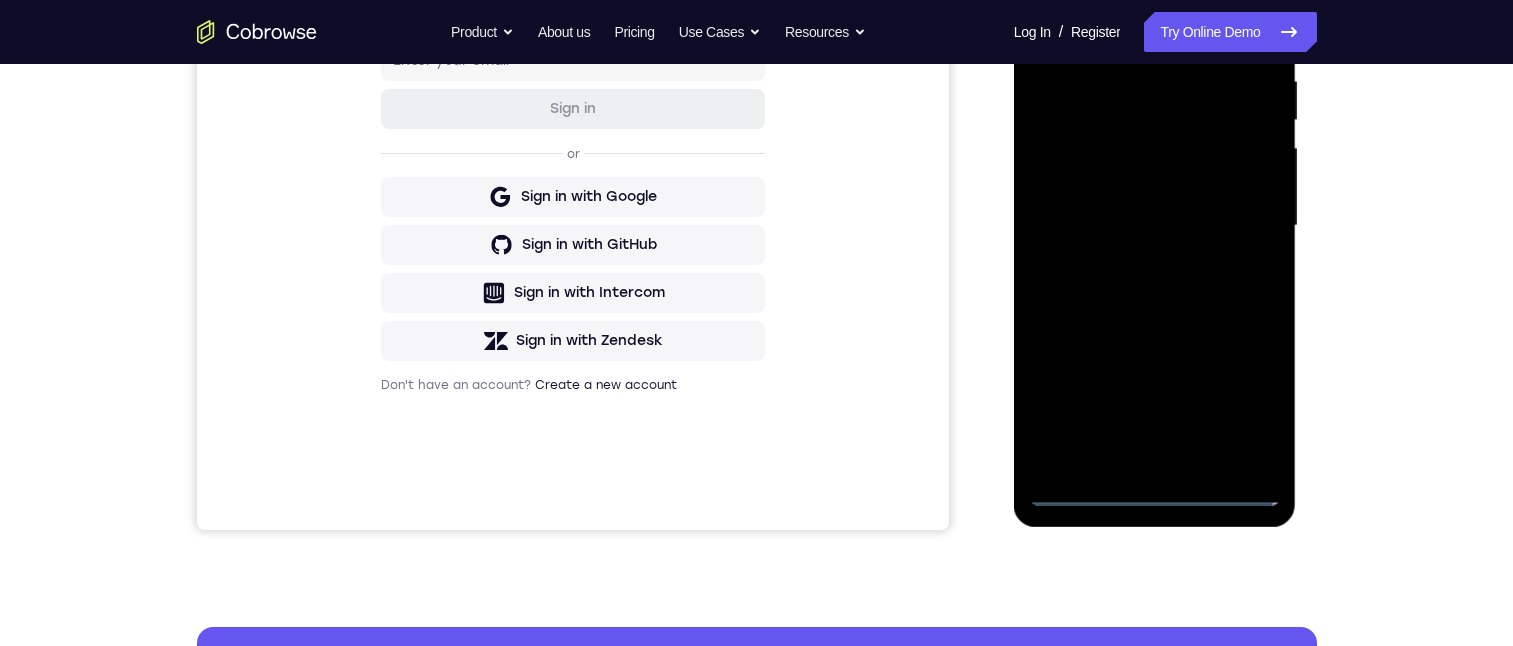 scroll, scrollTop: 300, scrollLeft: 0, axis: vertical 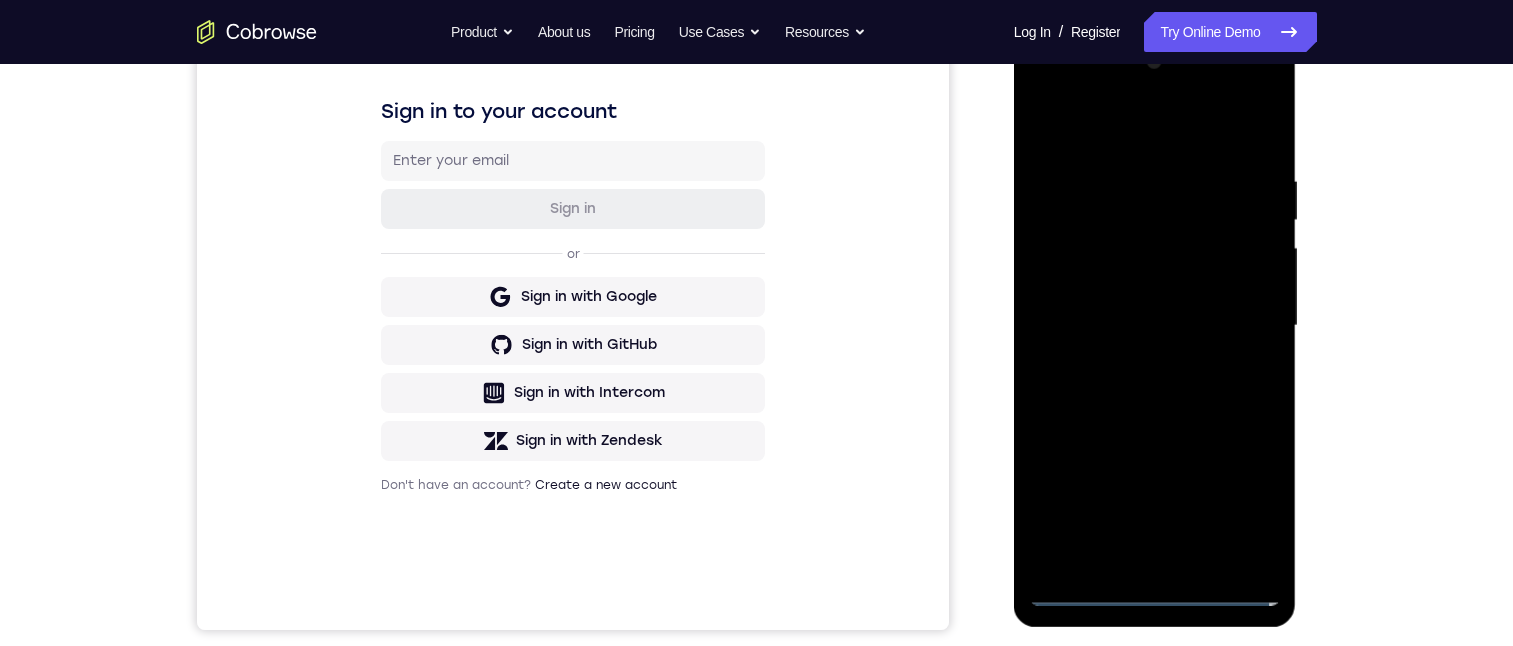 click at bounding box center (1155, 326) 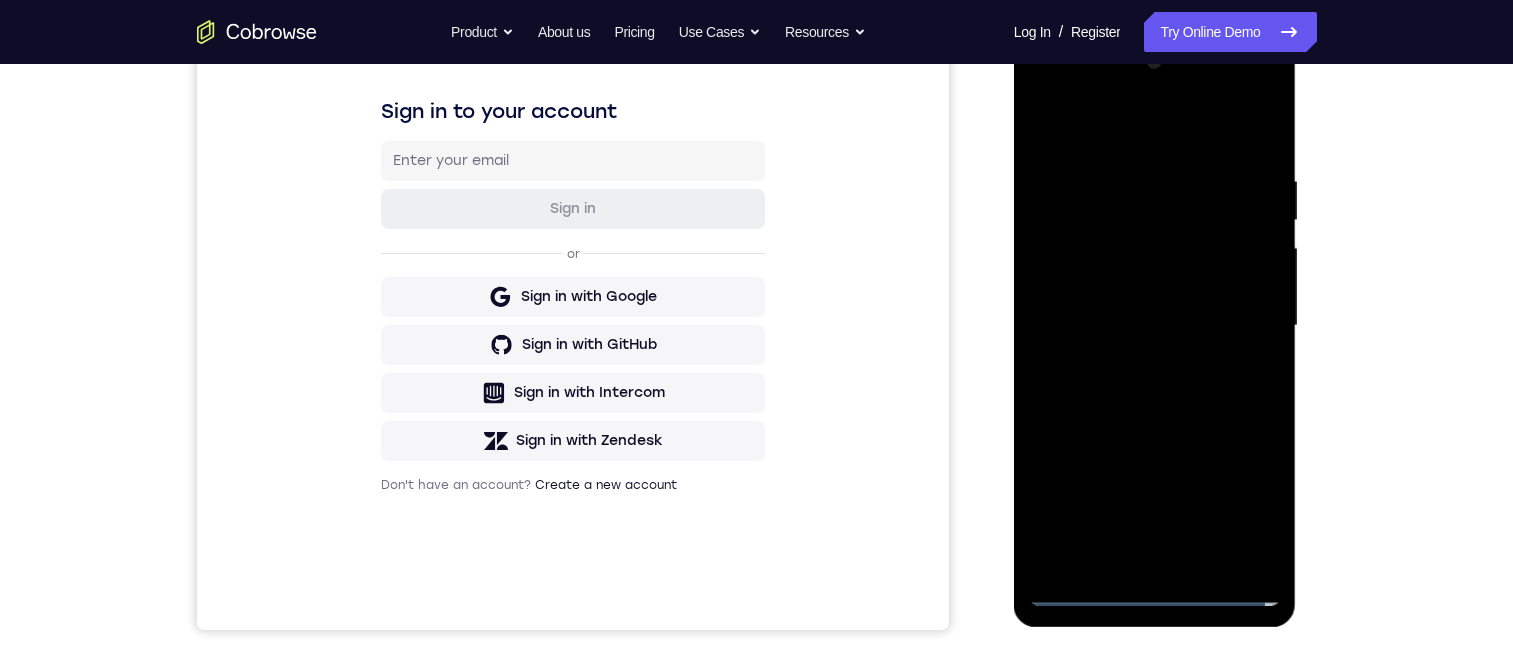 click at bounding box center (1155, 326) 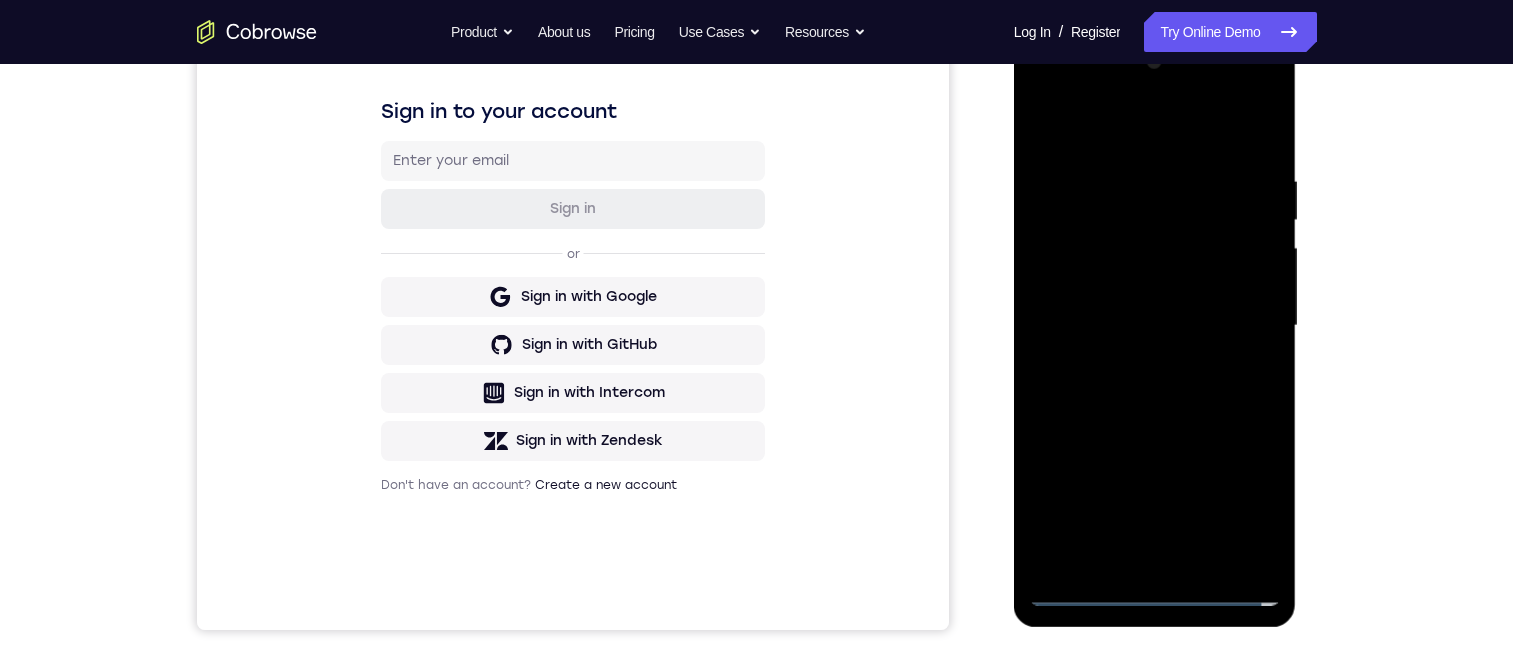 click at bounding box center [1155, 326] 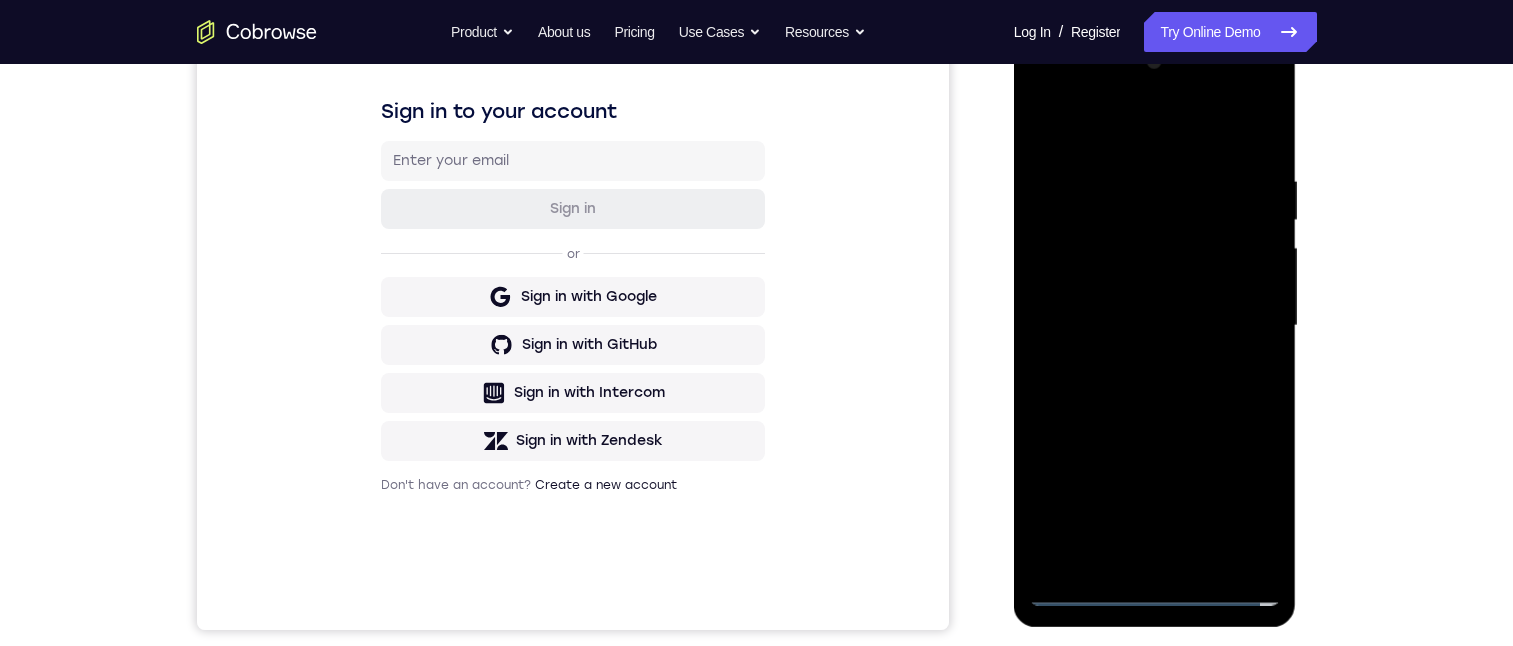 click at bounding box center [1155, 326] 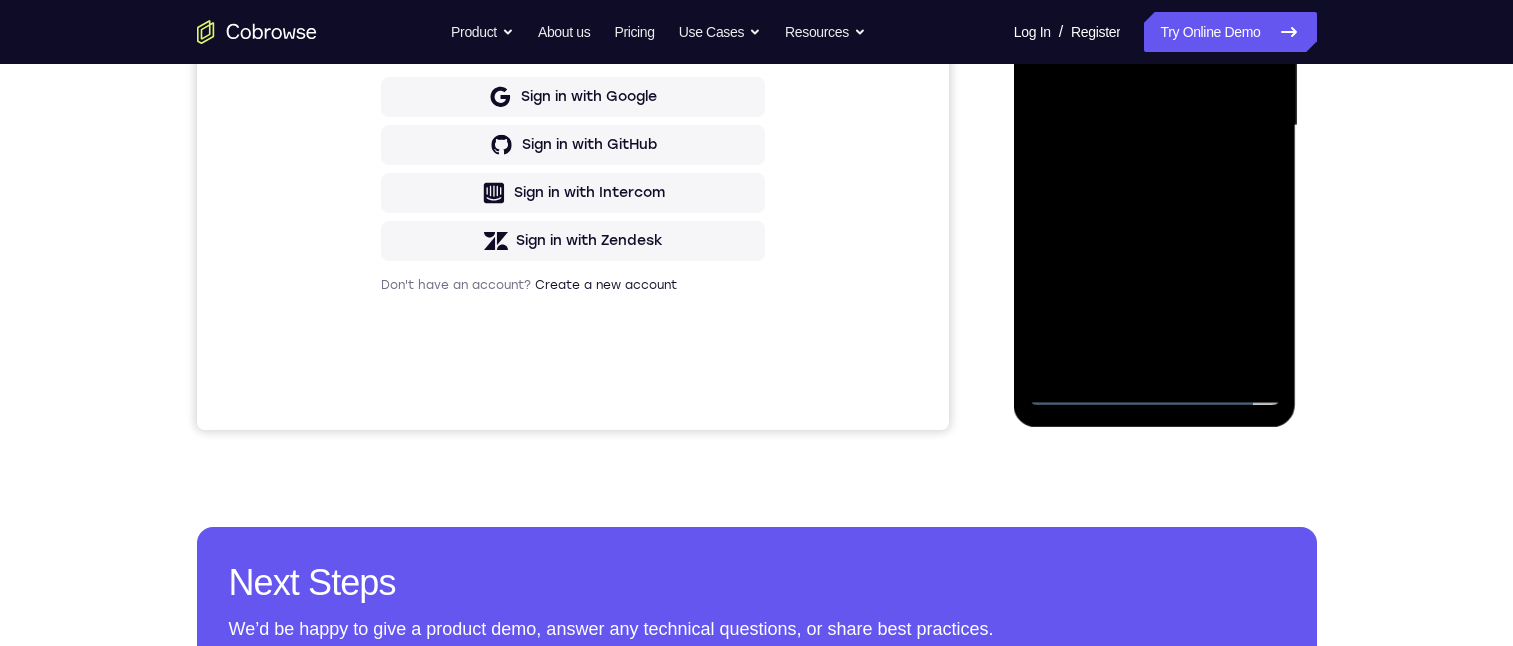 scroll, scrollTop: 400, scrollLeft: 0, axis: vertical 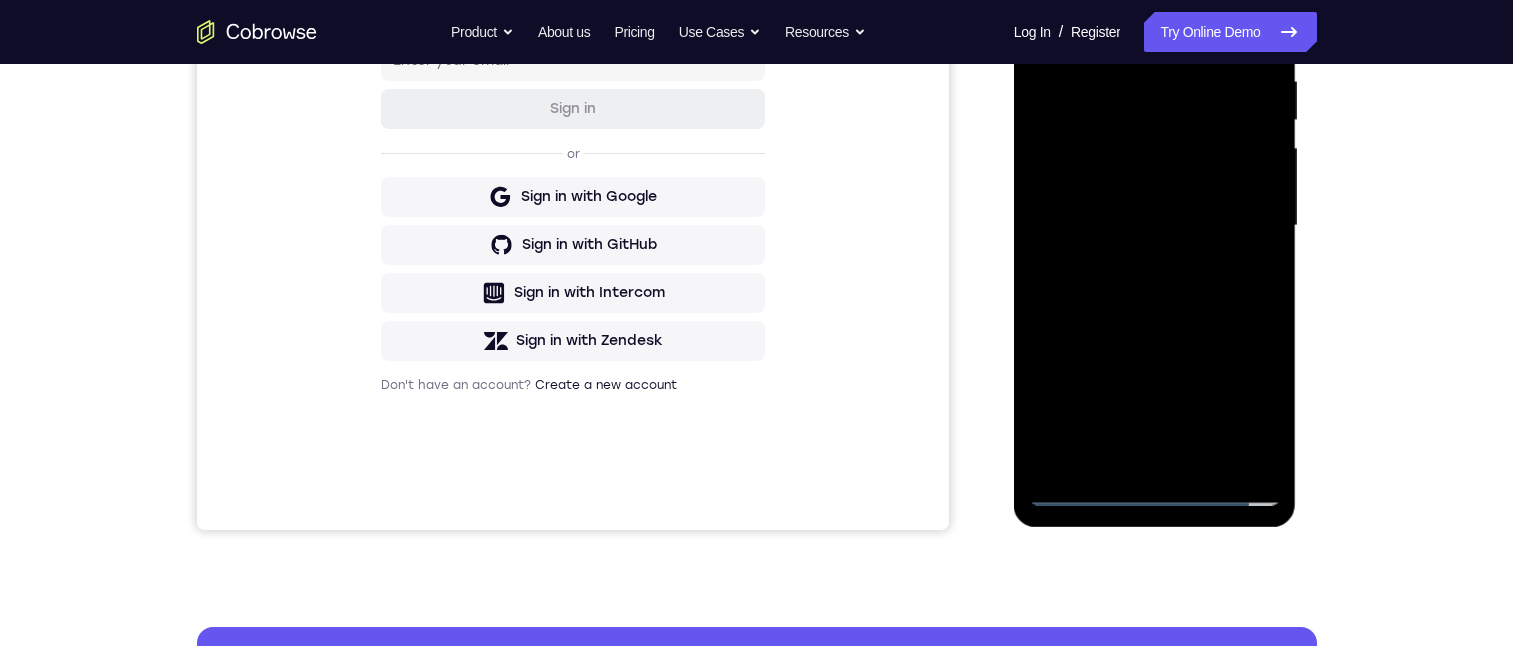click at bounding box center [1155, 226] 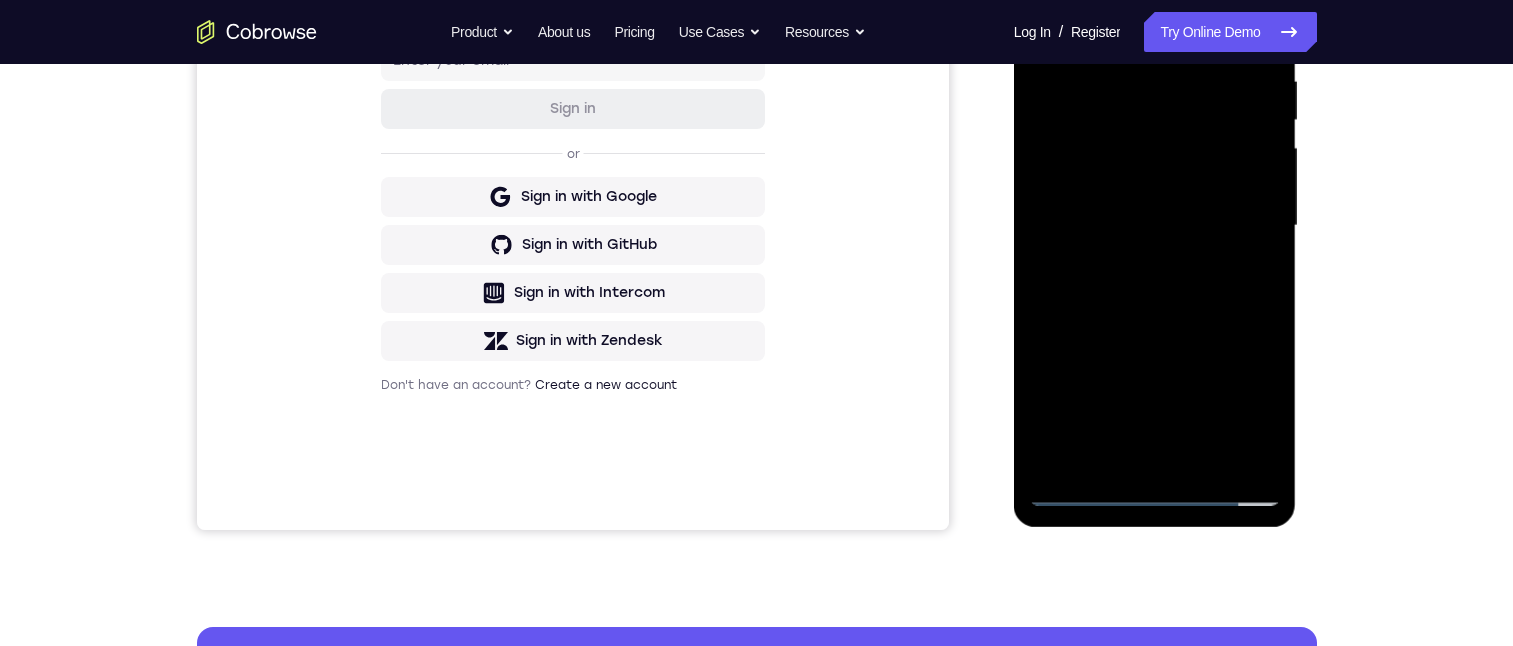 click at bounding box center [1155, 226] 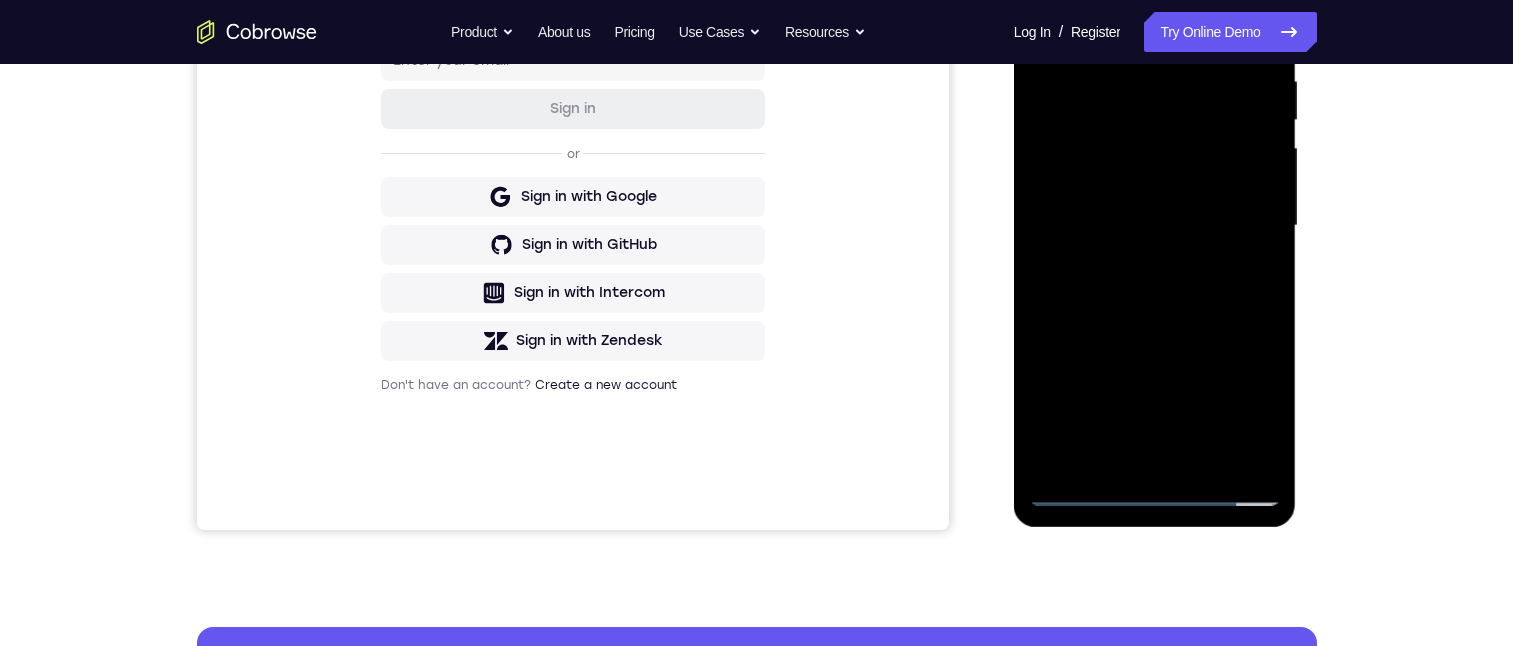 click at bounding box center [1155, 226] 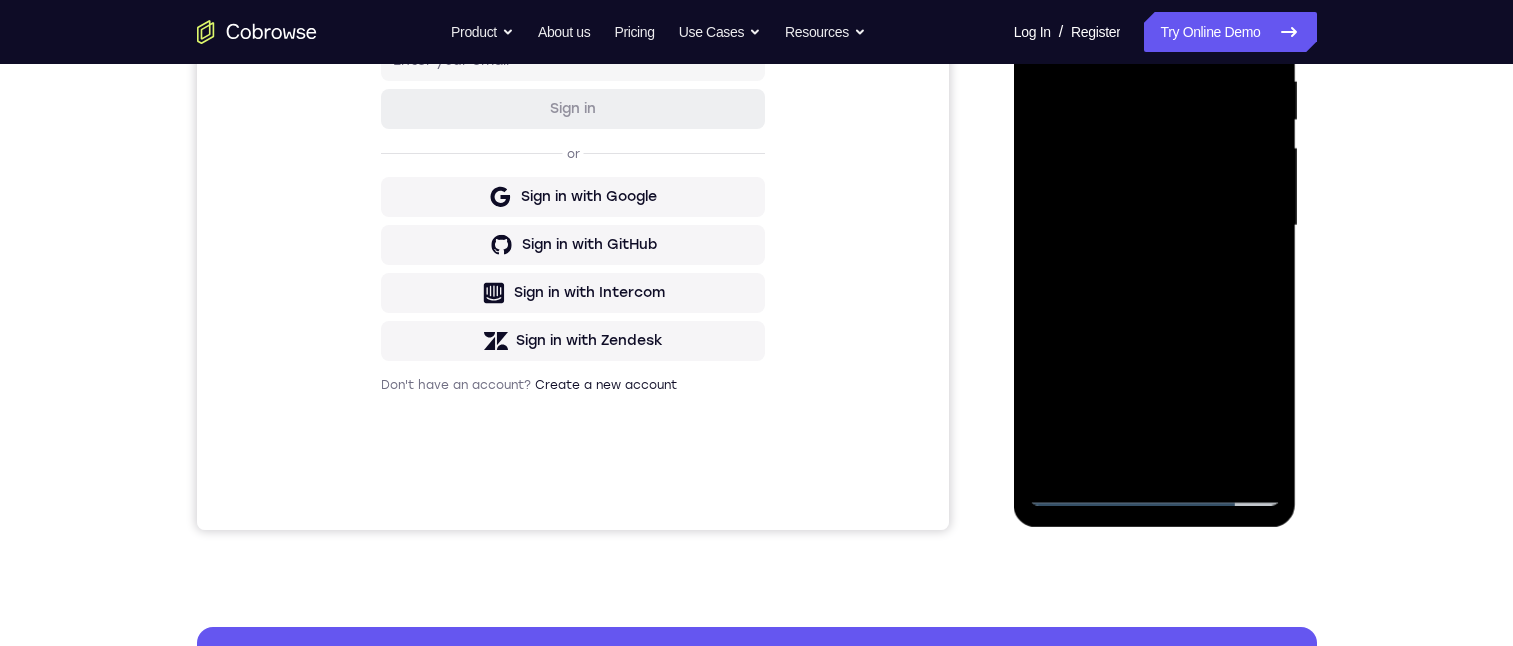 click at bounding box center [1155, 226] 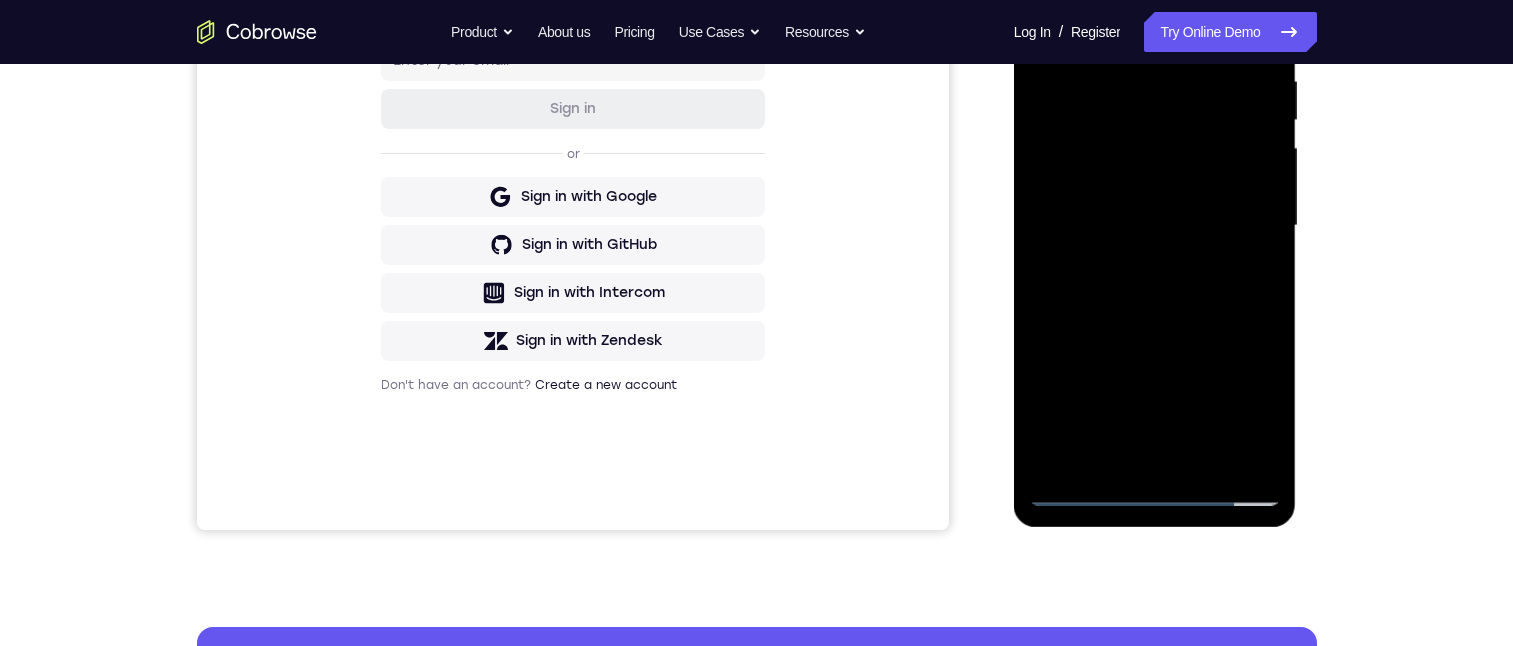 drag, startPoint x: 1128, startPoint y: 21, endPoint x: 1112, endPoint y: 144, distance: 124.036285 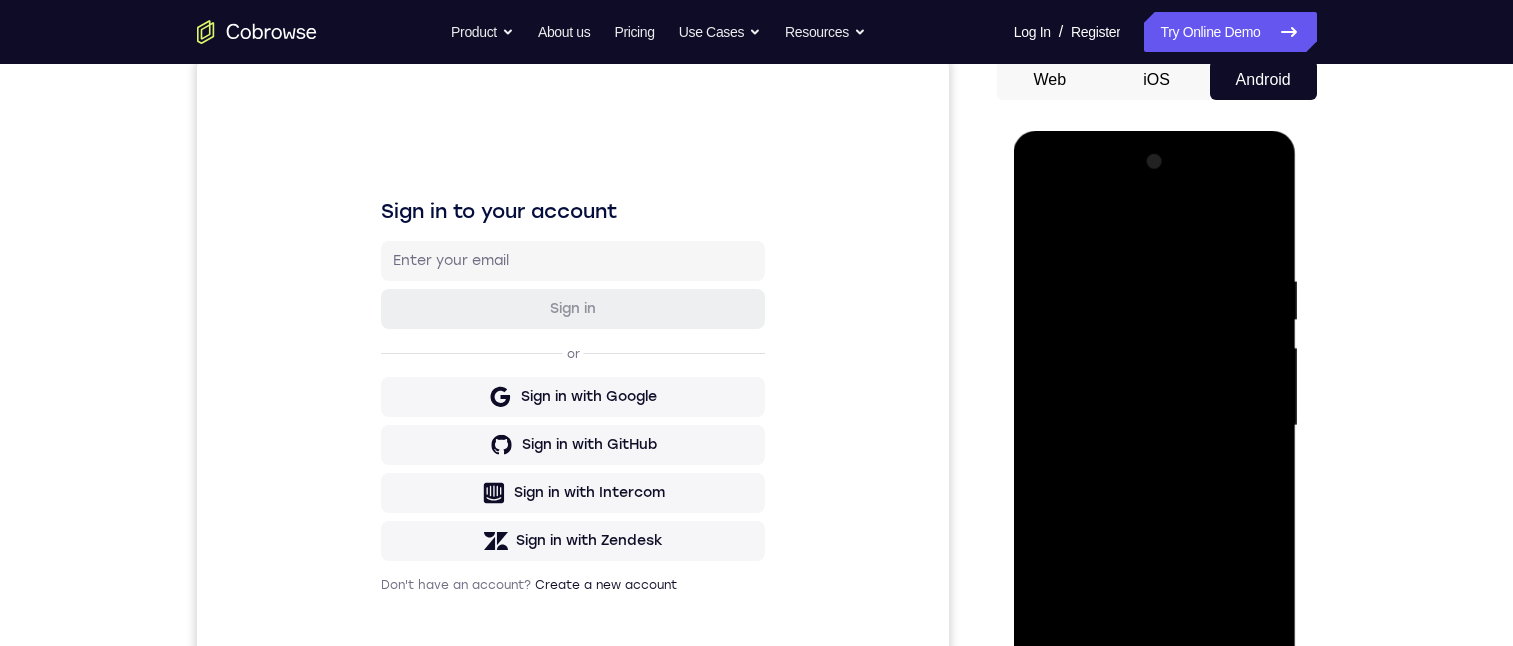click at bounding box center [1155, 426] 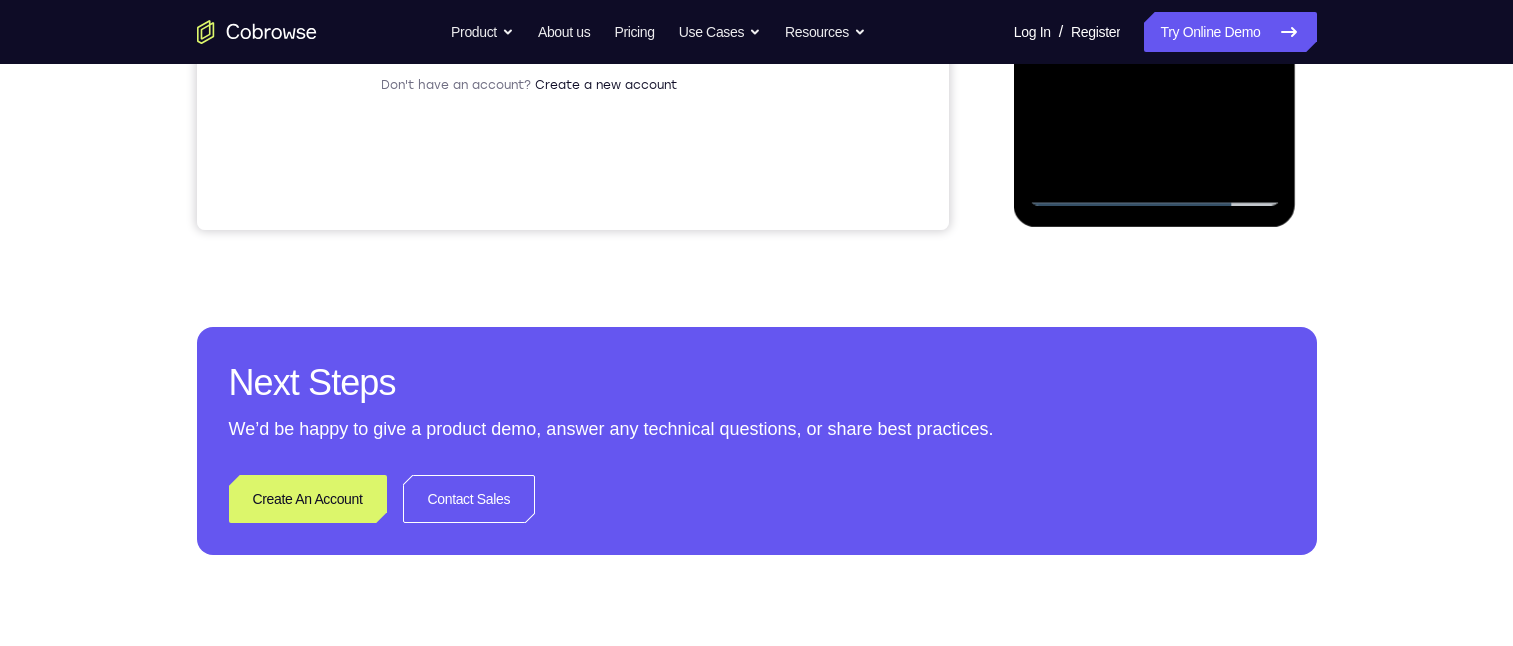 scroll, scrollTop: 0, scrollLeft: 0, axis: both 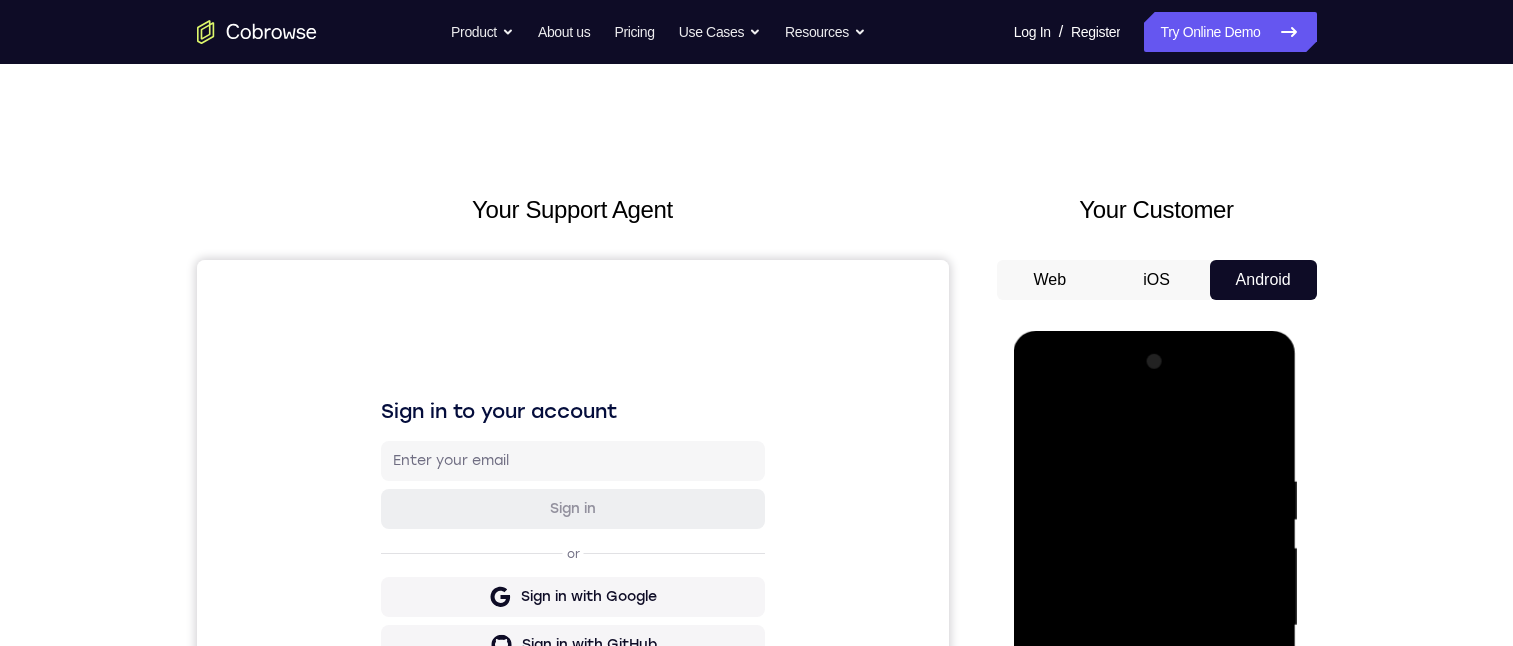 click at bounding box center [1155, 626] 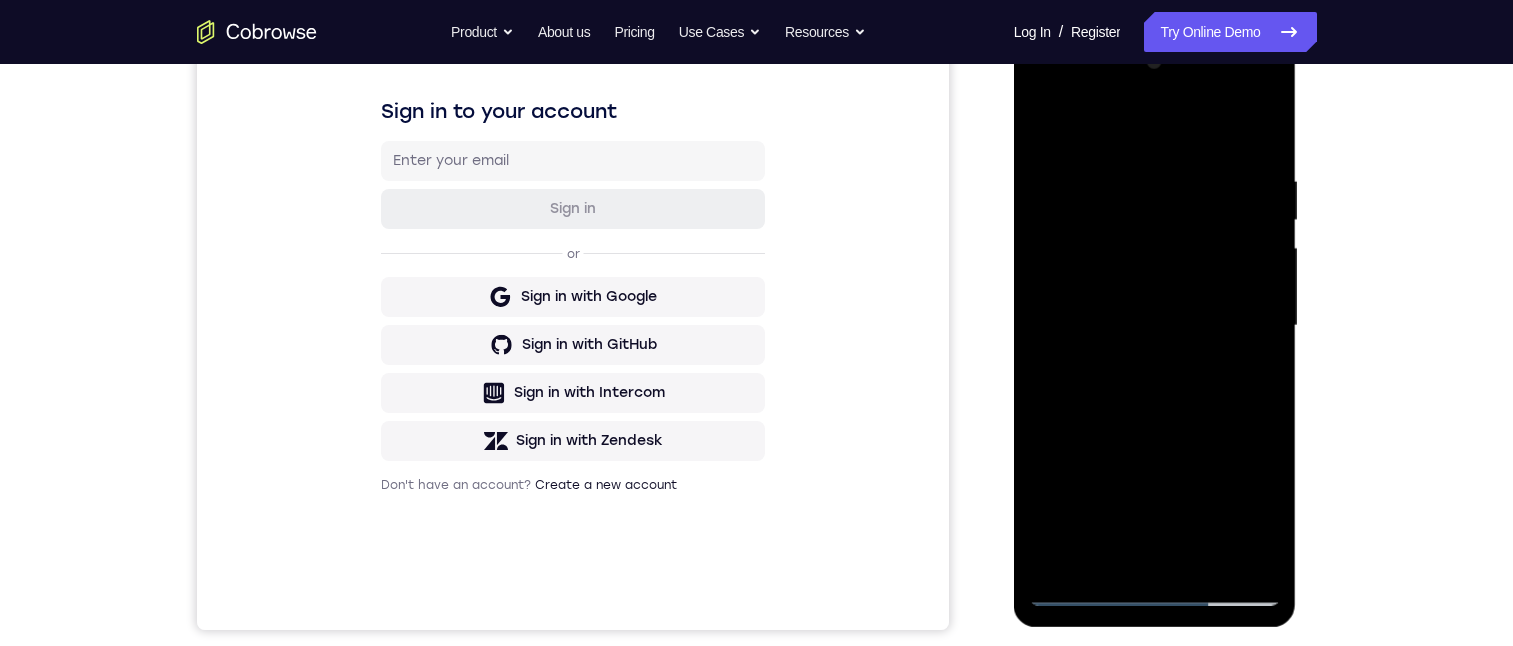 click at bounding box center [1155, 326] 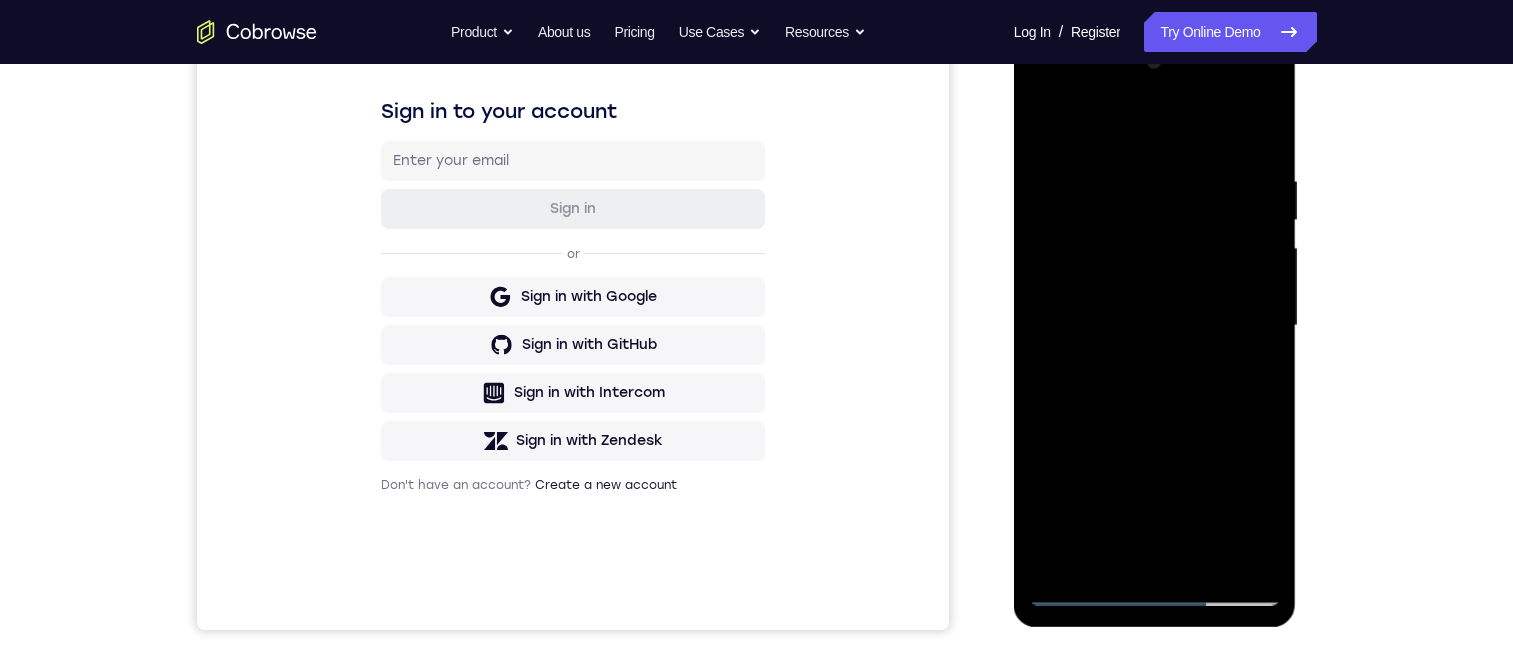 click at bounding box center [1155, 326] 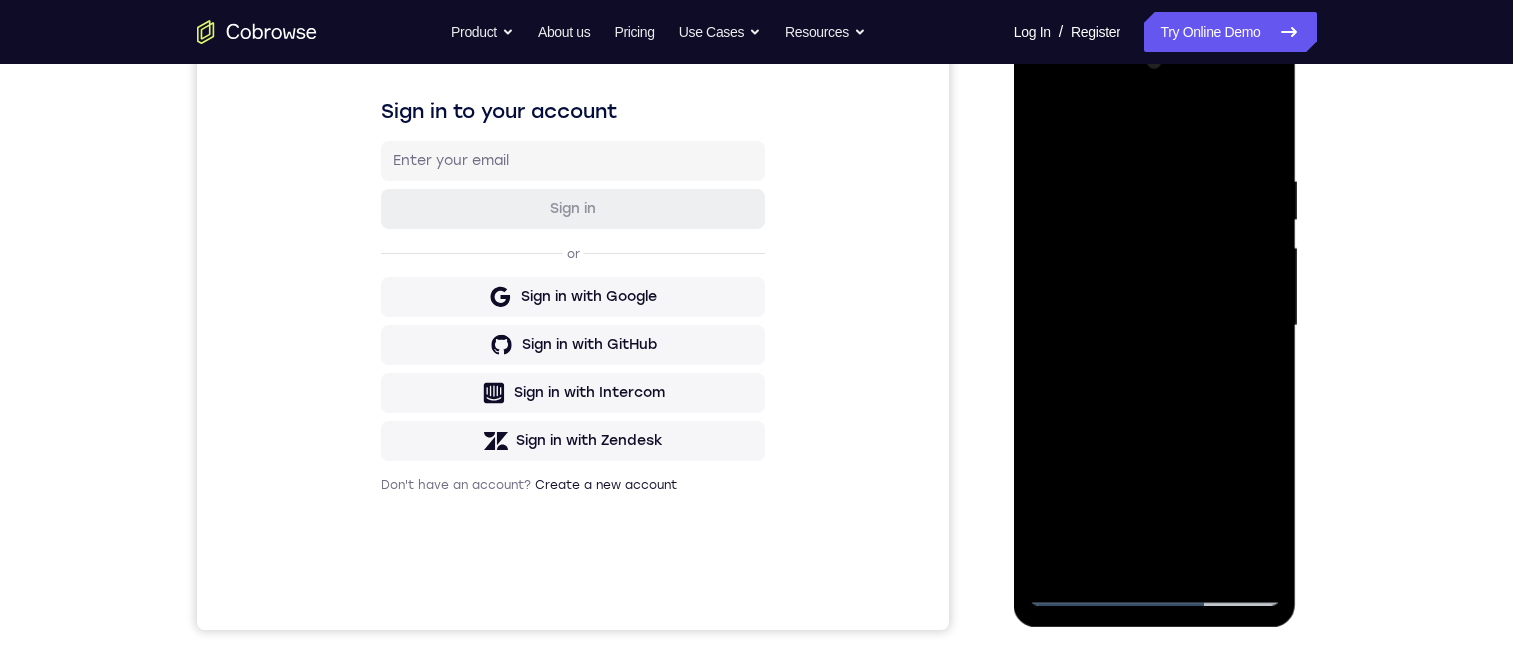 click at bounding box center (1155, 326) 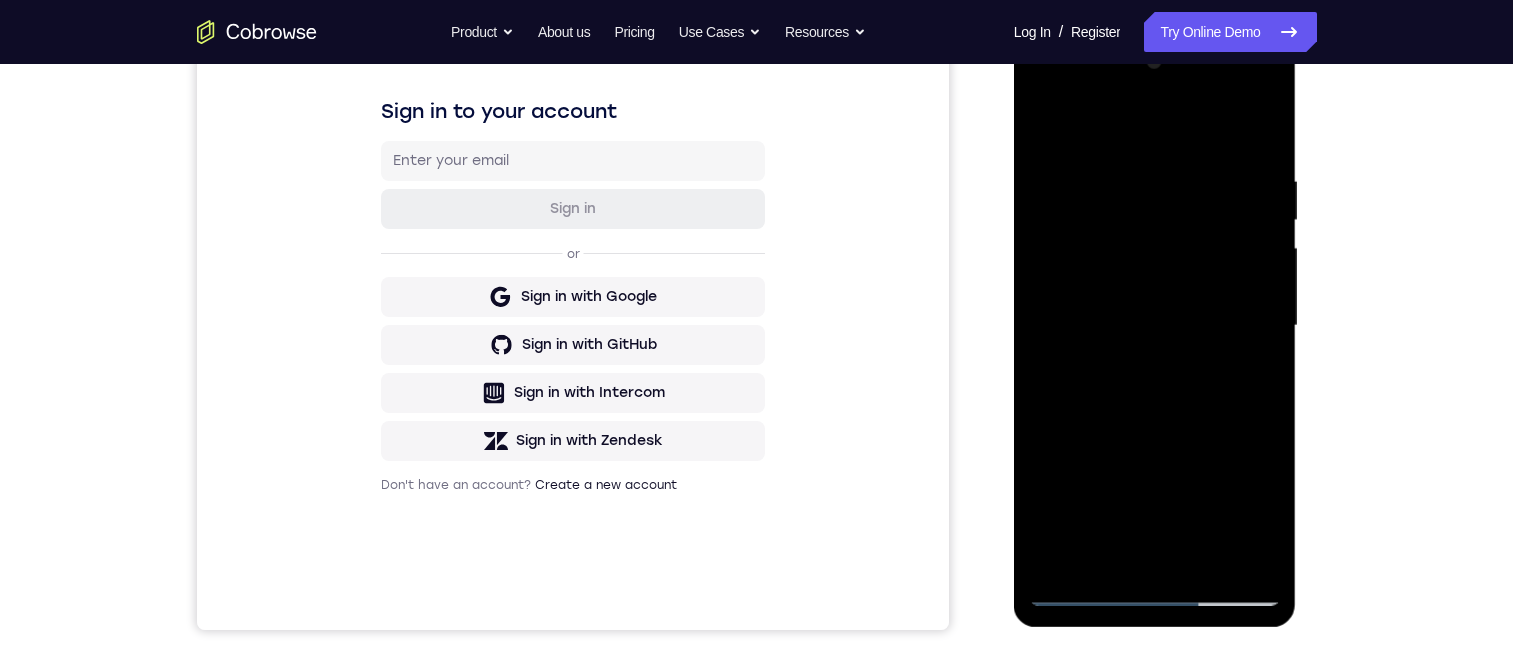 drag, startPoint x: 1168, startPoint y: 435, endPoint x: 1184, endPoint y: 344, distance: 92.39589 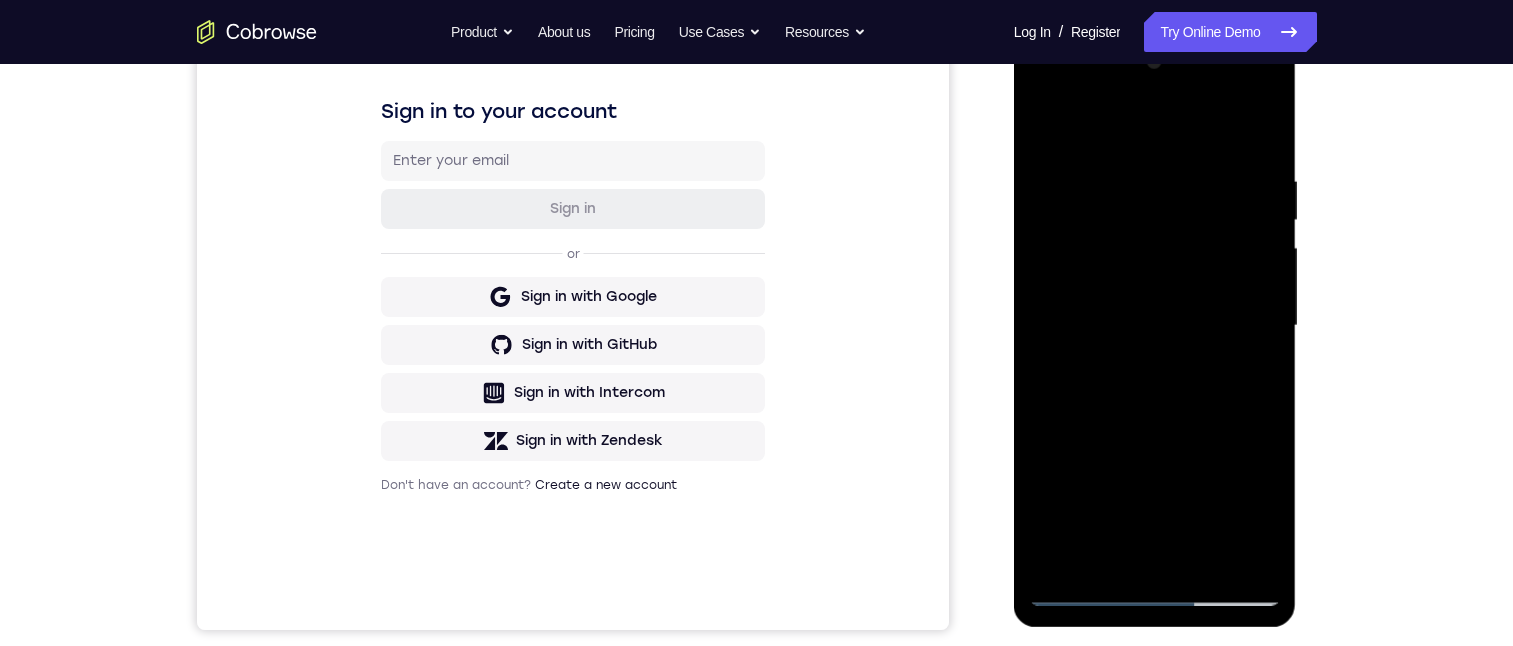 drag, startPoint x: 1164, startPoint y: 478, endPoint x: 1169, endPoint y: 319, distance: 159.0786 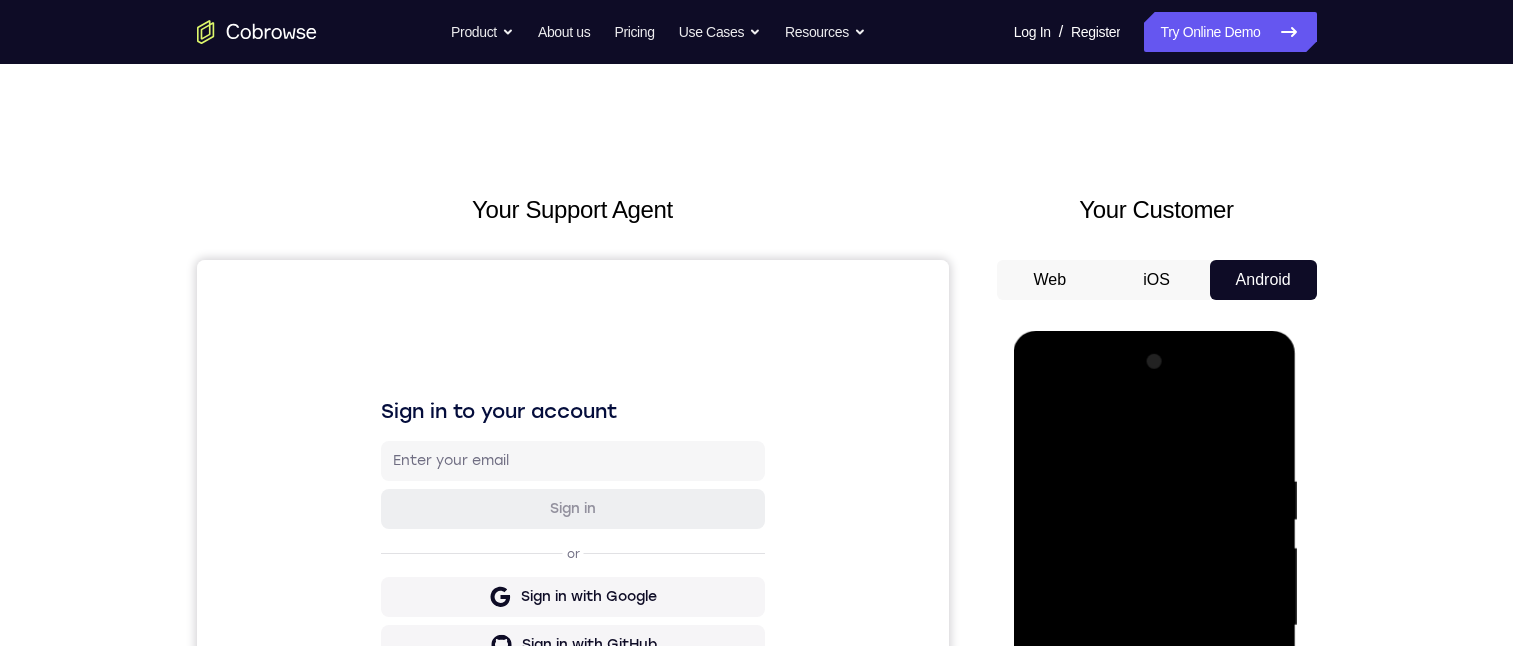 scroll, scrollTop: 113, scrollLeft: 0, axis: vertical 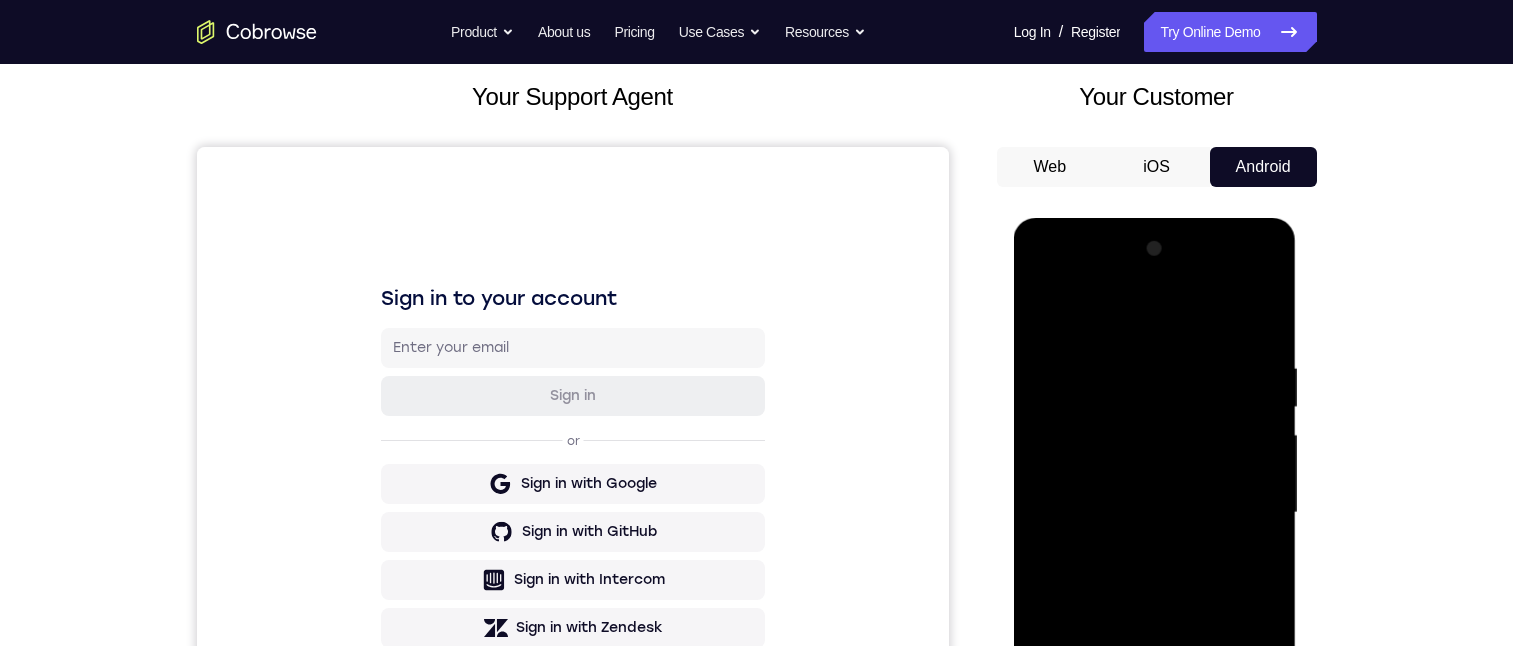 click at bounding box center [1155, 513] 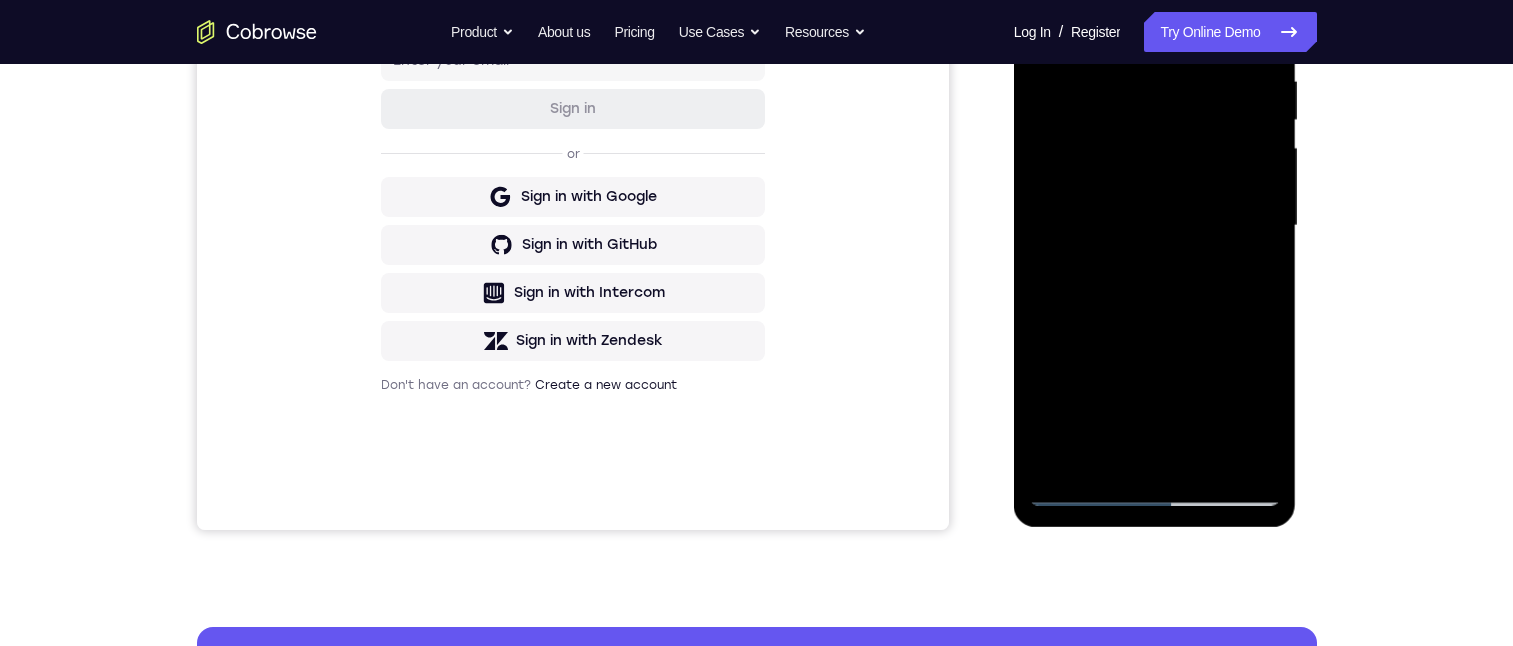 click at bounding box center [1155, 226] 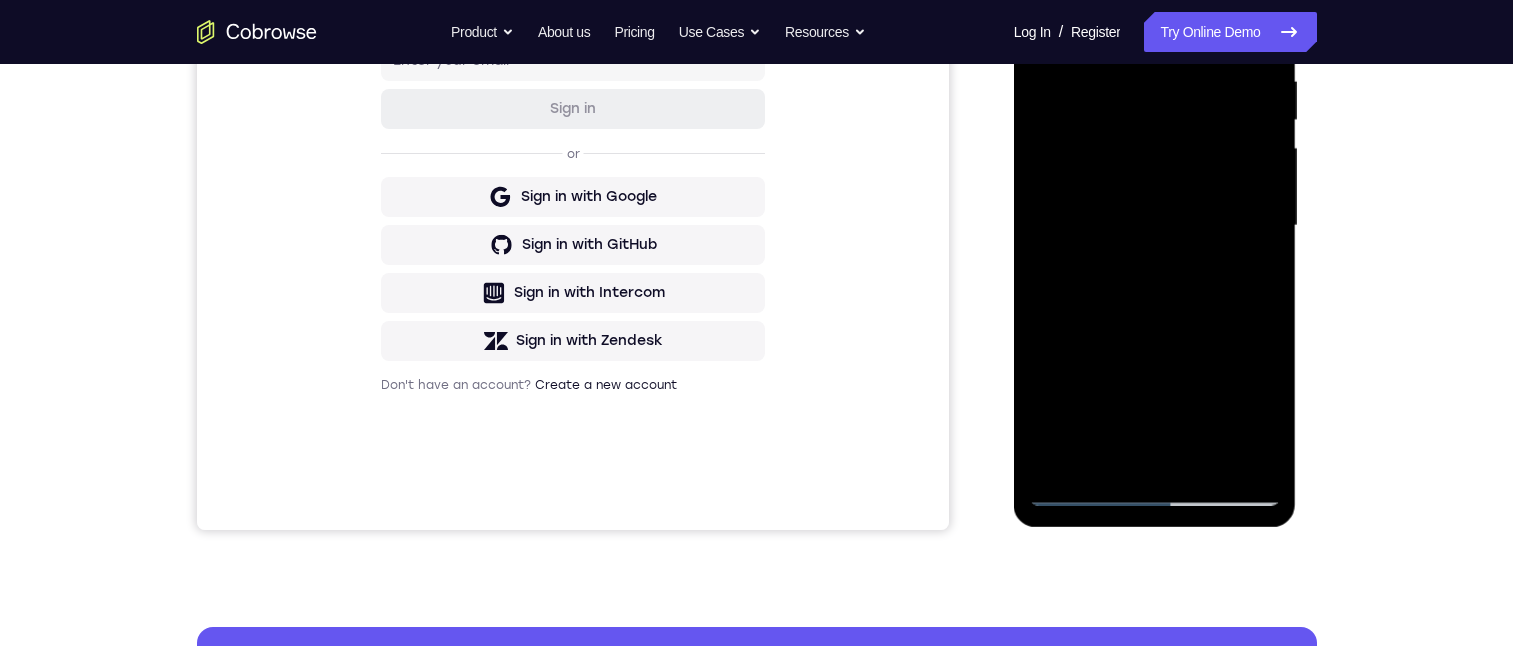 scroll, scrollTop: 200, scrollLeft: 0, axis: vertical 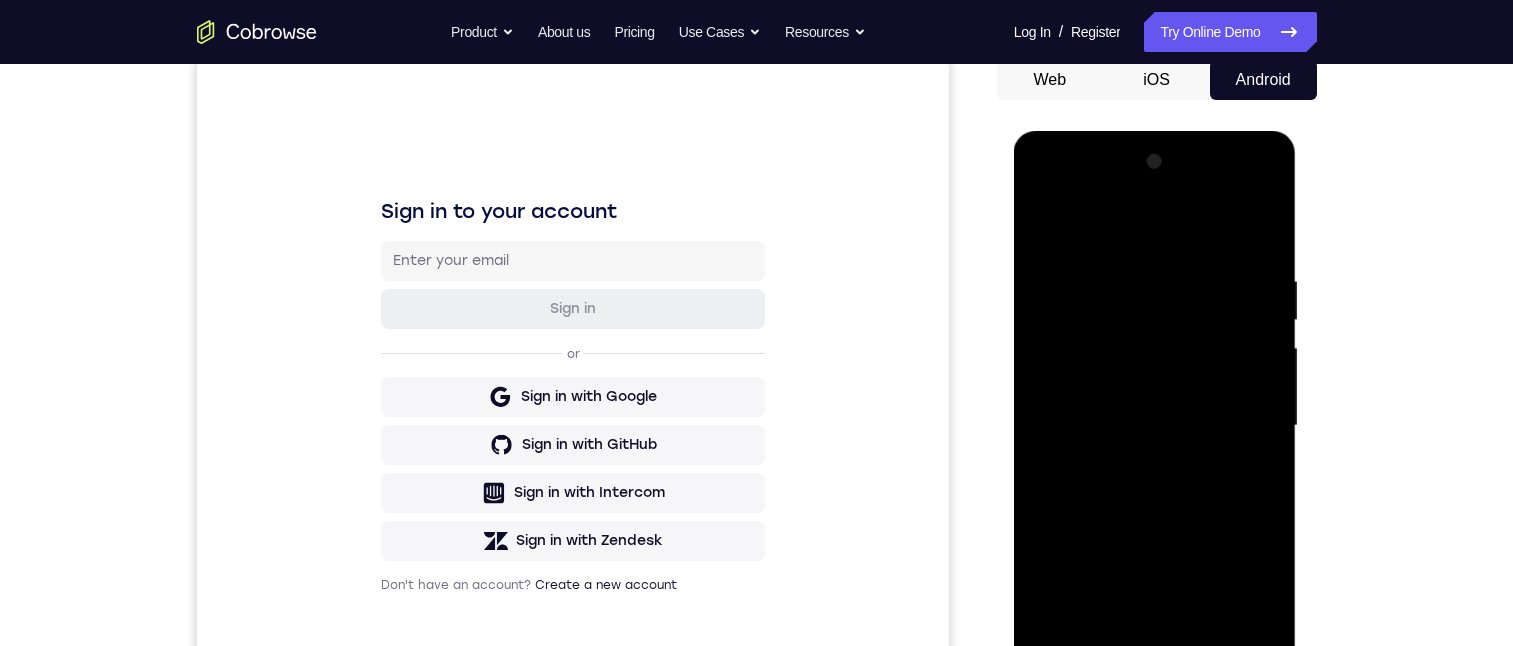 click at bounding box center (1155, 426) 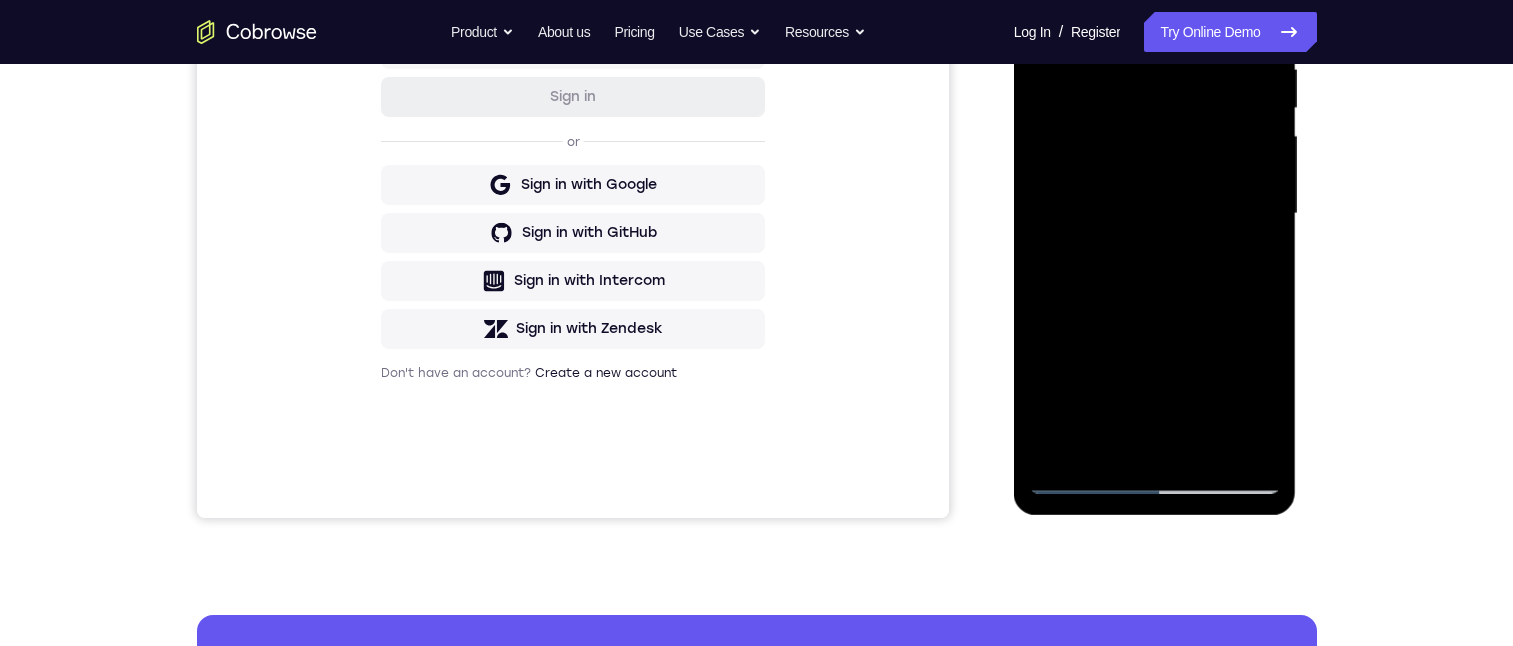 scroll, scrollTop: 400, scrollLeft: 0, axis: vertical 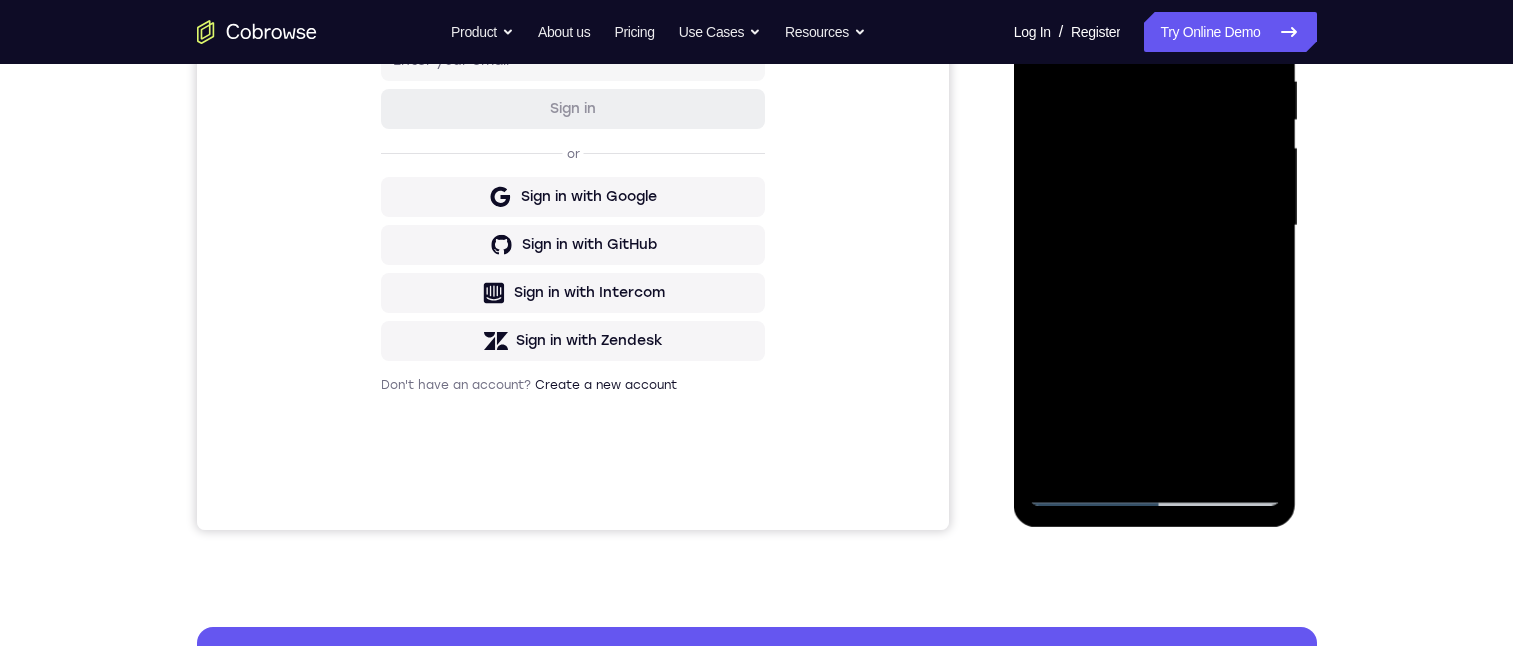 drag, startPoint x: 1246, startPoint y: 459, endPoint x: 2293, endPoint y: 470, distance: 1047.0577 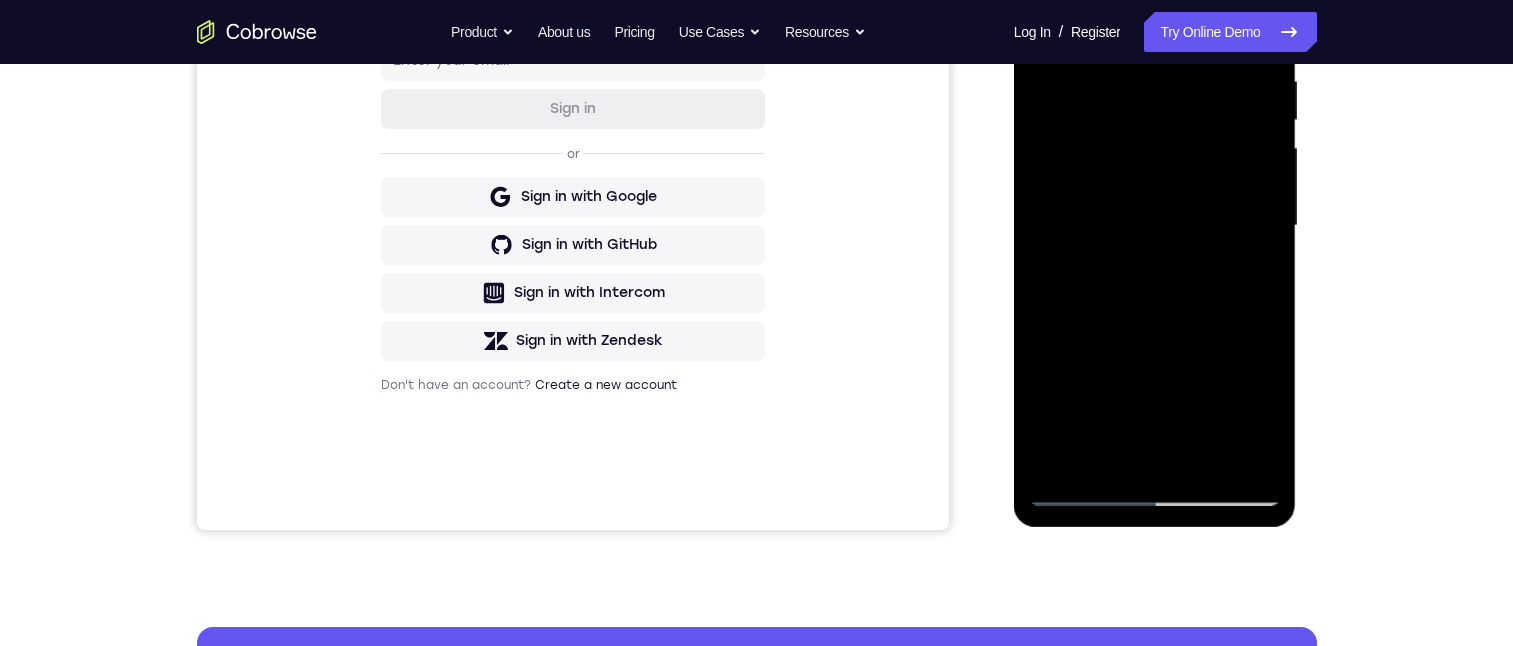 drag, startPoint x: 1188, startPoint y: 131, endPoint x: 1208, endPoint y: 279, distance: 149.34523 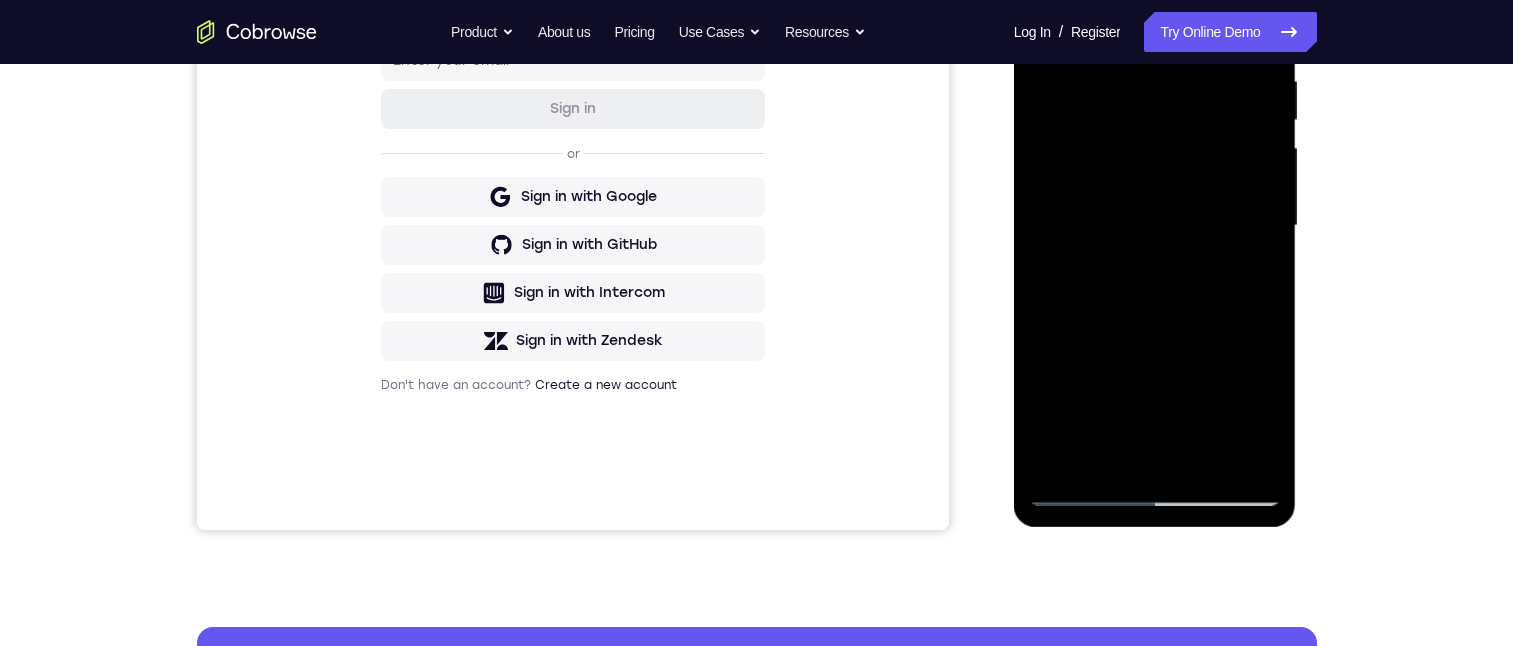 scroll, scrollTop: 396, scrollLeft: 0, axis: vertical 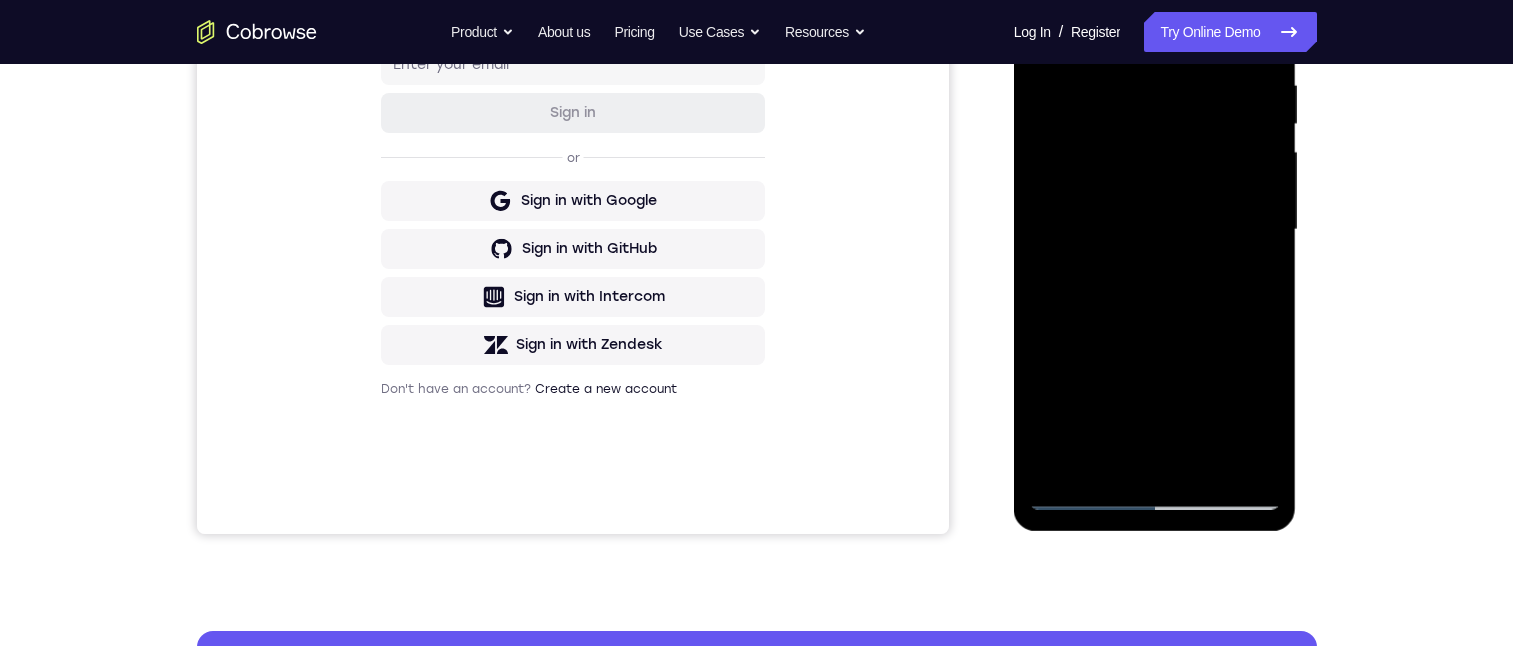 click at bounding box center (1155, 230) 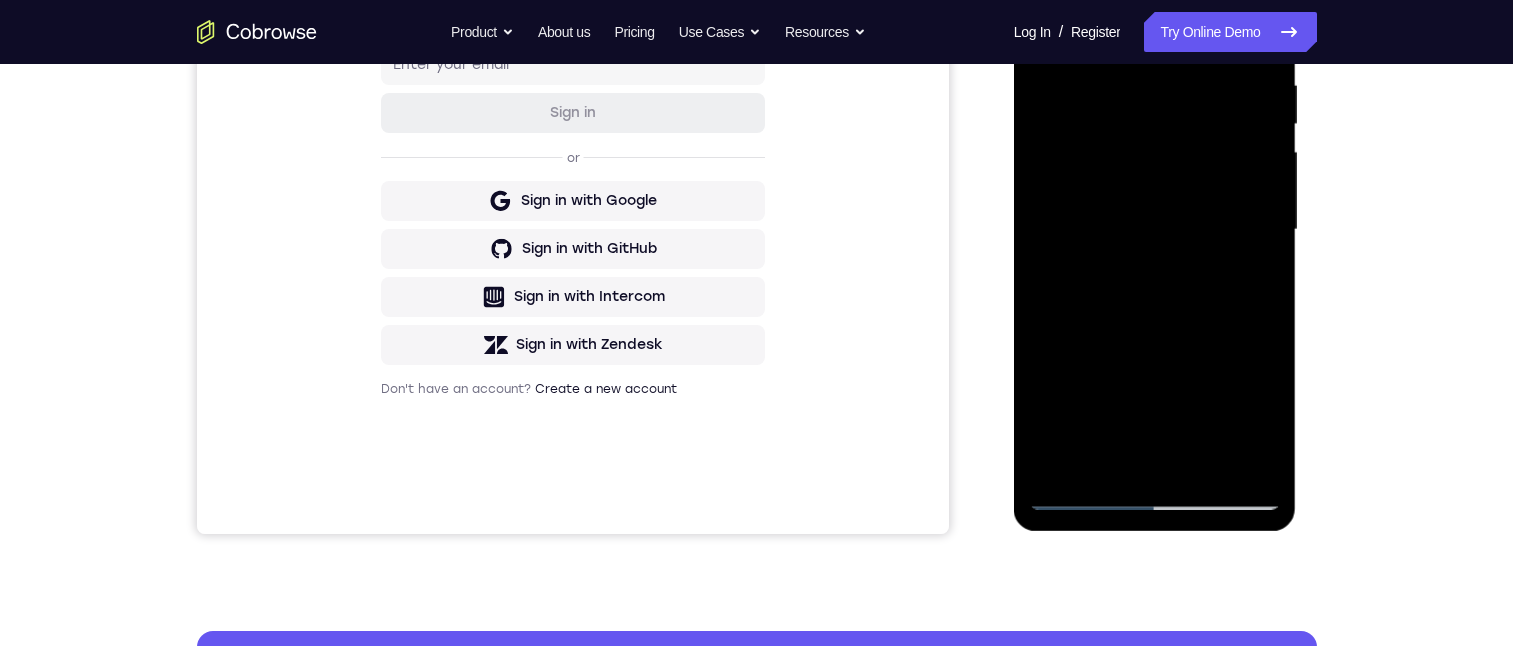 click at bounding box center [1155, 230] 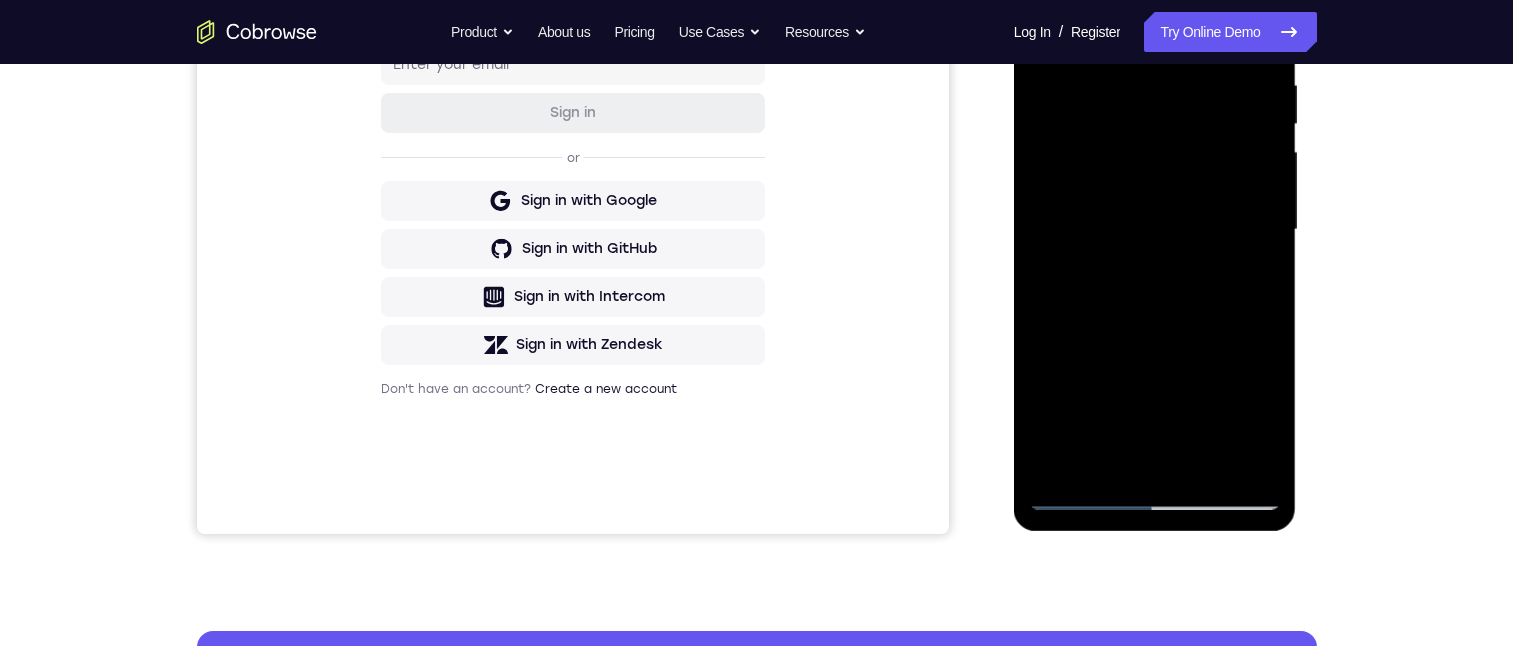 click at bounding box center (1155, 230) 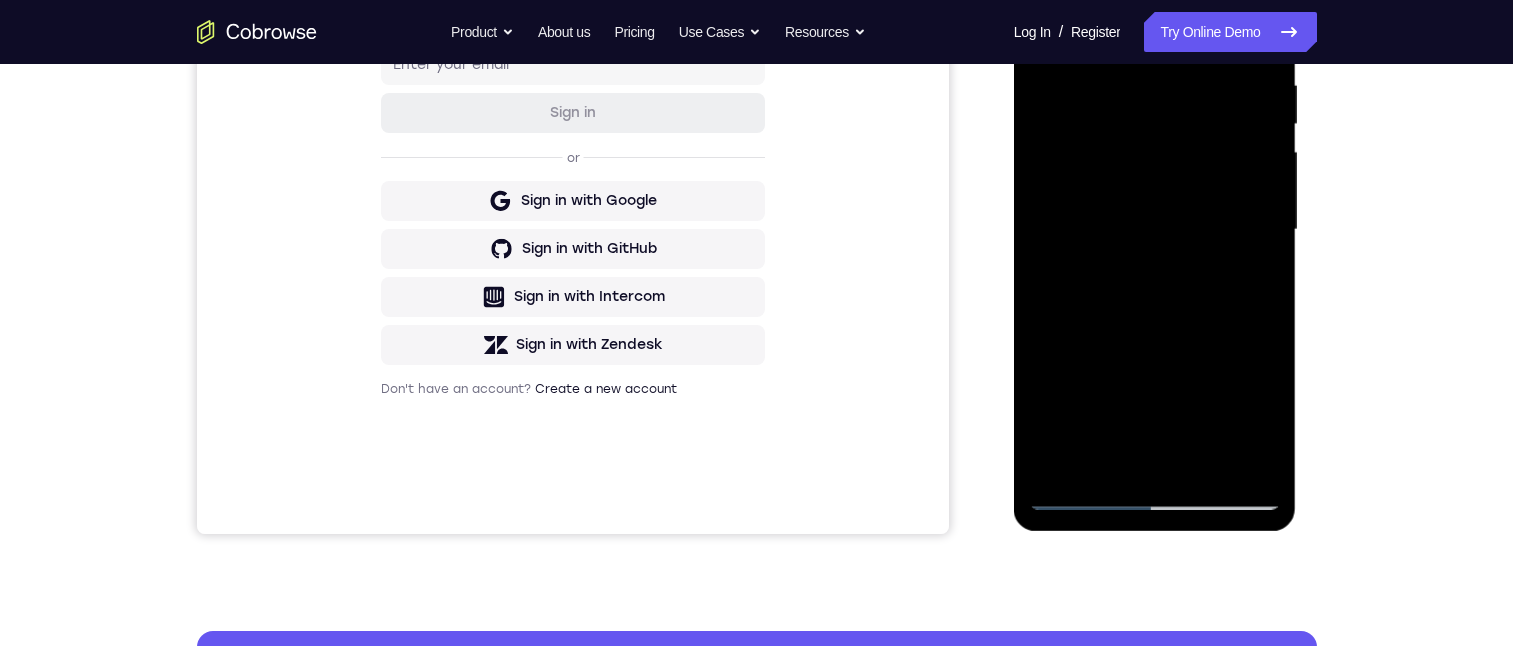 scroll, scrollTop: 200, scrollLeft: 0, axis: vertical 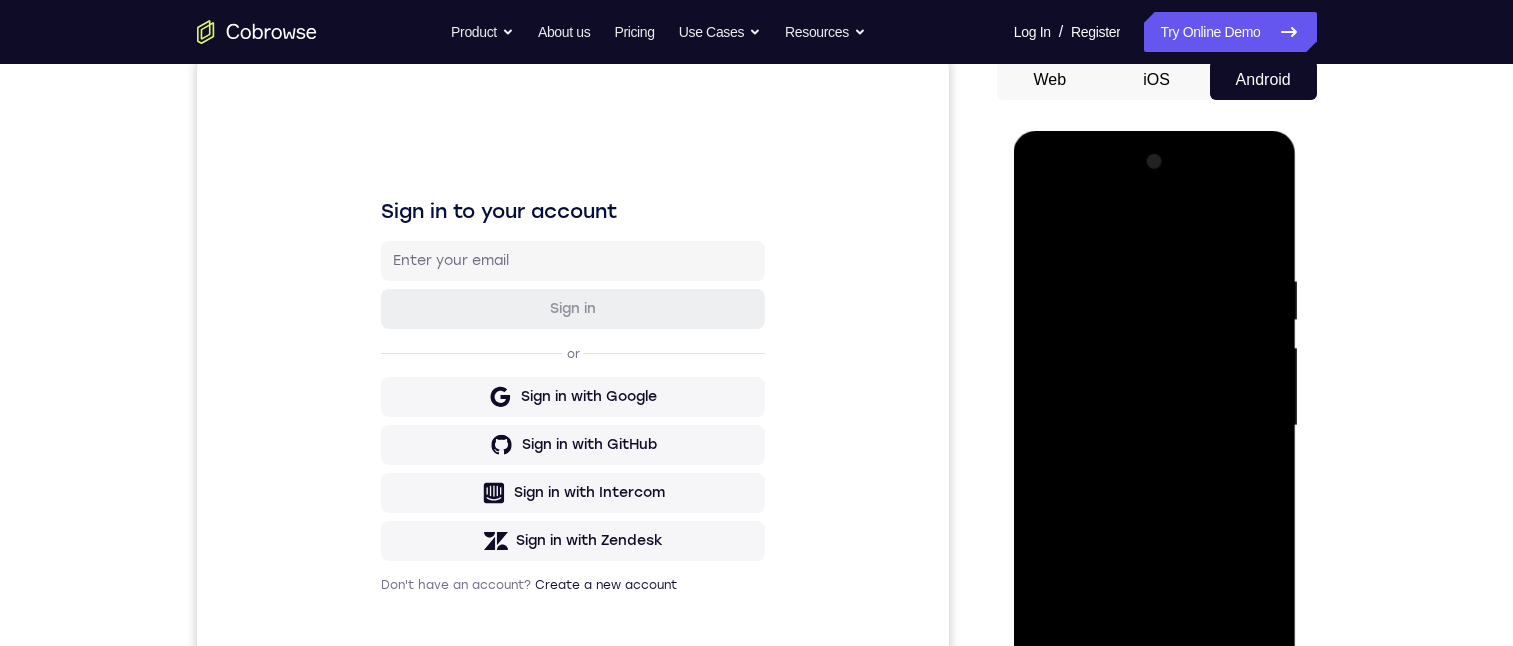 click at bounding box center (1155, 426) 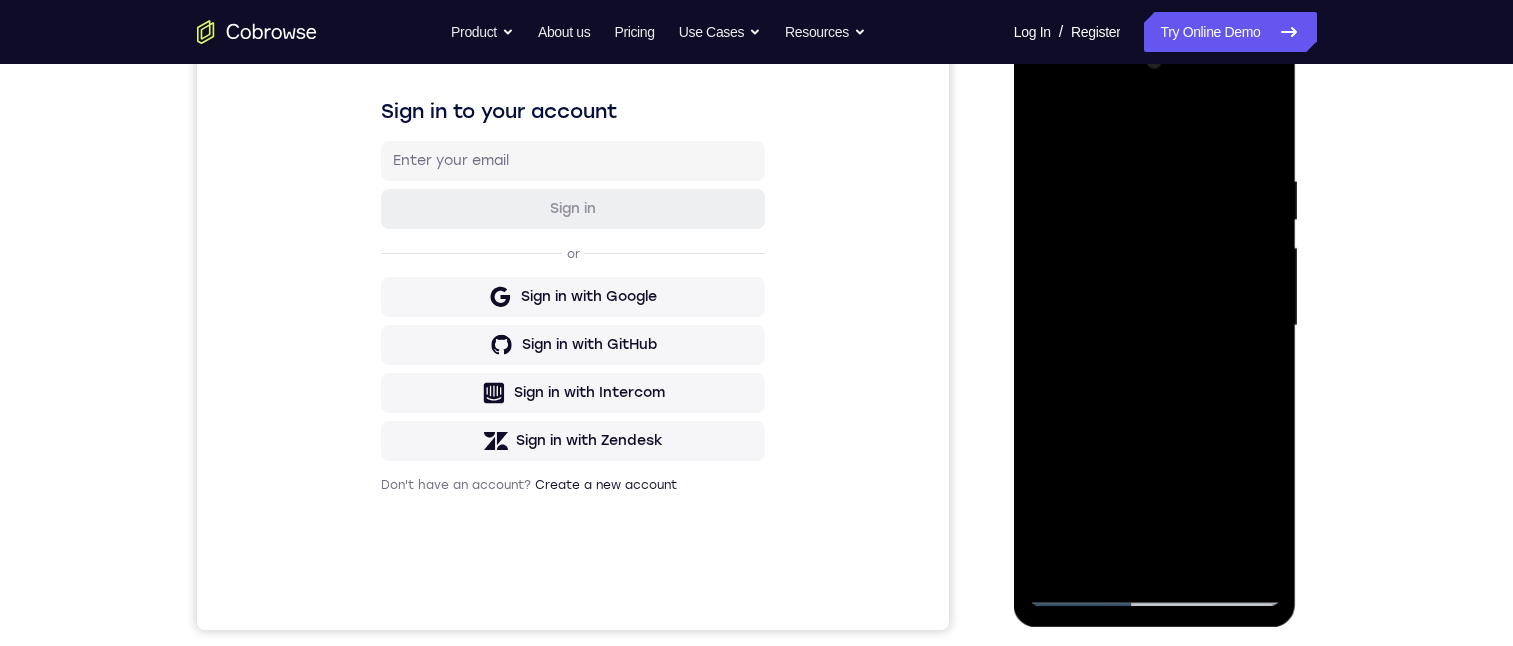scroll, scrollTop: 400, scrollLeft: 0, axis: vertical 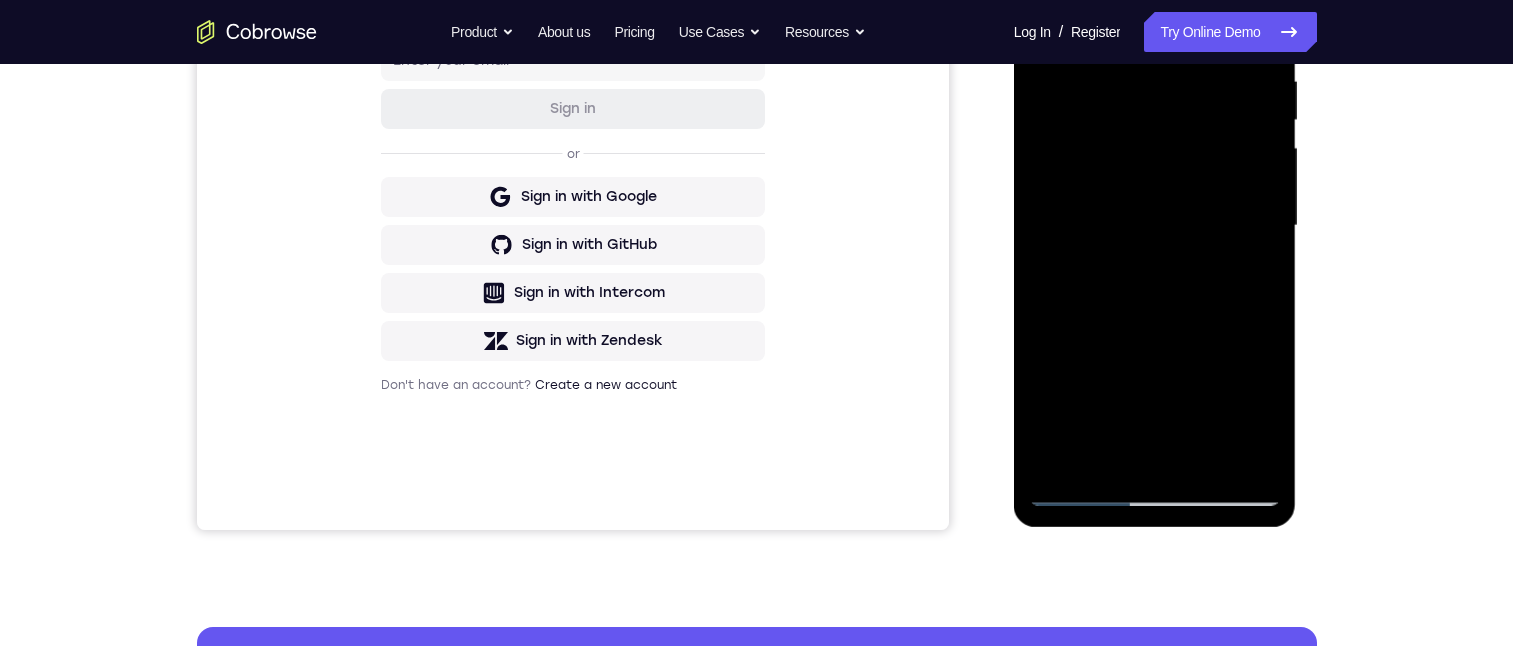 click at bounding box center (1155, 226) 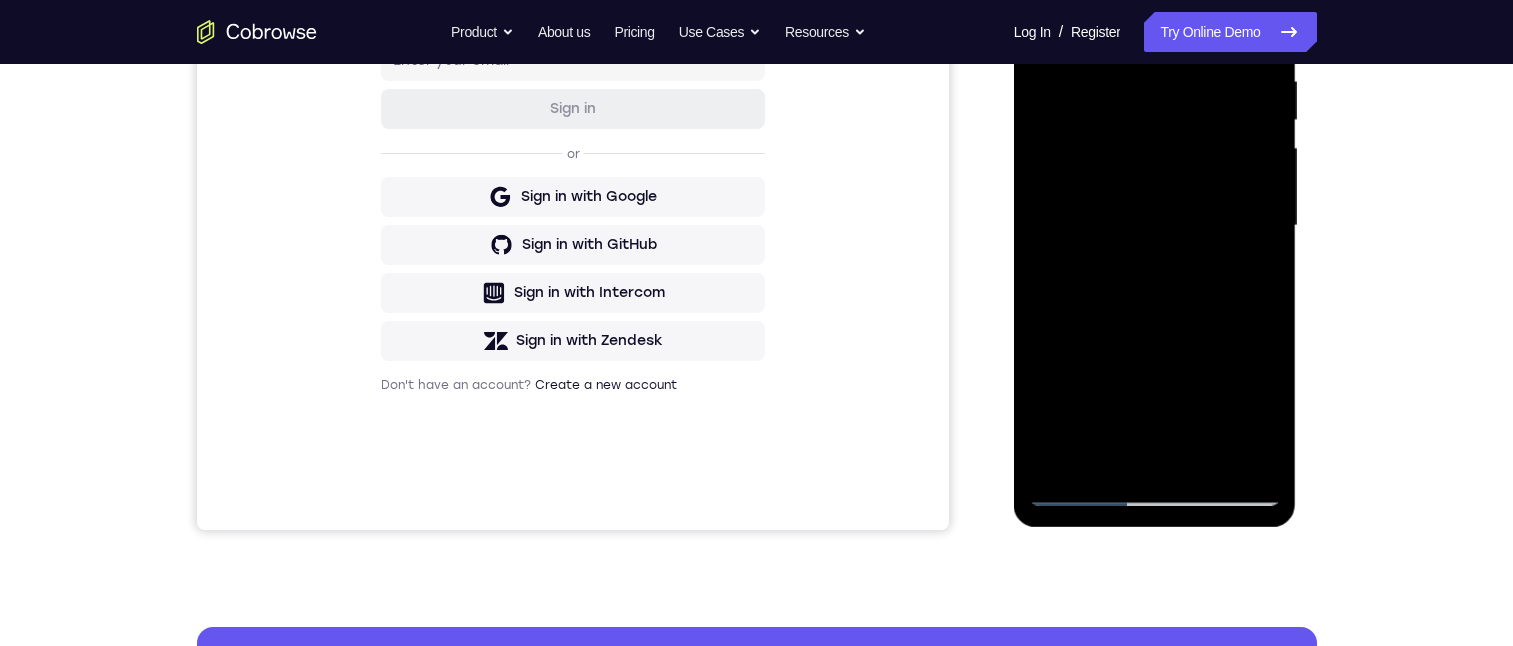 drag, startPoint x: 1130, startPoint y: 454, endPoint x: 2266, endPoint y: 464, distance: 1136.0441 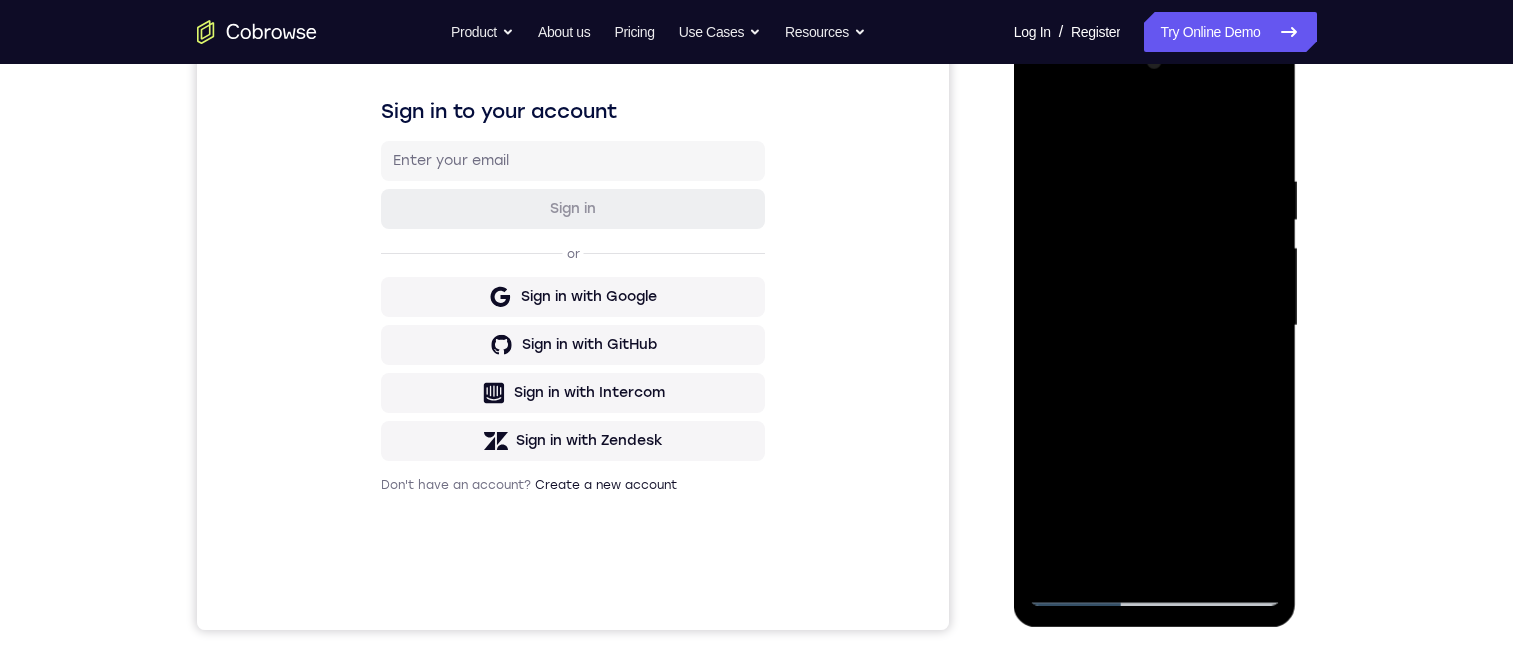 click at bounding box center (1155, 326) 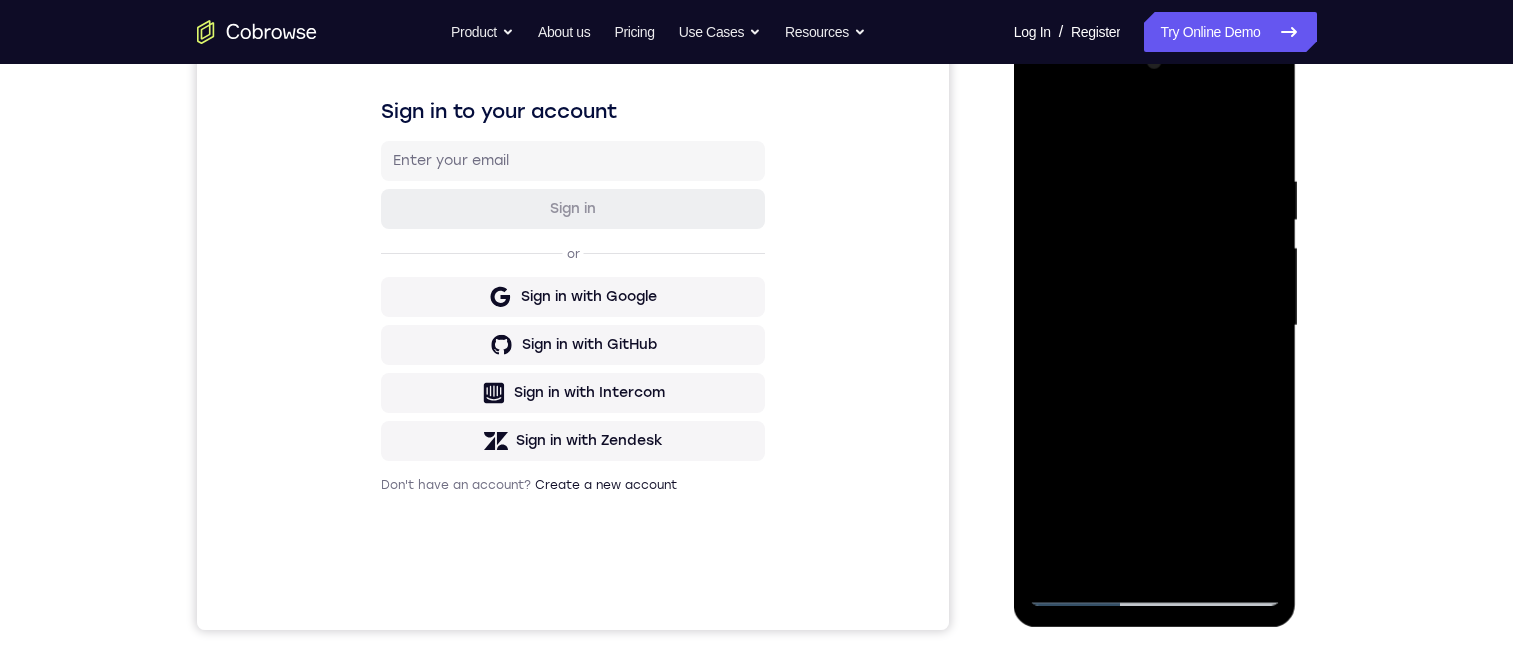 click at bounding box center [1155, 326] 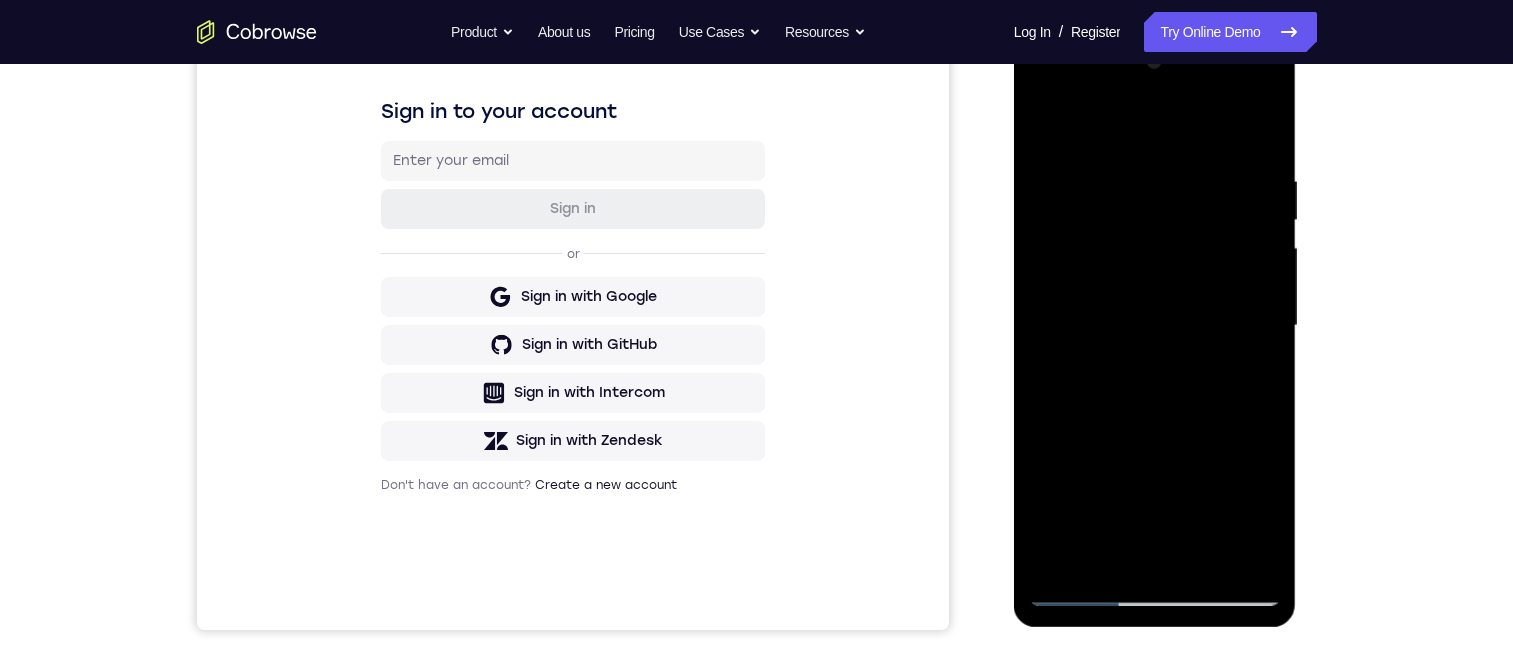 click at bounding box center (1155, 326) 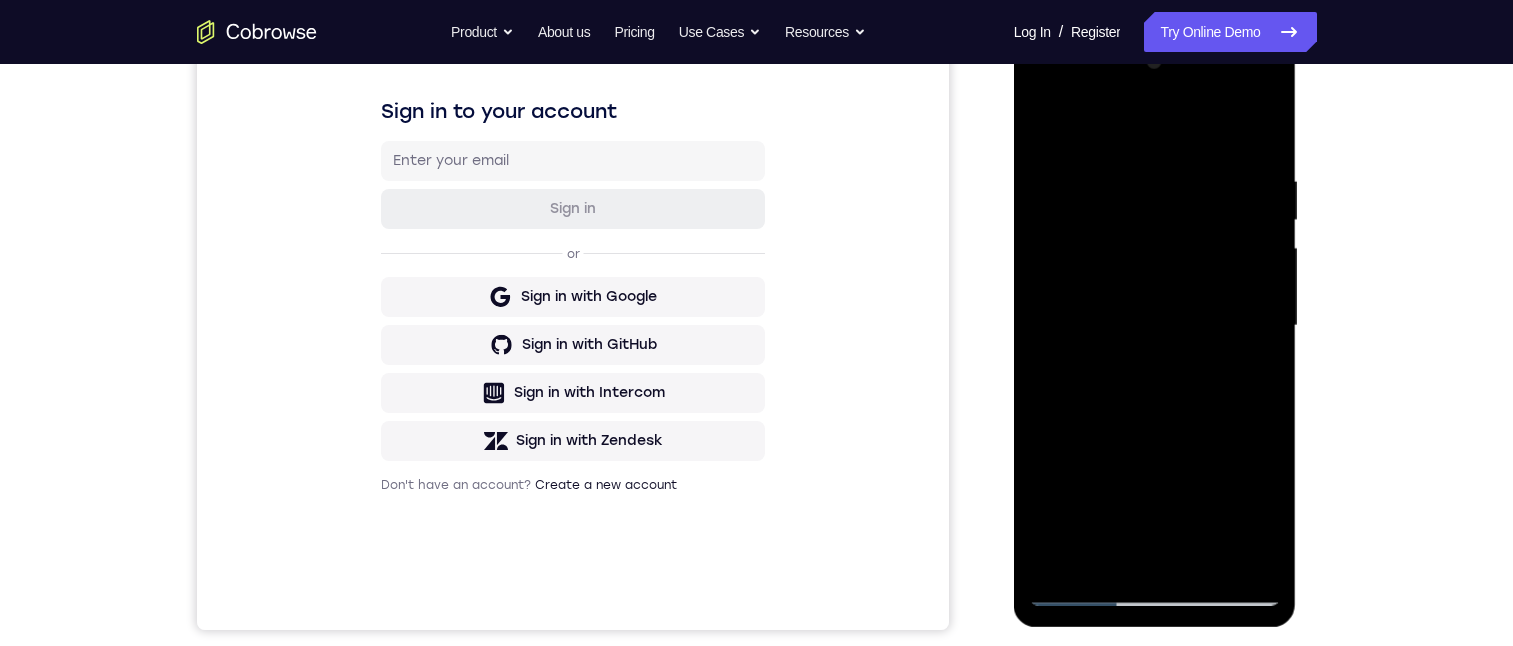click at bounding box center [1155, 326] 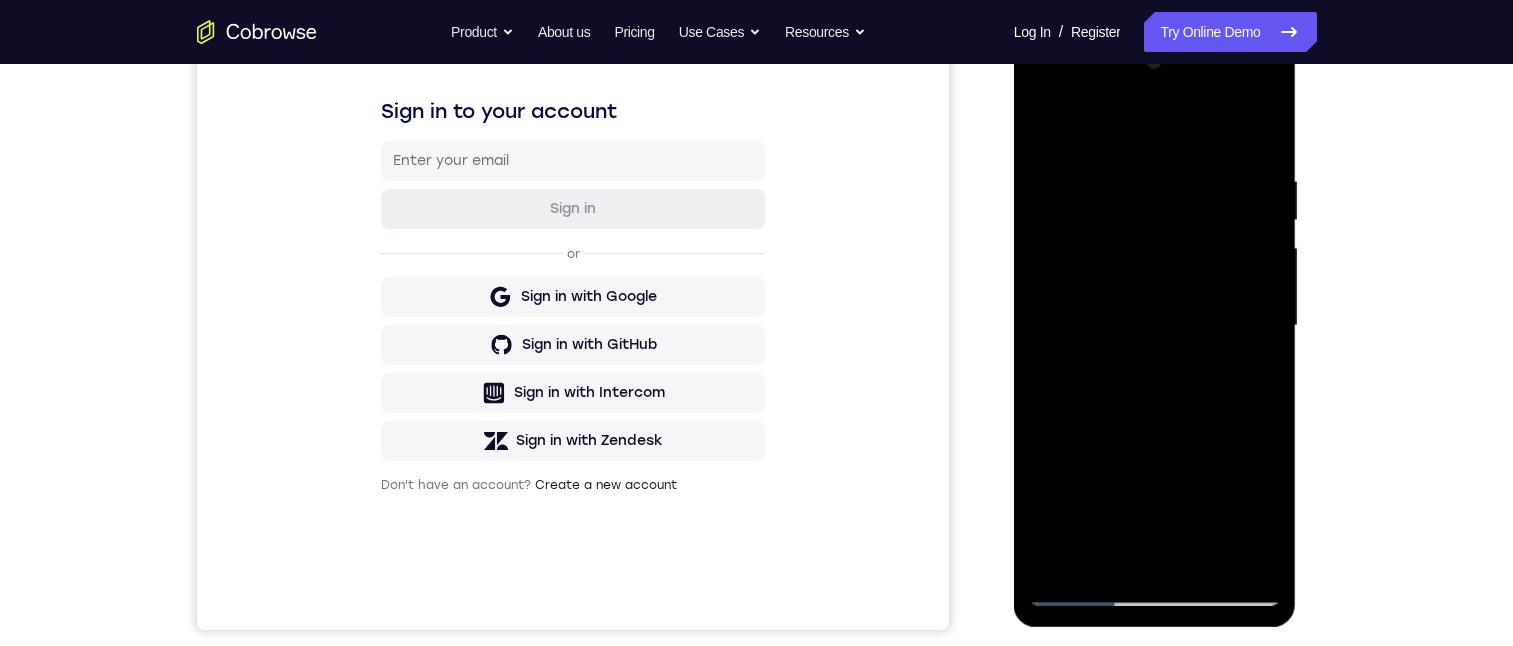 drag, startPoint x: 1254, startPoint y: 545, endPoint x: 1254, endPoint y: 534, distance: 11 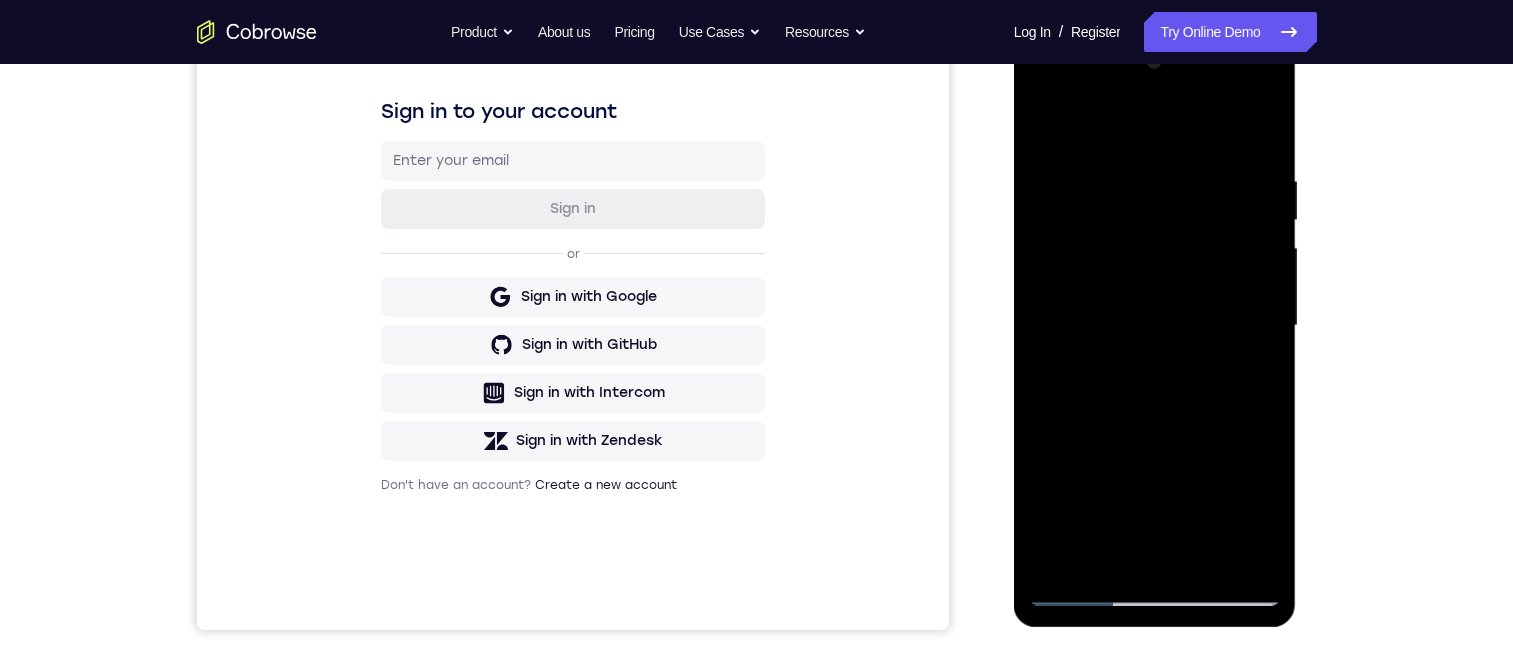 click at bounding box center [1155, 326] 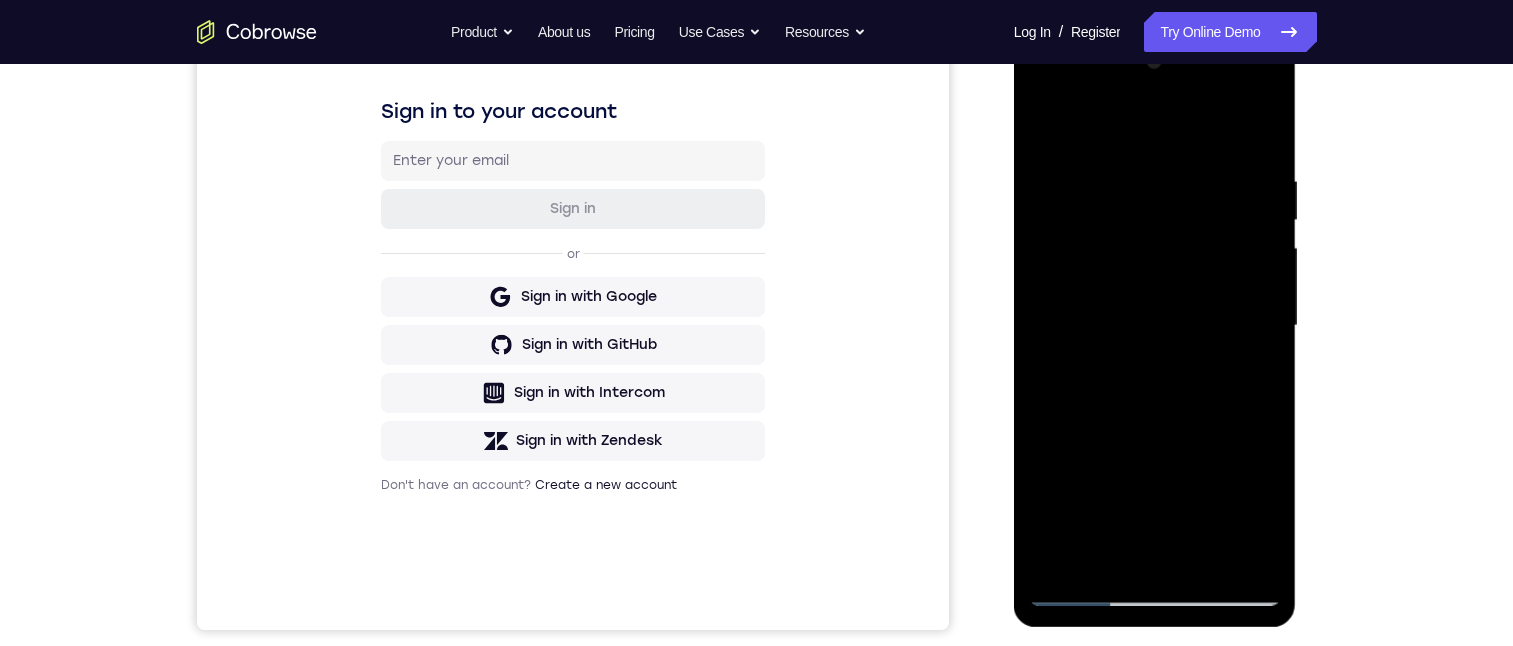 drag, startPoint x: 1173, startPoint y: 202, endPoint x: 1190, endPoint y: 506, distance: 304.47495 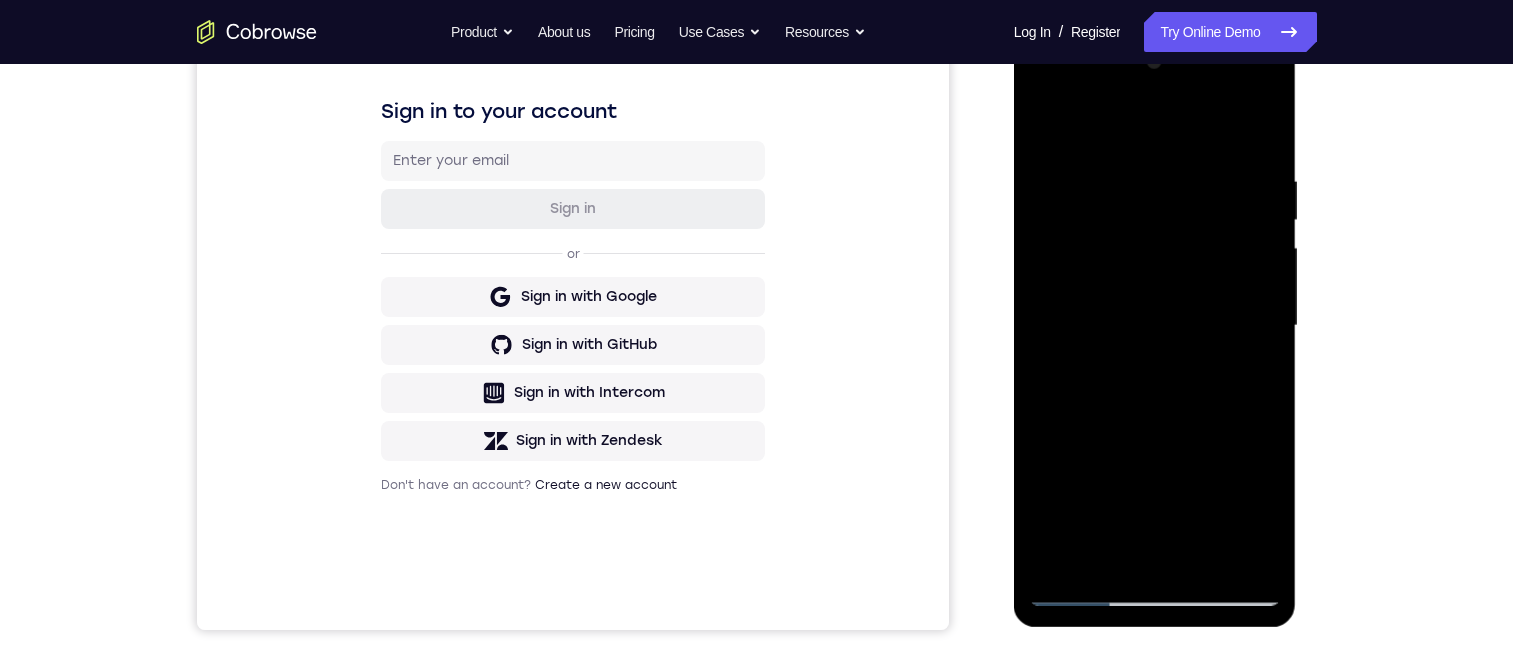 scroll, scrollTop: 400, scrollLeft: 0, axis: vertical 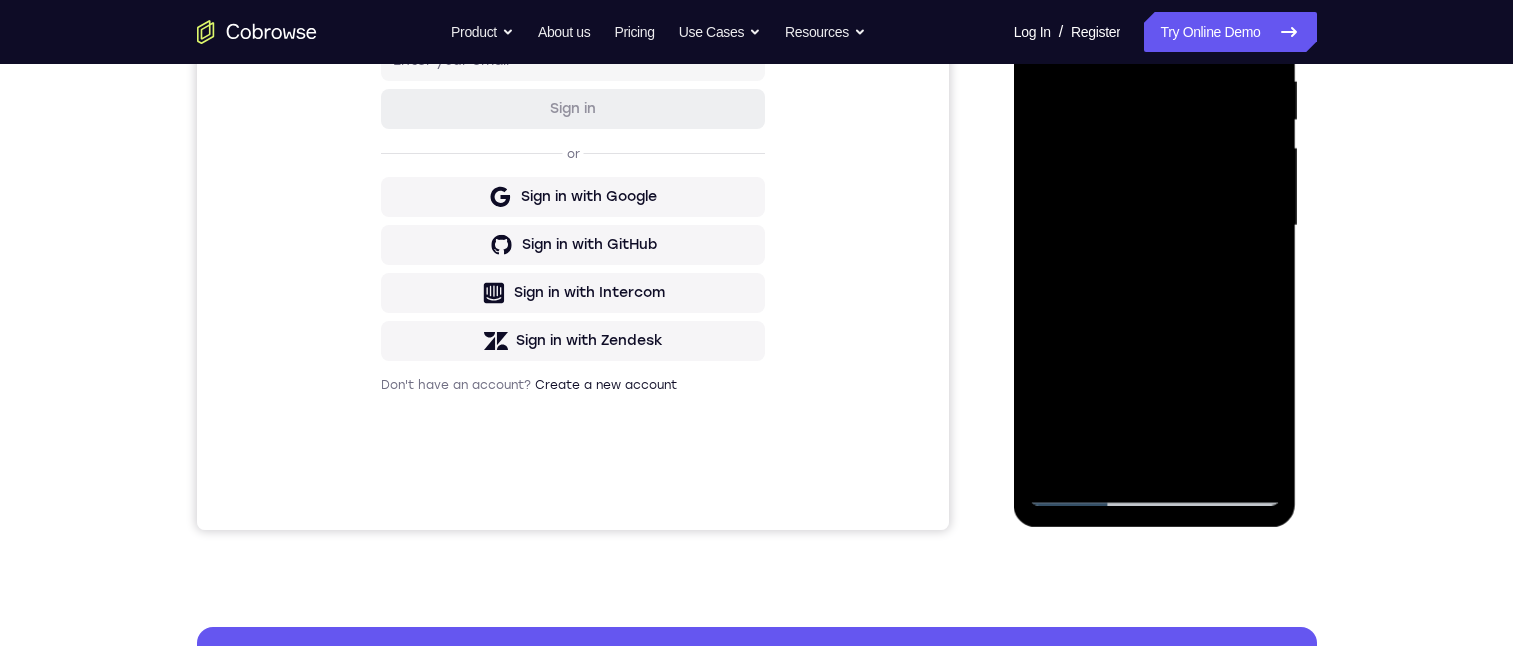 click at bounding box center (1155, 226) 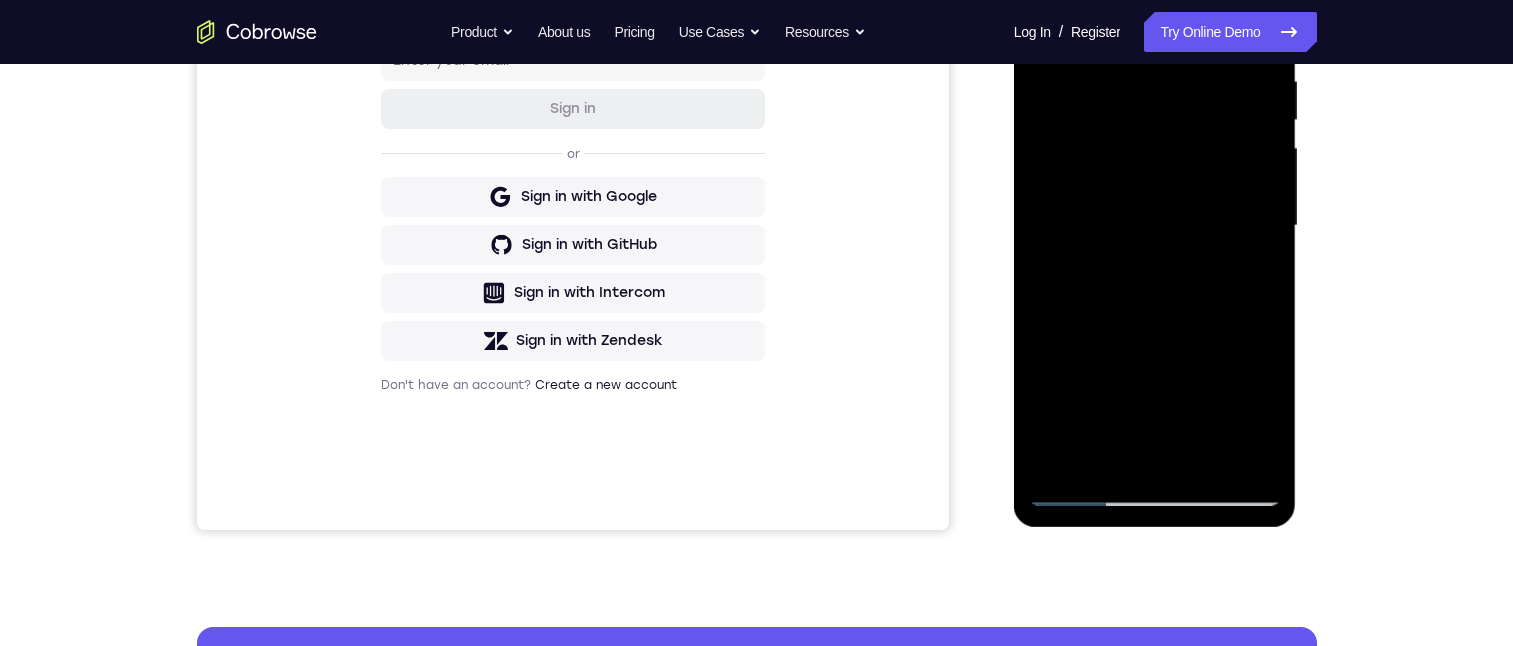 scroll, scrollTop: 300, scrollLeft: 0, axis: vertical 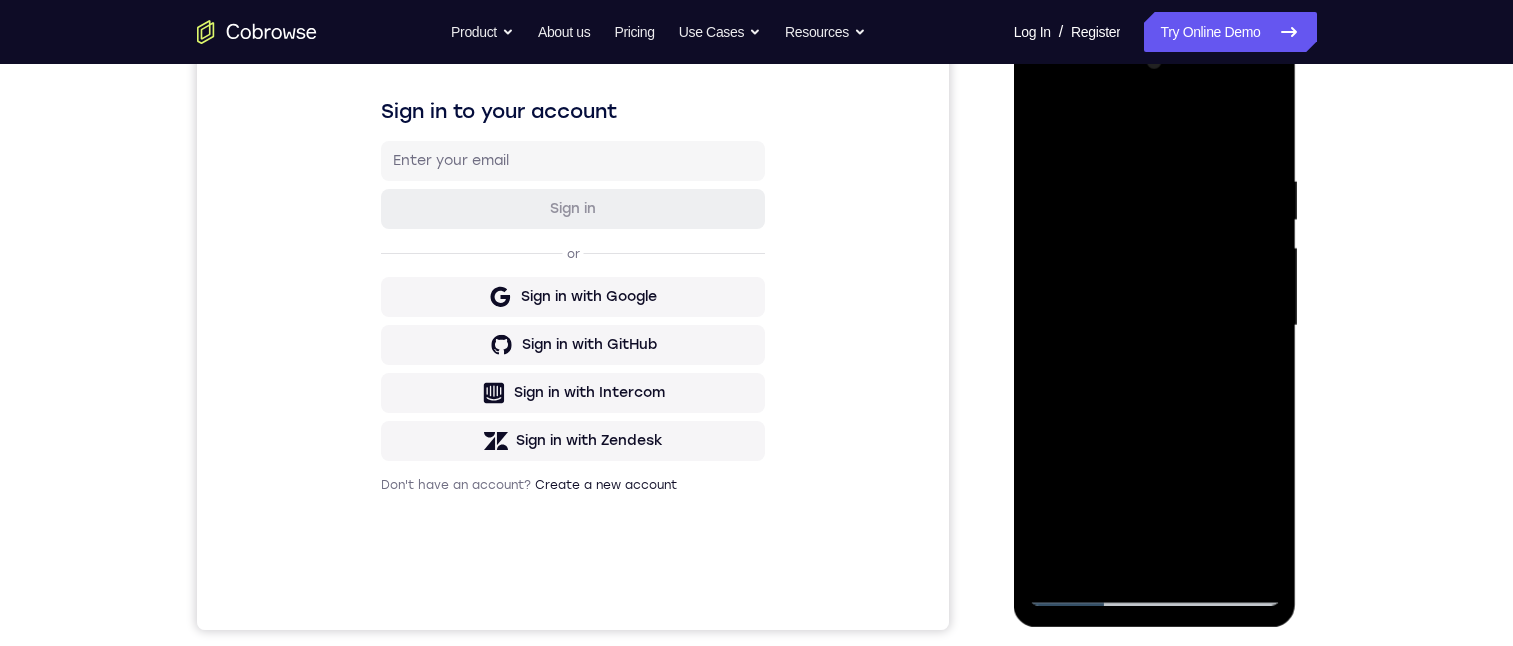 click at bounding box center [1155, 326] 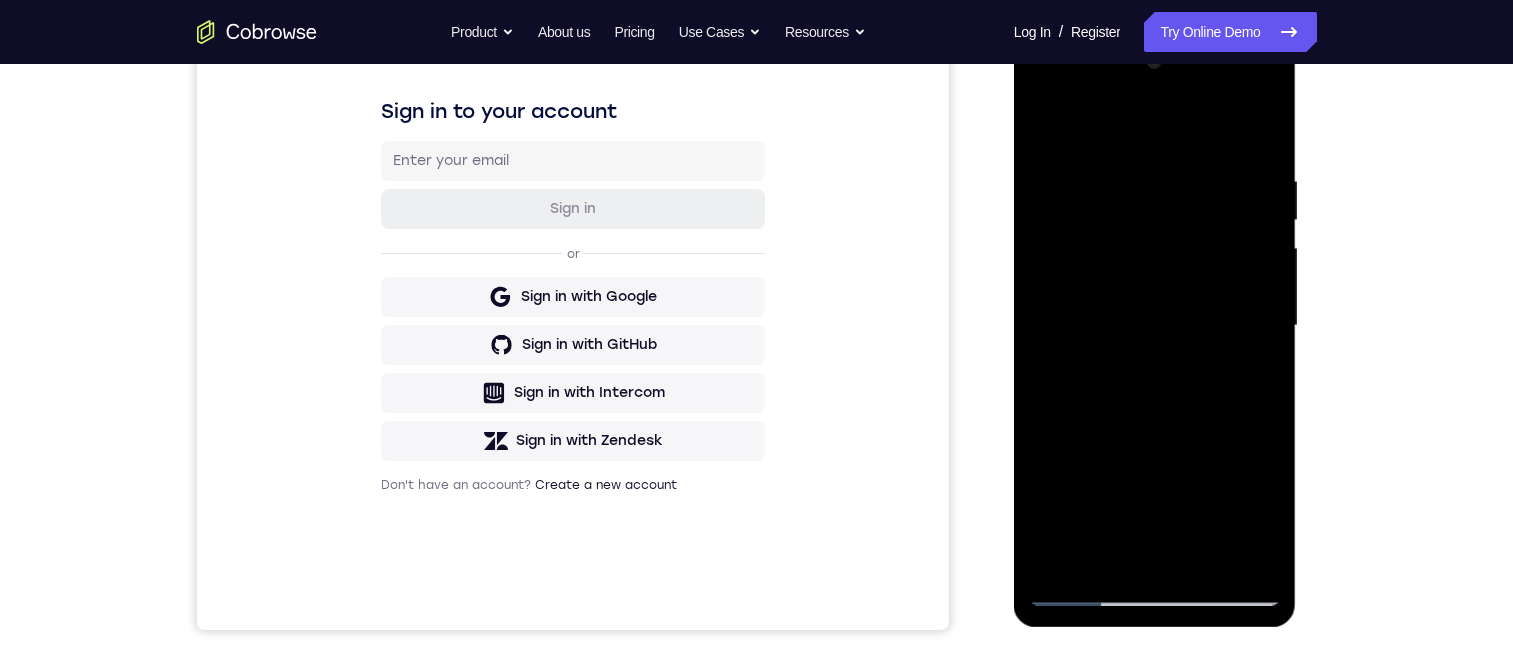 click at bounding box center (1155, 326) 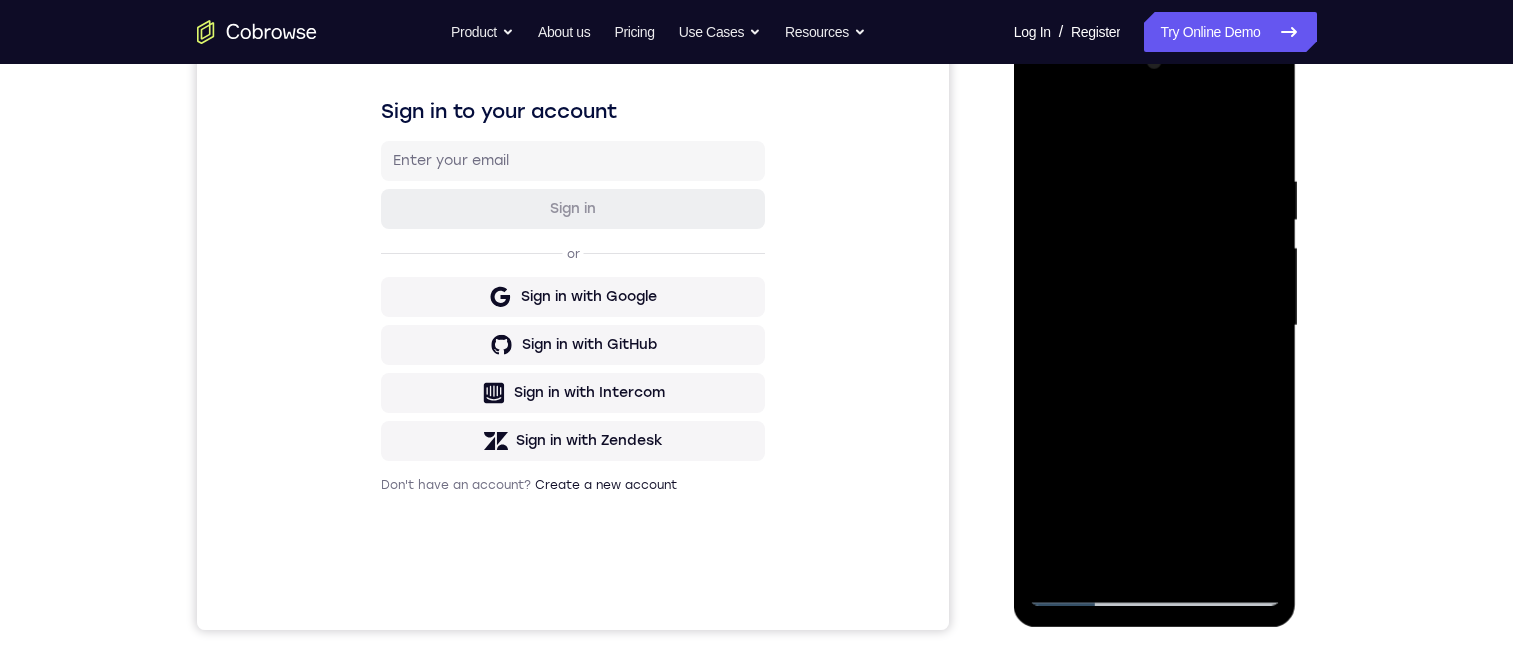 click at bounding box center [1155, 326] 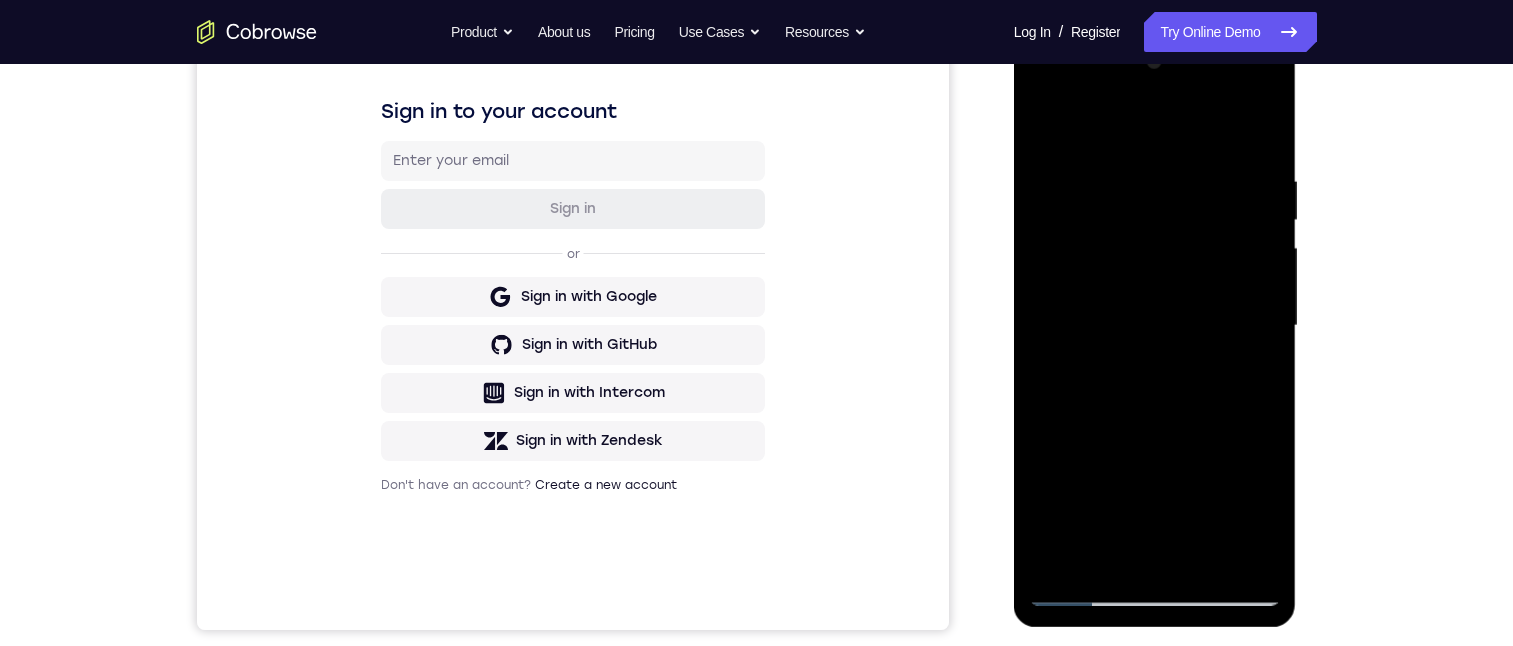 click at bounding box center [1155, 326] 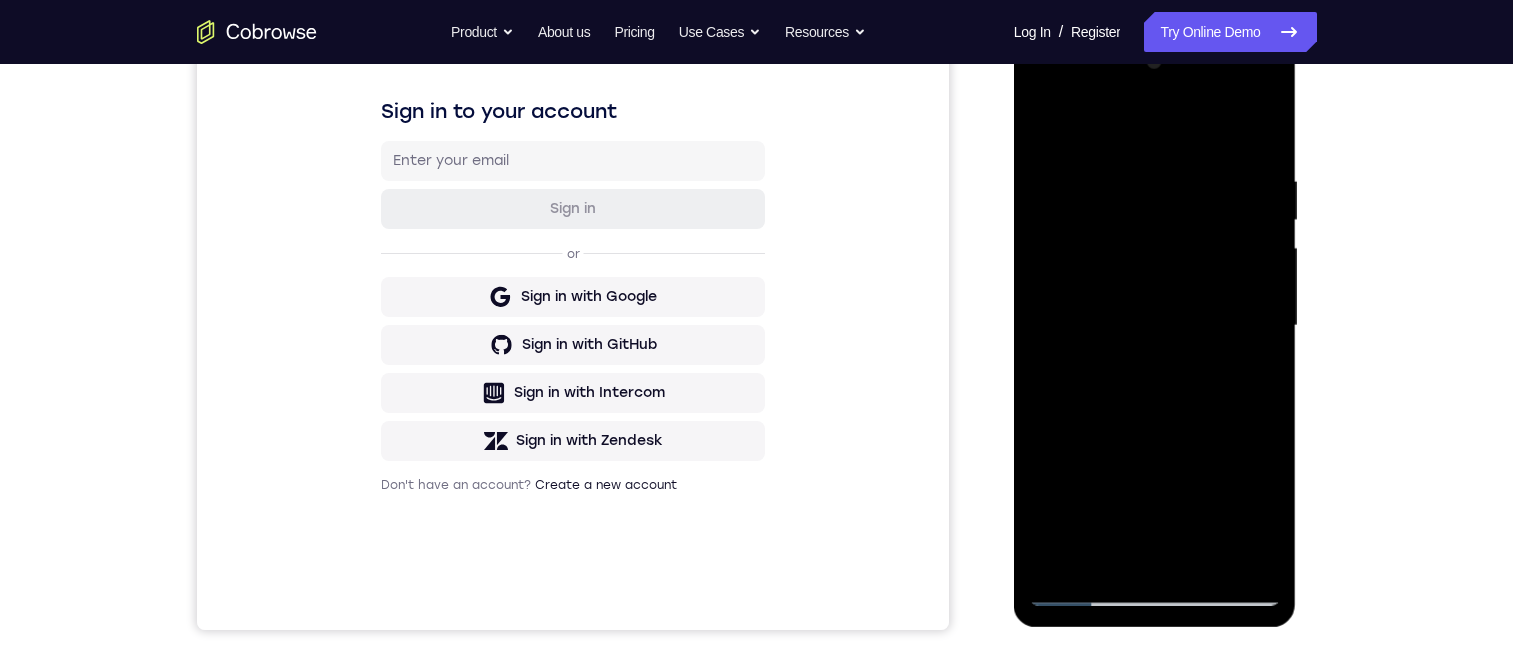 click at bounding box center (1155, 326) 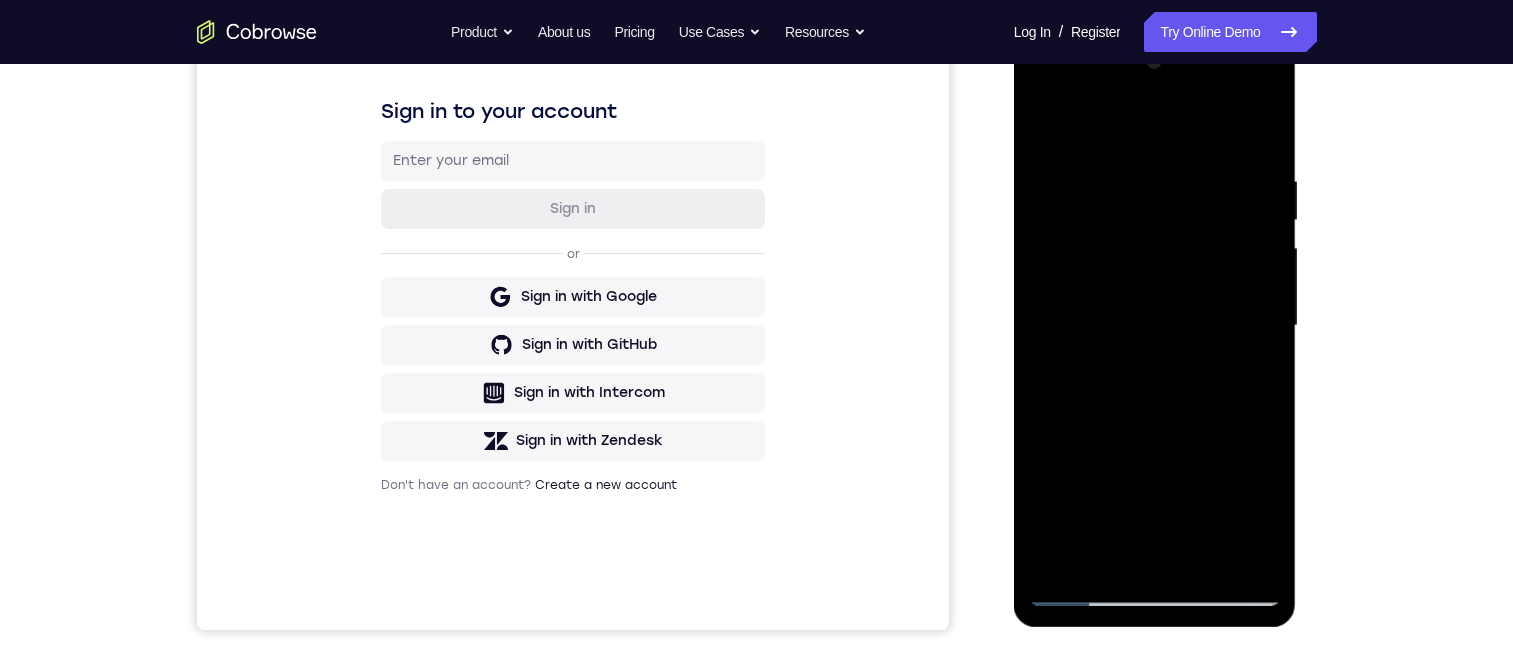 click at bounding box center [1155, 326] 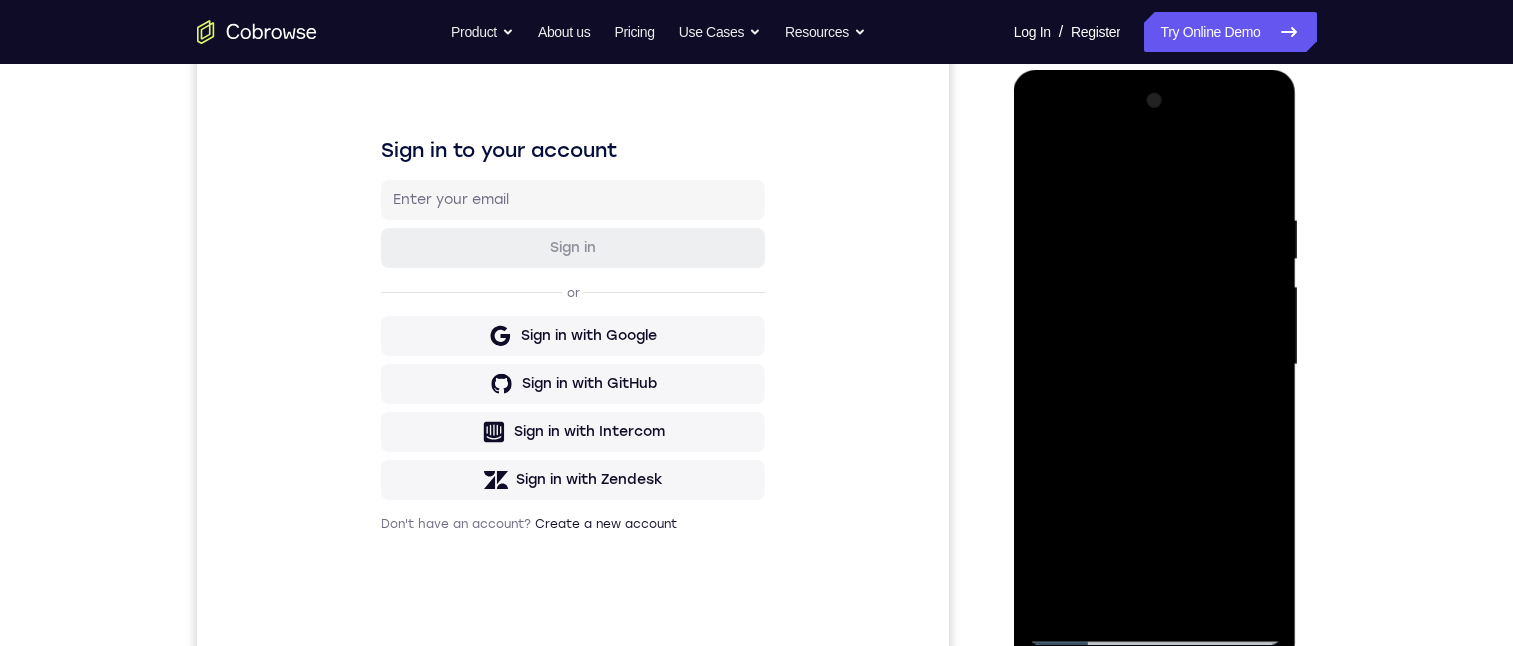 scroll, scrollTop: 0, scrollLeft: 0, axis: both 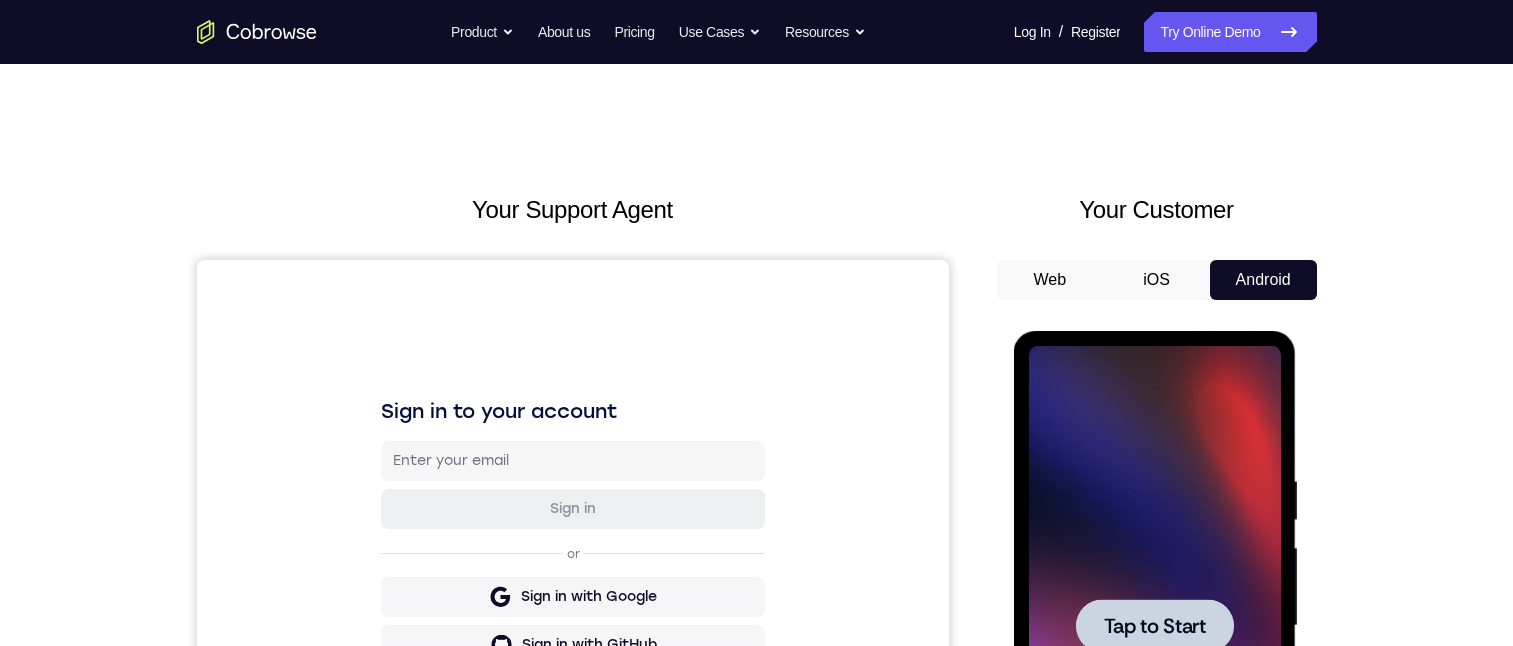 click at bounding box center [1155, 626] 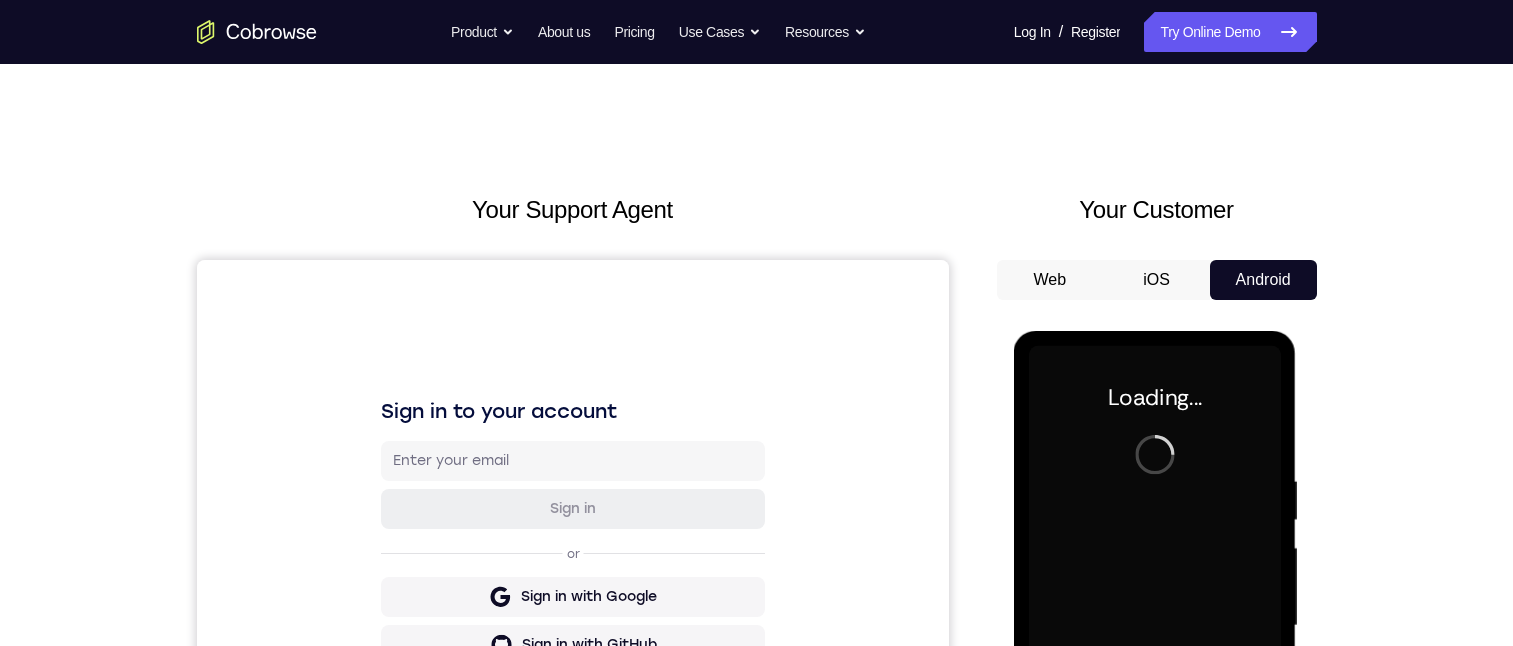 scroll, scrollTop: 412, scrollLeft: 0, axis: vertical 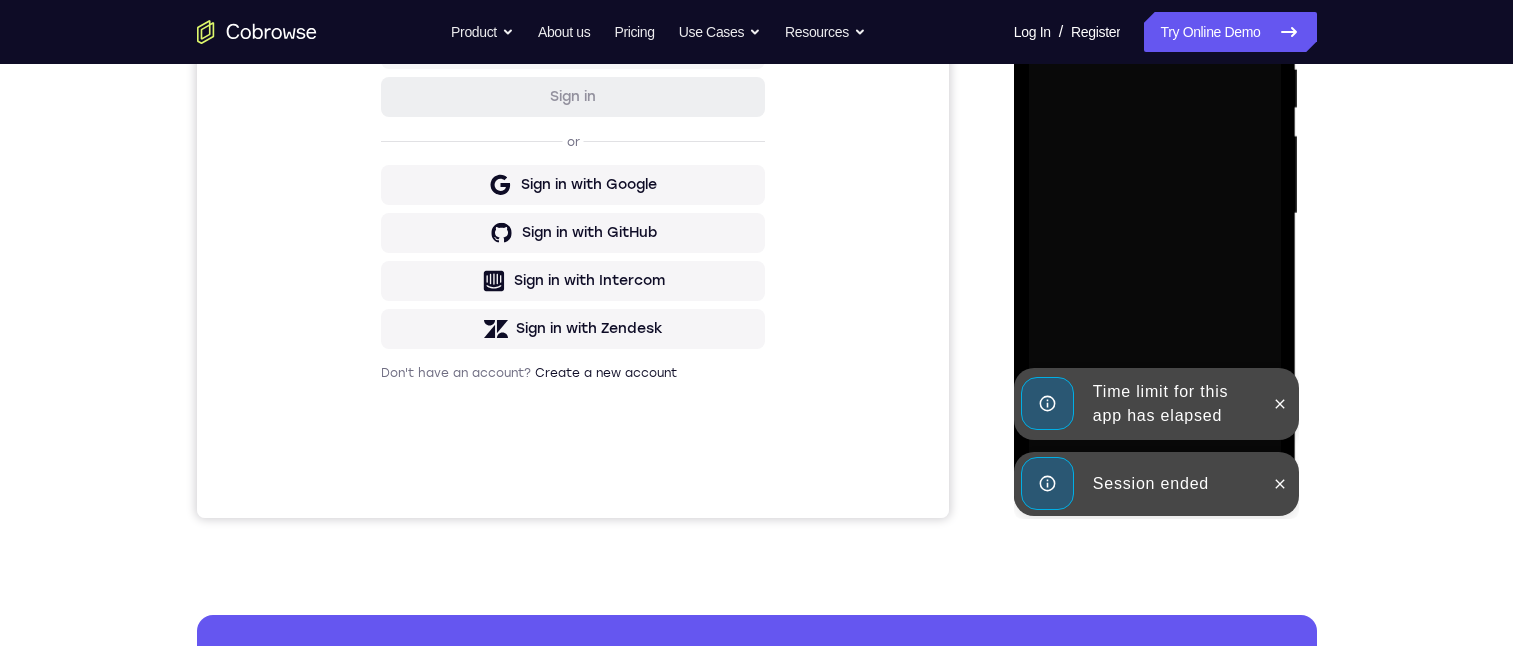 drag, startPoint x: 1280, startPoint y: 408, endPoint x: 1268, endPoint y: 463, distance: 56.293873 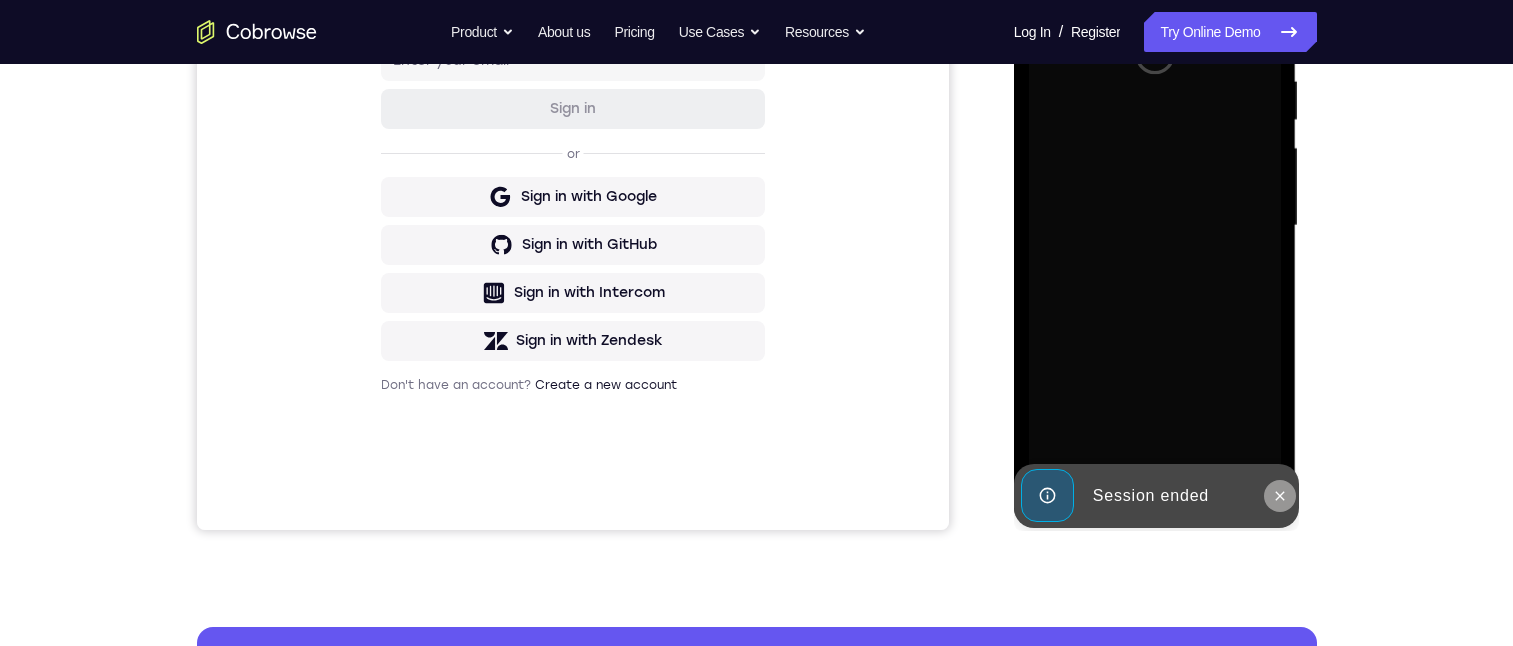 click at bounding box center (1280, 496) 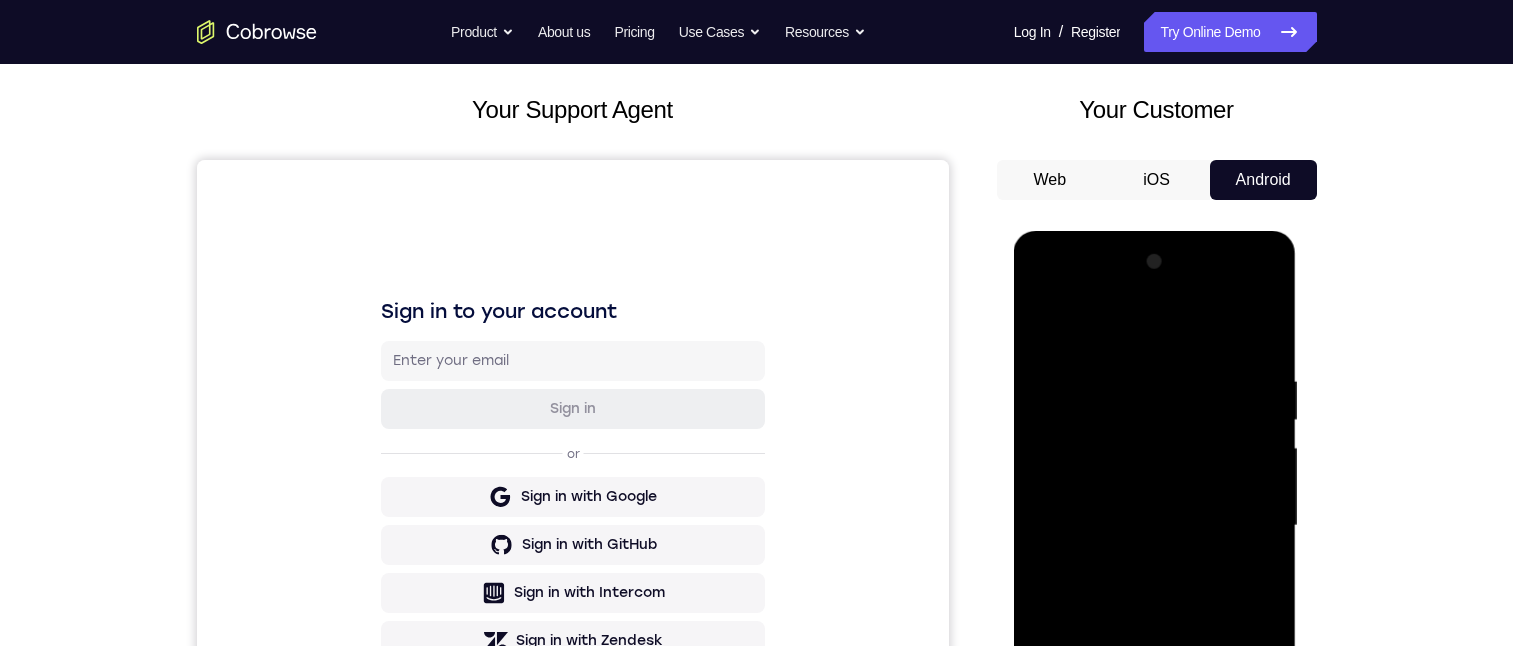 scroll, scrollTop: 300, scrollLeft: 0, axis: vertical 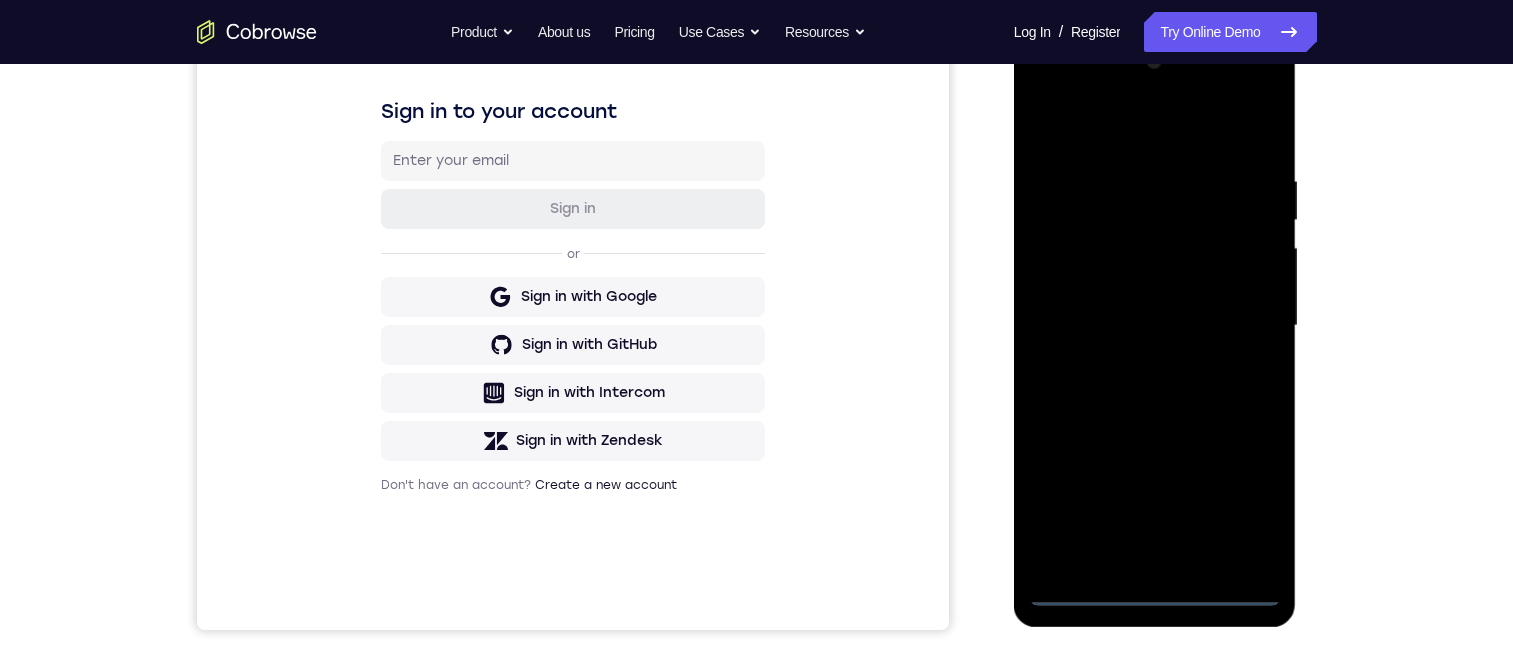 click at bounding box center [1155, 326] 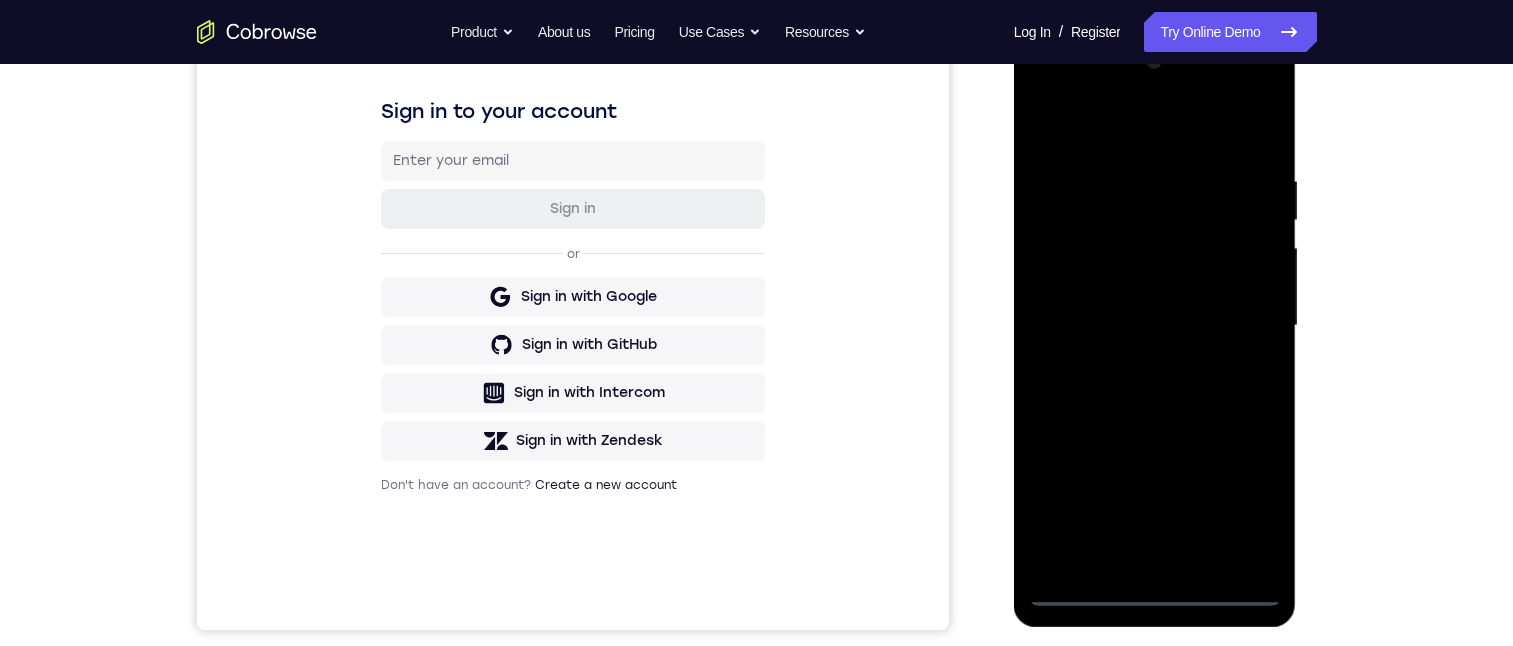 click at bounding box center (1155, 326) 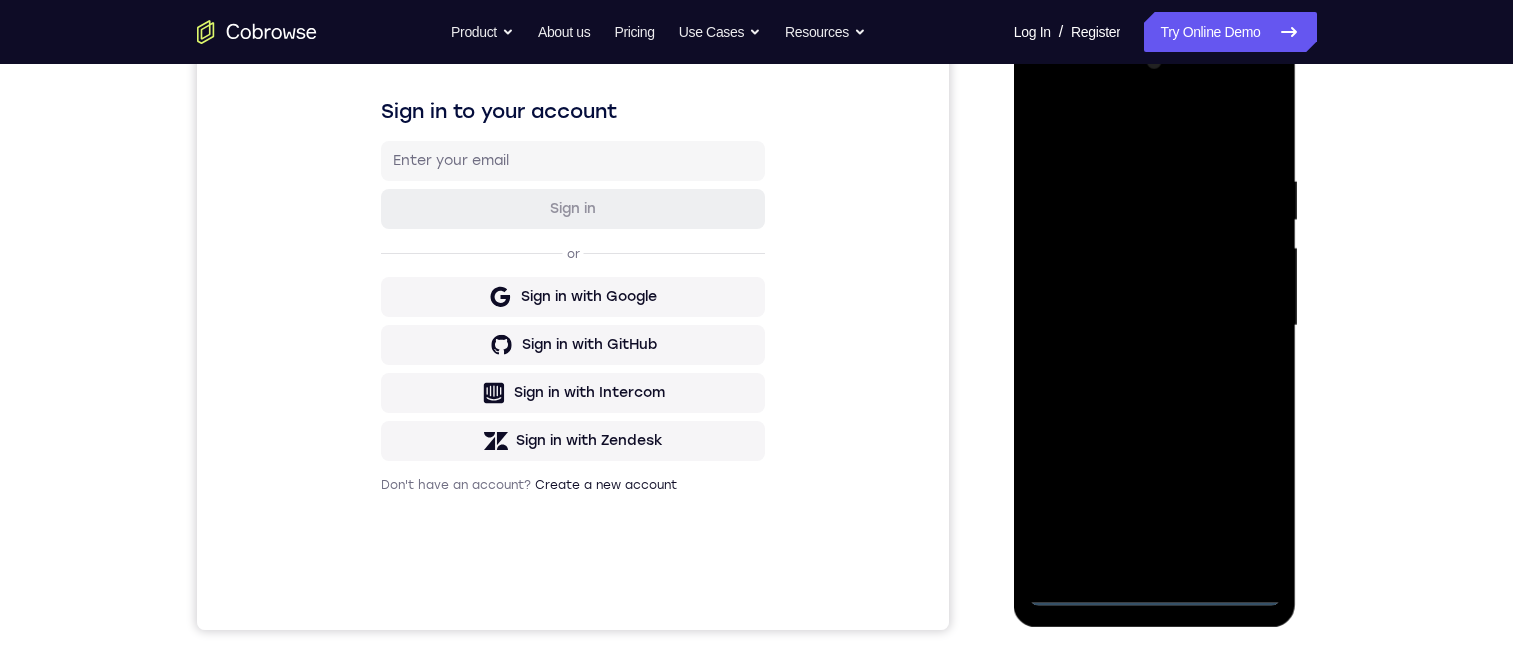 click at bounding box center (1155, 326) 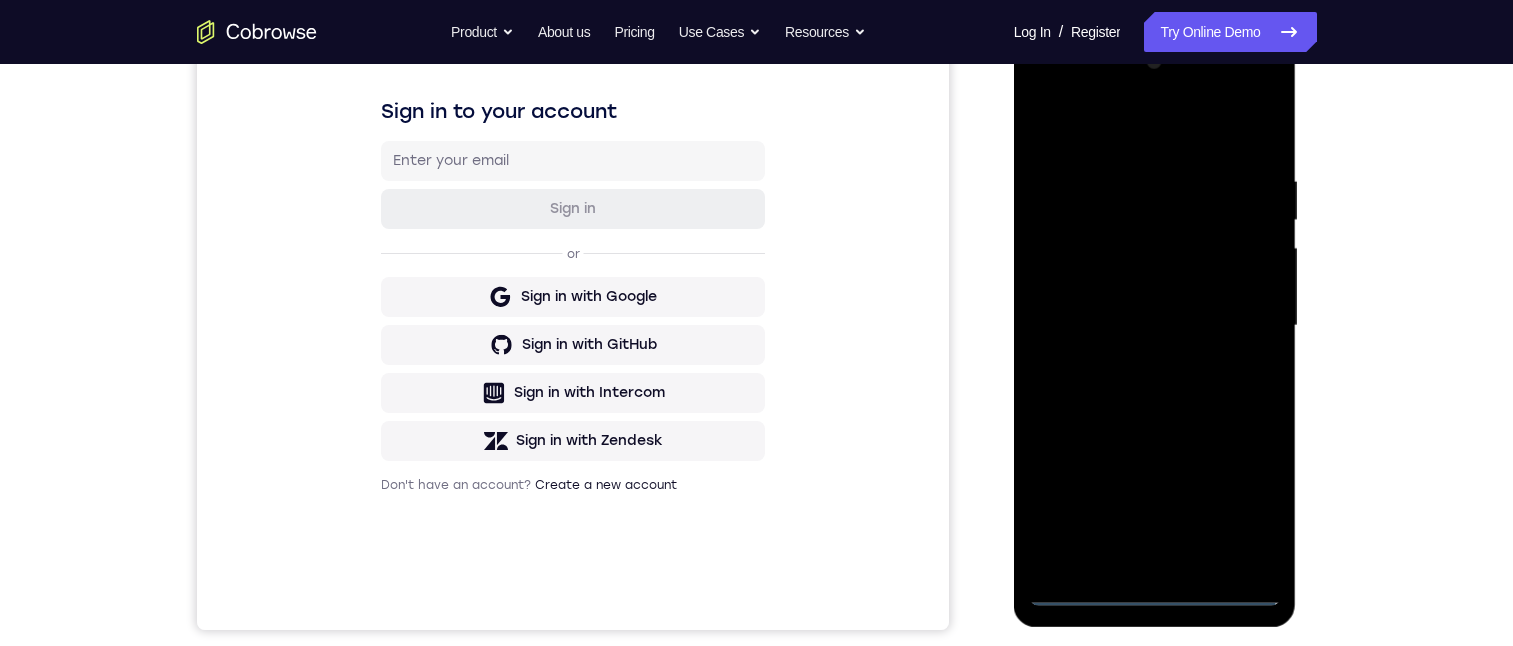 click at bounding box center [1155, 326] 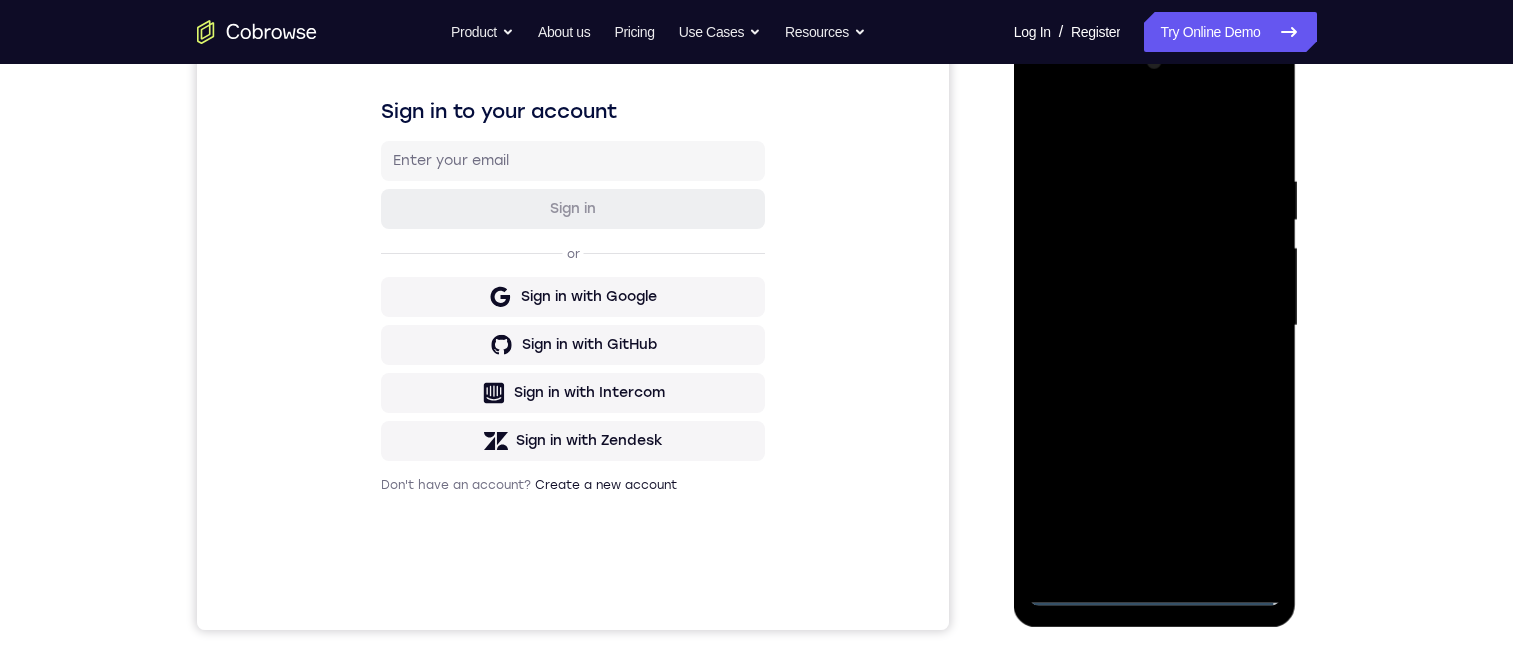 click at bounding box center (1155, 326) 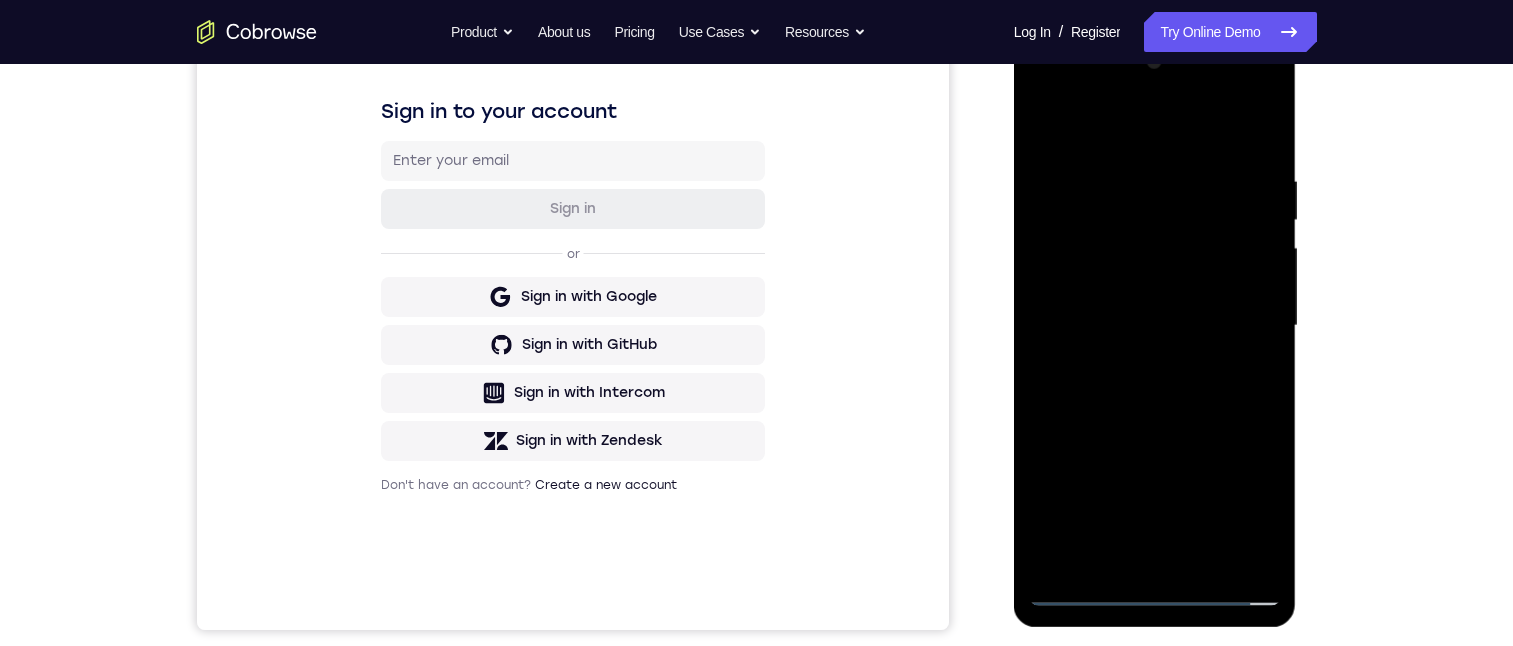 click at bounding box center [1155, 326] 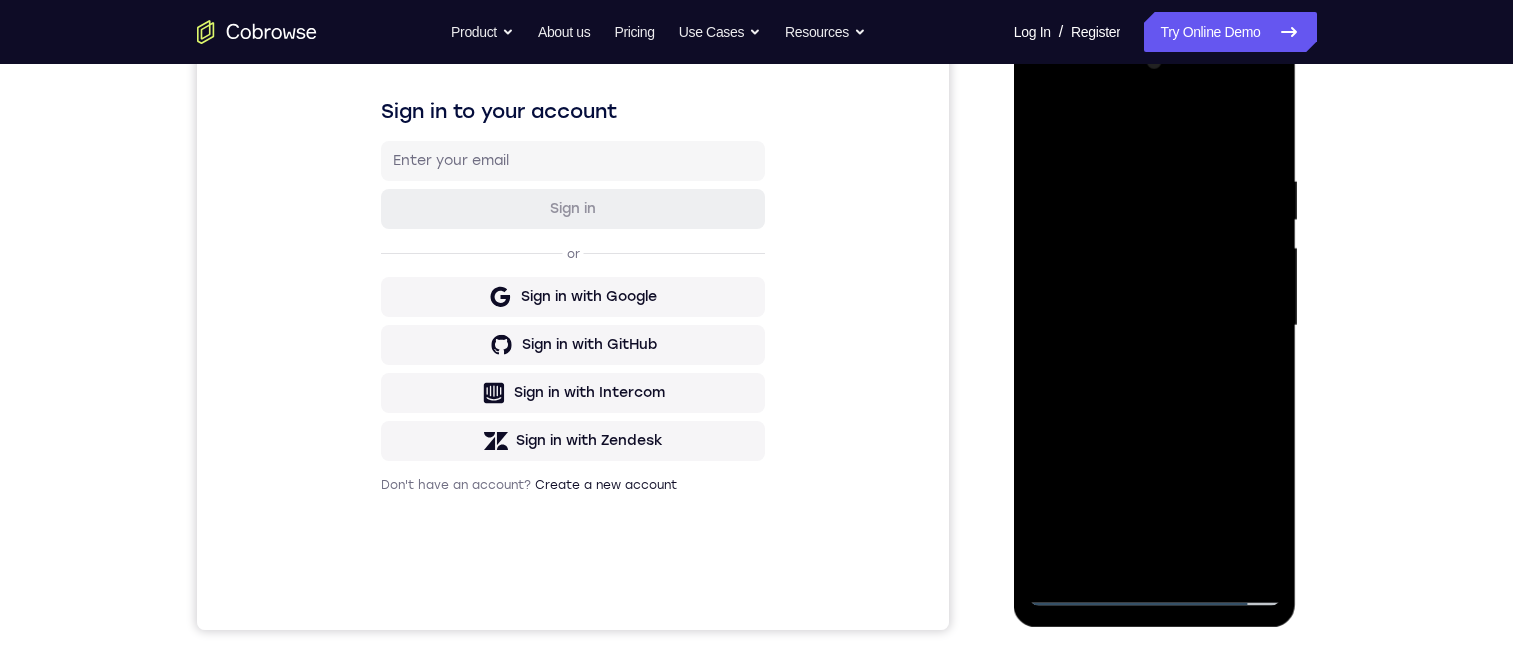 click at bounding box center [1155, 326] 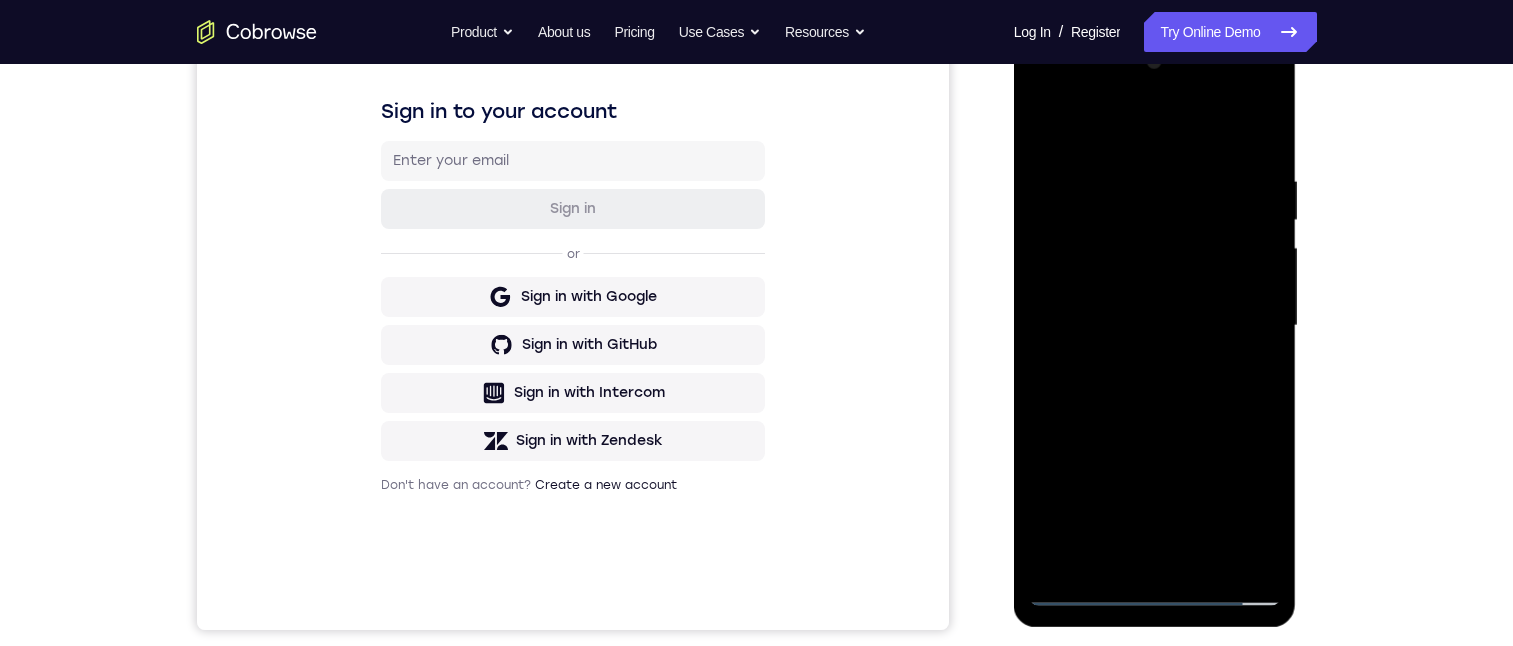 click at bounding box center (1155, 326) 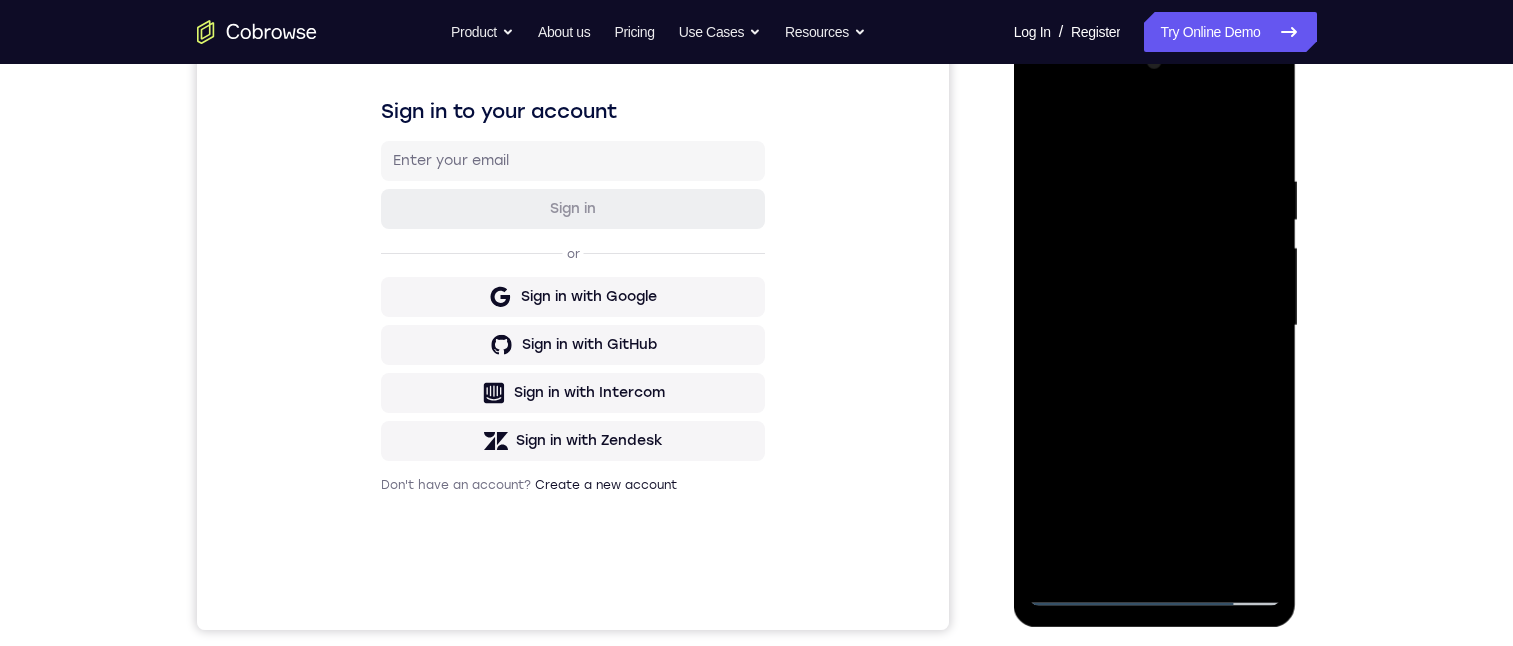 drag, startPoint x: 1230, startPoint y: 219, endPoint x: 1231, endPoint y: 164, distance: 55.00909 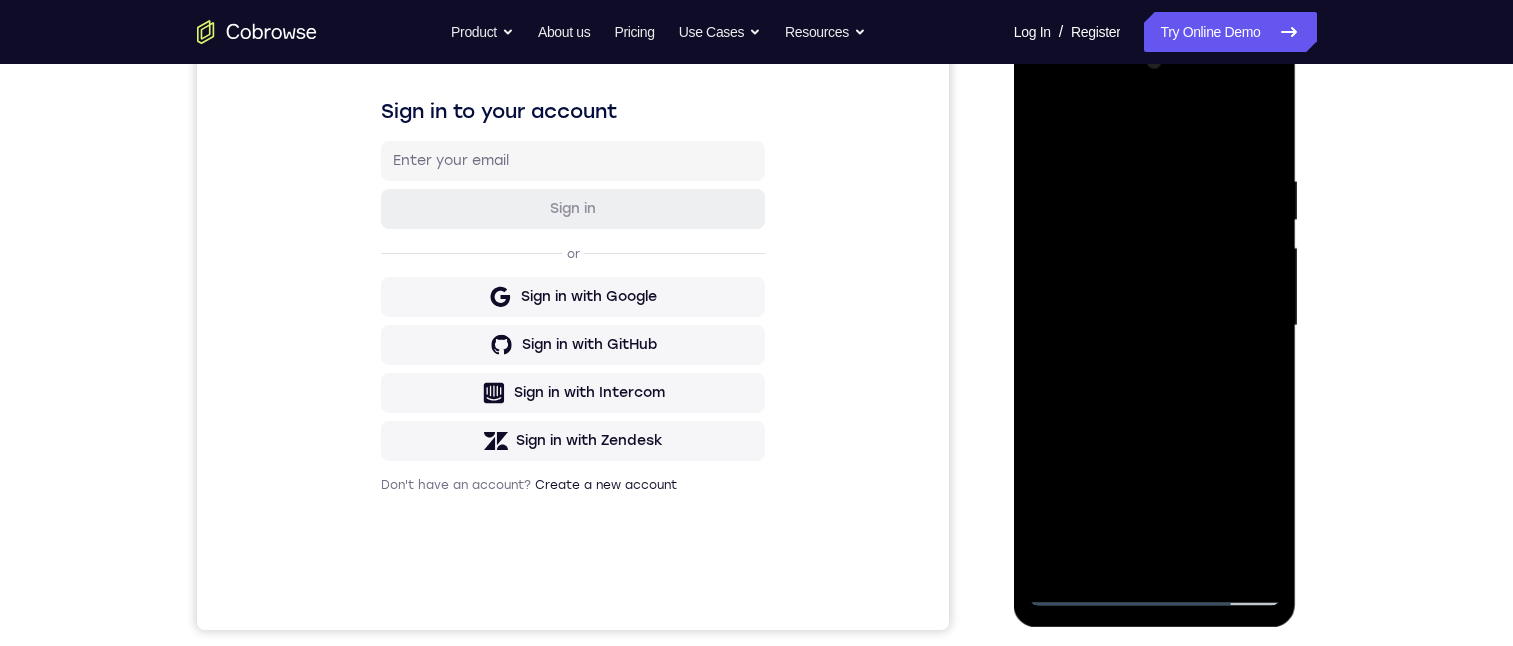 click at bounding box center (1155, 326) 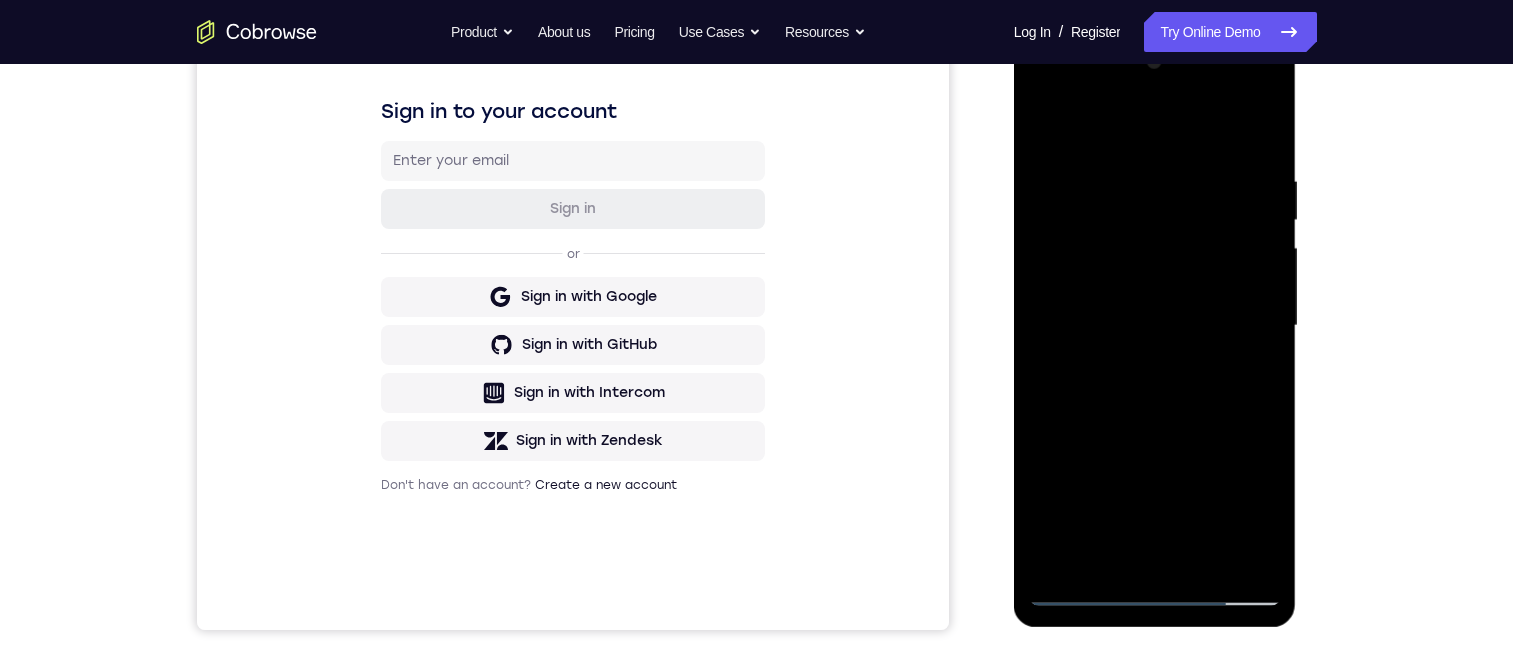 click at bounding box center (1155, 326) 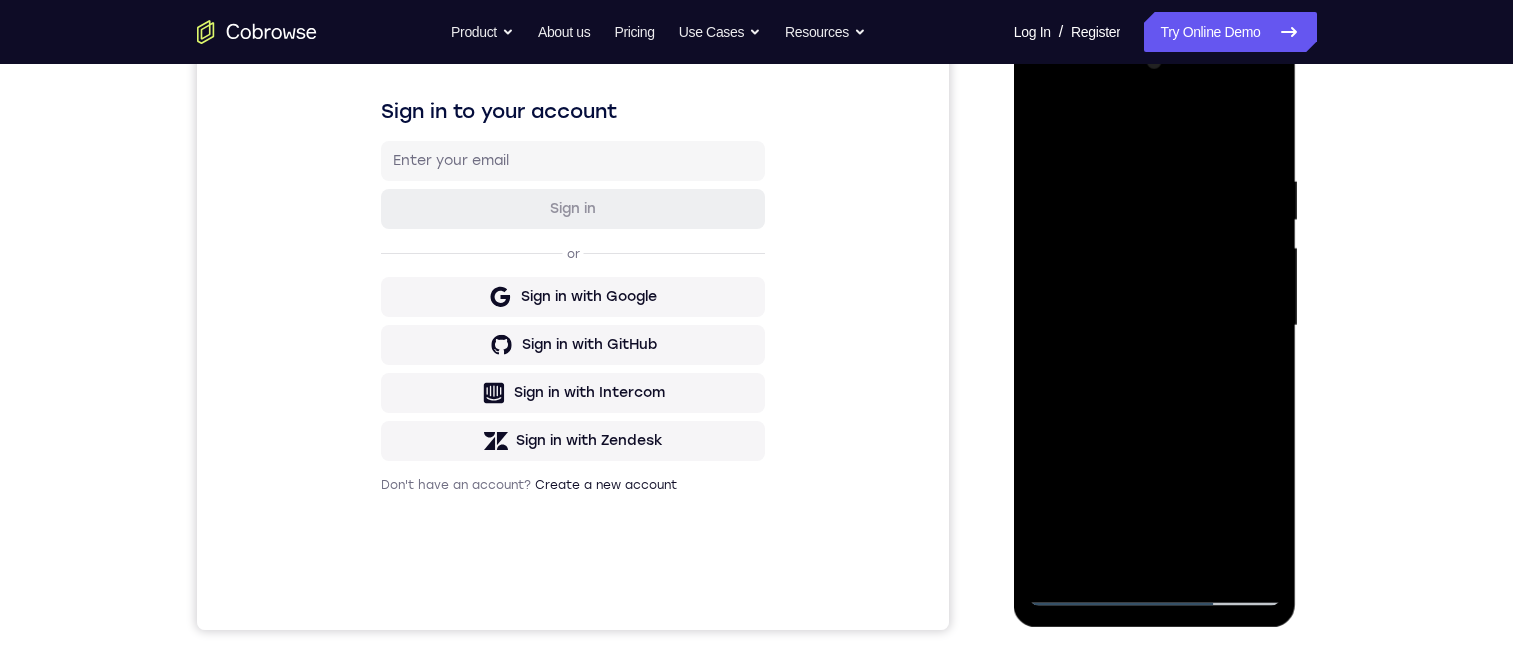 click at bounding box center [1155, 326] 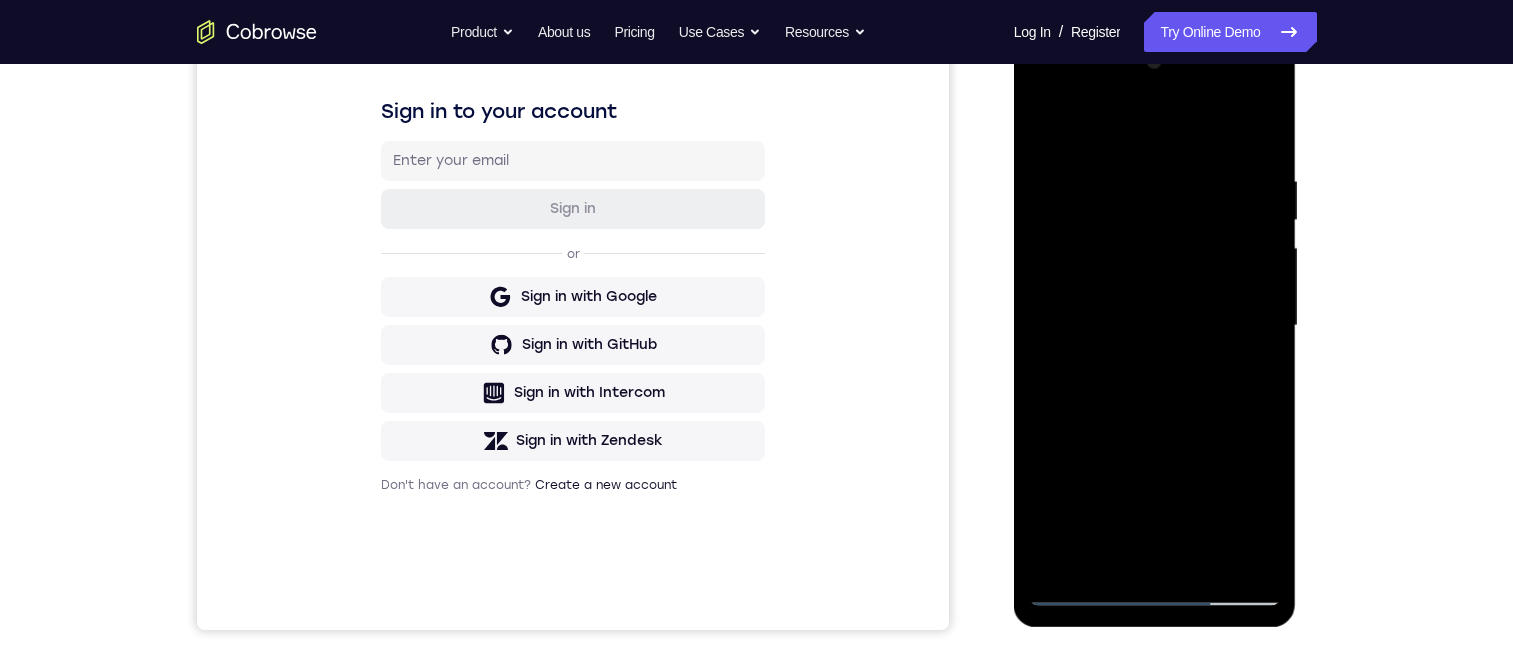 drag, startPoint x: 1085, startPoint y: 280, endPoint x: 1076, endPoint y: 203, distance: 77.52419 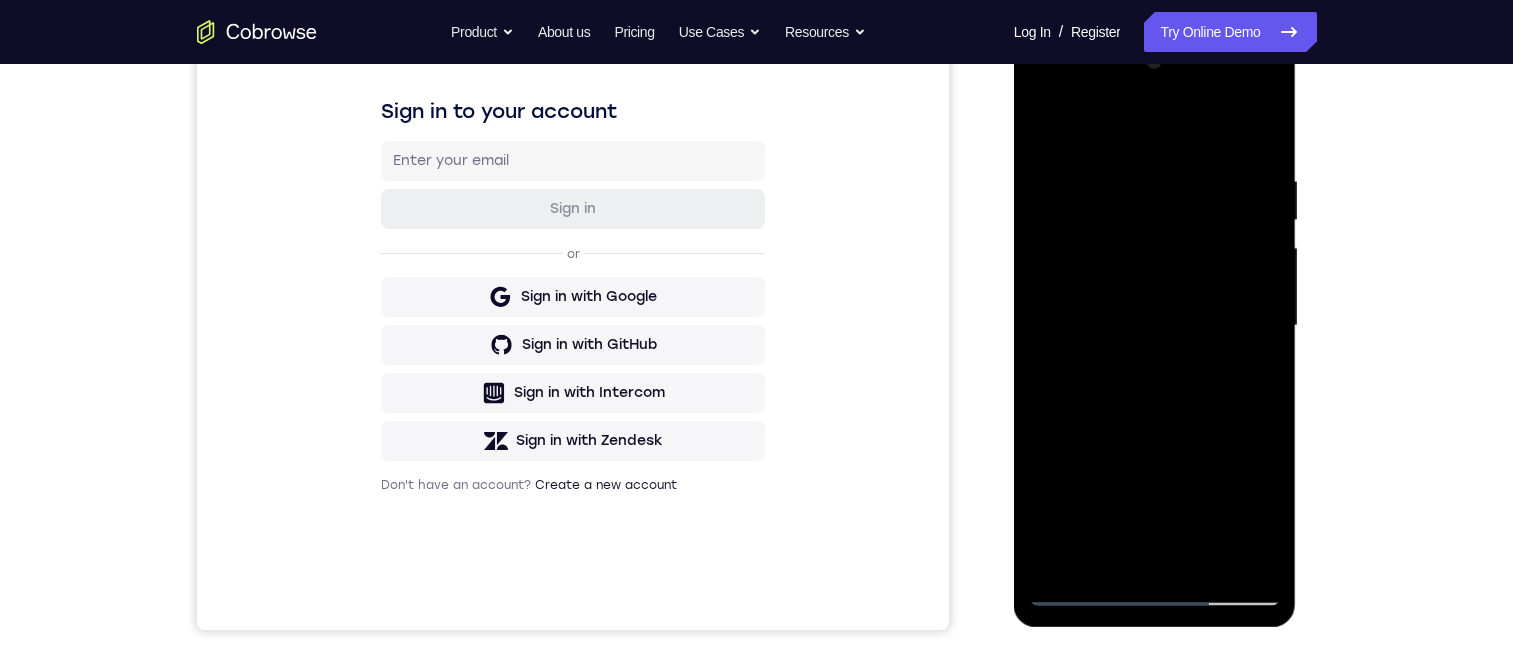 drag, startPoint x: 1161, startPoint y: 467, endPoint x: 1159, endPoint y: 339, distance: 128.01562 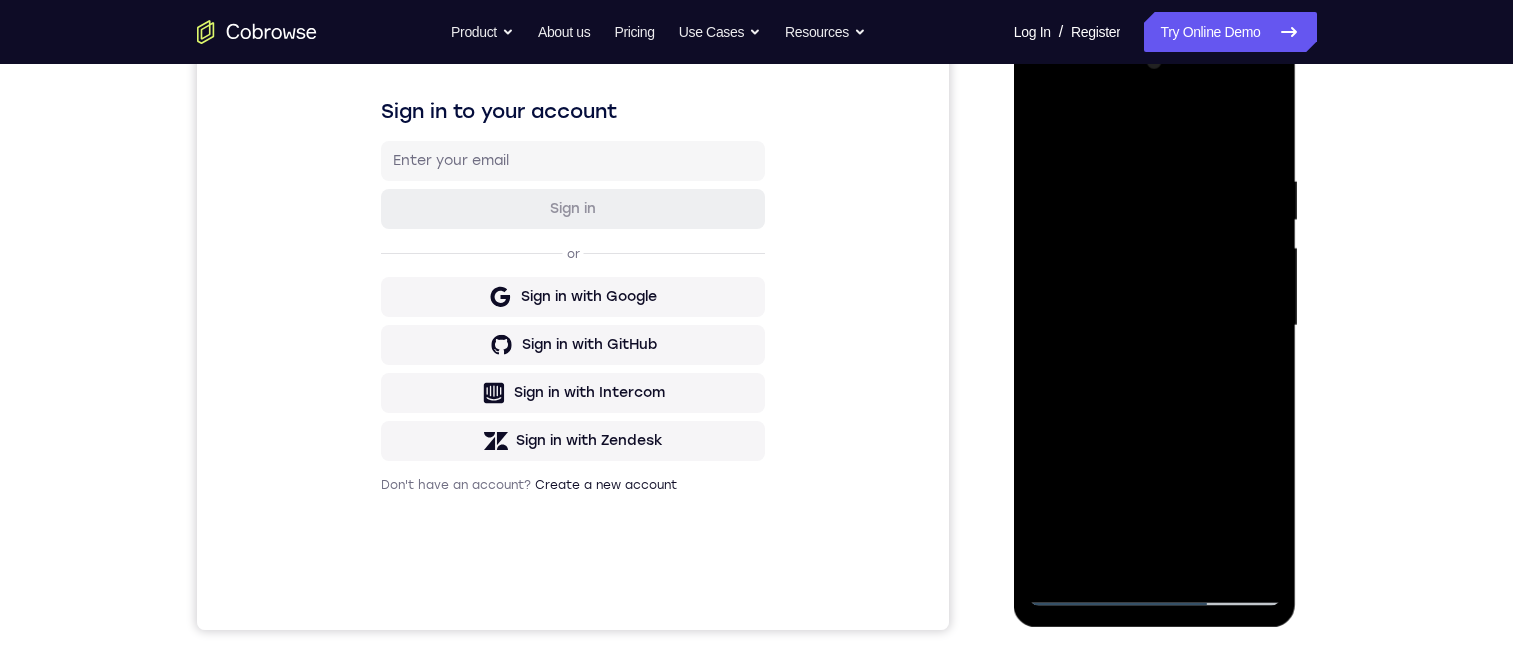 drag, startPoint x: 1196, startPoint y: 469, endPoint x: 1189, endPoint y: 300, distance: 169.14491 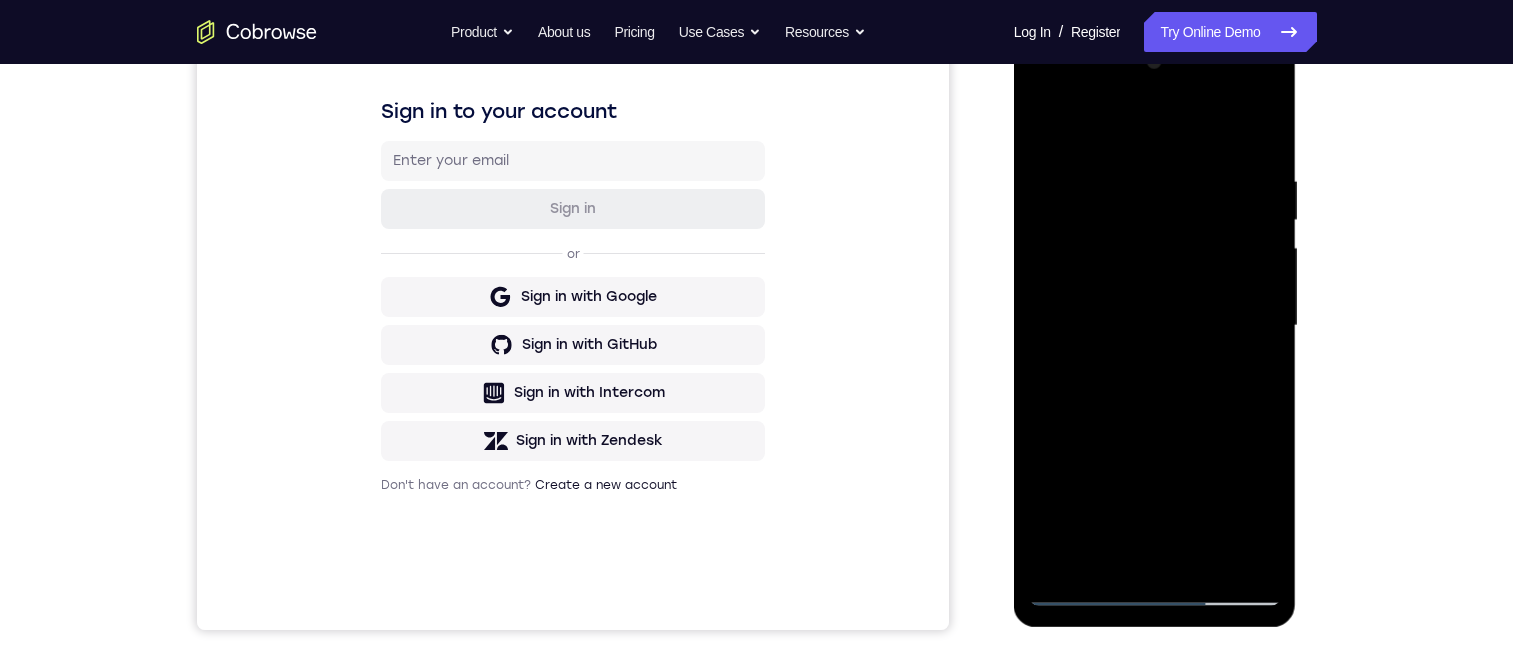drag, startPoint x: 1229, startPoint y: 473, endPoint x: 1206, endPoint y: 300, distance: 174.5222 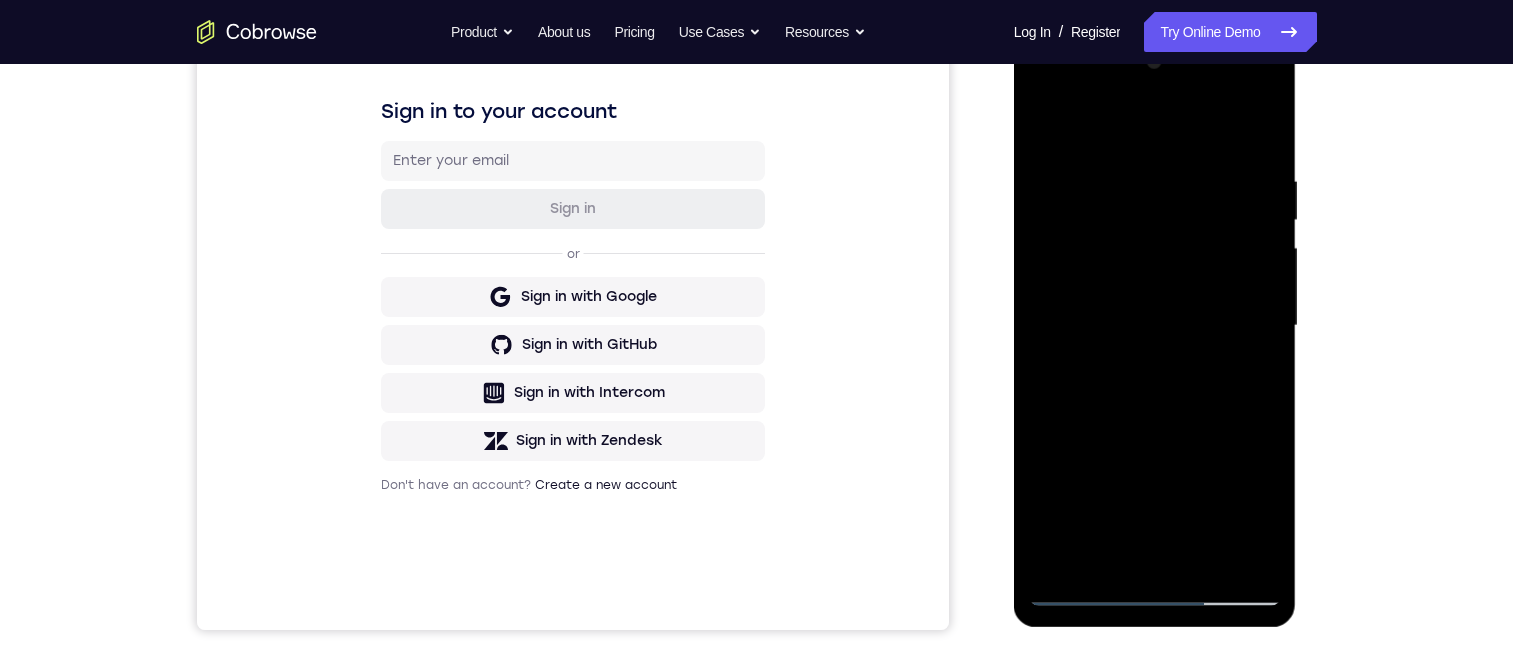 drag, startPoint x: 1205, startPoint y: 357, endPoint x: 1195, endPoint y: 242, distance: 115.43397 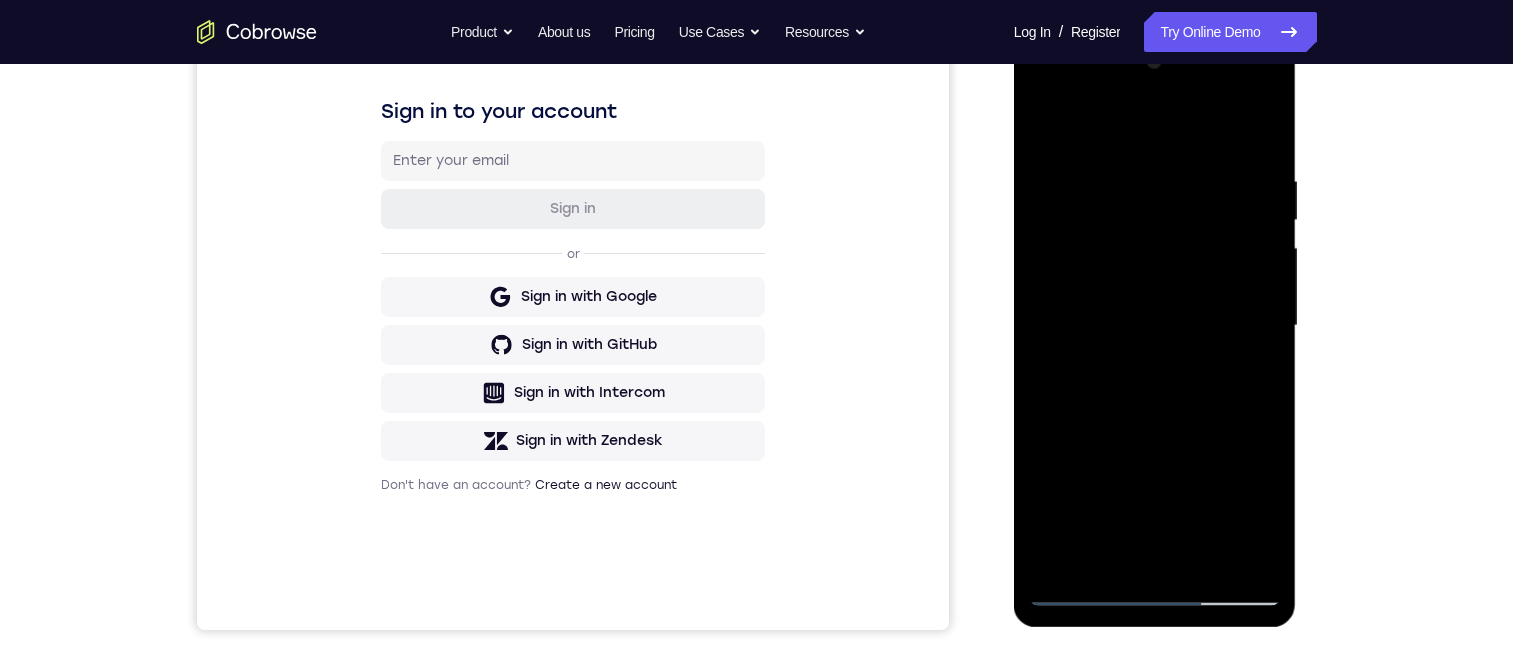drag, startPoint x: 1209, startPoint y: 462, endPoint x: 1202, endPoint y: 326, distance: 136.18002 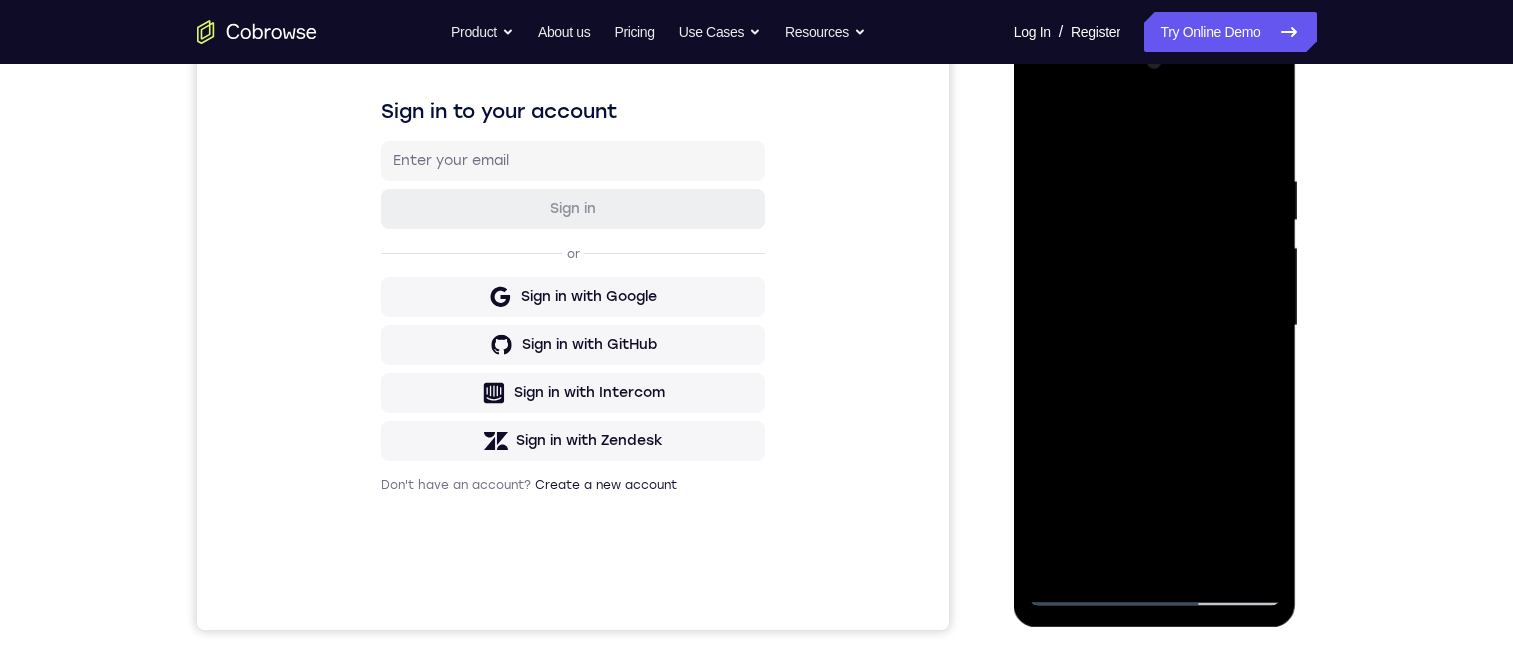 drag, startPoint x: 1218, startPoint y: 420, endPoint x: 1185, endPoint y: 243, distance: 180.04999 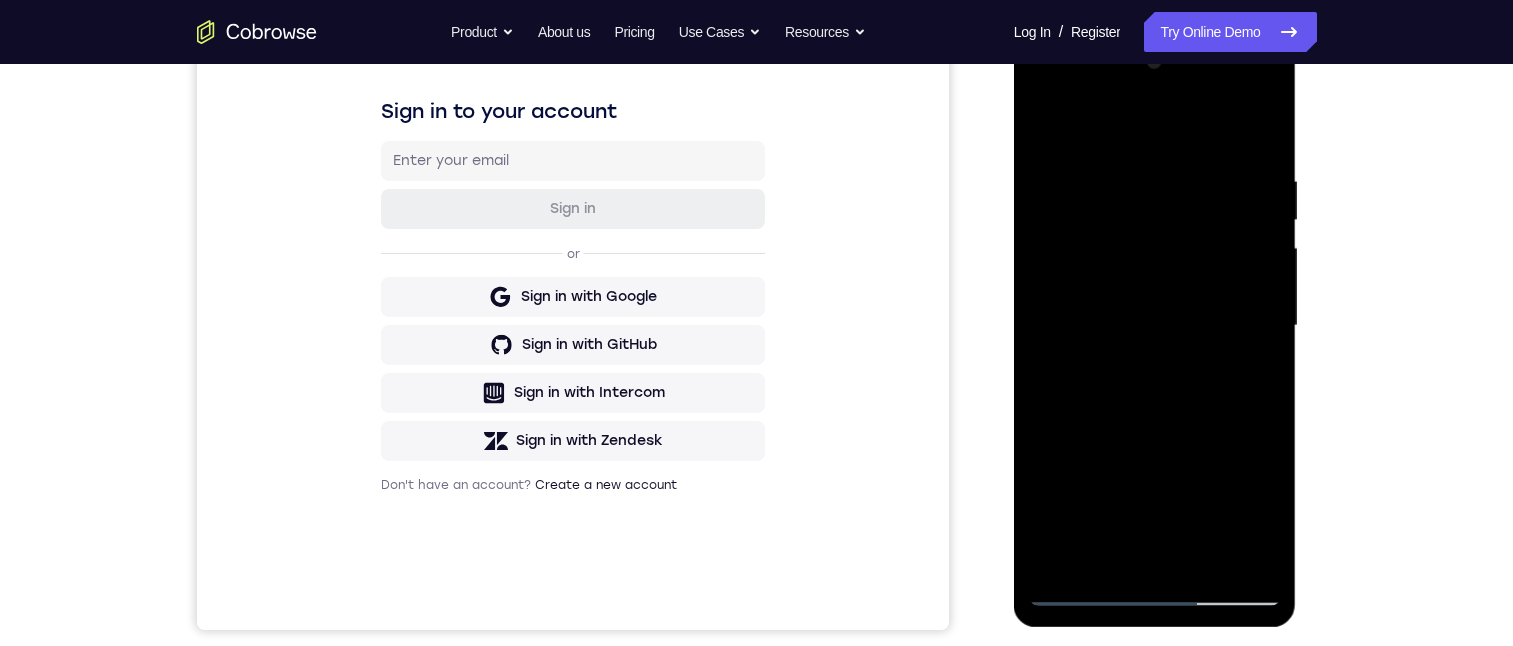drag, startPoint x: 1206, startPoint y: 425, endPoint x: 1213, endPoint y: 262, distance: 163.15024 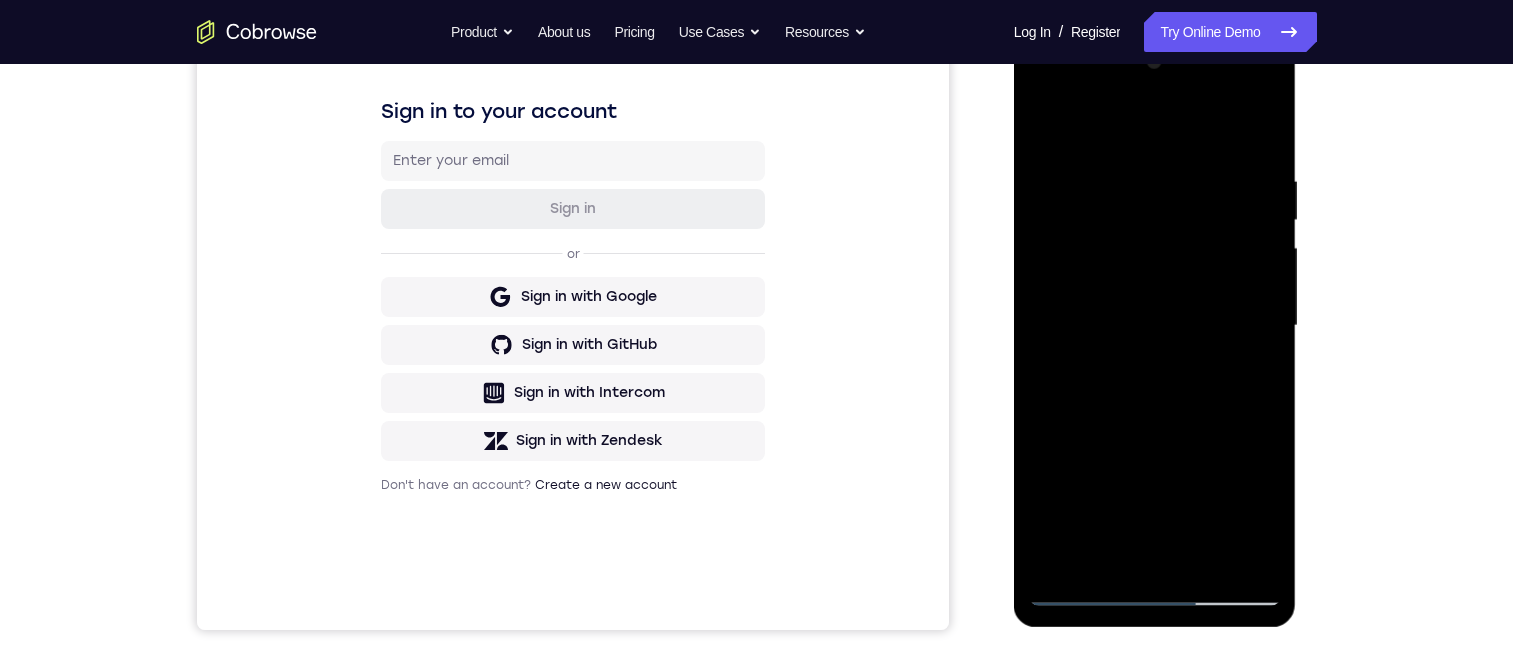 drag, startPoint x: 1187, startPoint y: 406, endPoint x: 1186, endPoint y: 243, distance: 163.00307 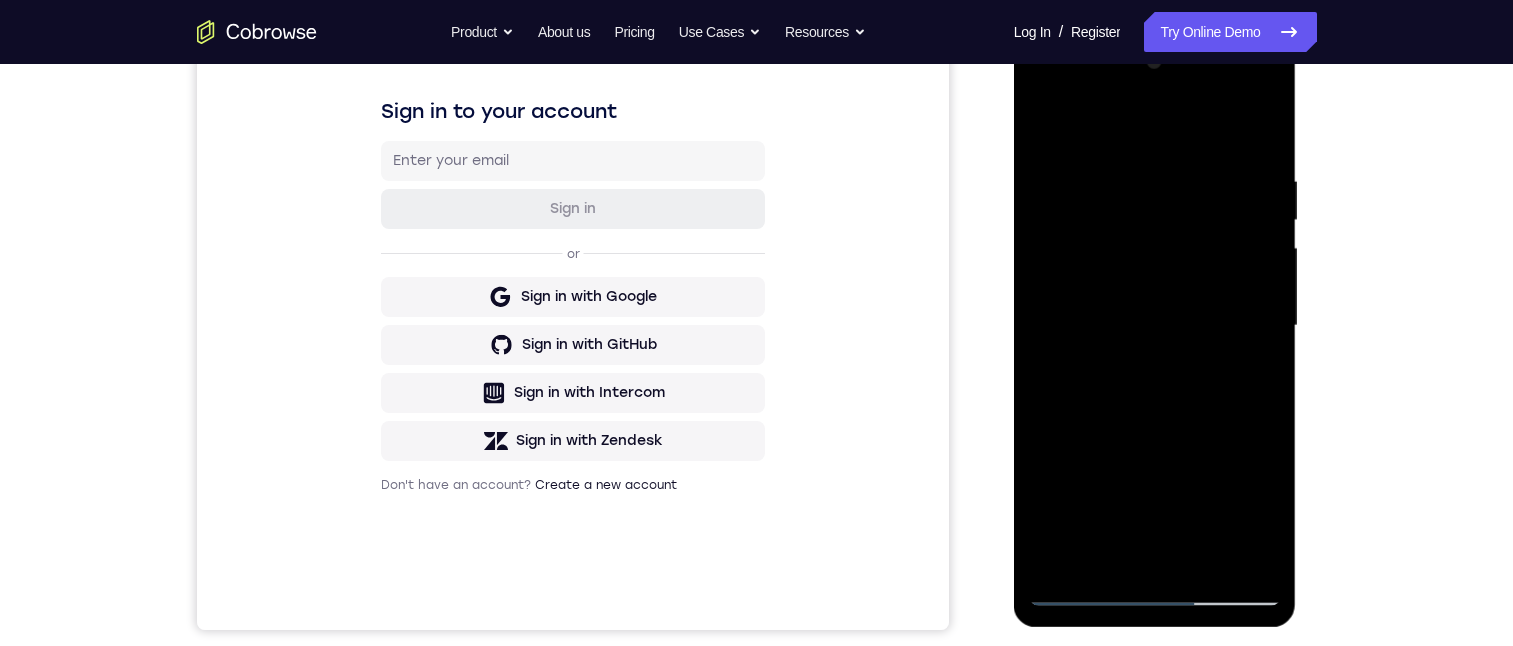 drag, startPoint x: 1178, startPoint y: 438, endPoint x: 1192, endPoint y: 300, distance: 138.70833 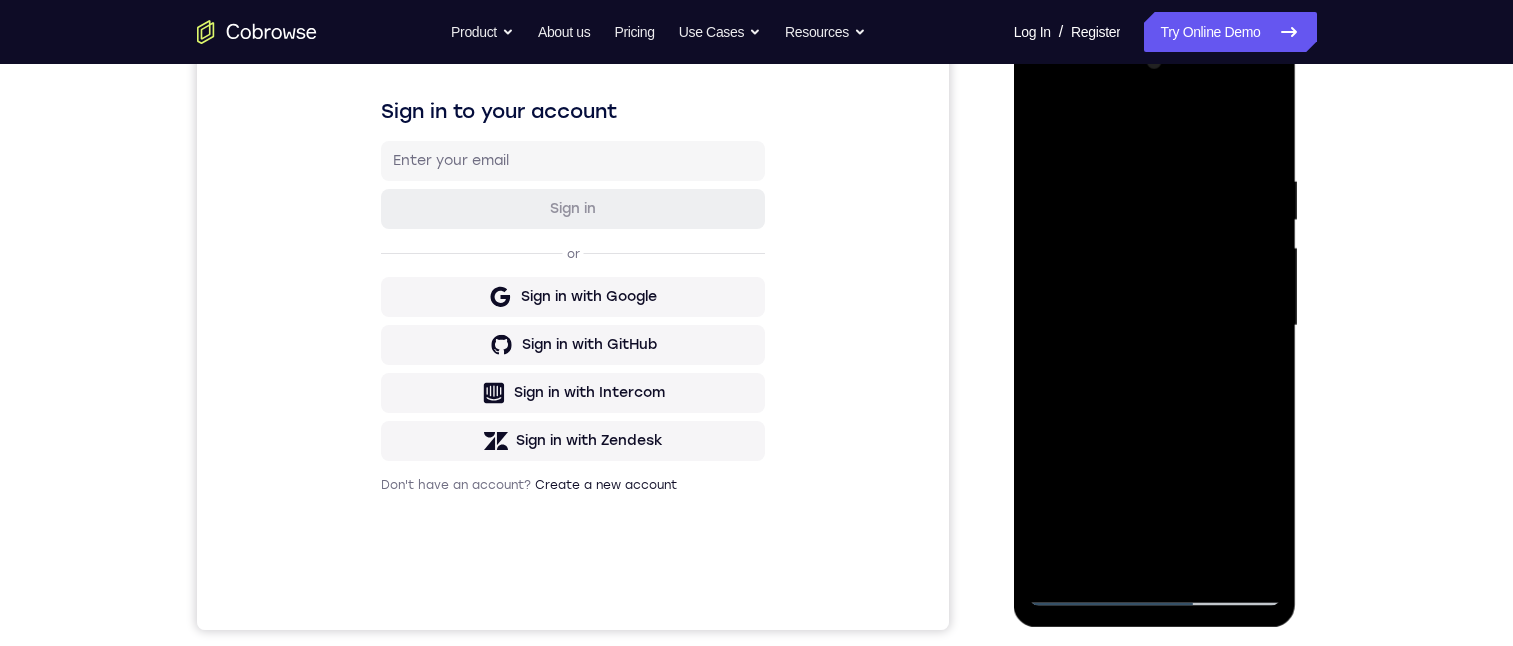 drag, startPoint x: 1220, startPoint y: 430, endPoint x: 1208, endPoint y: 307, distance: 123.58398 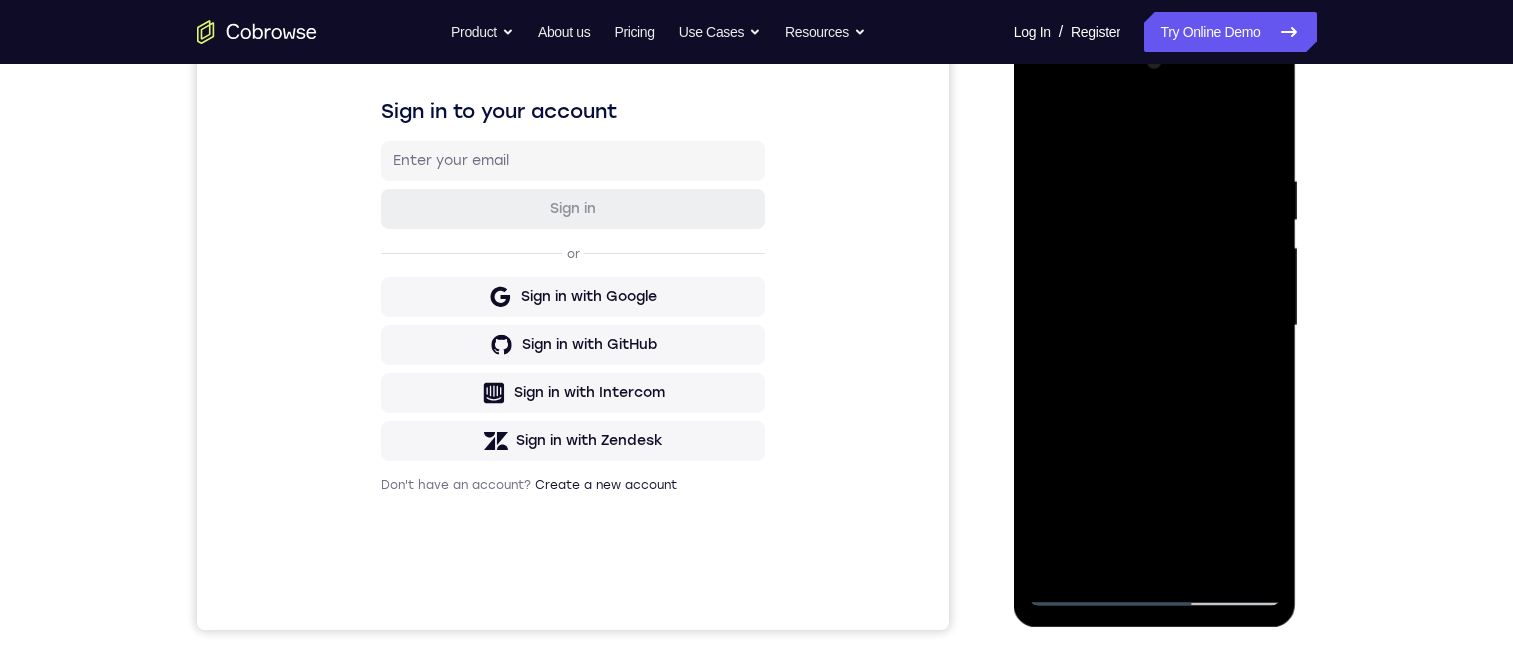 drag, startPoint x: 1186, startPoint y: 447, endPoint x: 1160, endPoint y: 216, distance: 232.4586 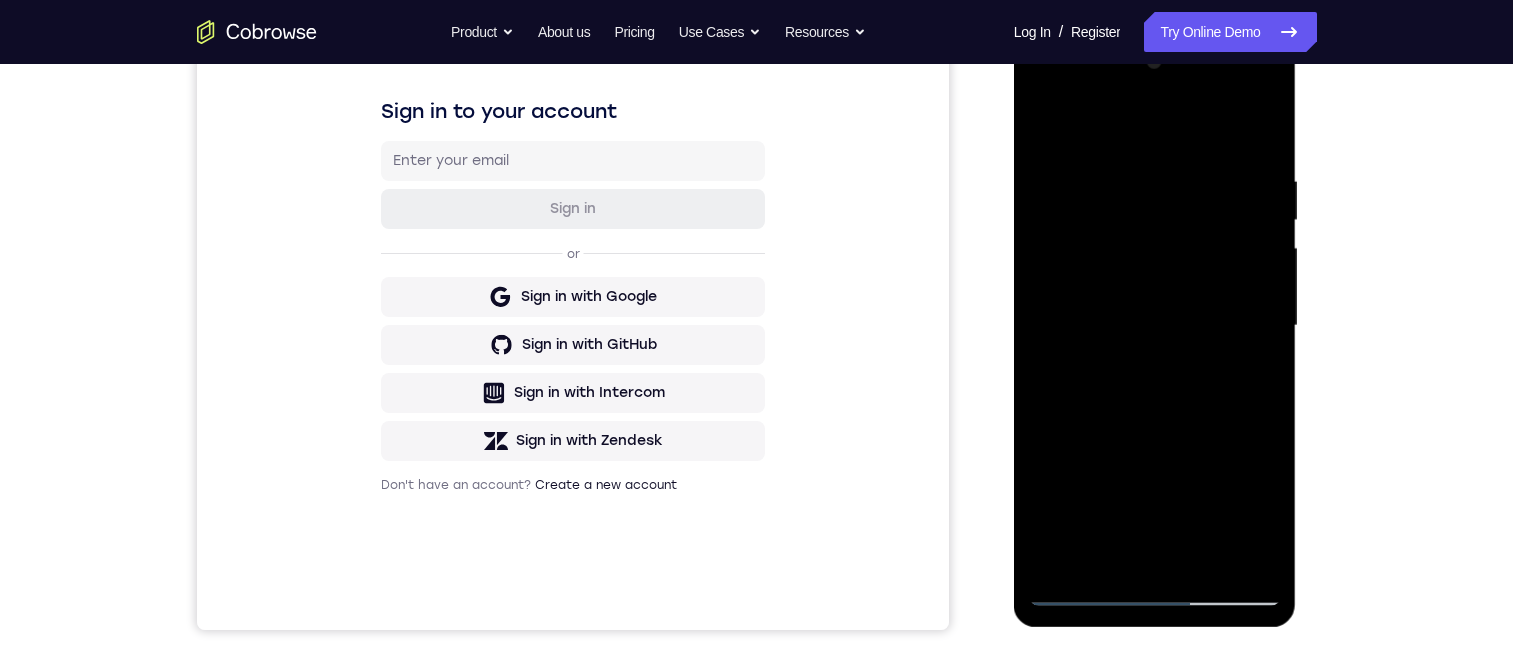 drag, startPoint x: 1173, startPoint y: 369, endPoint x: 1180, endPoint y: 316, distance: 53.460266 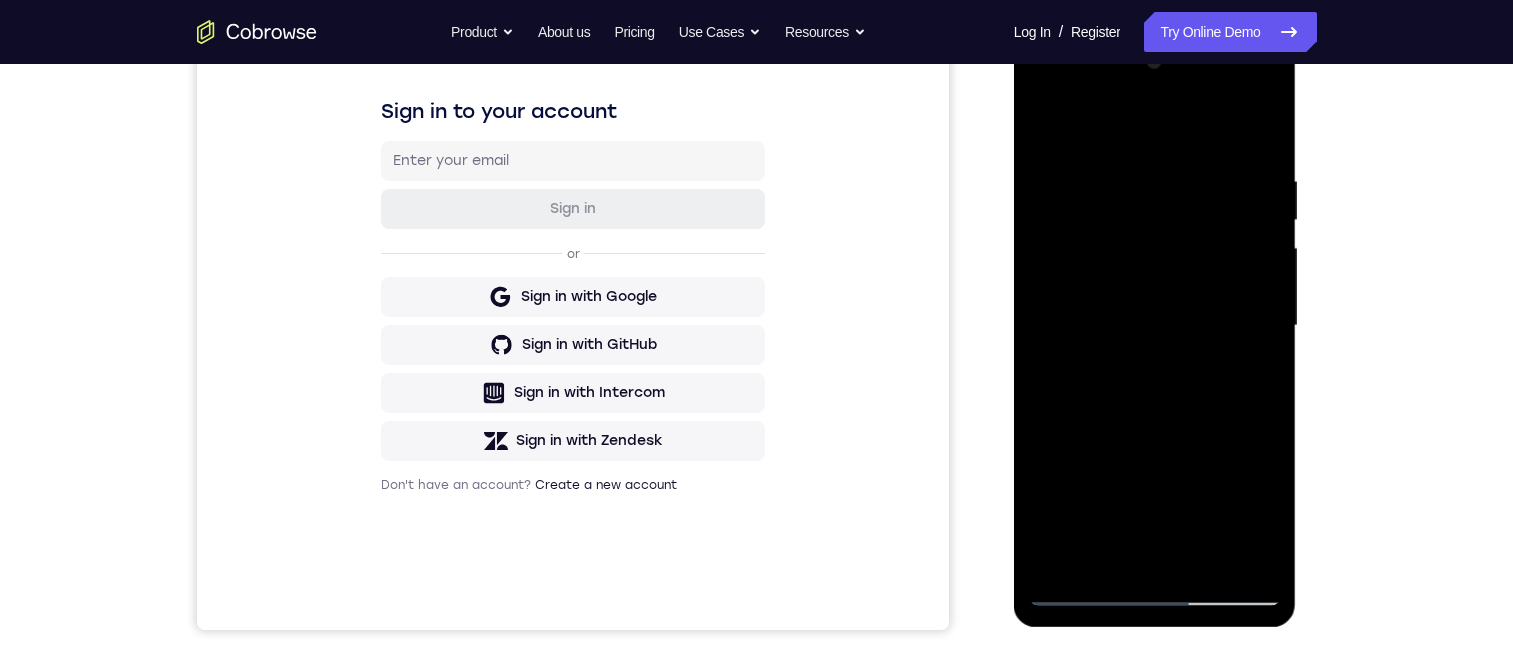 drag, startPoint x: 1152, startPoint y: 428, endPoint x: 1144, endPoint y: 267, distance: 161.19864 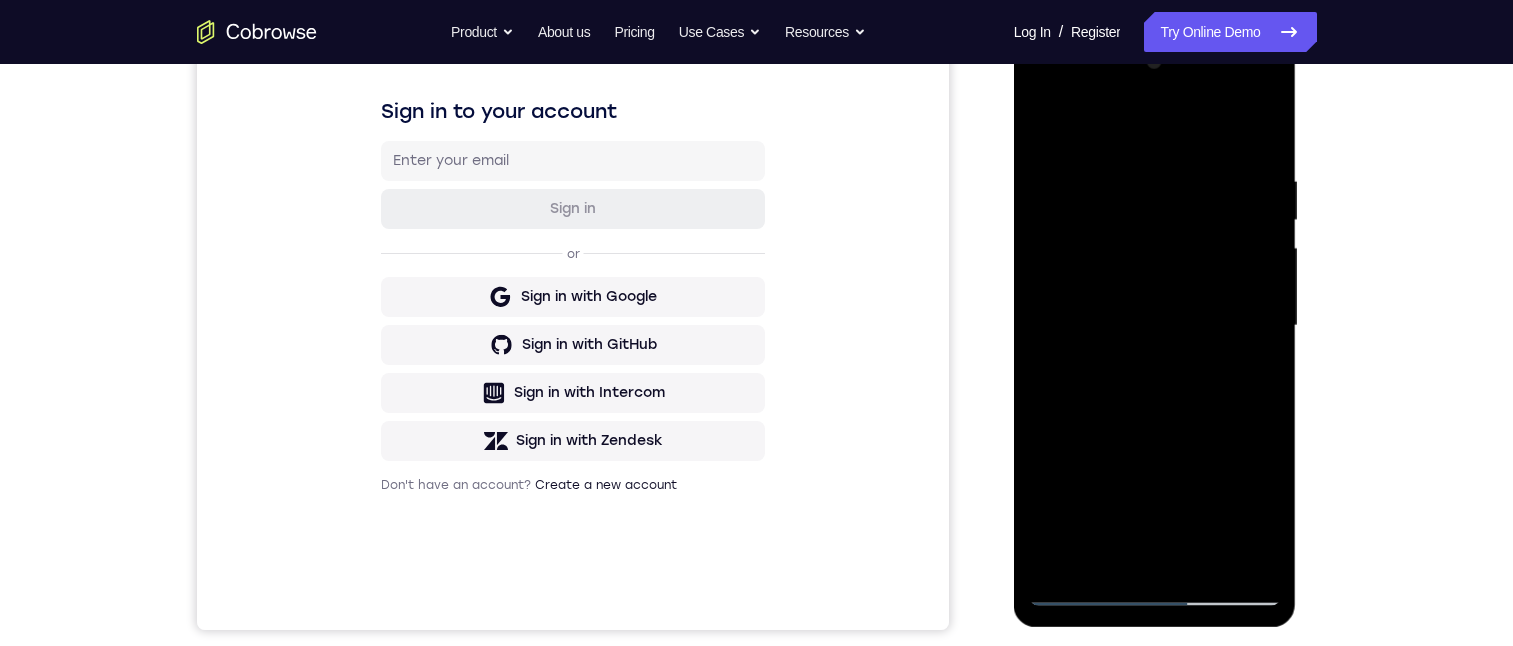 drag, startPoint x: 1141, startPoint y: 255, endPoint x: 1145, endPoint y: 176, distance: 79.101204 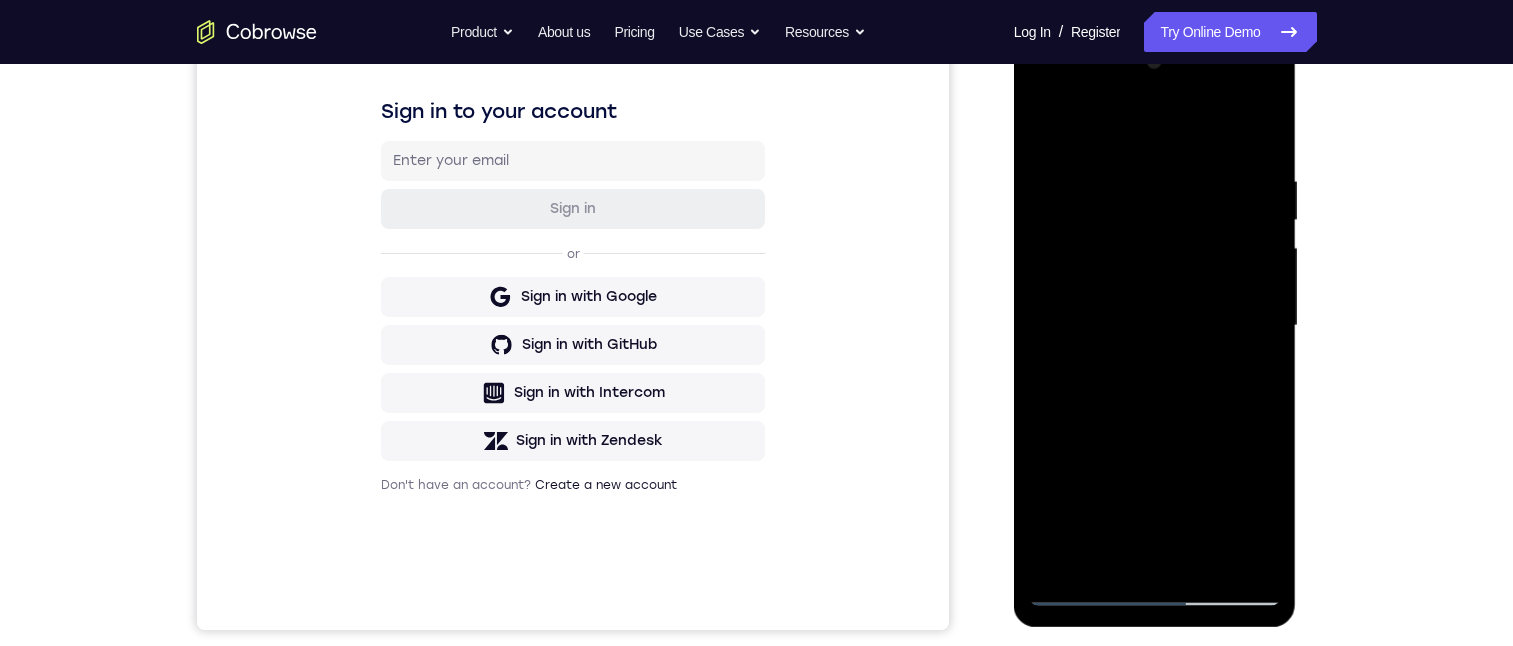 drag, startPoint x: 1152, startPoint y: 392, endPoint x: 1138, endPoint y: 177, distance: 215.45534 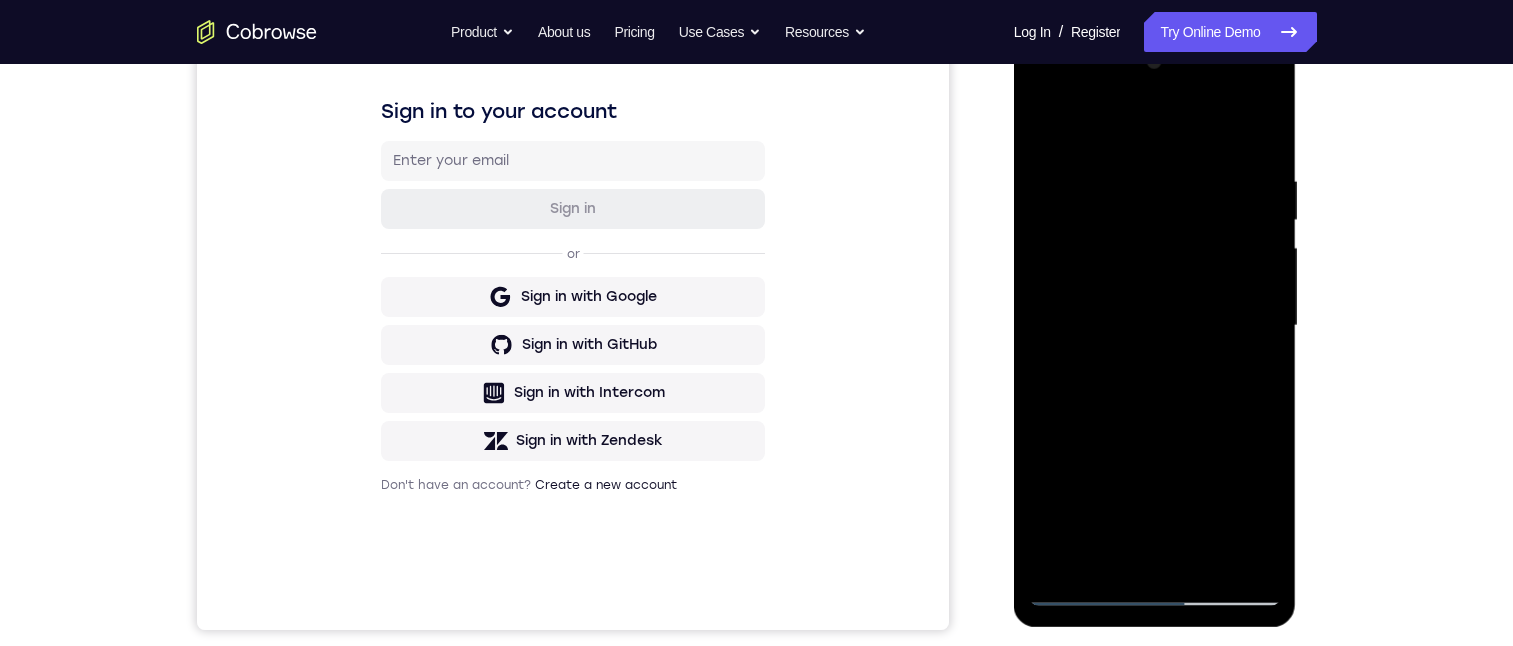 drag, startPoint x: 1157, startPoint y: 372, endPoint x: 1176, endPoint y: 262, distance: 111.62885 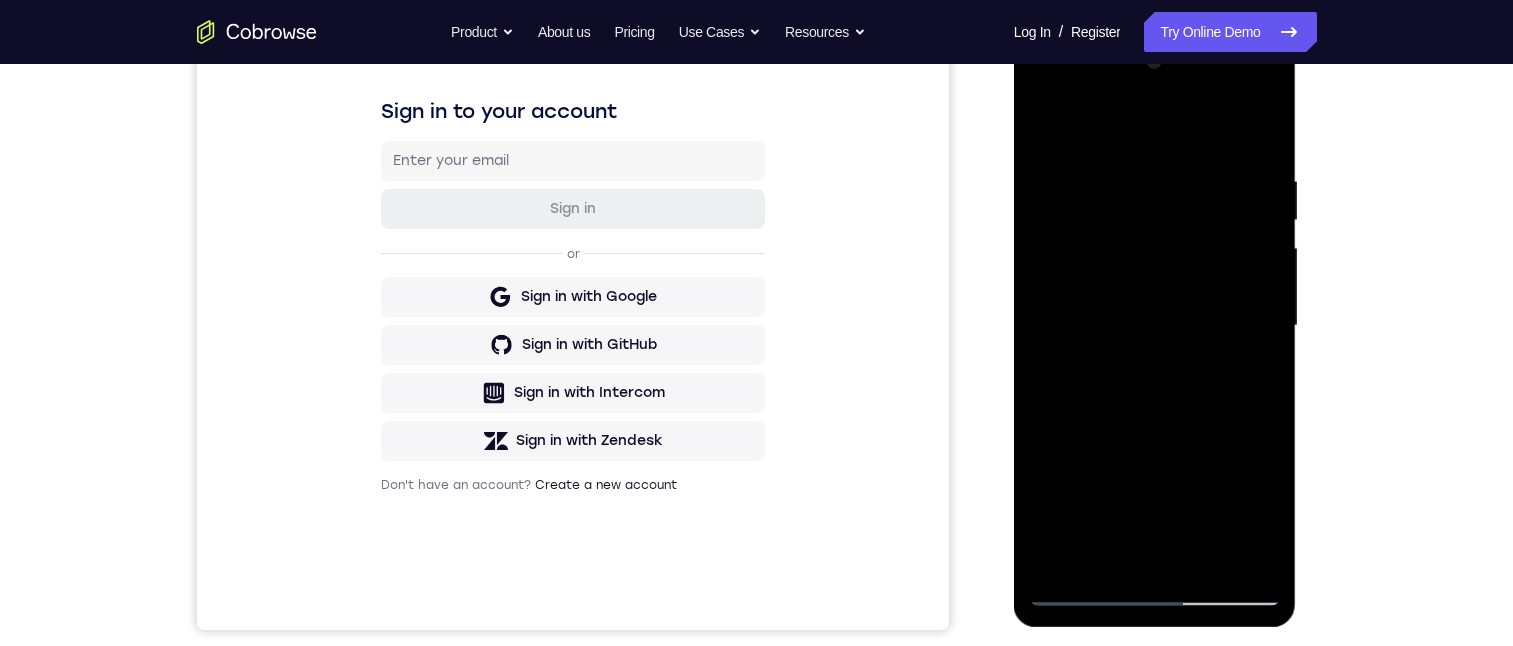 drag, startPoint x: 1132, startPoint y: 406, endPoint x: 1162, endPoint y: 178, distance: 229.96521 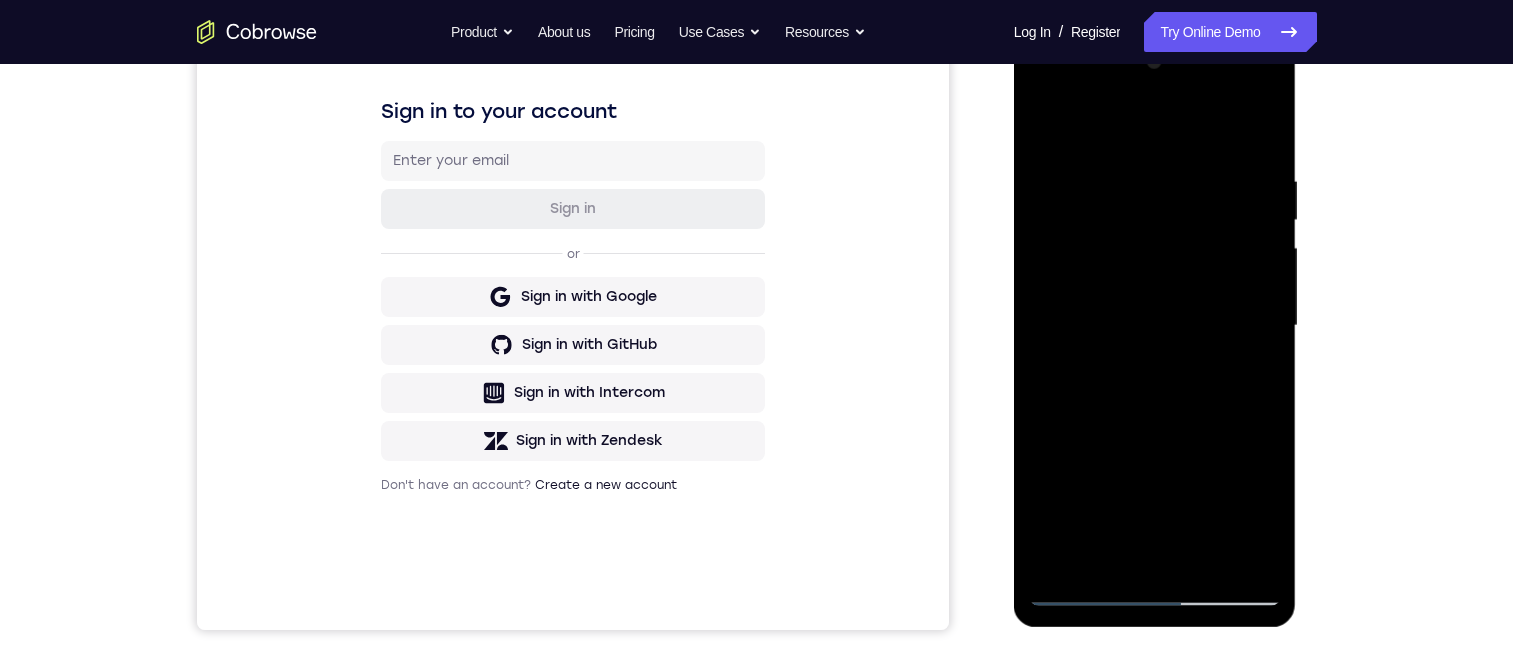 drag, startPoint x: 1150, startPoint y: 467, endPoint x: 1163, endPoint y: 240, distance: 227.37195 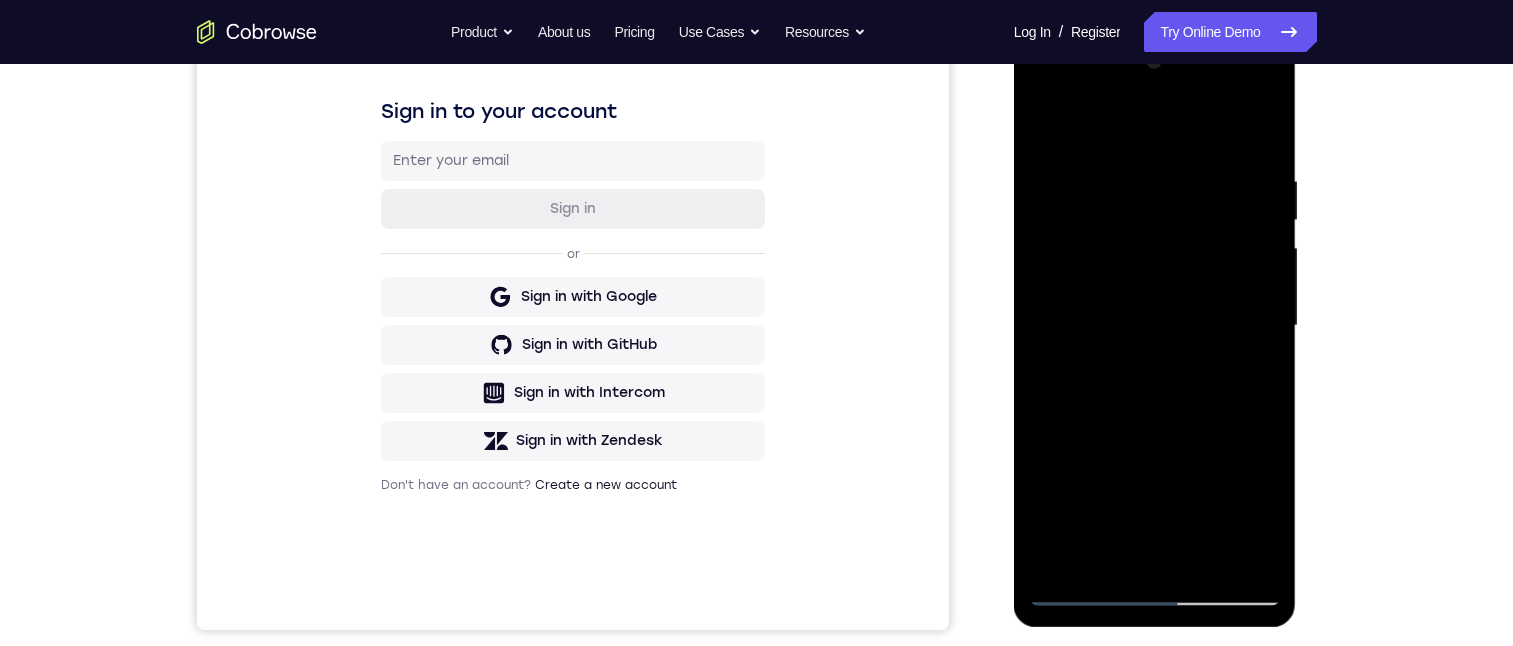 drag, startPoint x: 1149, startPoint y: 434, endPoint x: 1174, endPoint y: 220, distance: 215.45534 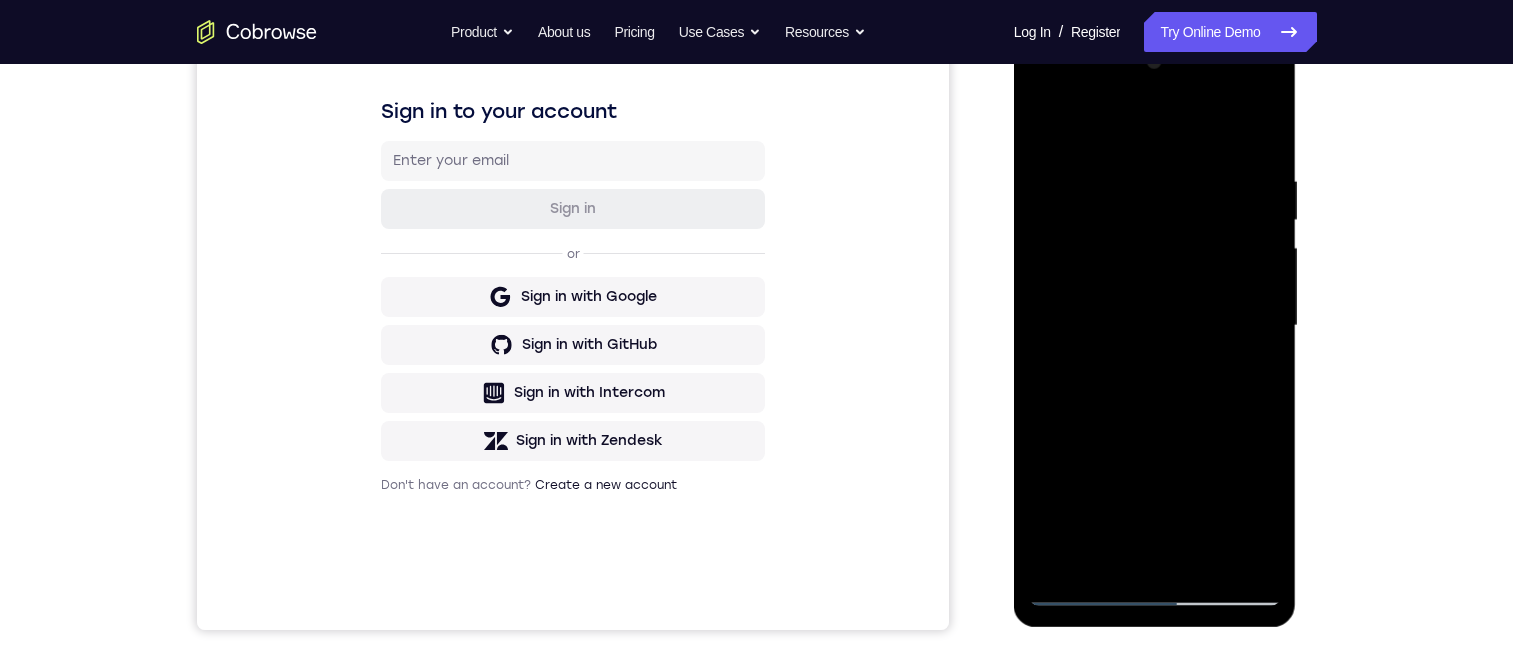 drag, startPoint x: 1157, startPoint y: 506, endPoint x: 1160, endPoint y: 292, distance: 214.02103 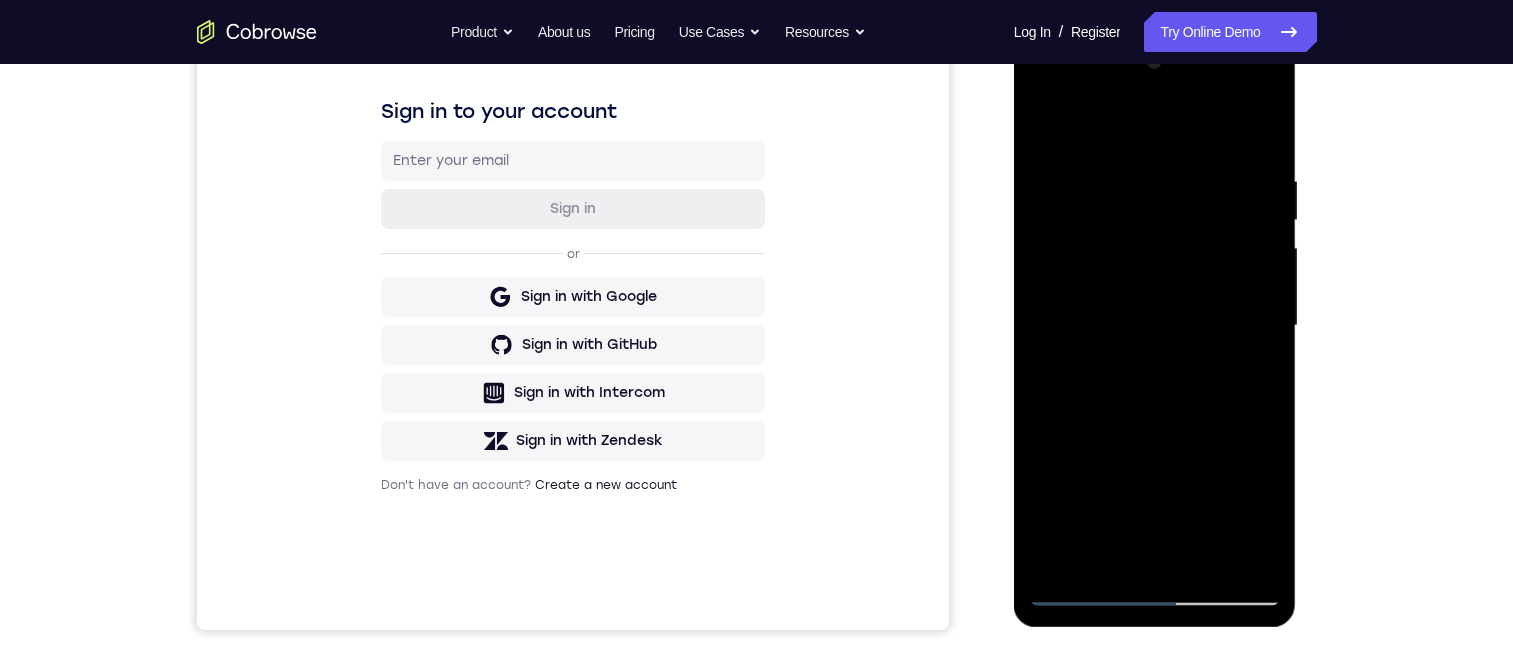 drag, startPoint x: 1179, startPoint y: 319, endPoint x: 1184, endPoint y: 265, distance: 54.230988 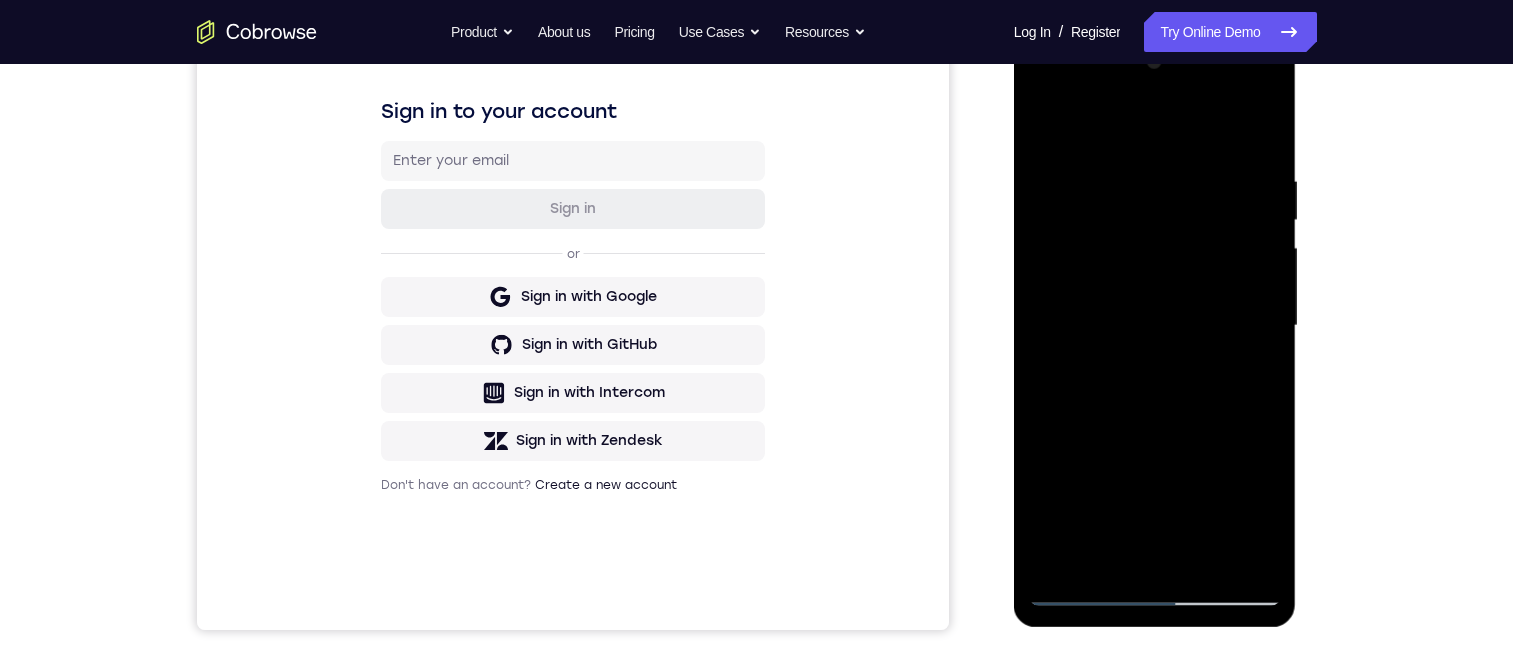 drag, startPoint x: 1160, startPoint y: 387, endPoint x: 1192, endPoint y: 218, distance: 172.00291 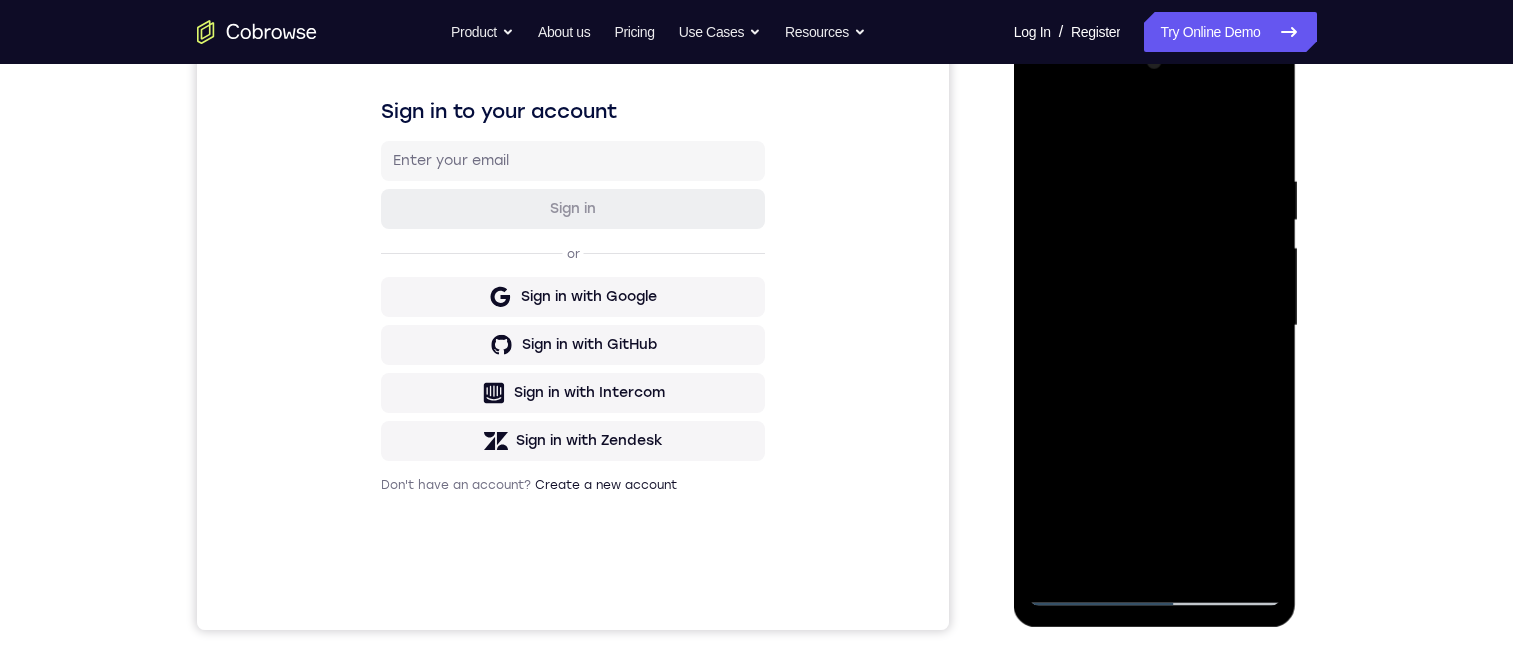 drag, startPoint x: 1165, startPoint y: 455, endPoint x: 1175, endPoint y: 354, distance: 101.49384 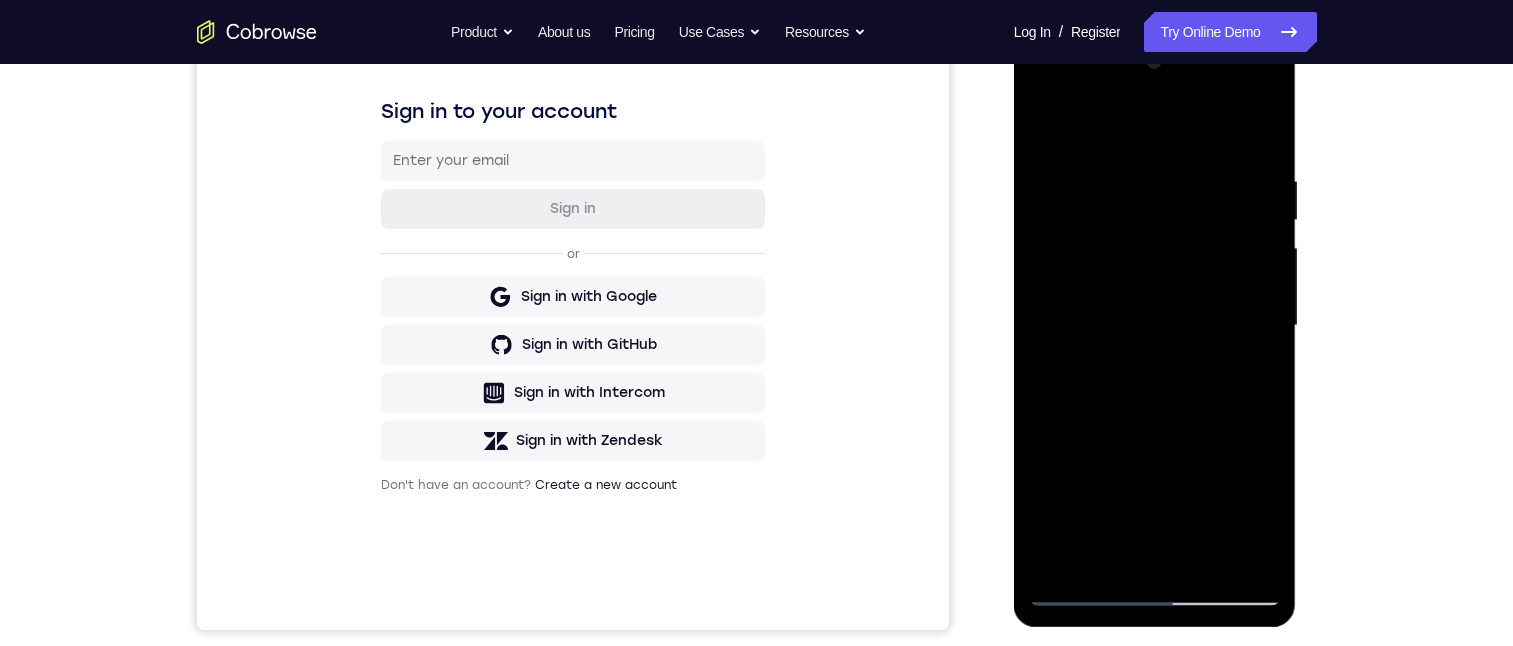 drag, startPoint x: 1173, startPoint y: 415, endPoint x: 1196, endPoint y: 190, distance: 226.1725 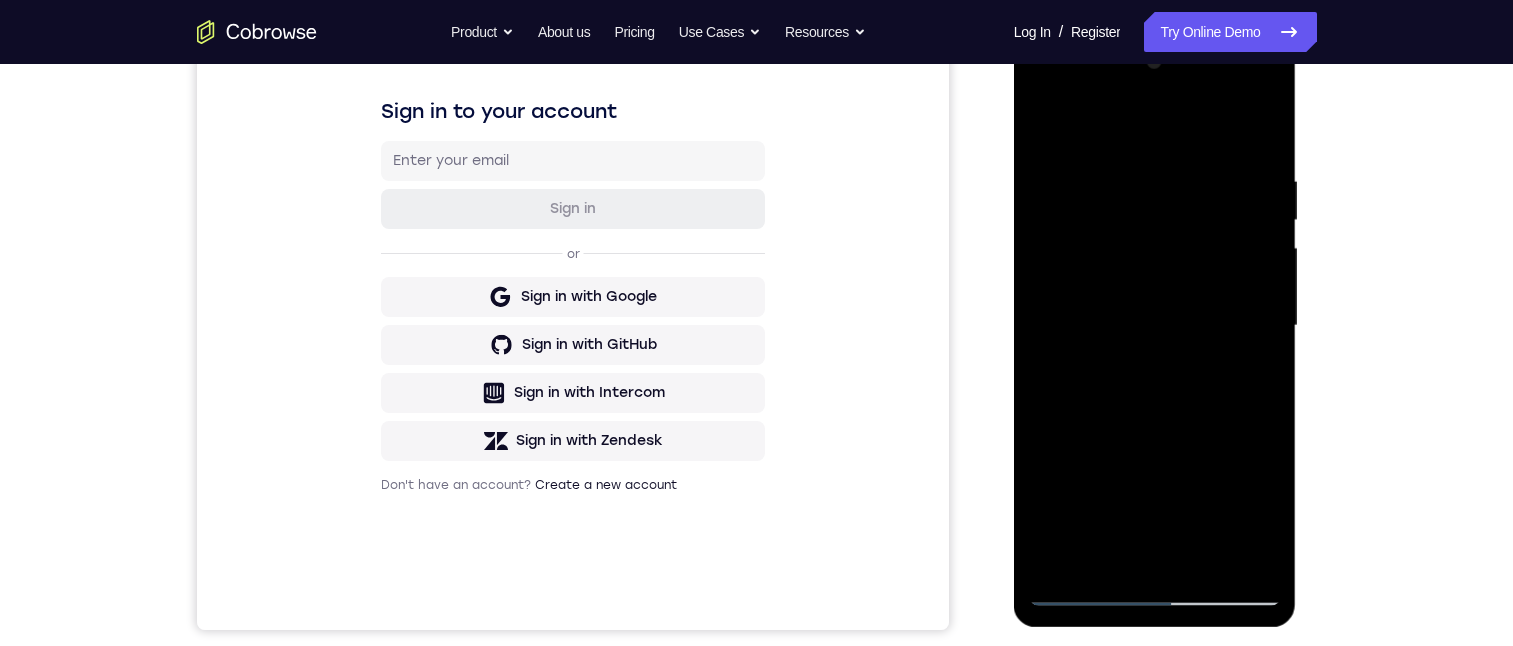 drag, startPoint x: 1174, startPoint y: 465, endPoint x: 1188, endPoint y: 251, distance: 214.45746 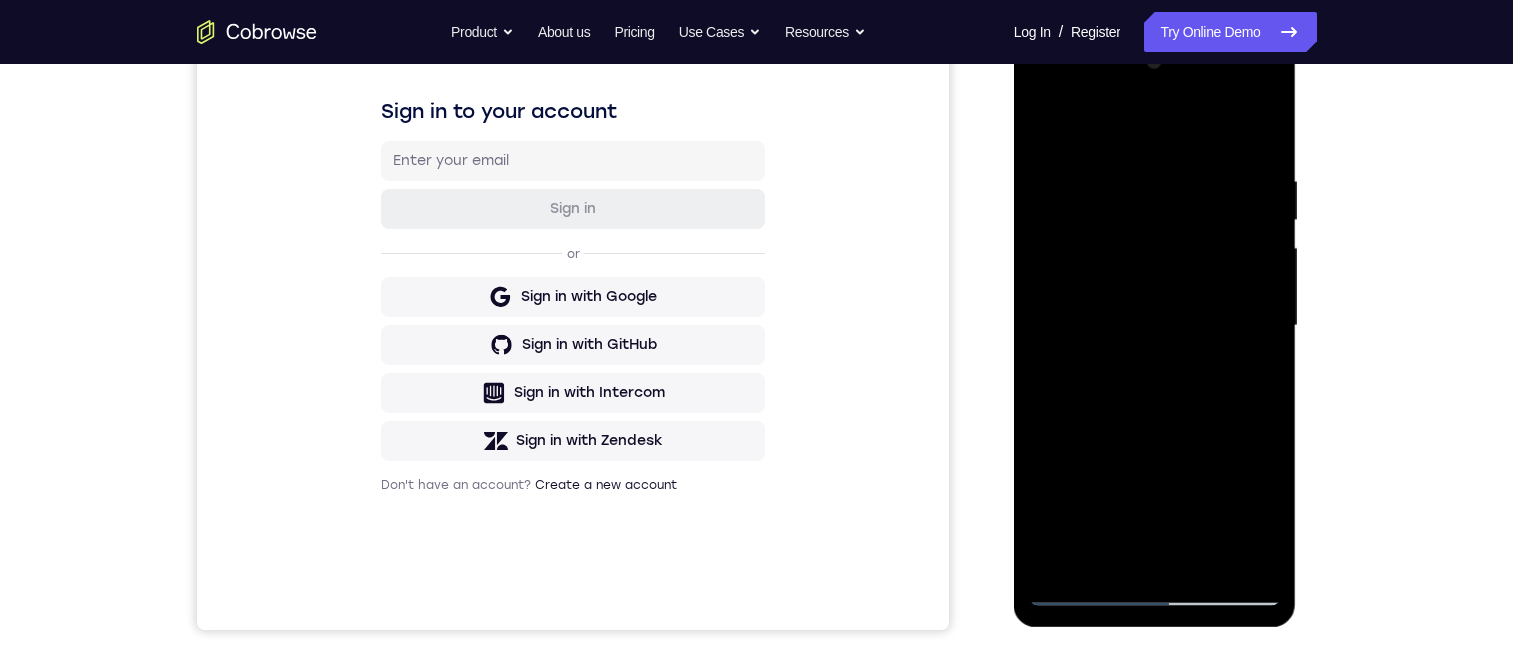 click at bounding box center (1155, 326) 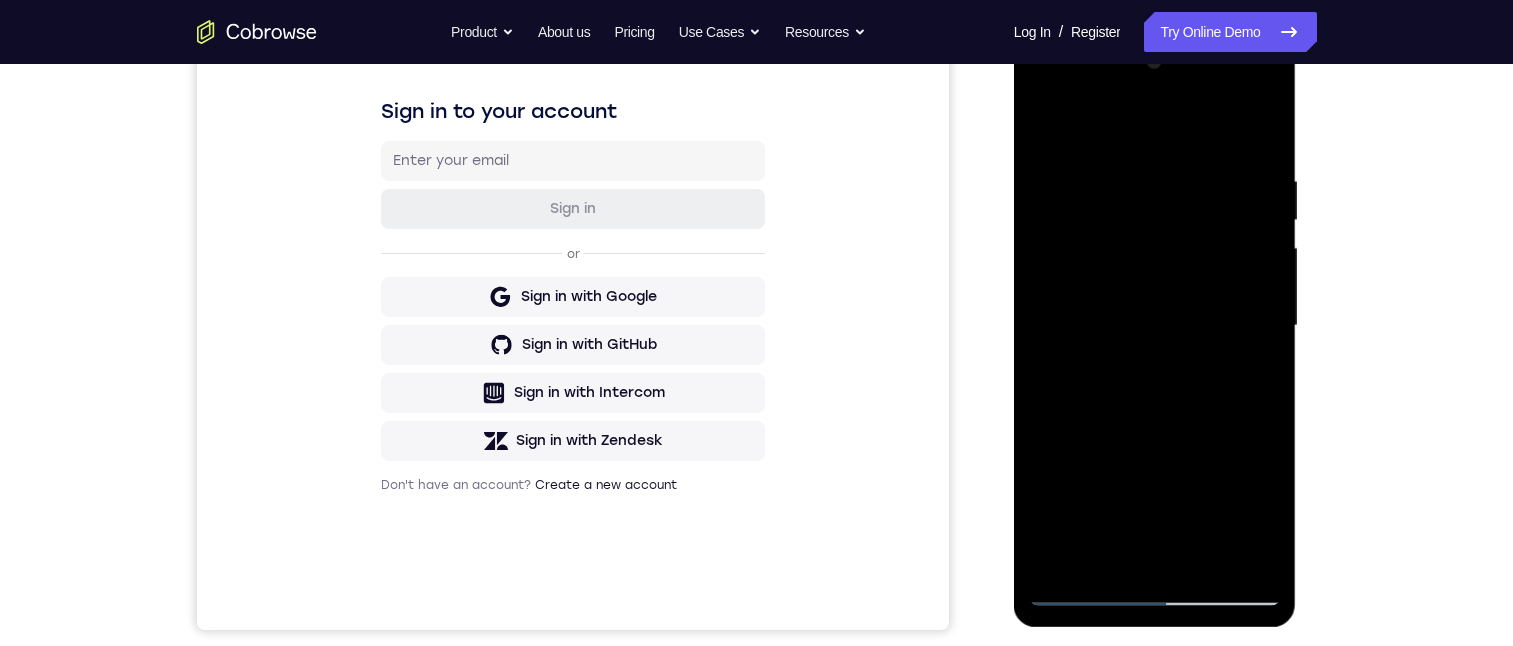click at bounding box center [1155, 326] 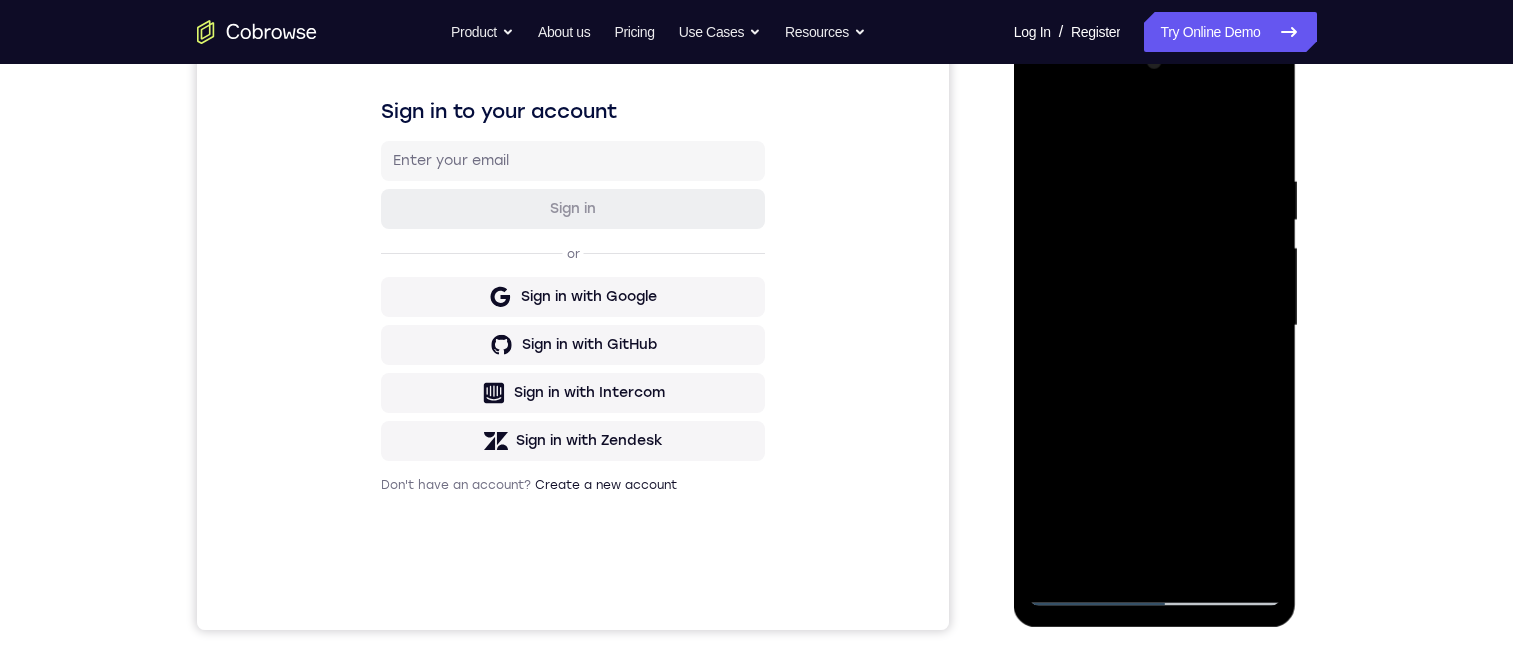 click at bounding box center [1155, 326] 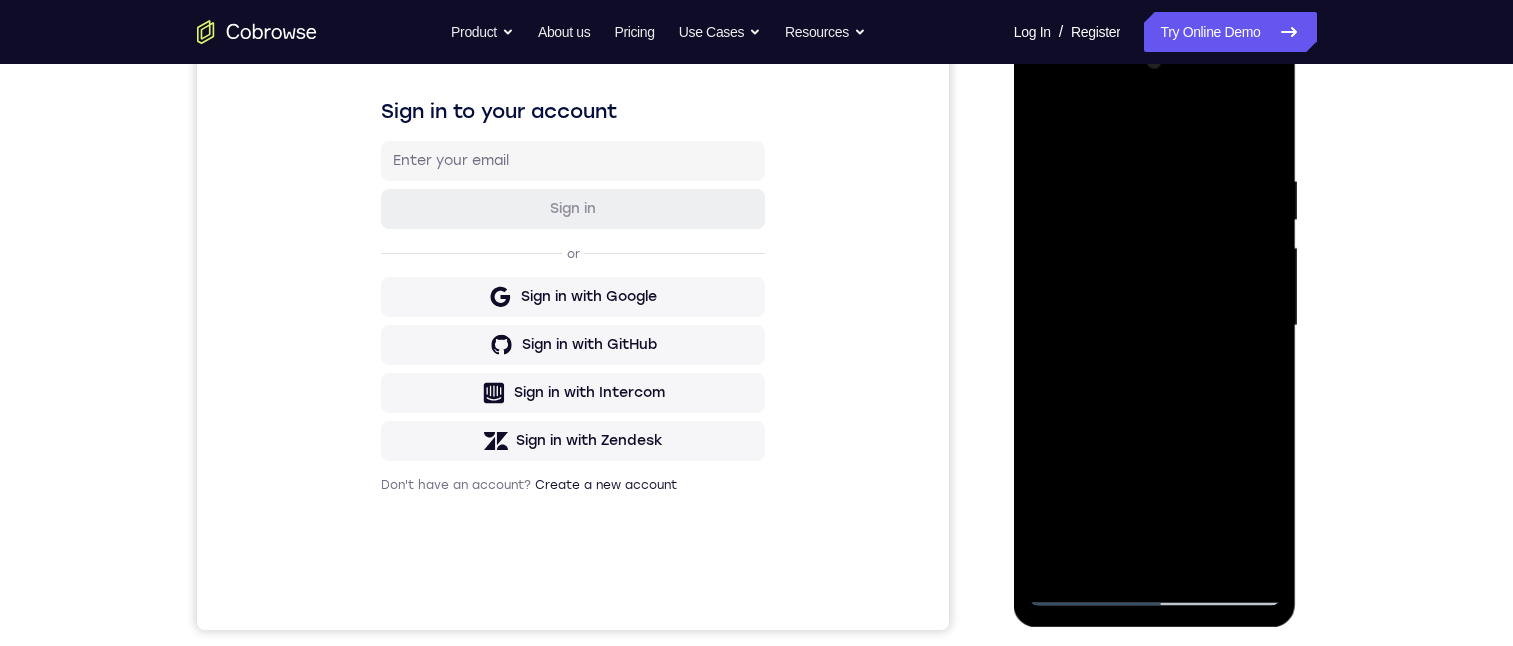 drag, startPoint x: 1173, startPoint y: 334, endPoint x: 1198, endPoint y: 183, distance: 153.05554 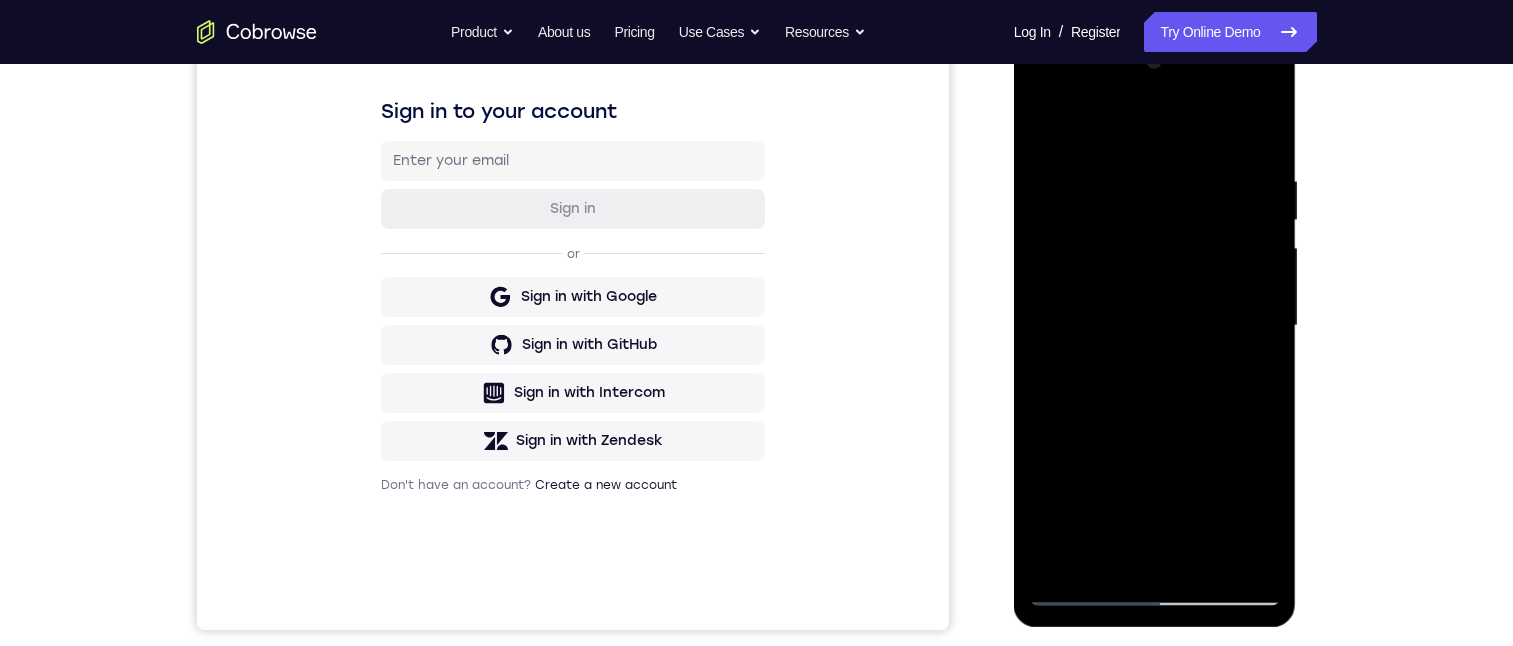 scroll, scrollTop: 100, scrollLeft: 0, axis: vertical 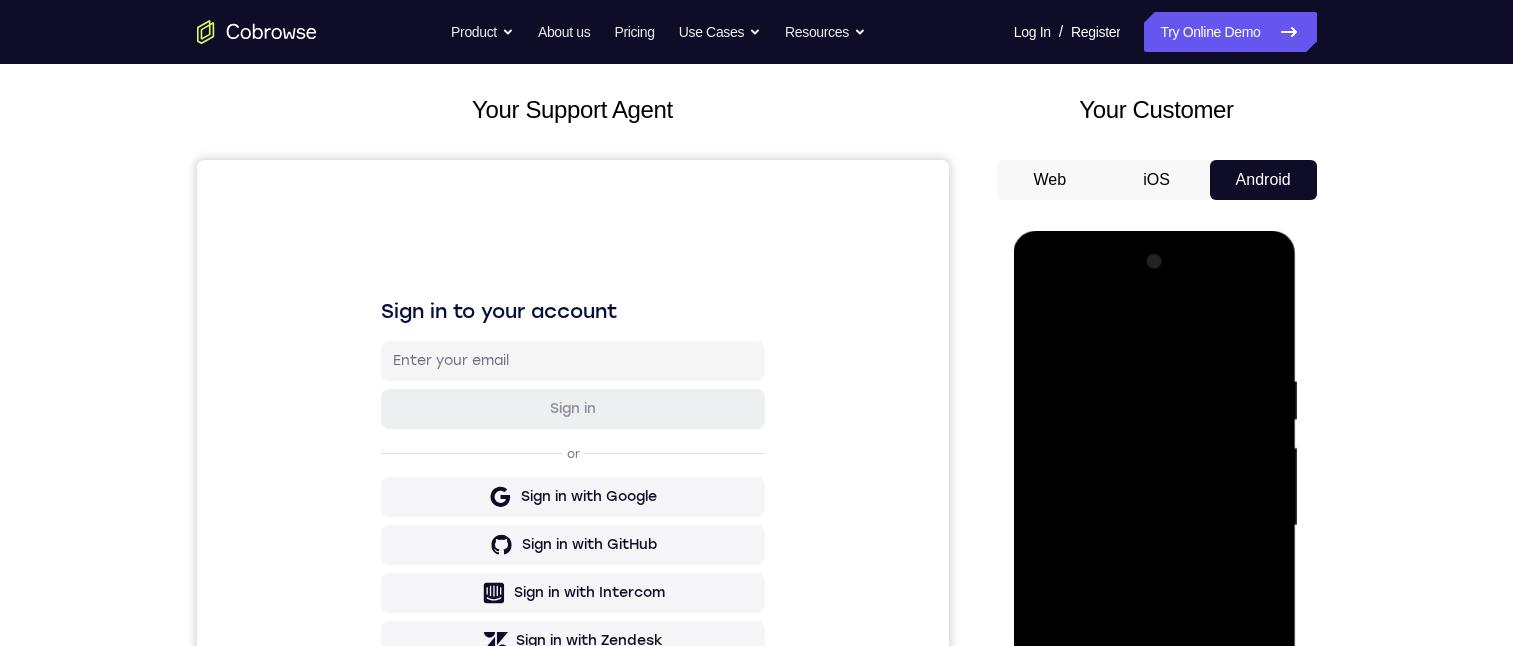 drag, startPoint x: 1163, startPoint y: 323, endPoint x: 1232, endPoint y: 567, distance: 253.56853 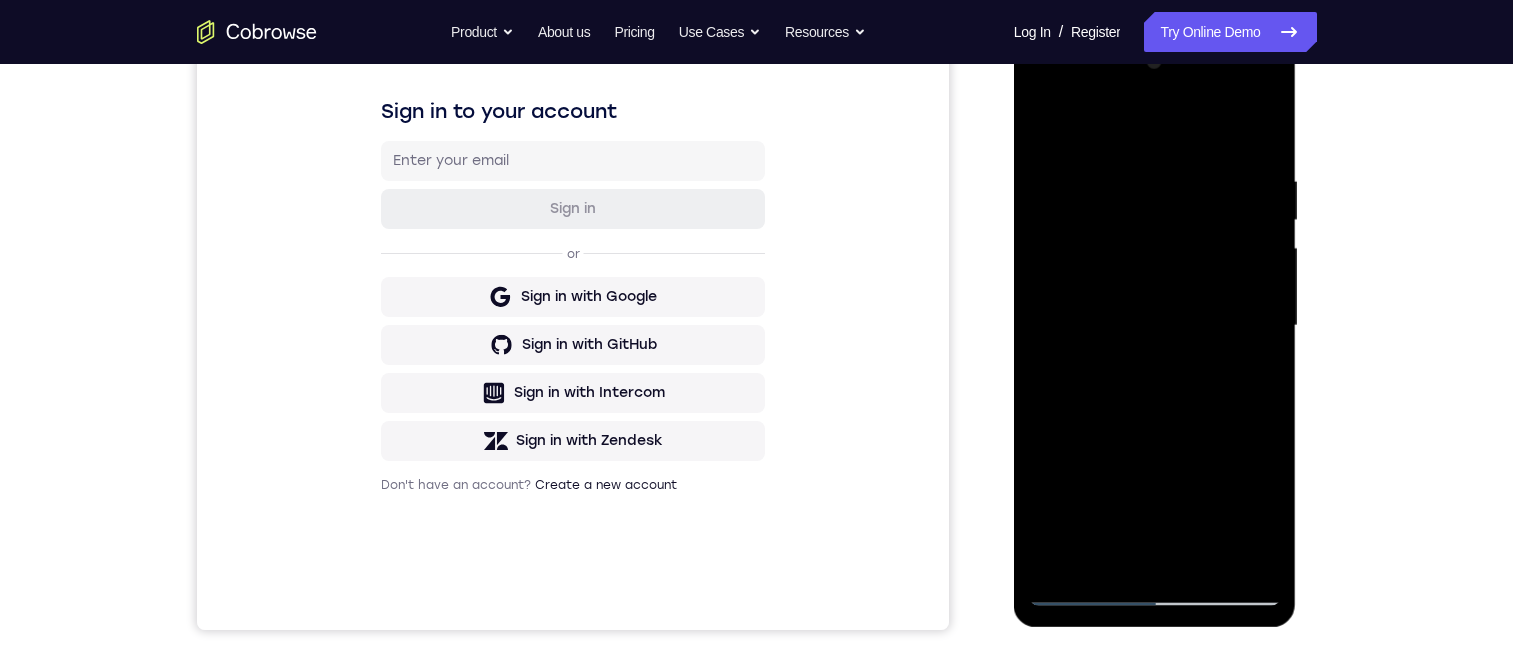 drag, startPoint x: 1124, startPoint y: 150, endPoint x: 1124, endPoint y: 616, distance: 466 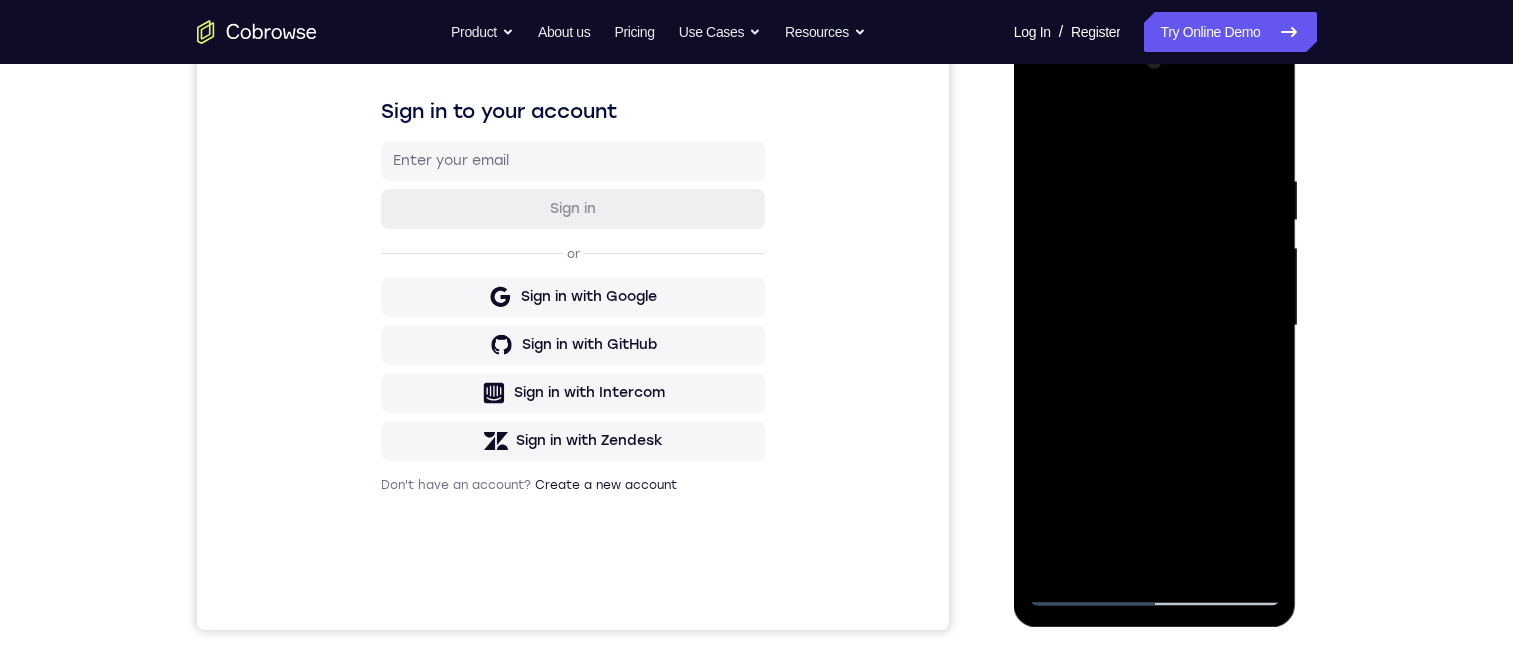 drag, startPoint x: 1101, startPoint y: 257, endPoint x: 1074, endPoint y: 629, distance: 372.97855 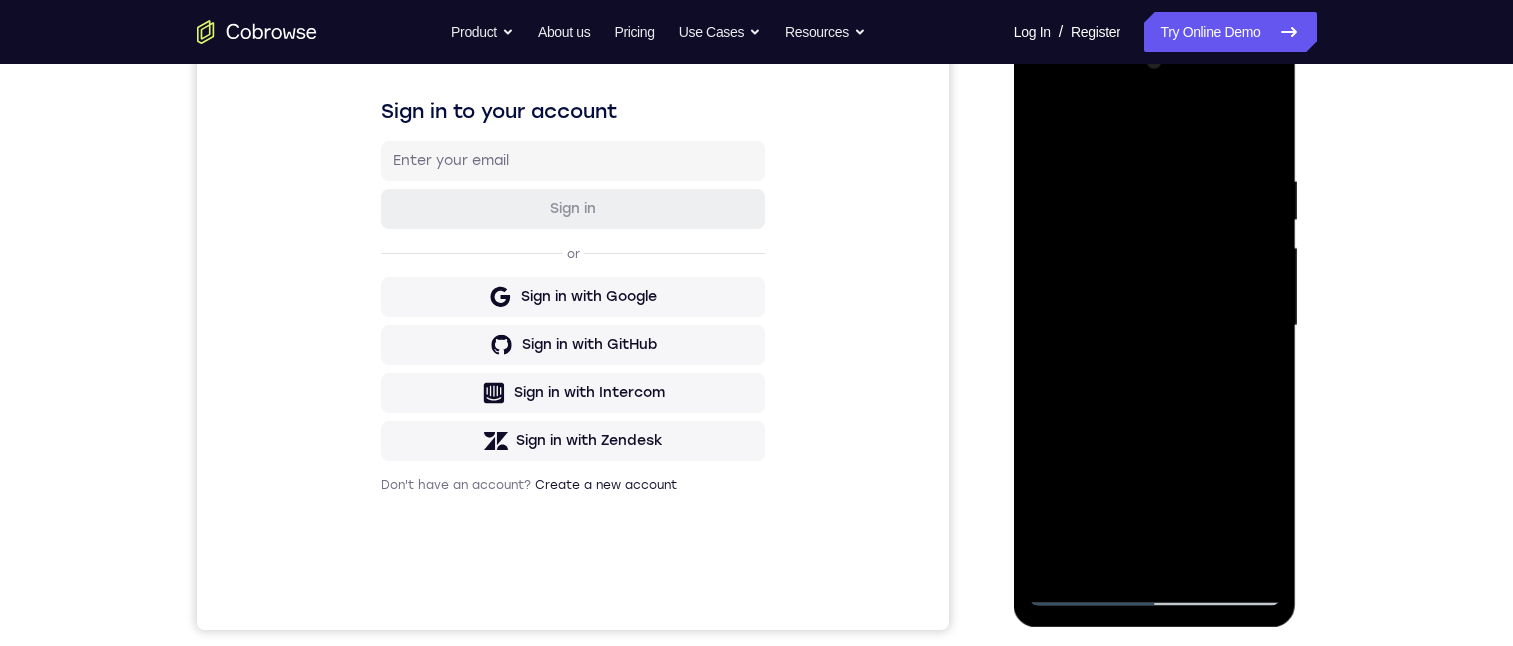 drag, startPoint x: 1144, startPoint y: 247, endPoint x: 1172, endPoint y: 375, distance: 131.02672 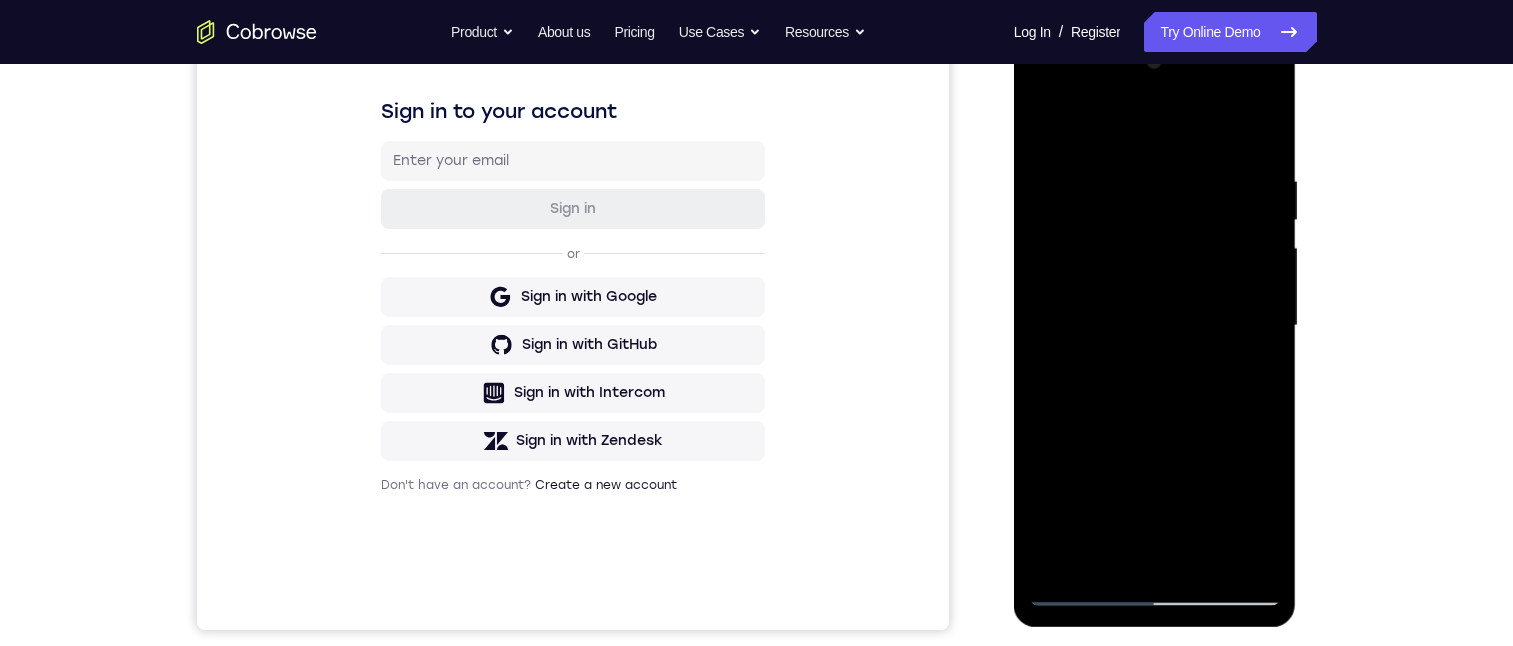 drag, startPoint x: 1188, startPoint y: 476, endPoint x: 1210, endPoint y: 389, distance: 89.73851 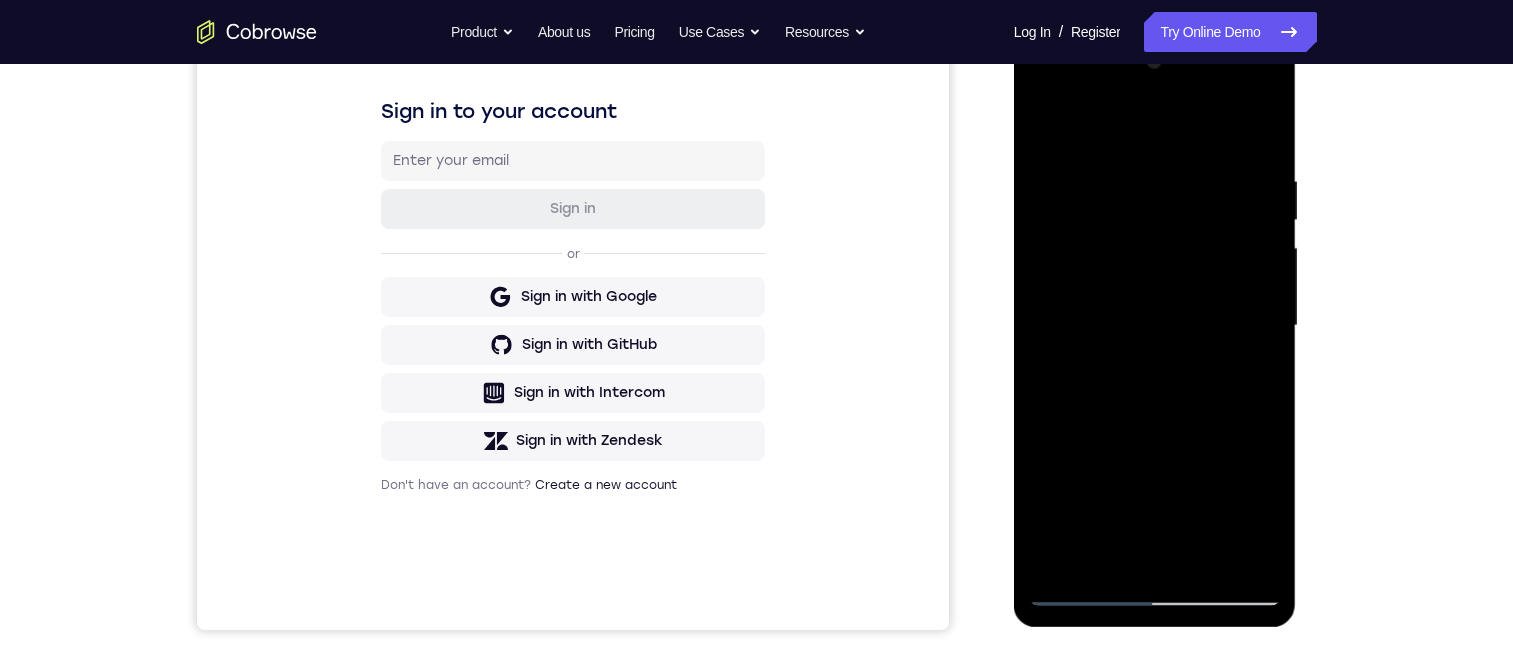 click at bounding box center [1155, 326] 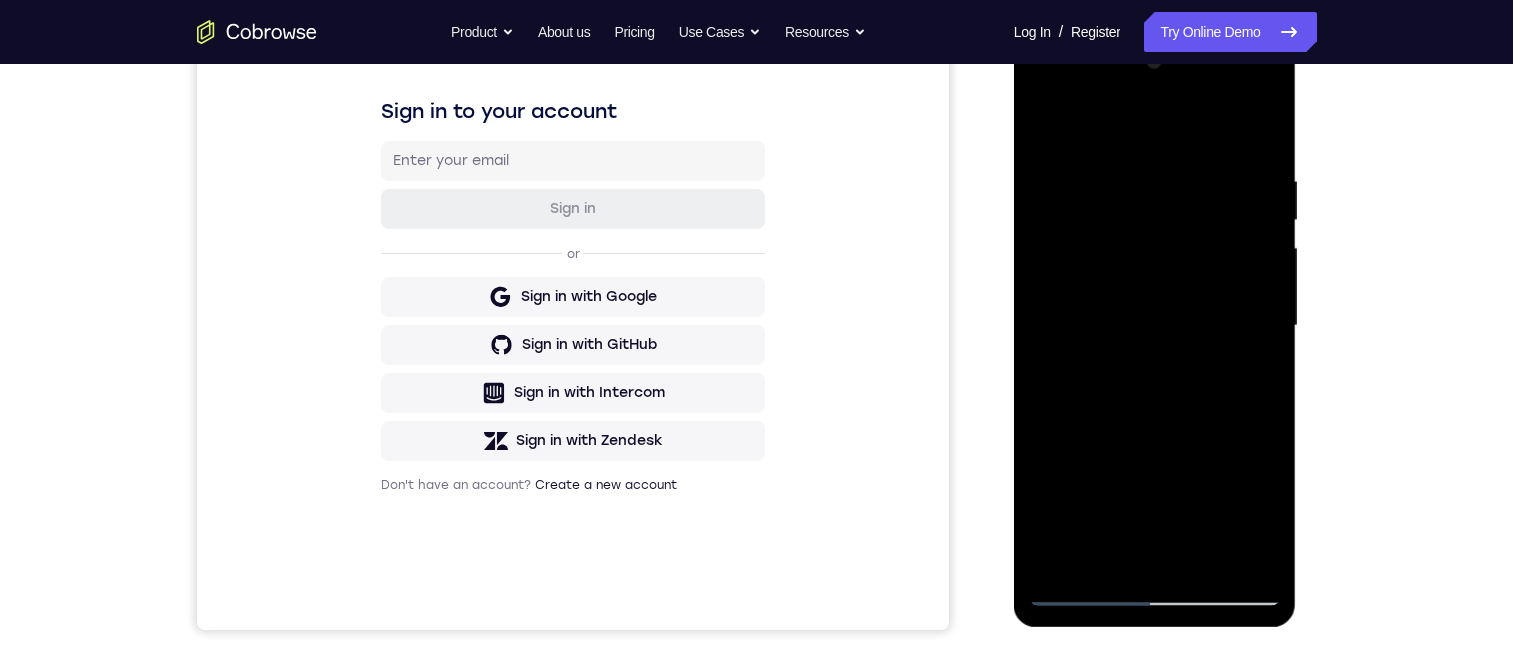 click at bounding box center [1155, 326] 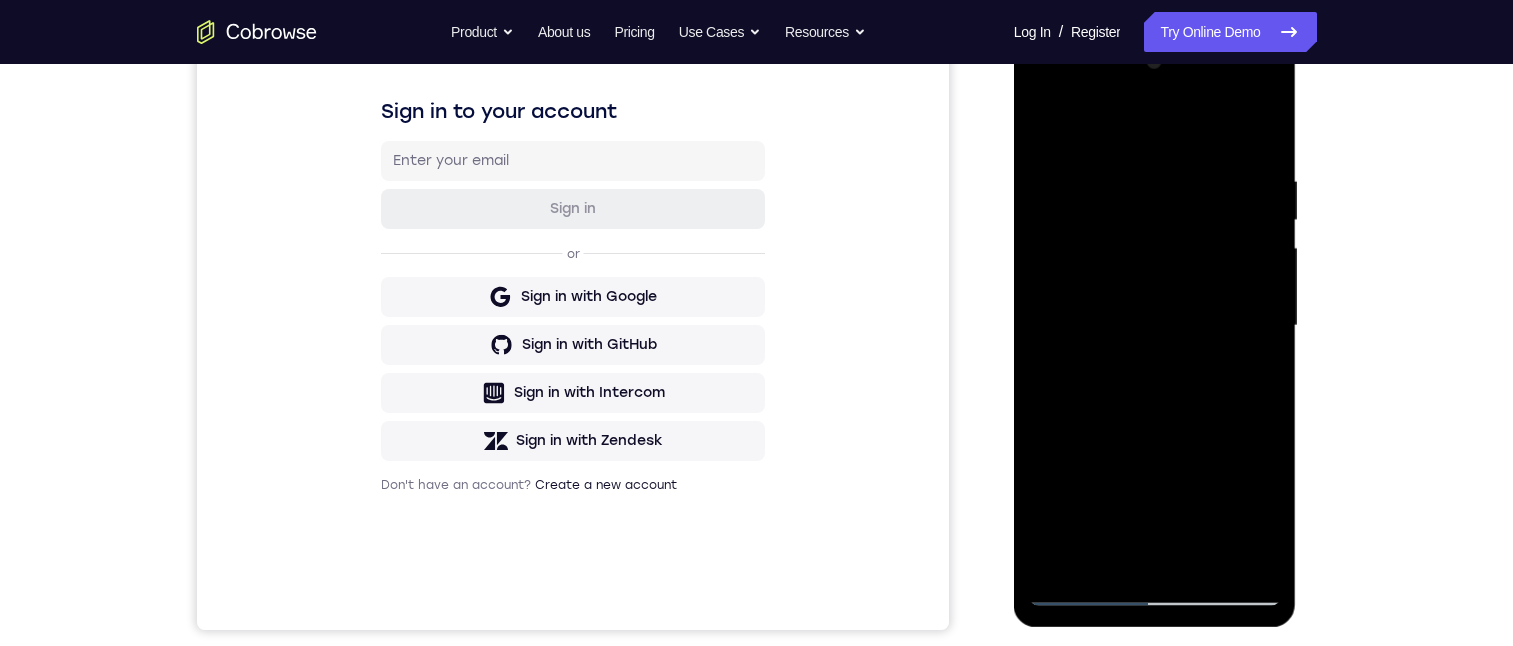 click at bounding box center (1155, 326) 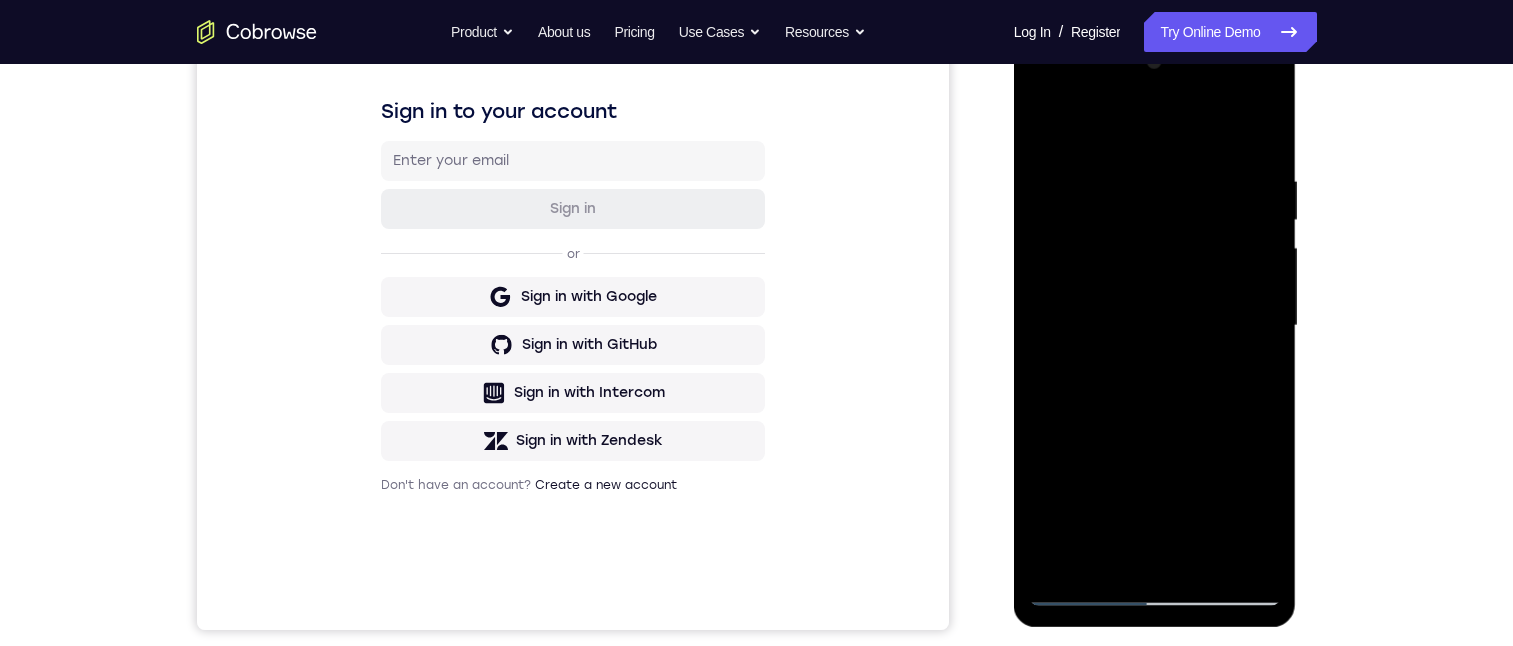 click at bounding box center [1155, 326] 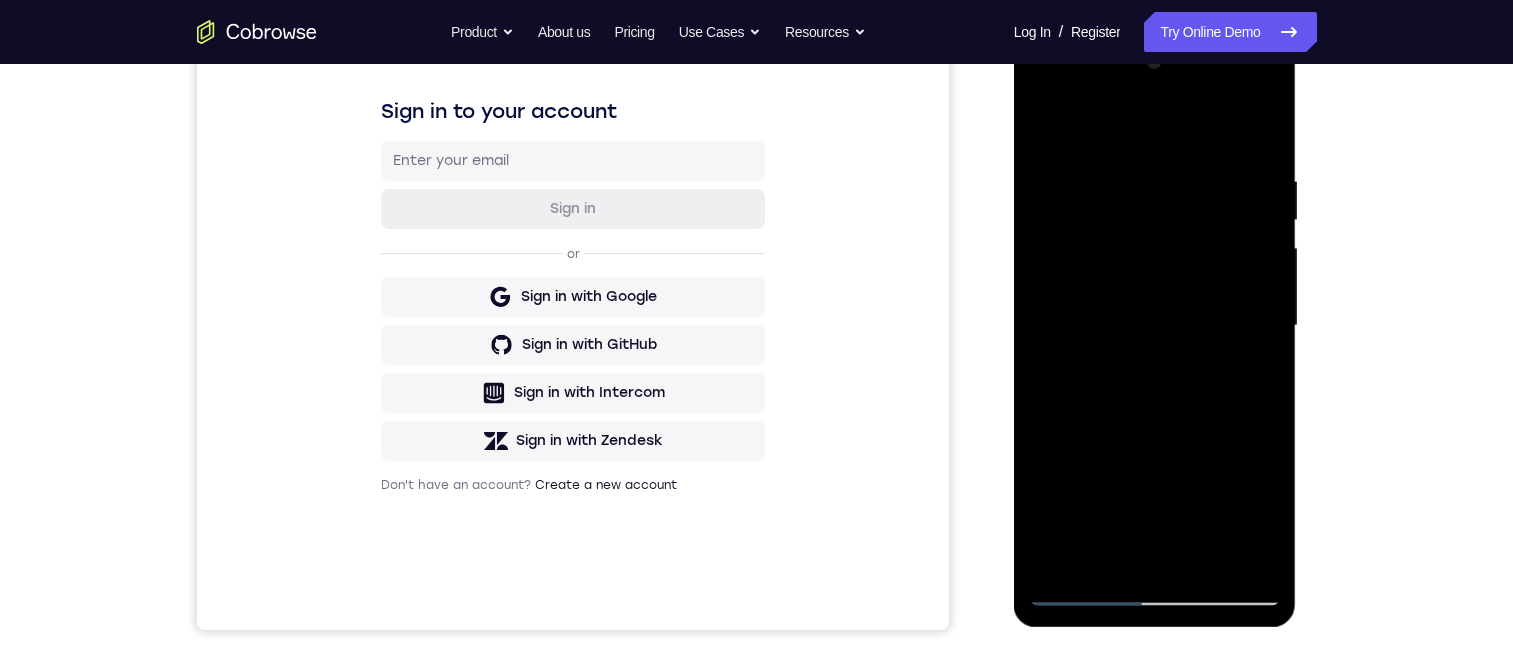 click at bounding box center (1155, 326) 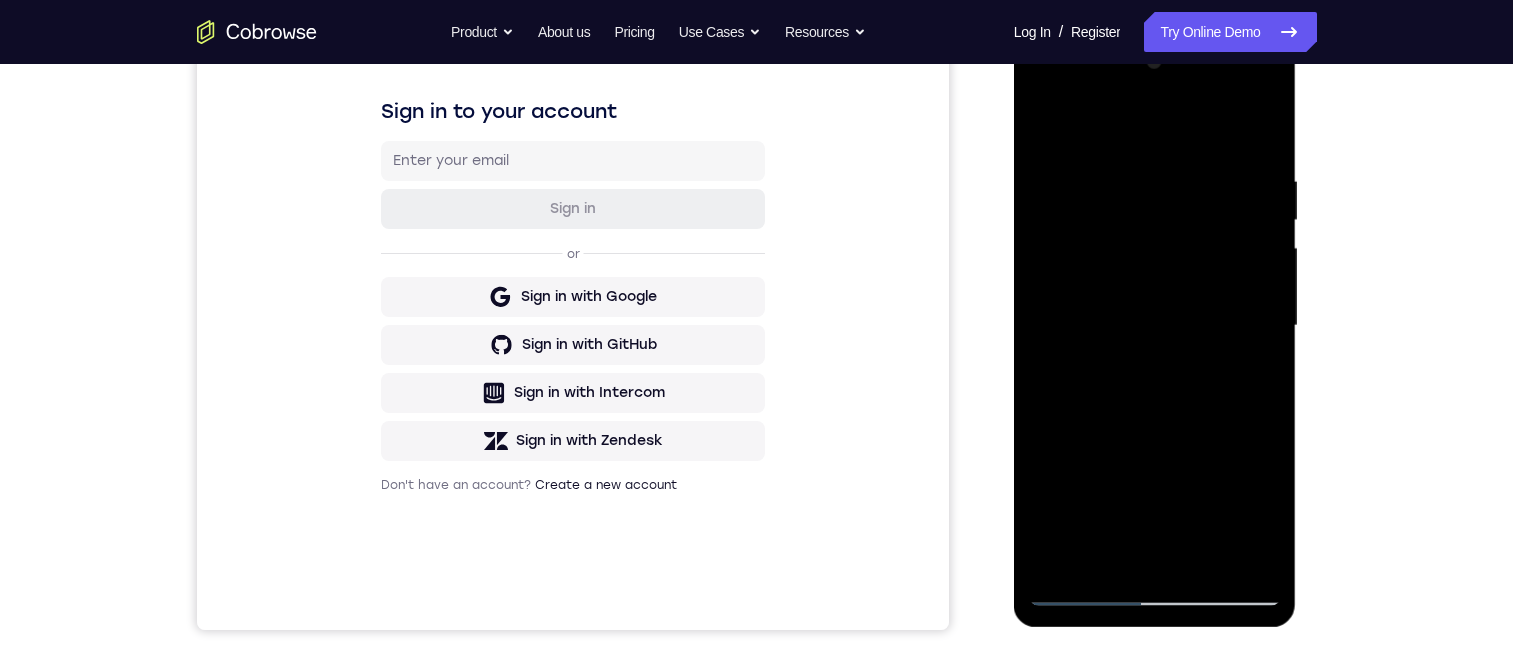 scroll, scrollTop: 0, scrollLeft: 0, axis: both 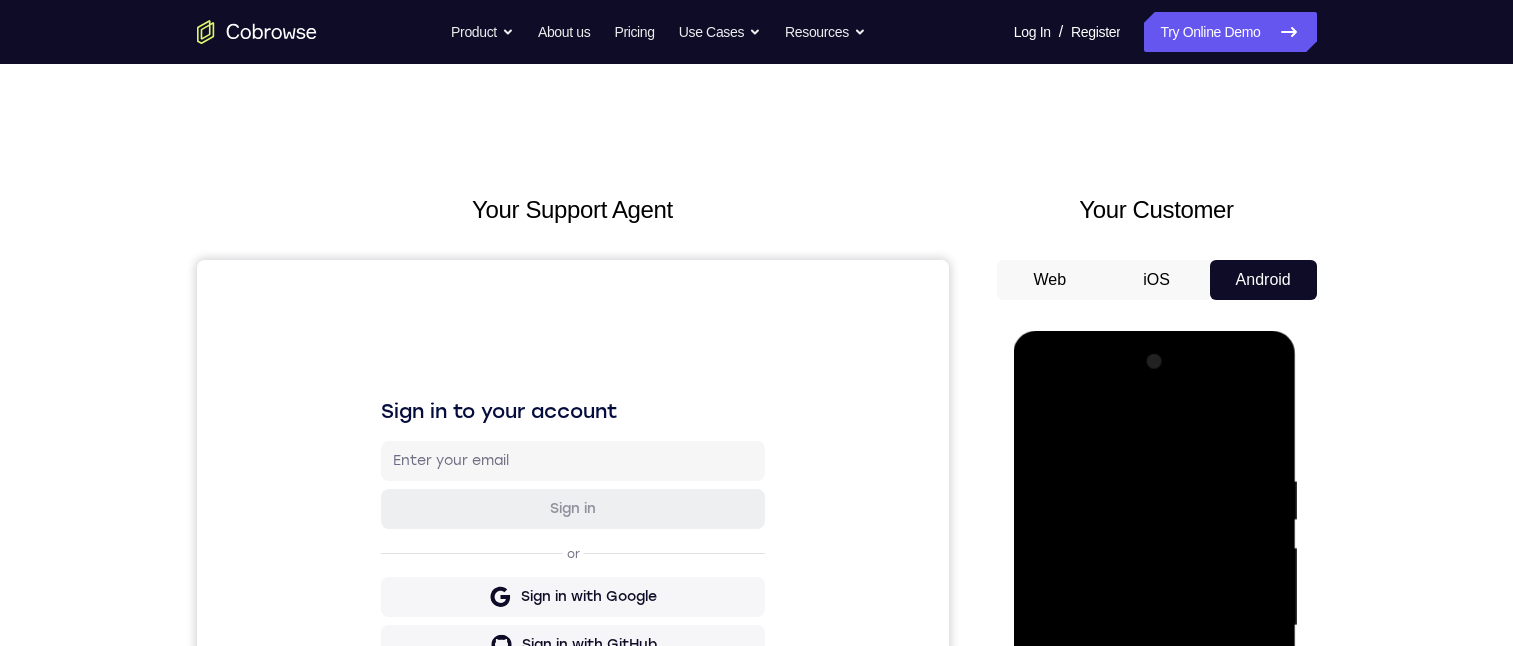 click at bounding box center (1155, 626) 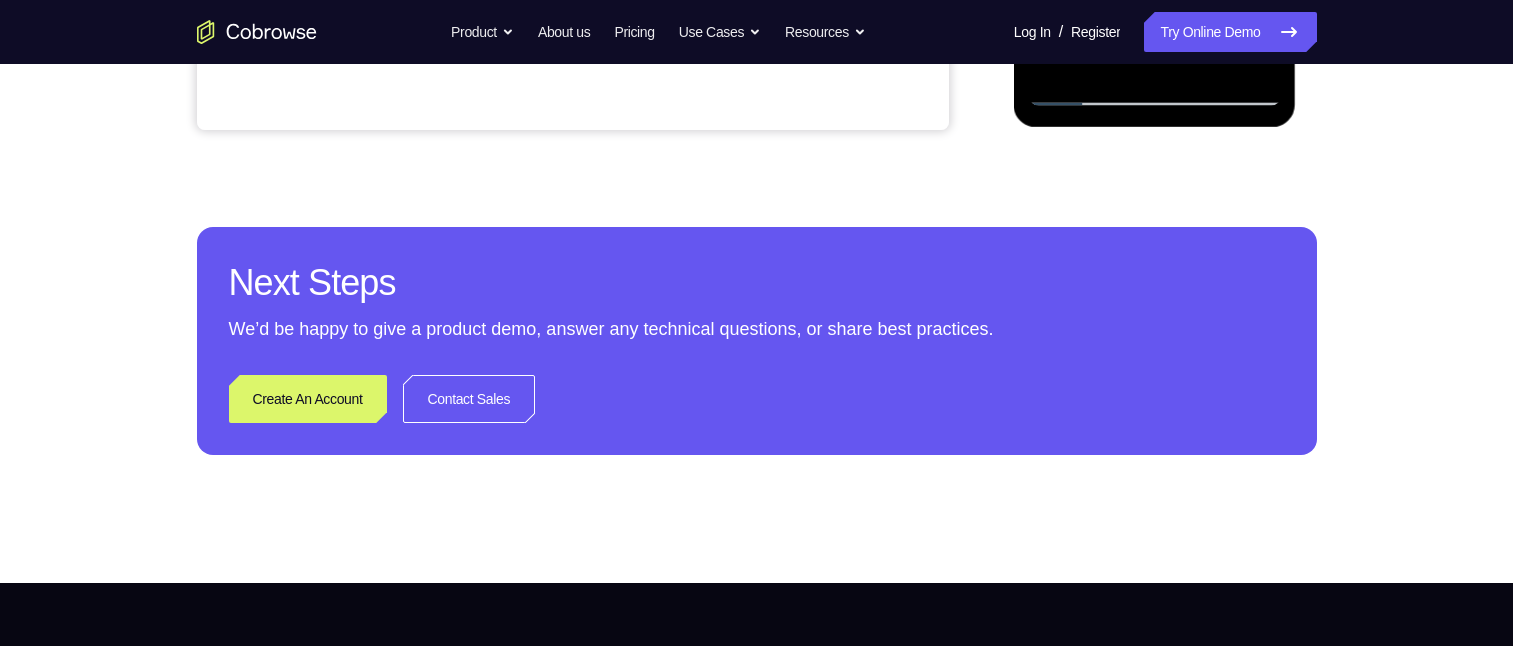 scroll, scrollTop: 300, scrollLeft: 0, axis: vertical 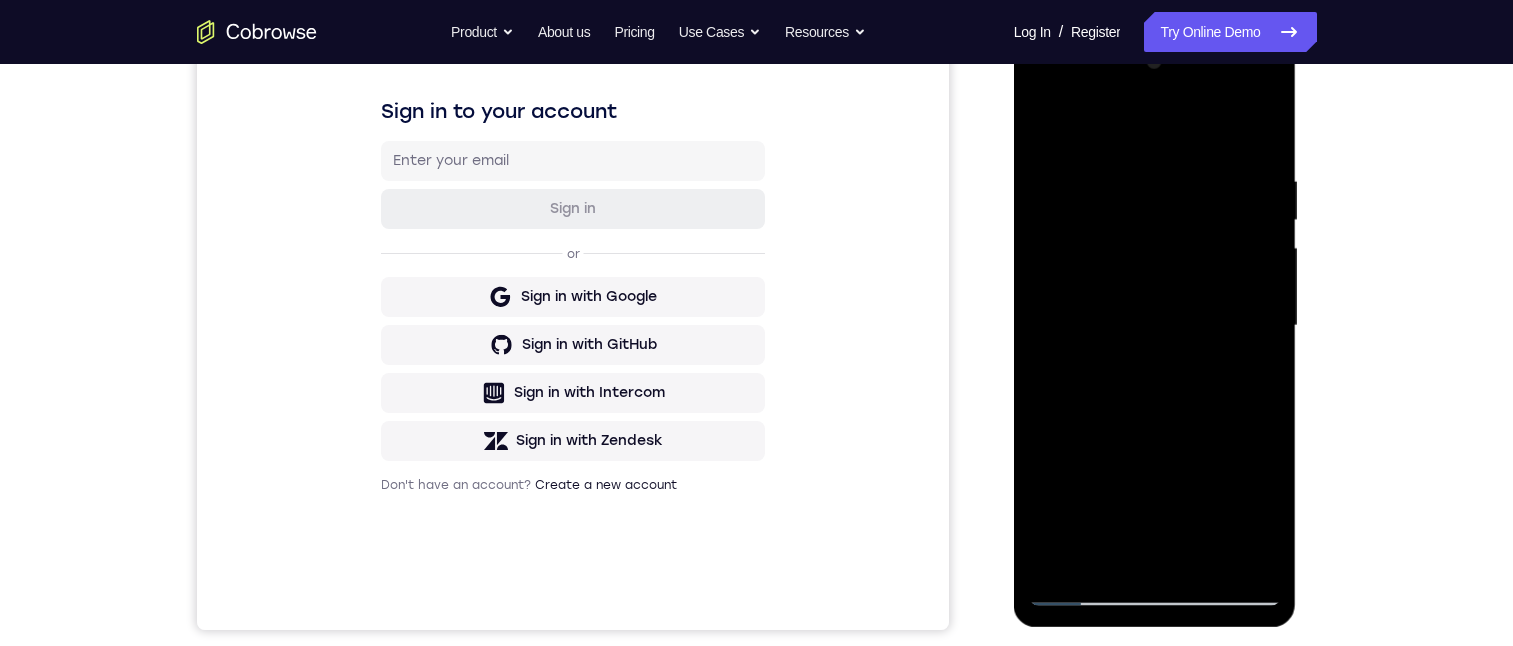 click at bounding box center (1155, 326) 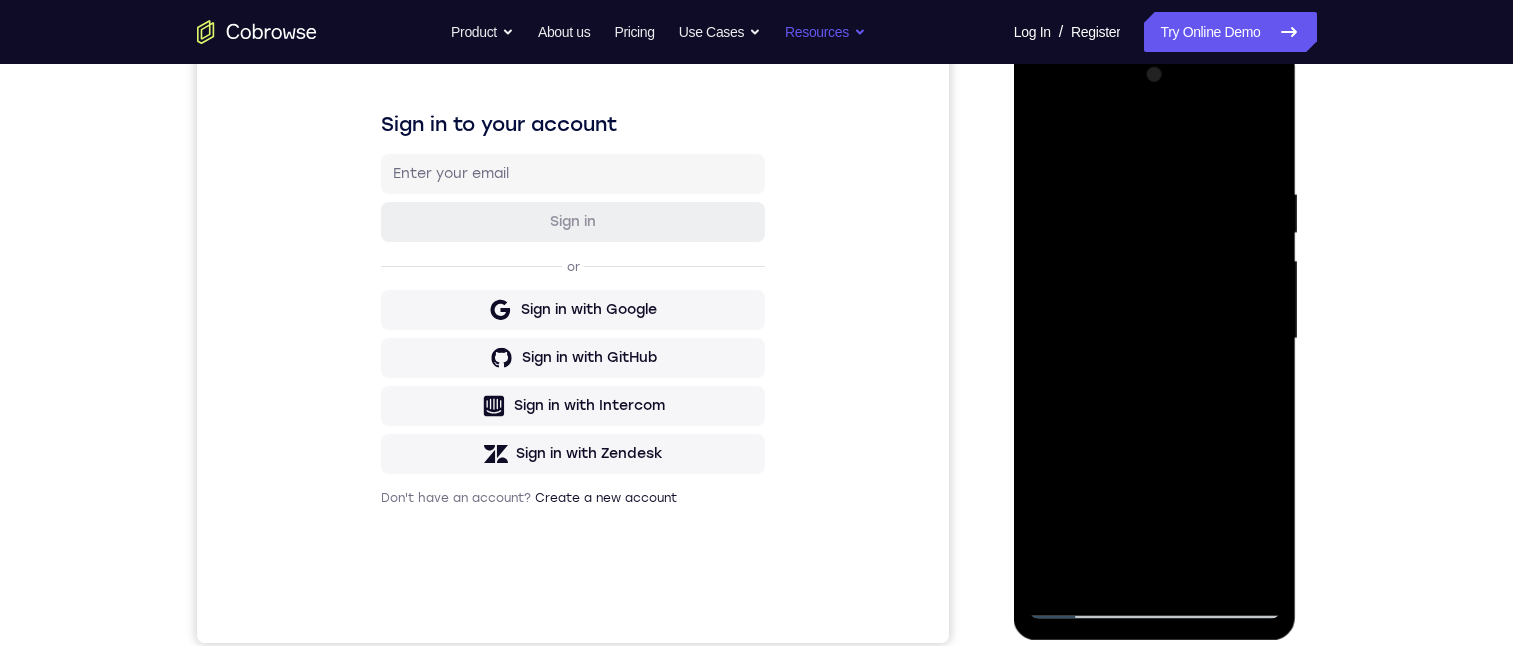 scroll, scrollTop: 0, scrollLeft: 0, axis: both 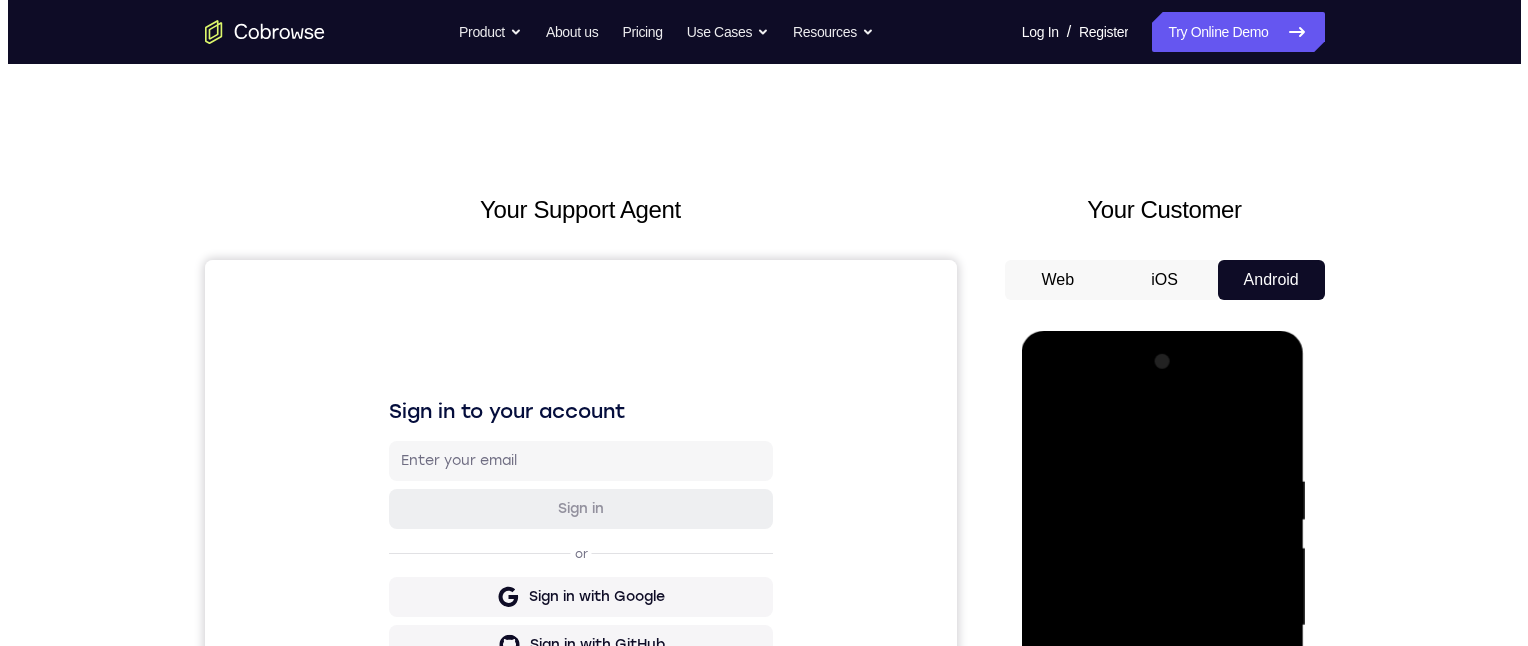 click at bounding box center [1162, 626] 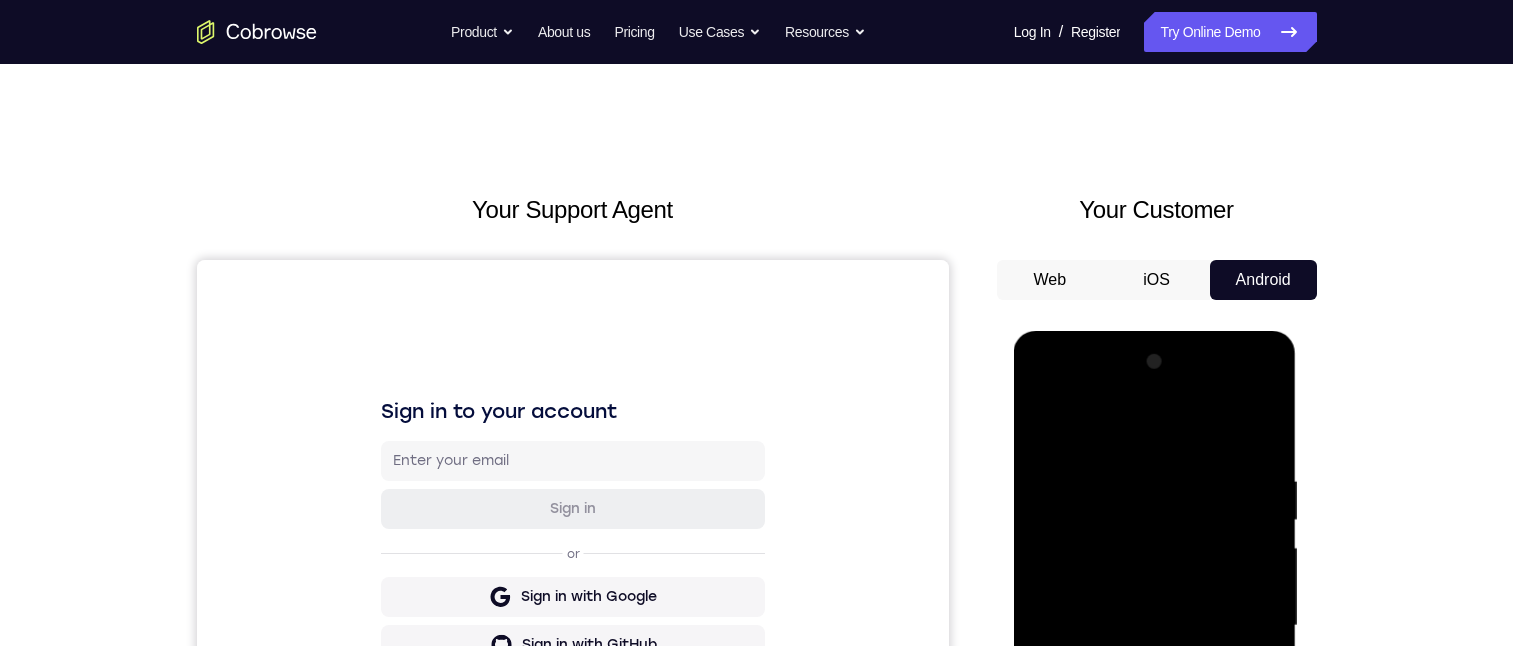 click at bounding box center [1155, 626] 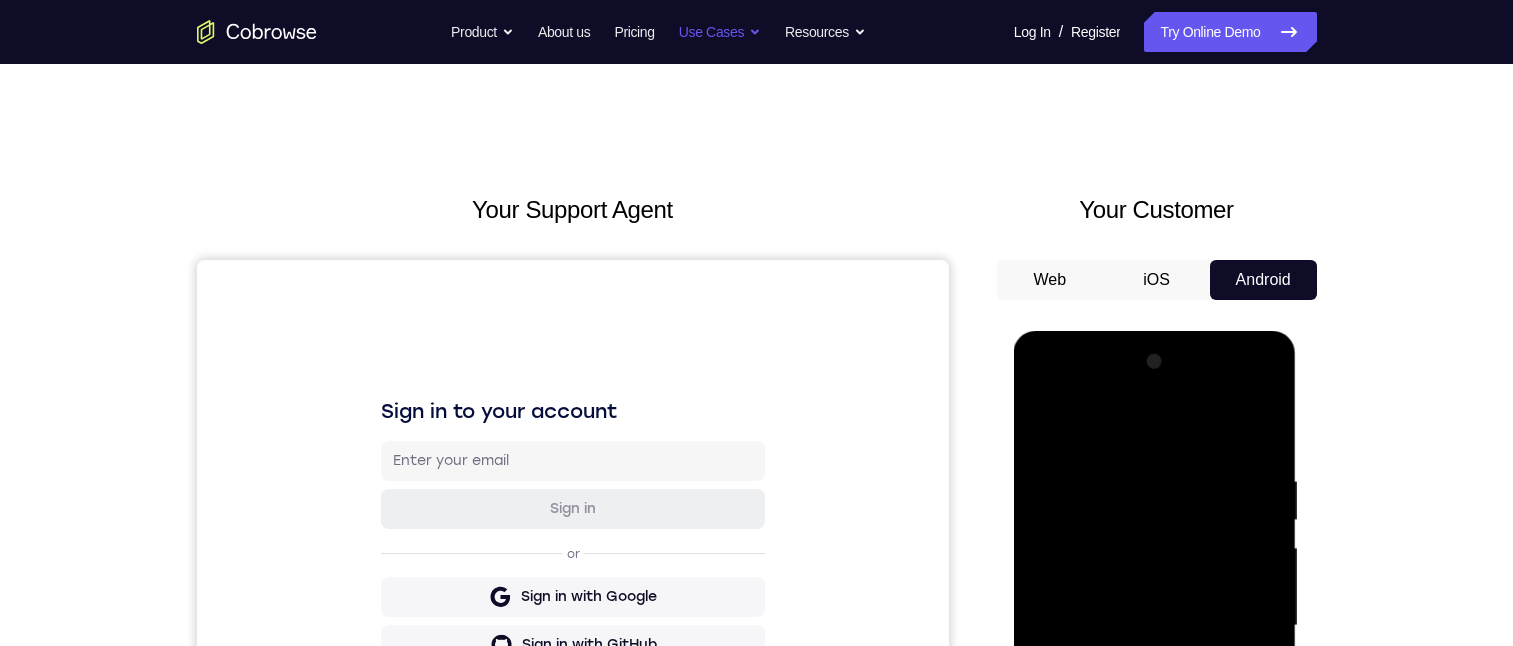 scroll, scrollTop: 600, scrollLeft: 0, axis: vertical 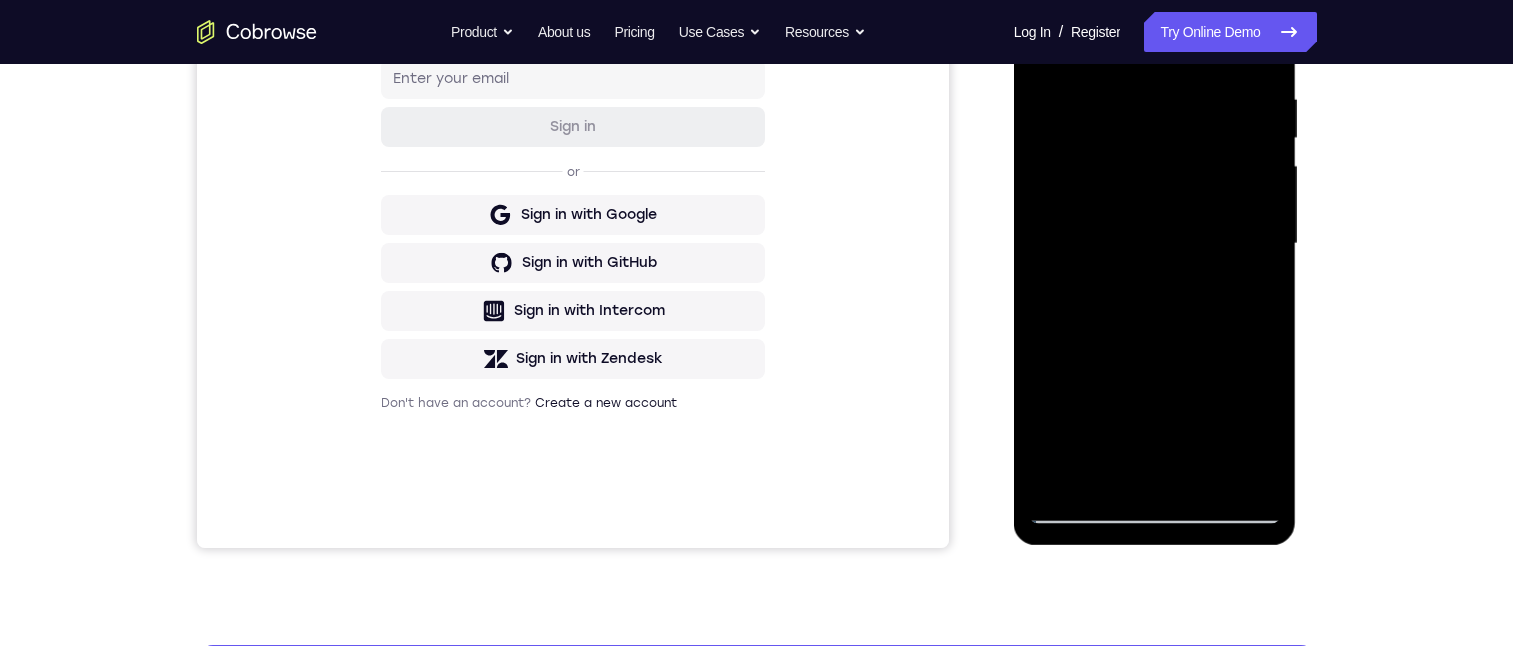 click at bounding box center [1155, 244] 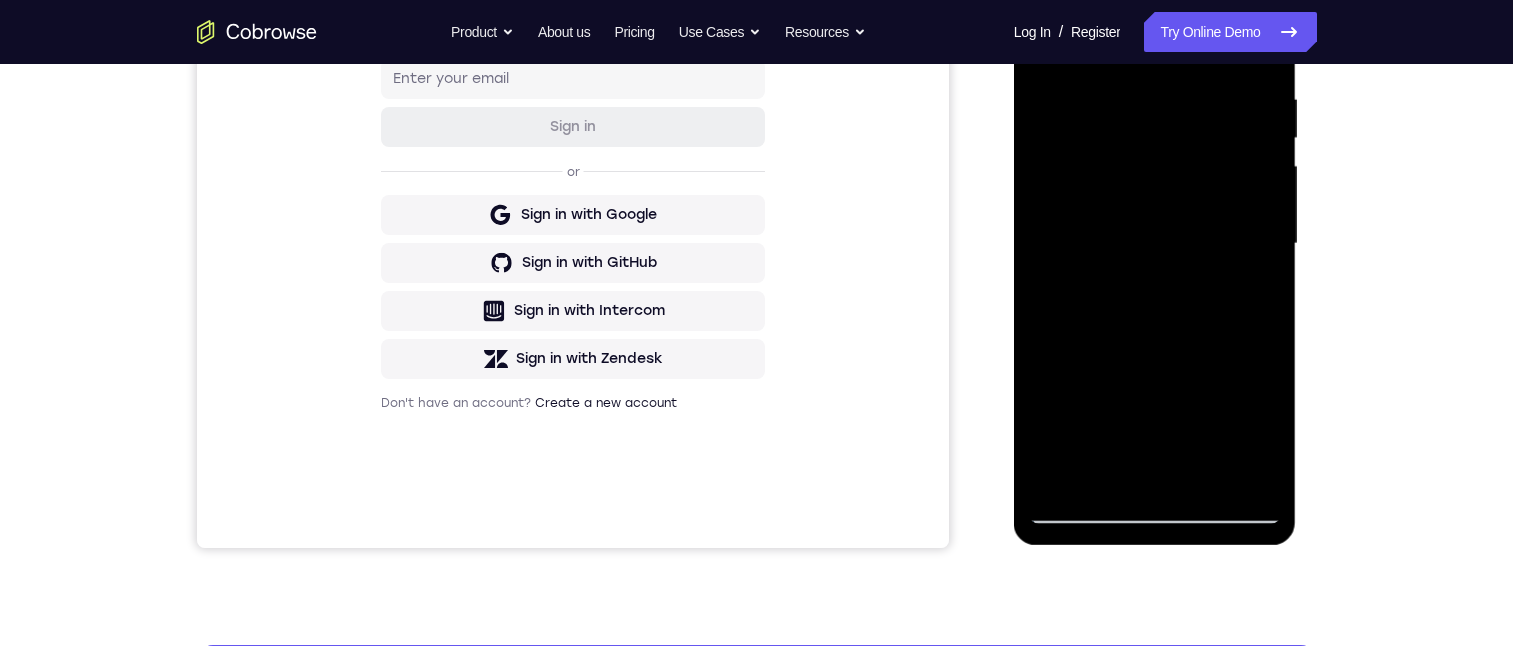 drag, startPoint x: 1133, startPoint y: 225, endPoint x: 1146, endPoint y: 450, distance: 225.37524 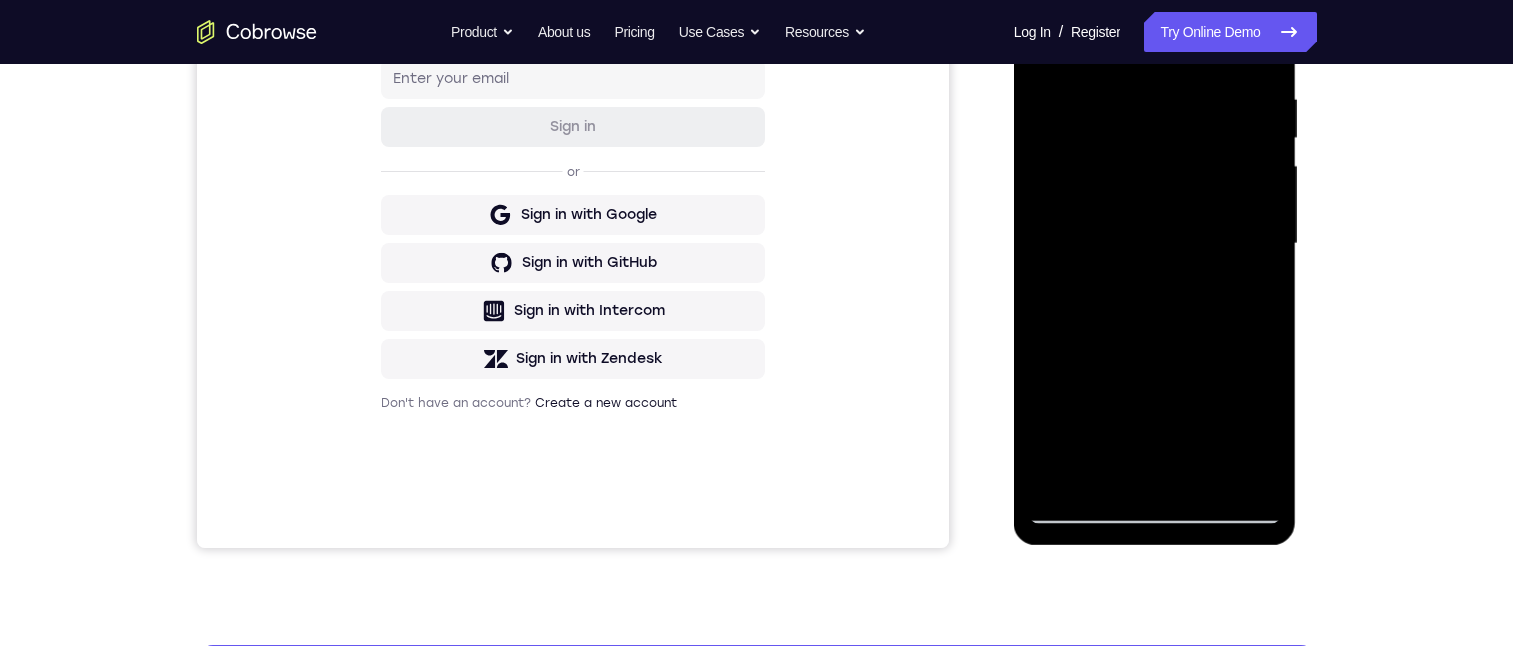 click at bounding box center [1155, 244] 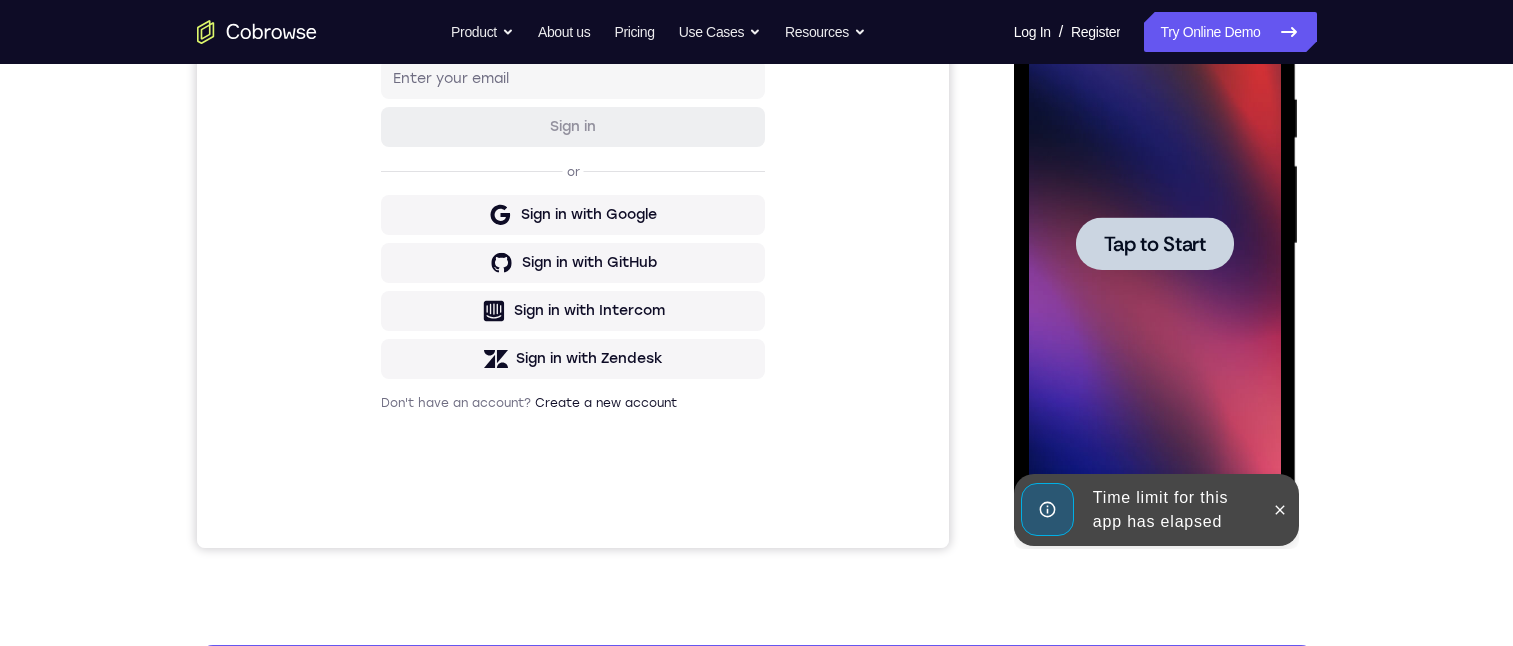 click at bounding box center (1280, 510) 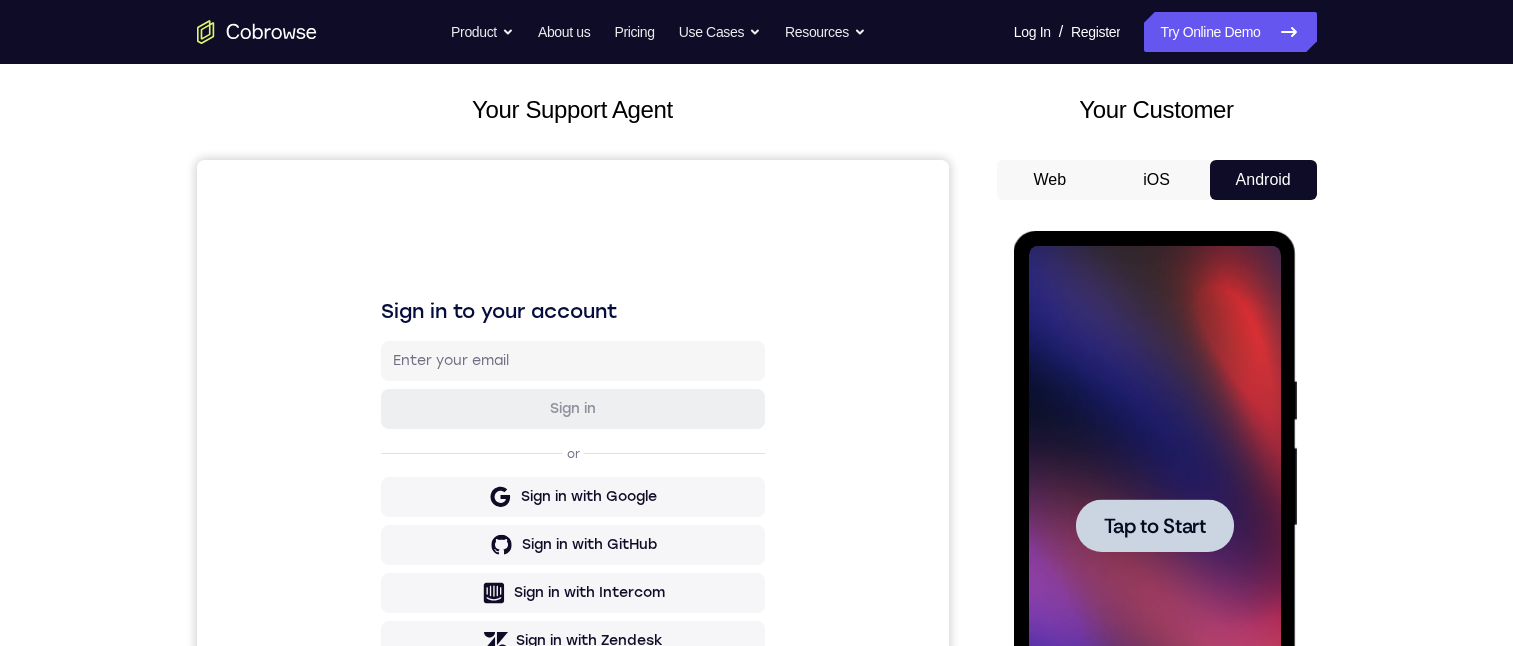 scroll, scrollTop: 0, scrollLeft: 0, axis: both 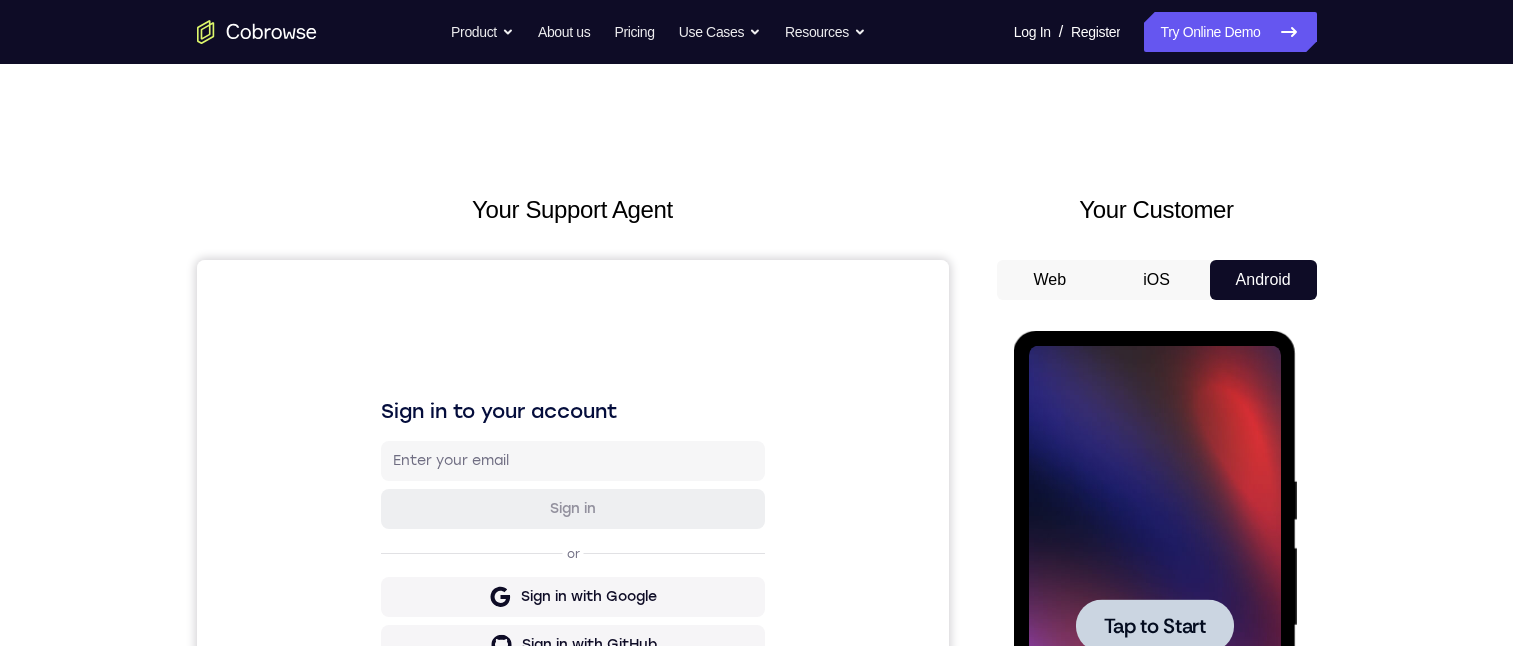 click at bounding box center (1155, 626) 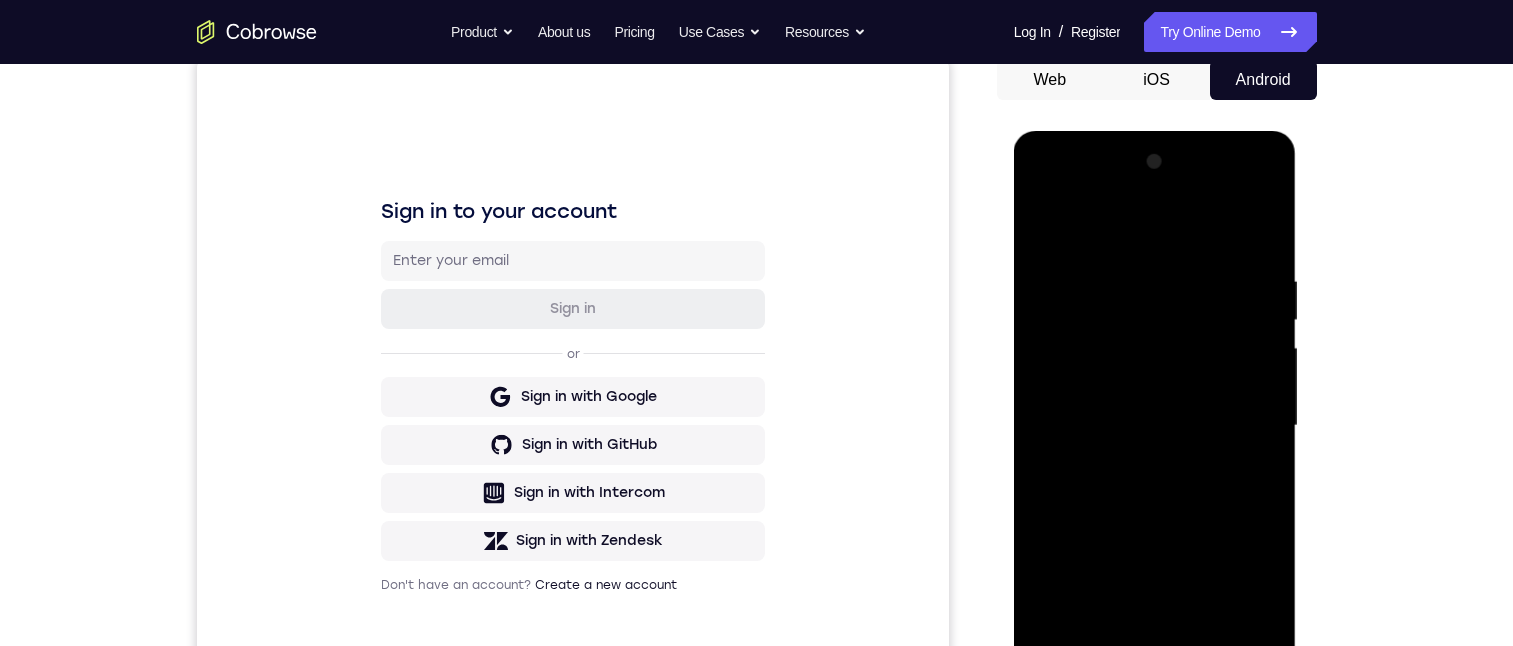 scroll, scrollTop: 300, scrollLeft: 0, axis: vertical 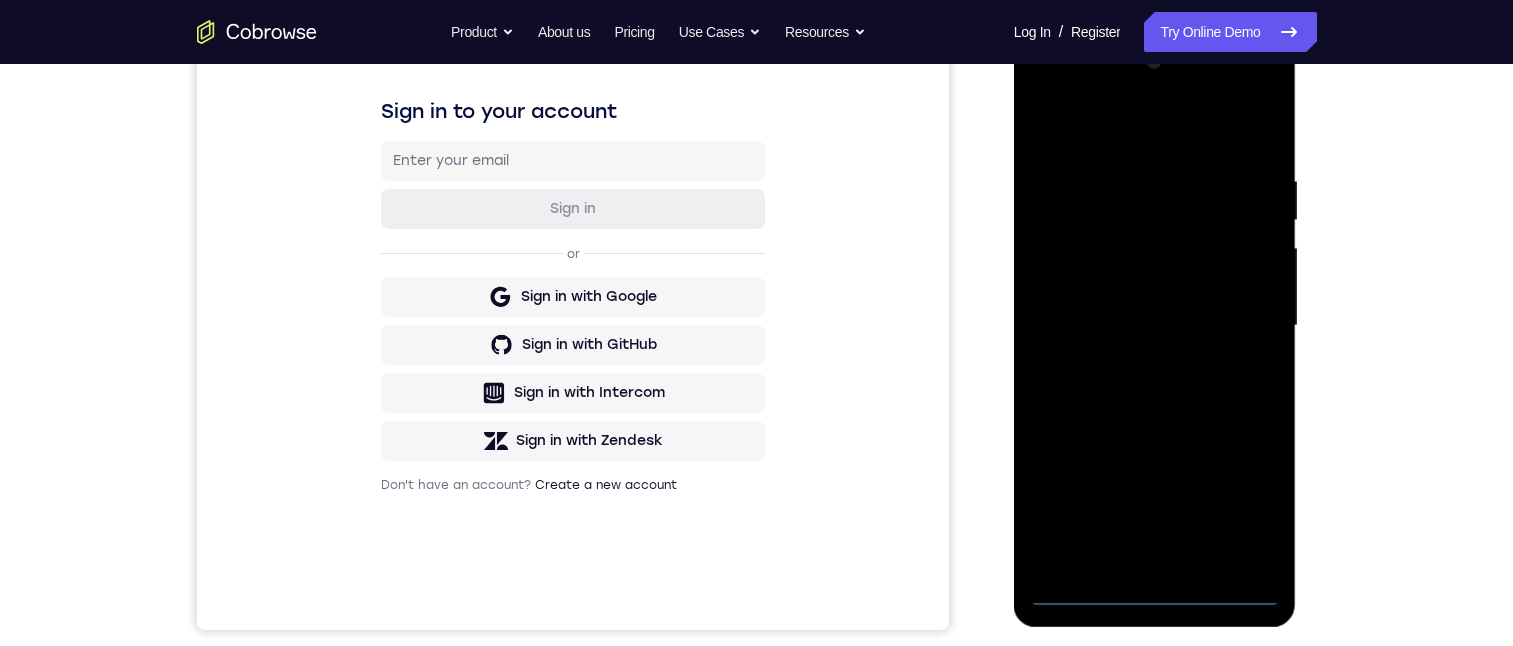 click at bounding box center (1155, 326) 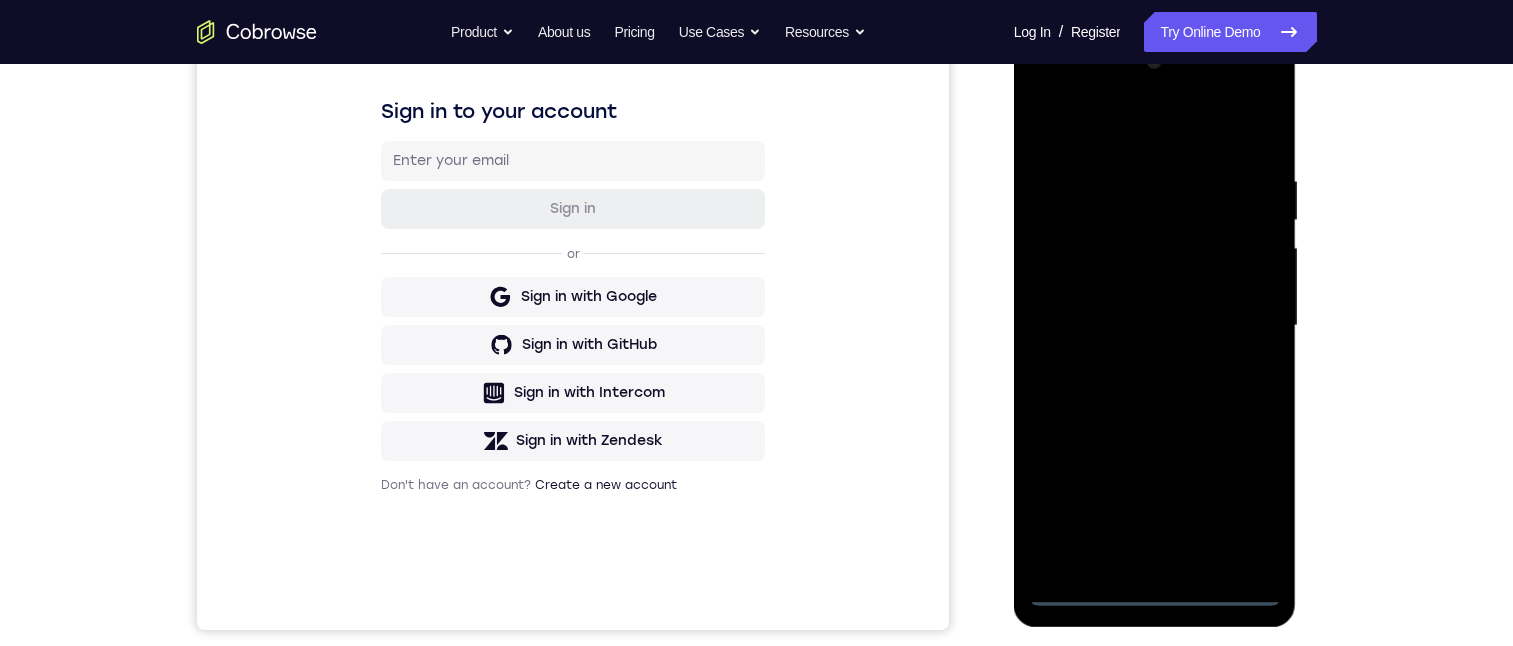 click at bounding box center (1155, 326) 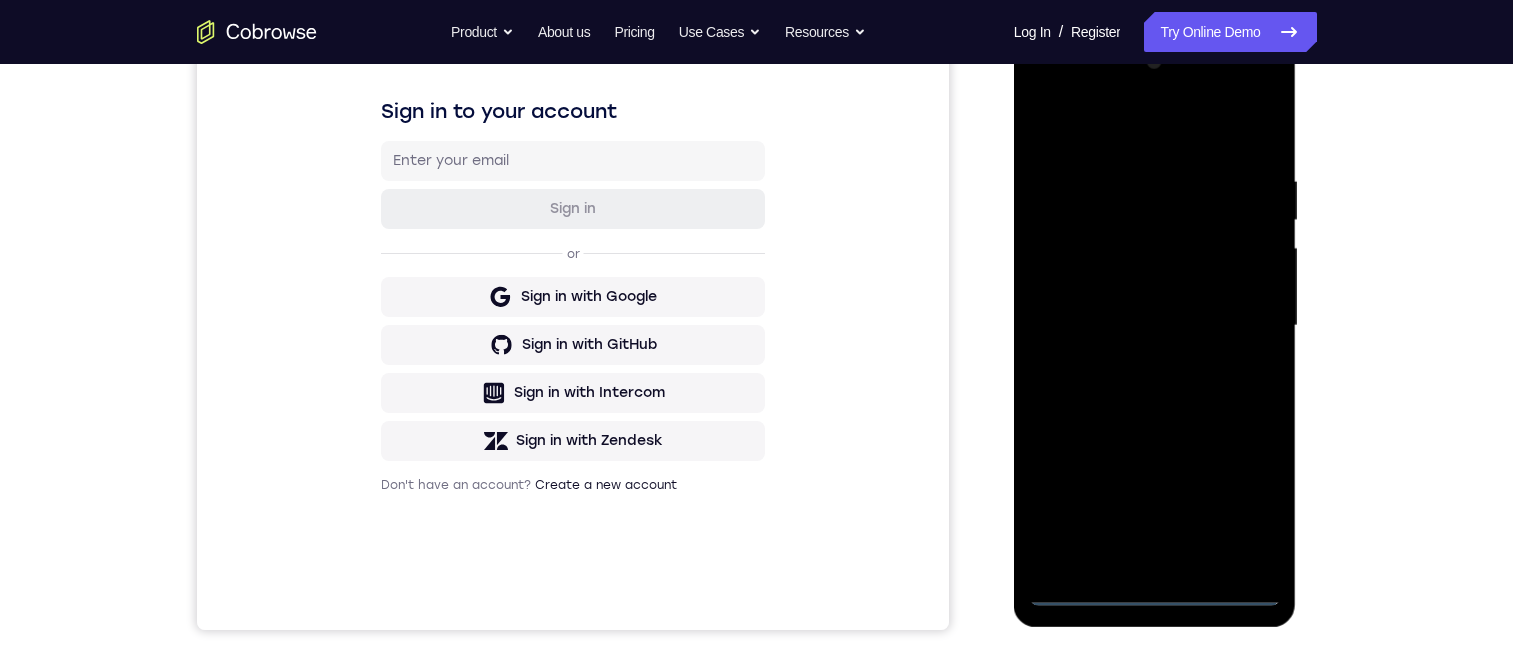 click at bounding box center (1155, 326) 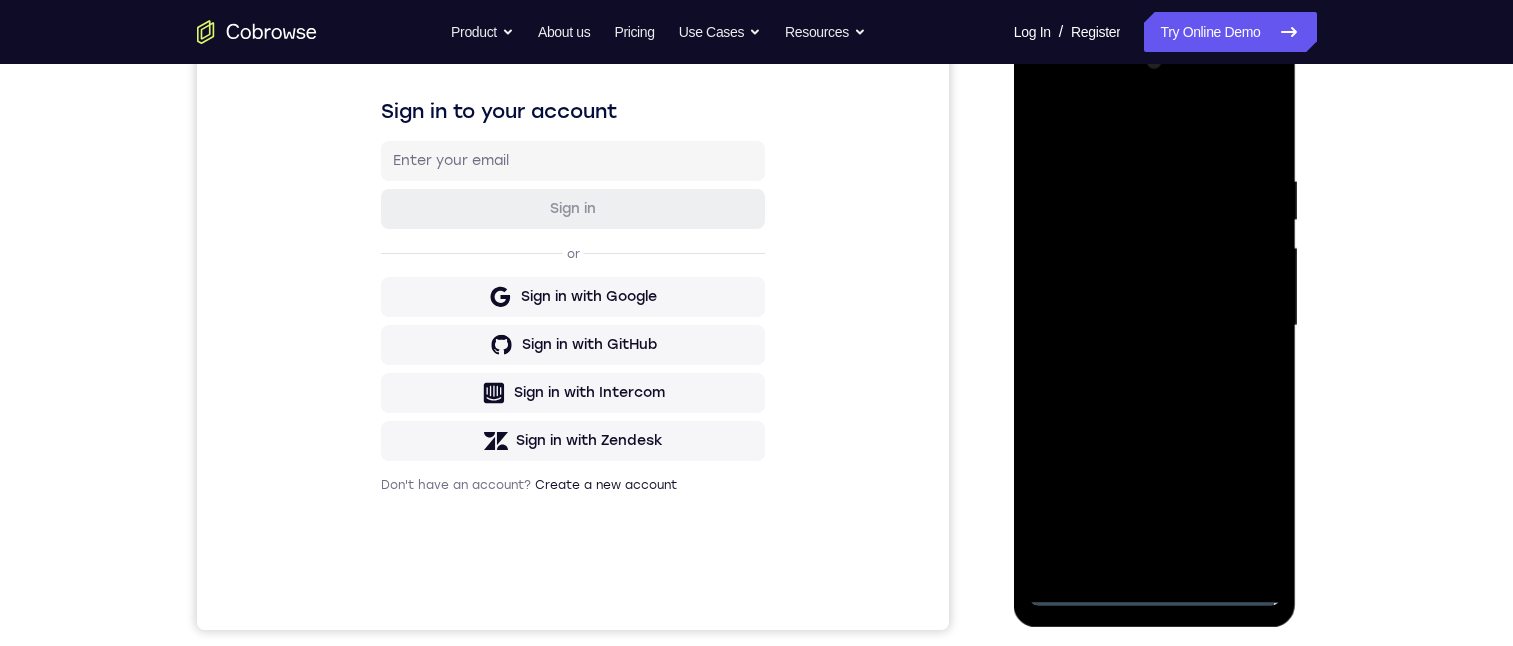 click at bounding box center (1155, 326) 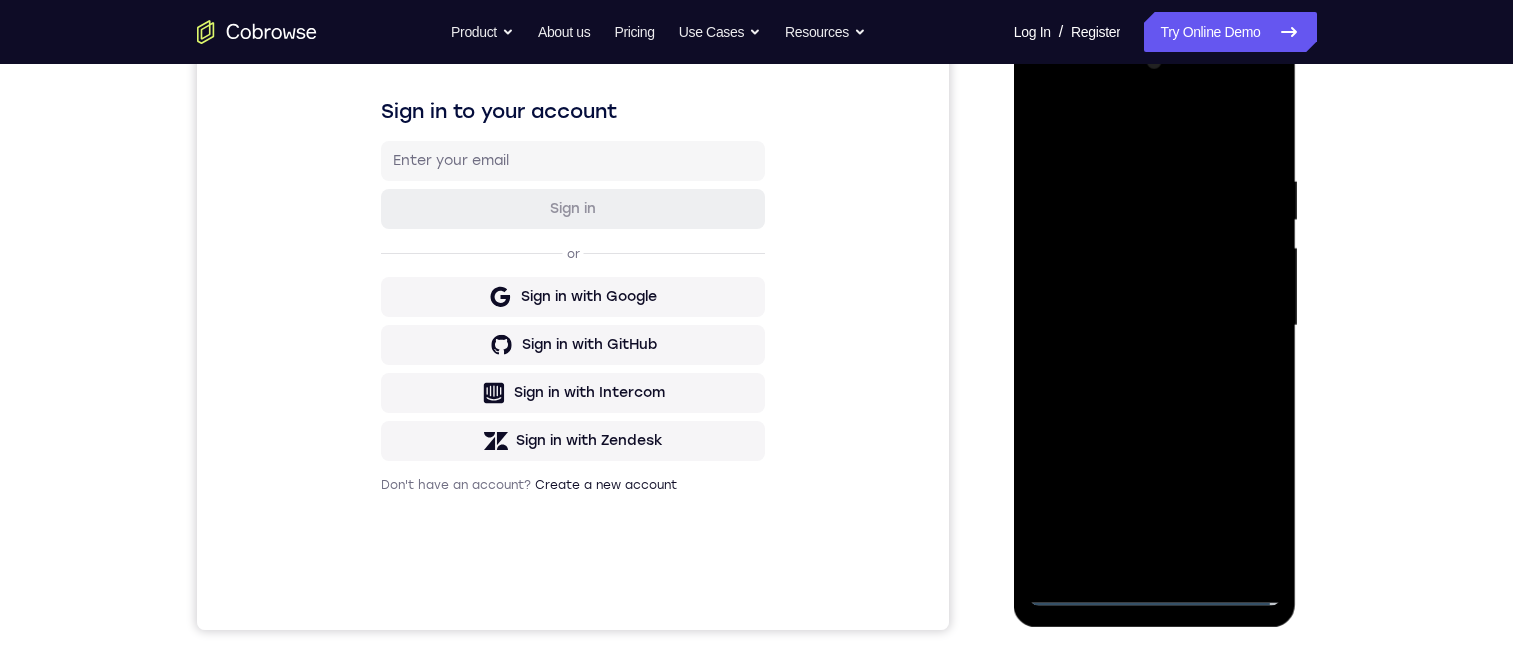 click at bounding box center (1155, 326) 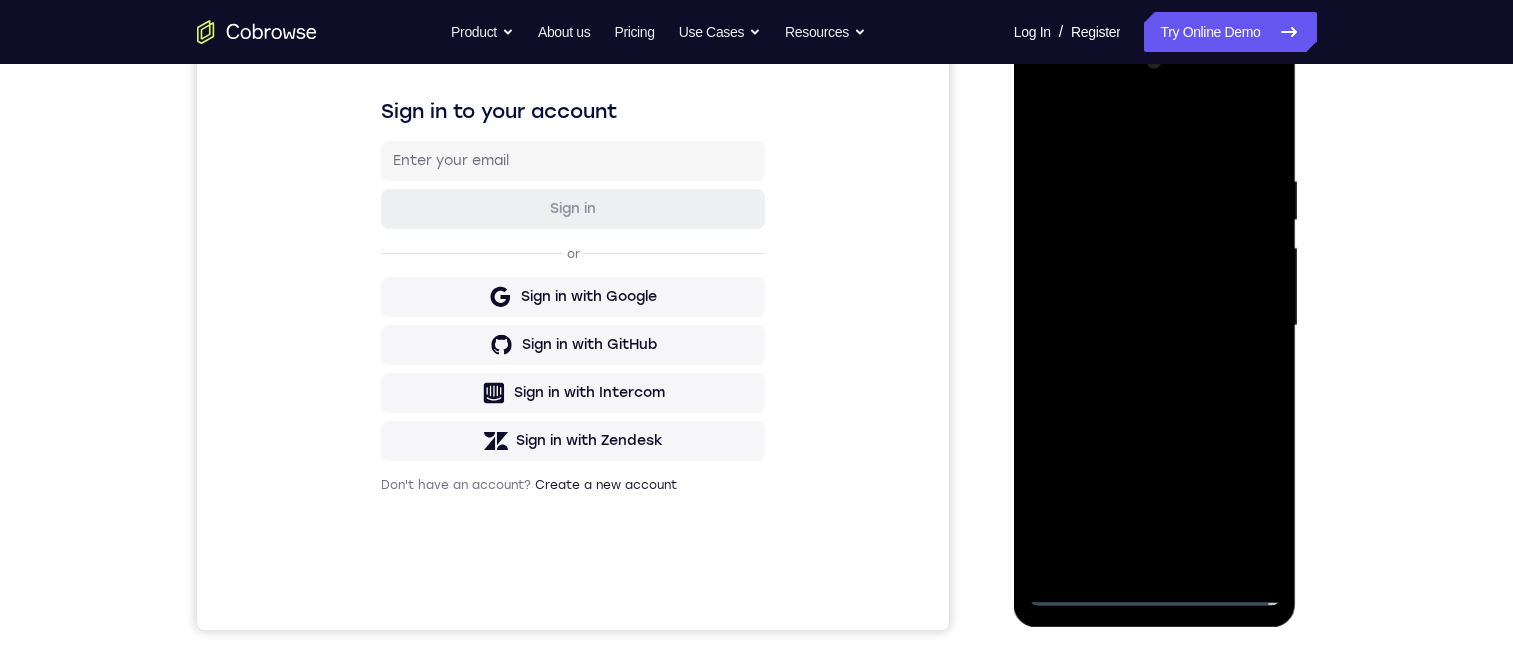 click at bounding box center (1155, 326) 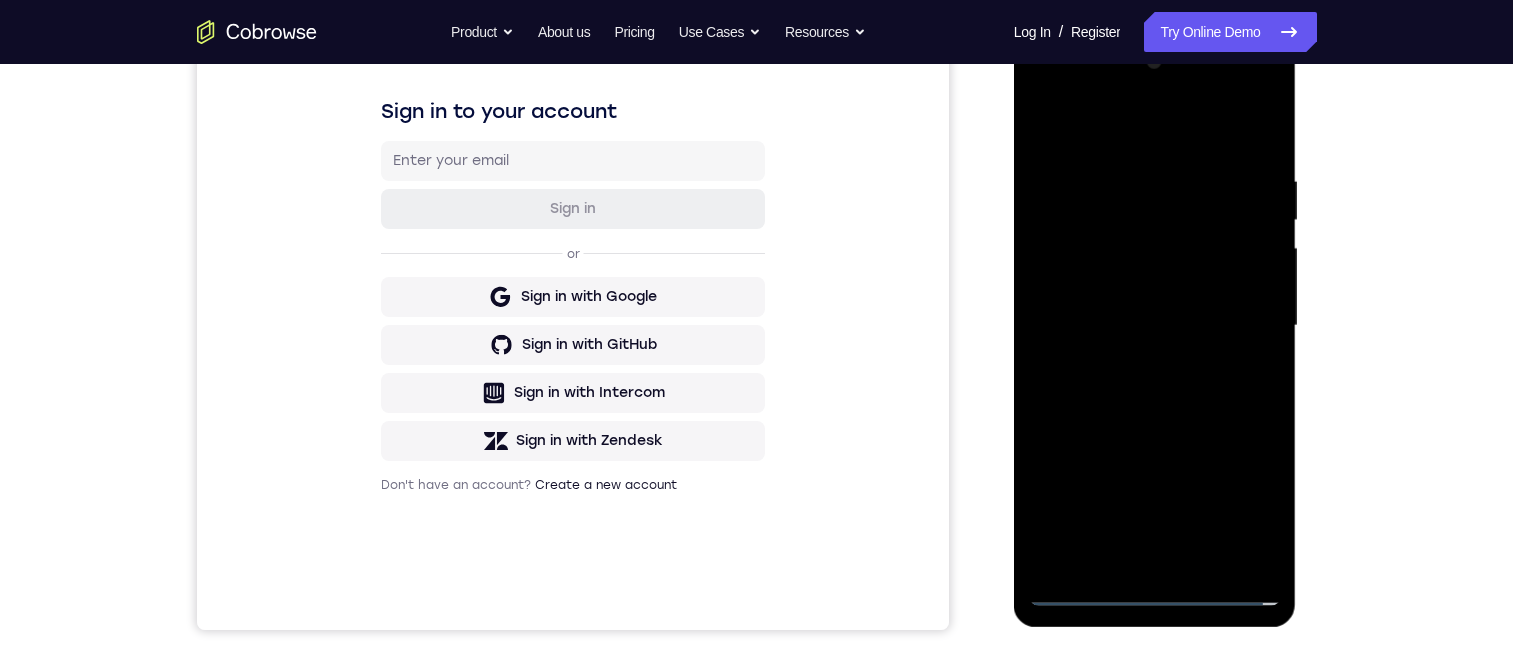 click at bounding box center [1155, 326] 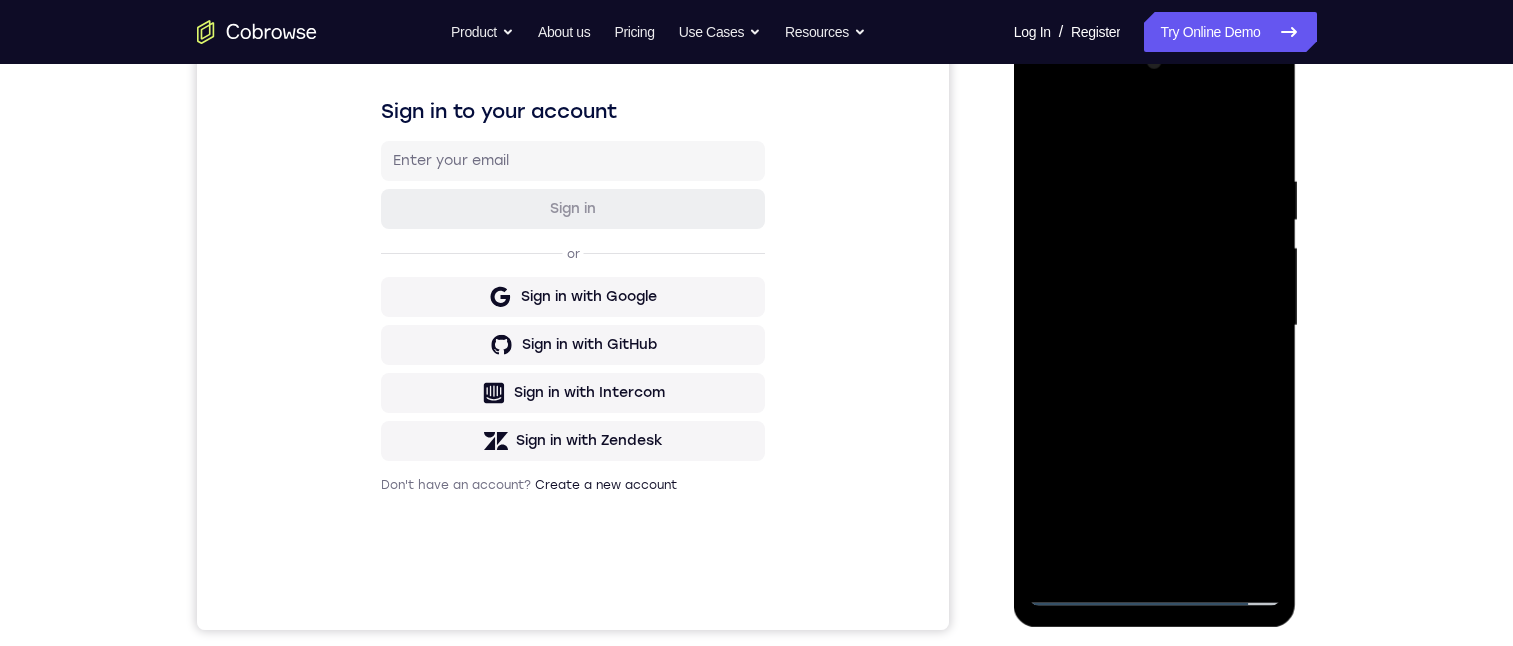 click at bounding box center [1155, 326] 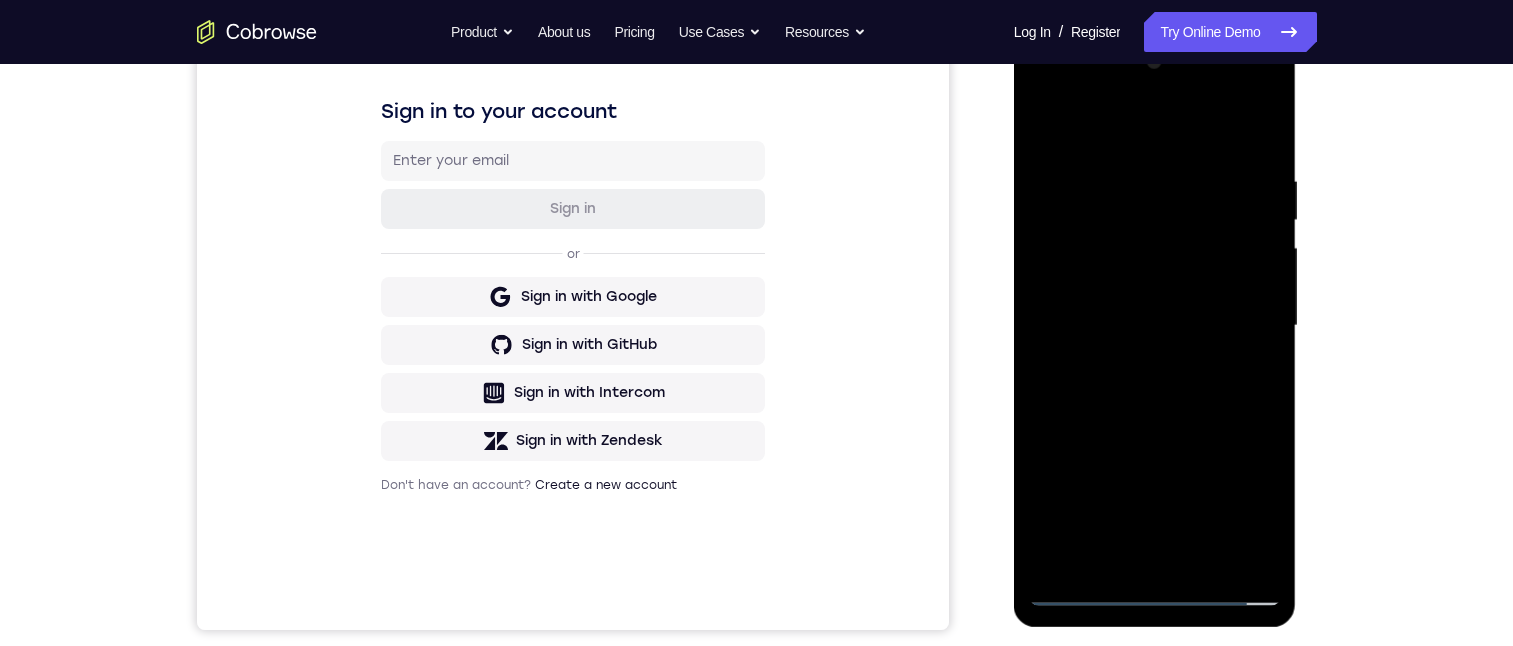 click at bounding box center [1155, 326] 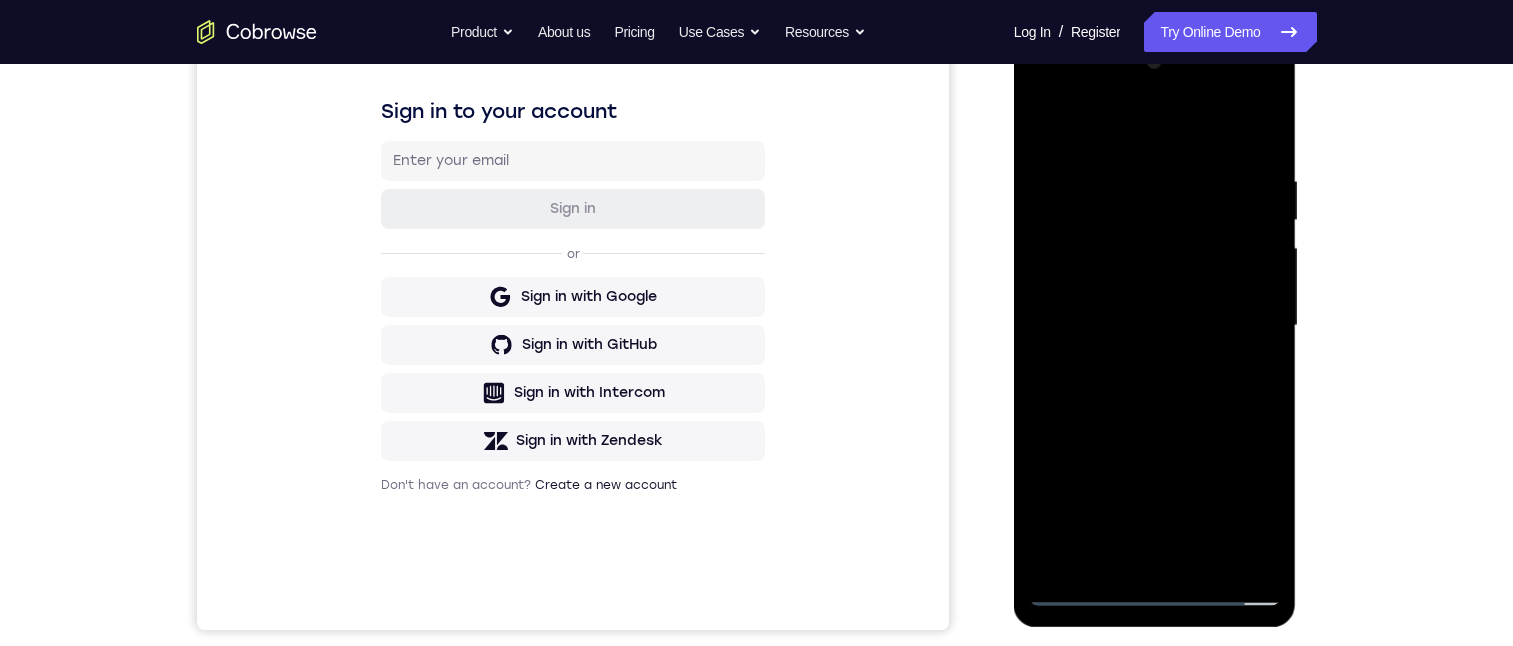 click at bounding box center [1155, 326] 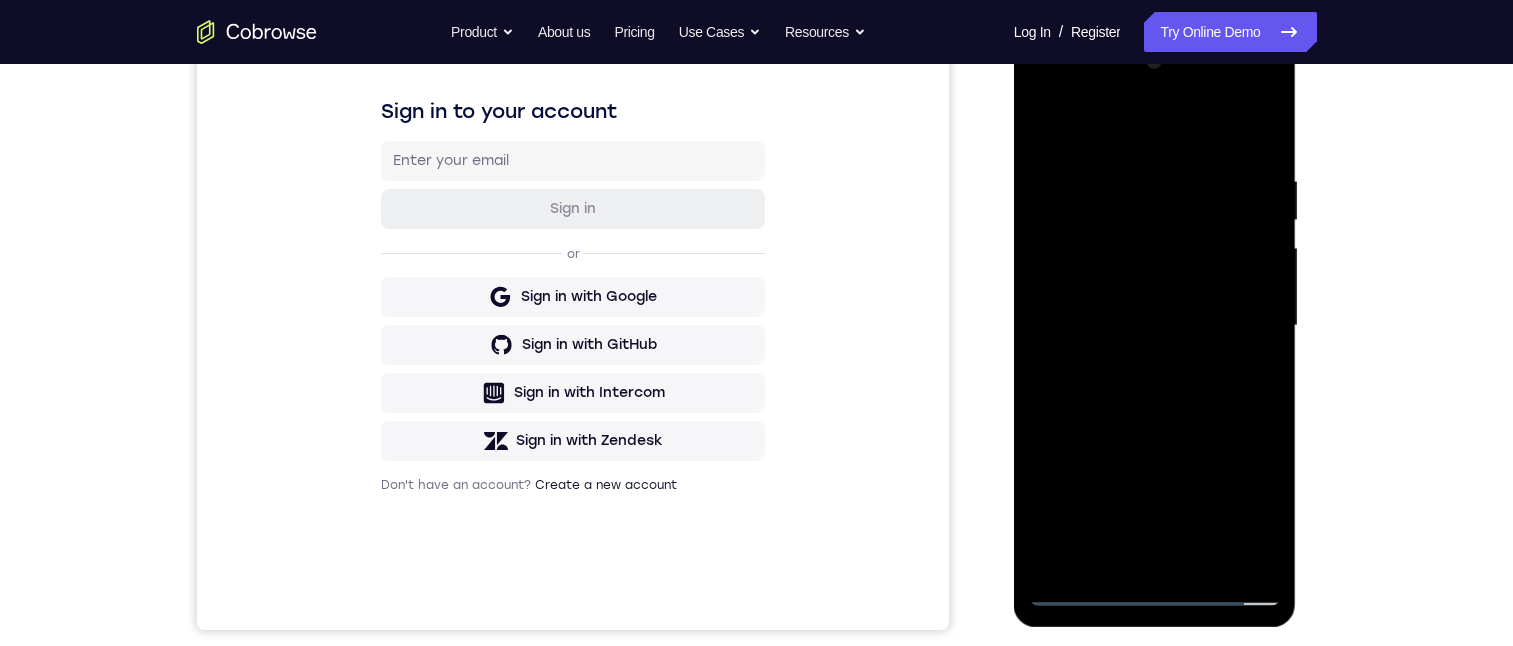 drag, startPoint x: 1116, startPoint y: 144, endPoint x: 1204, endPoint y: 229, distance: 122.34786 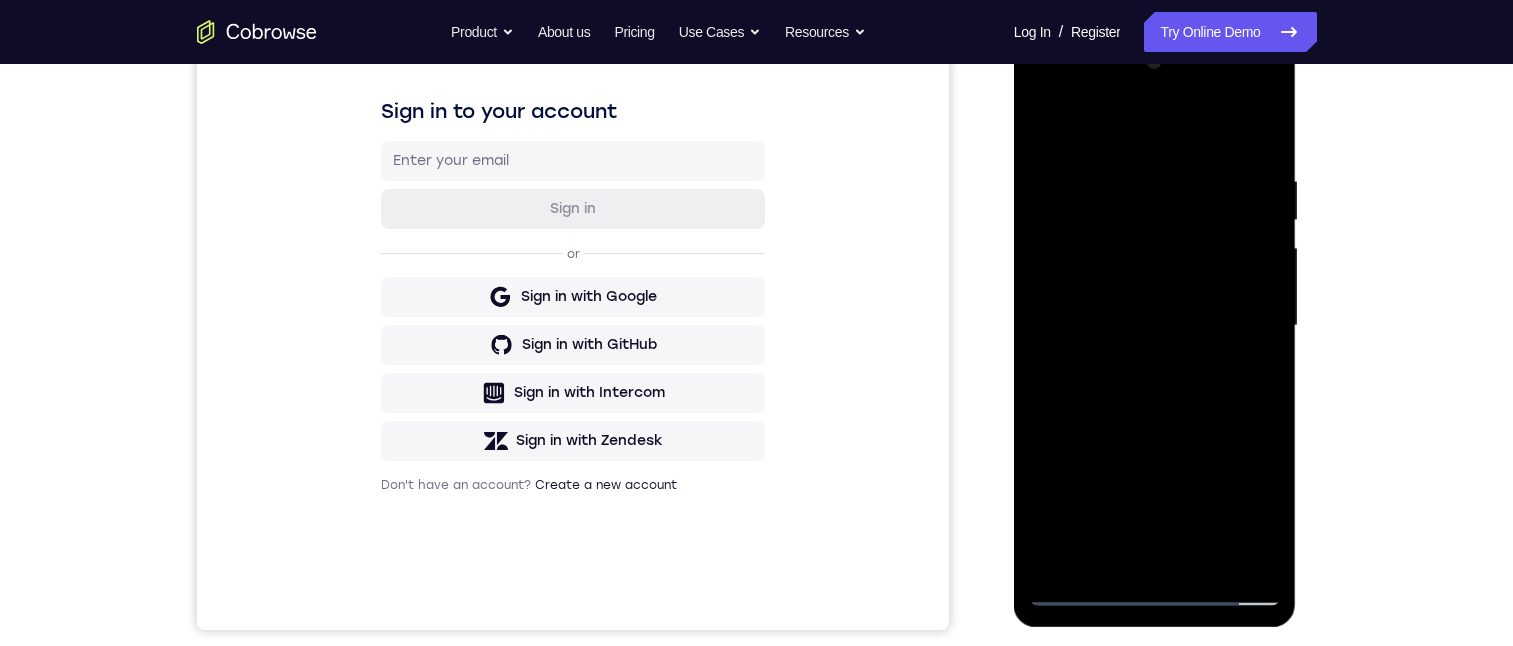 click at bounding box center (1155, 326) 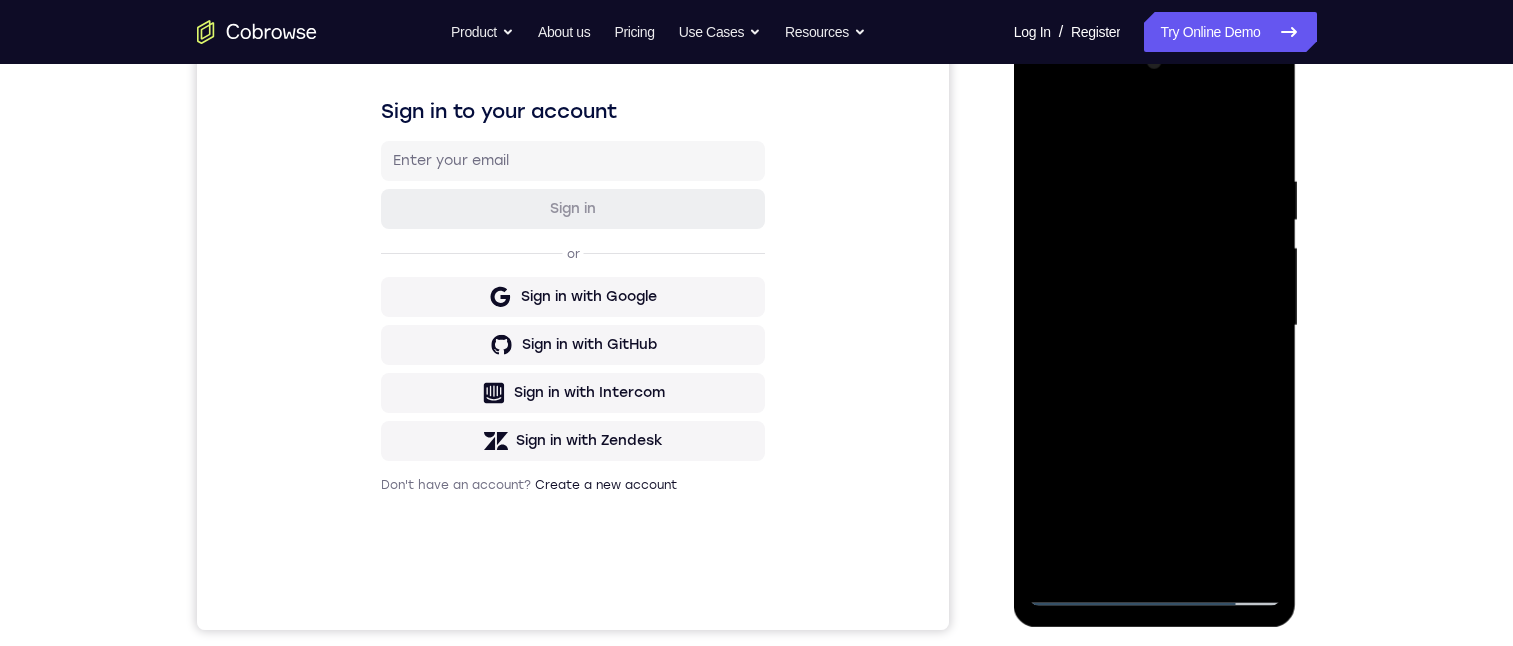 click at bounding box center (1155, 326) 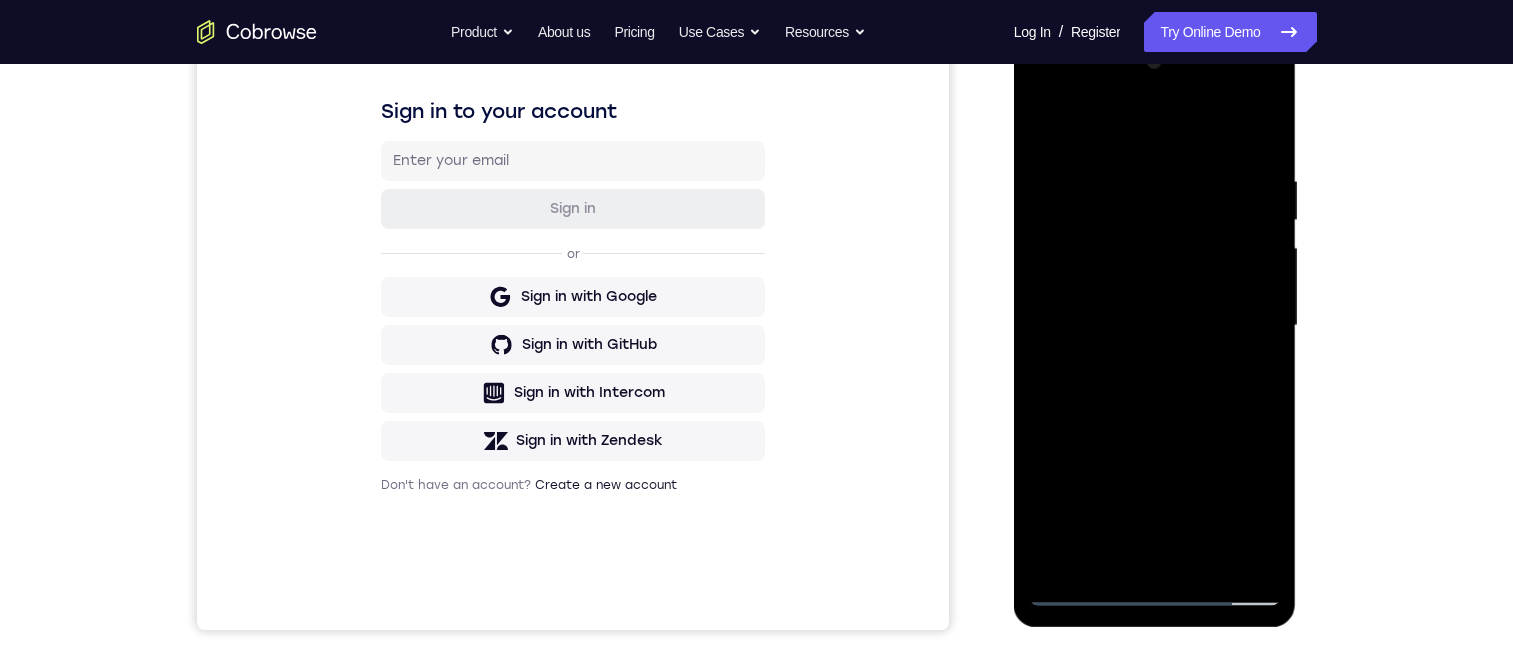 click at bounding box center [1155, 326] 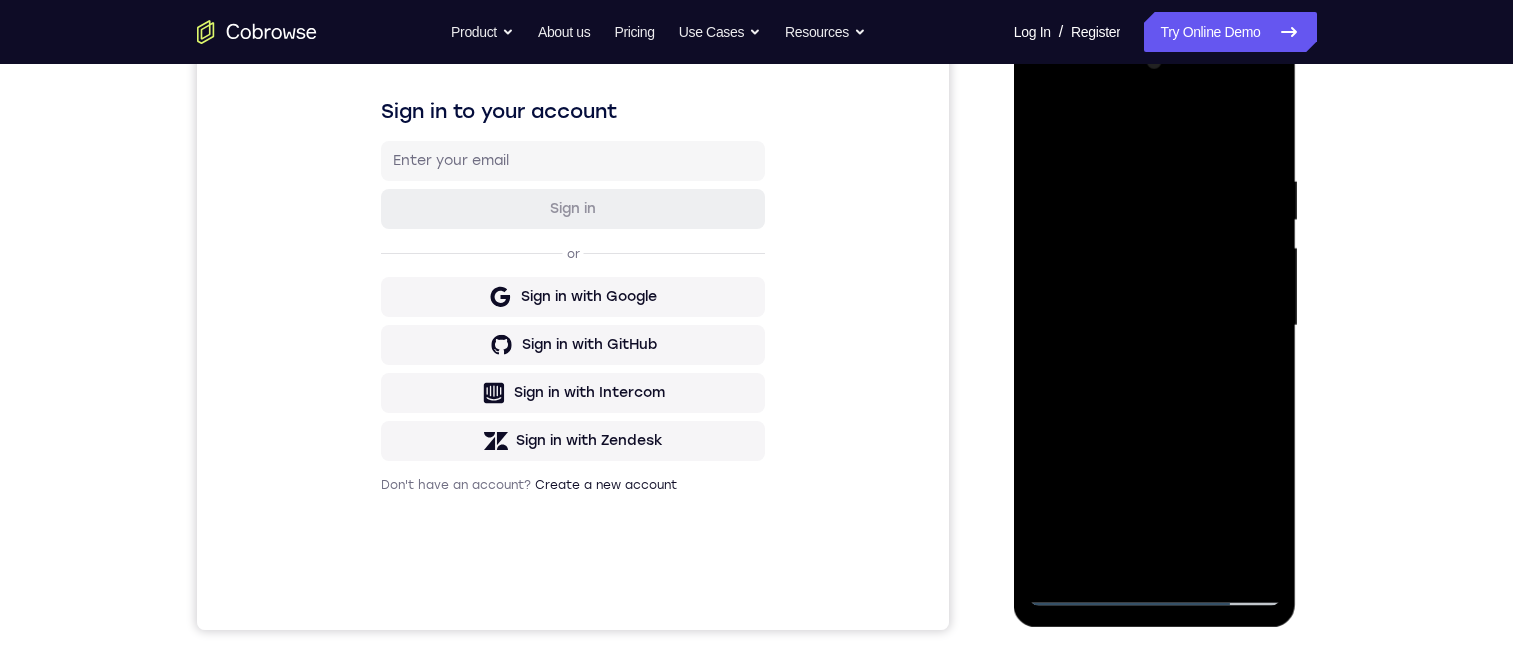 click at bounding box center [1155, 326] 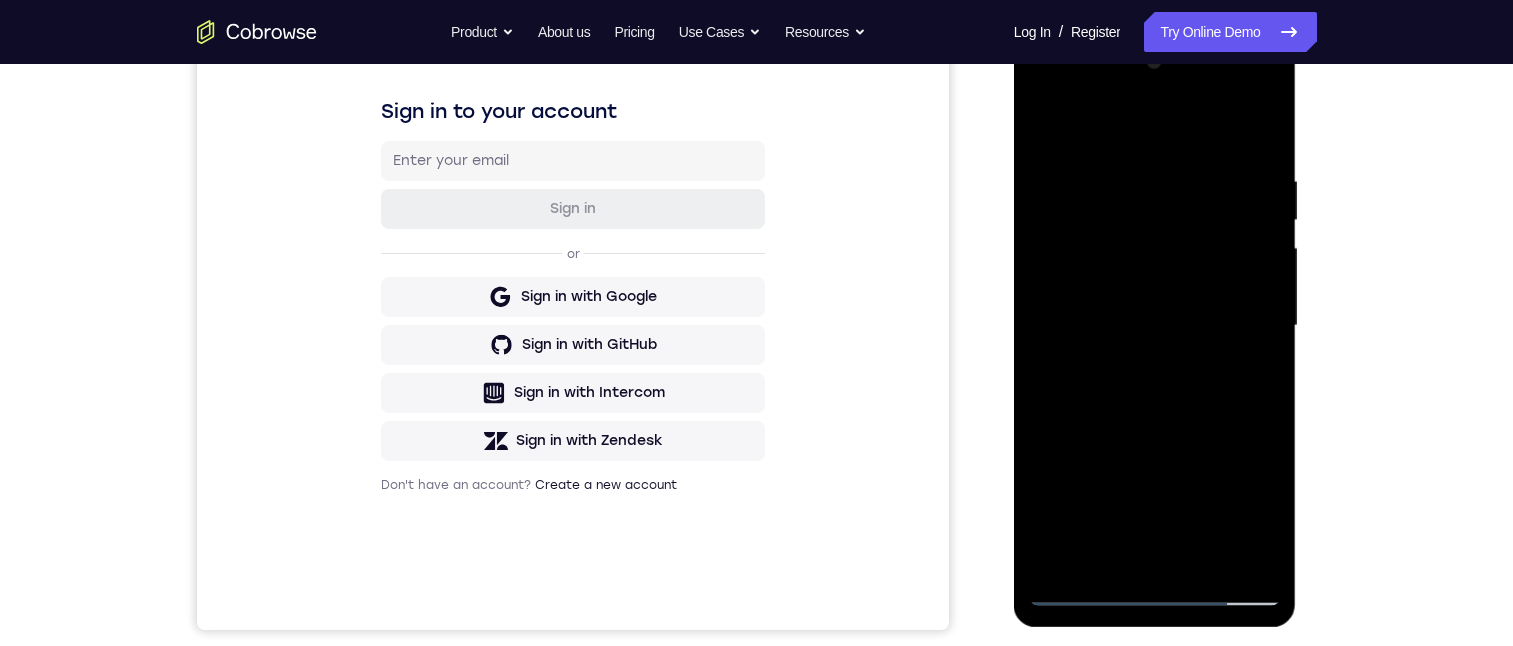 click at bounding box center [1155, 326] 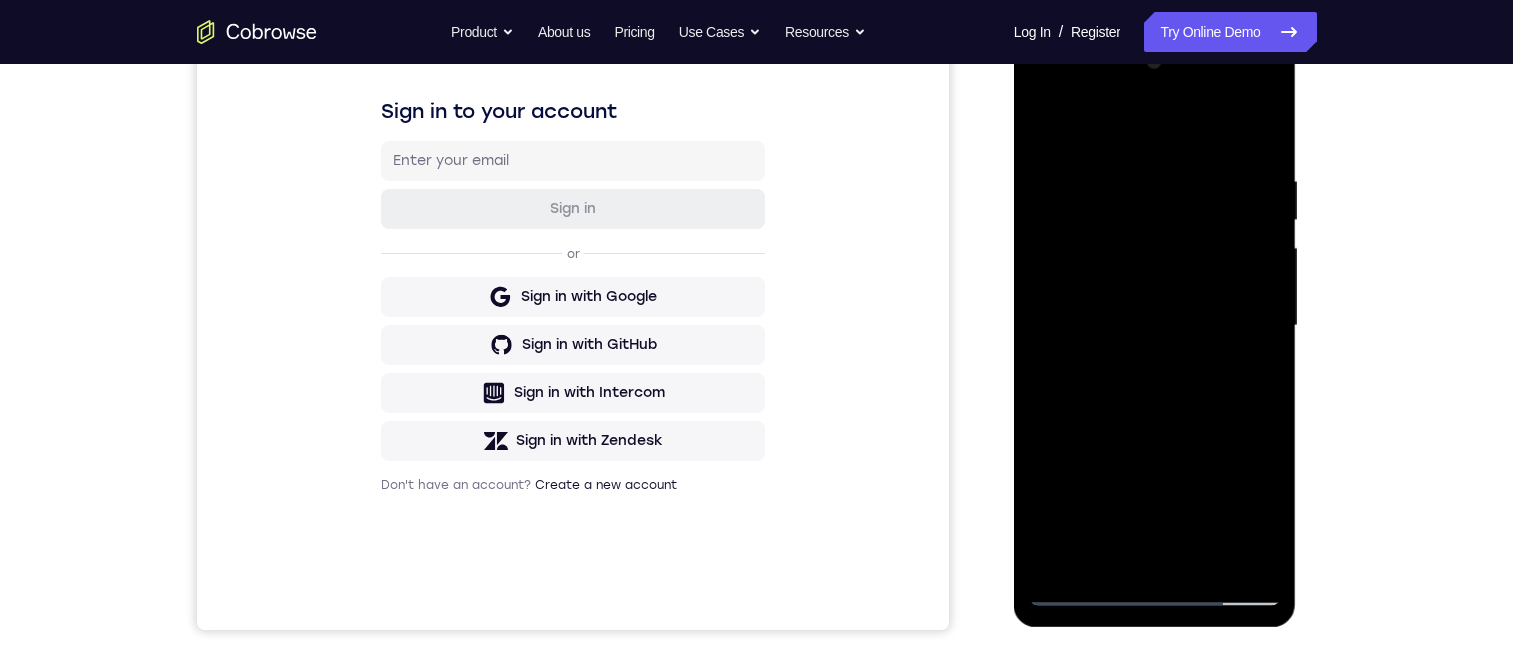 click at bounding box center [1155, 326] 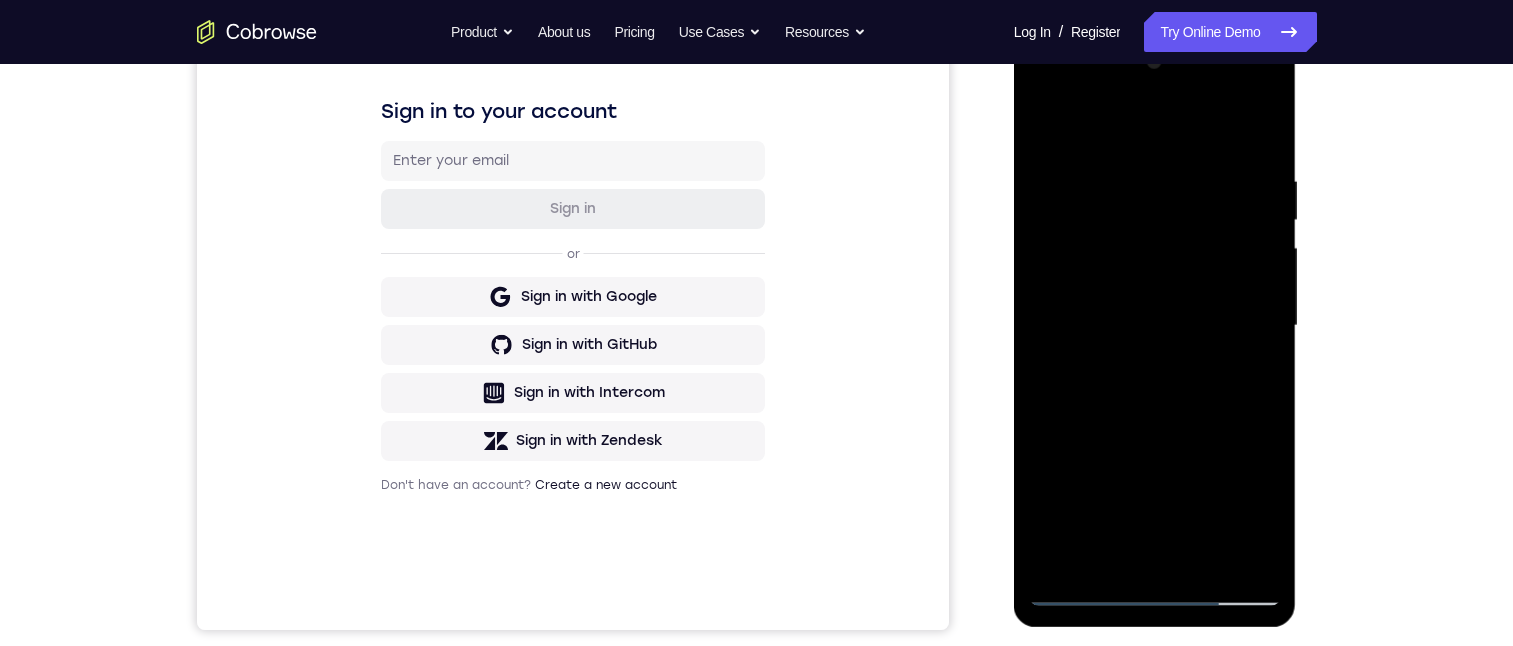 click at bounding box center [1155, 326] 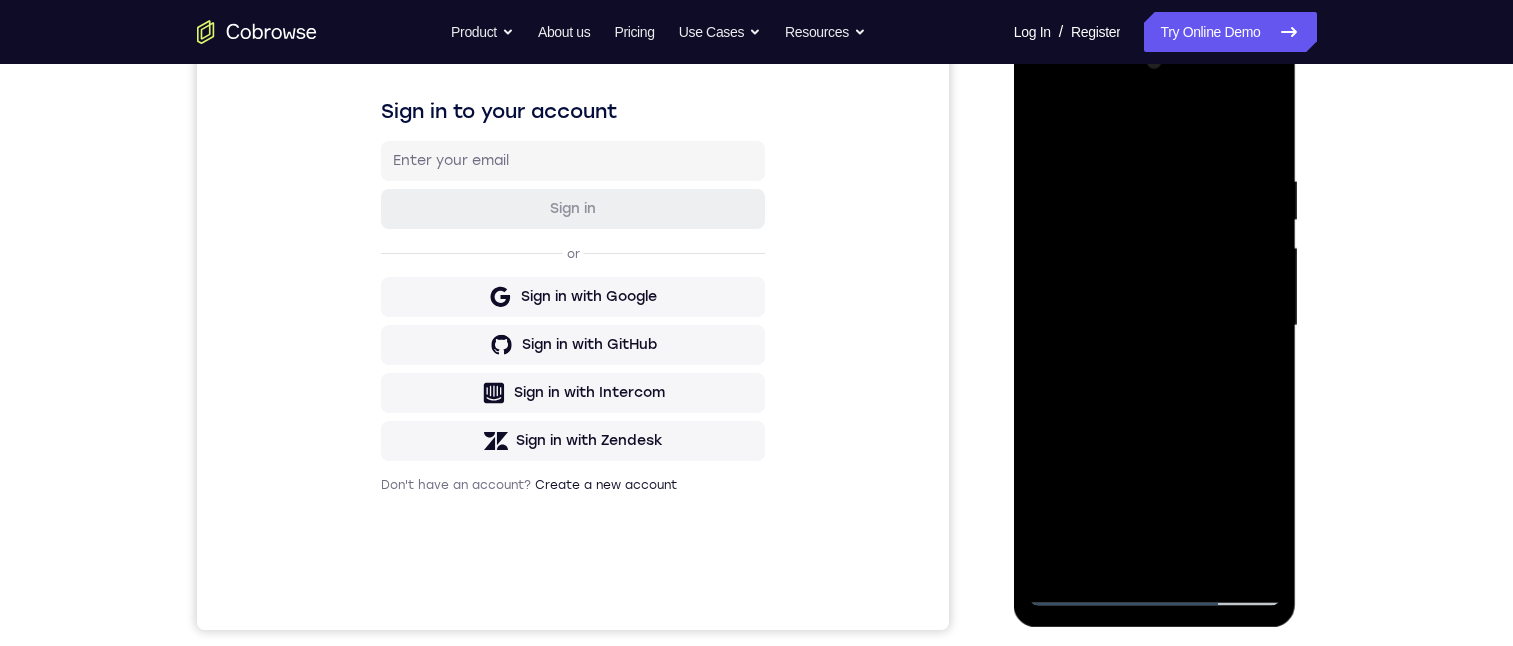 click at bounding box center [1155, 326] 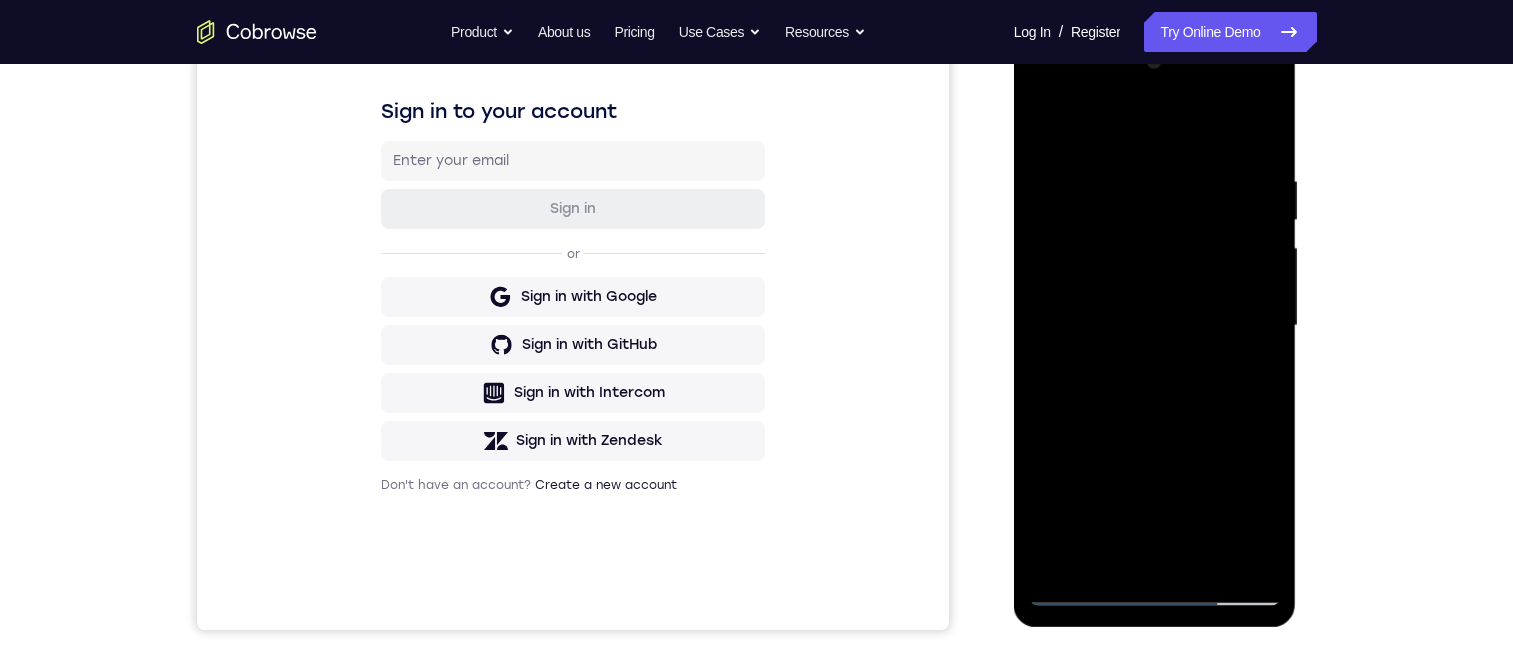 click at bounding box center (1155, 326) 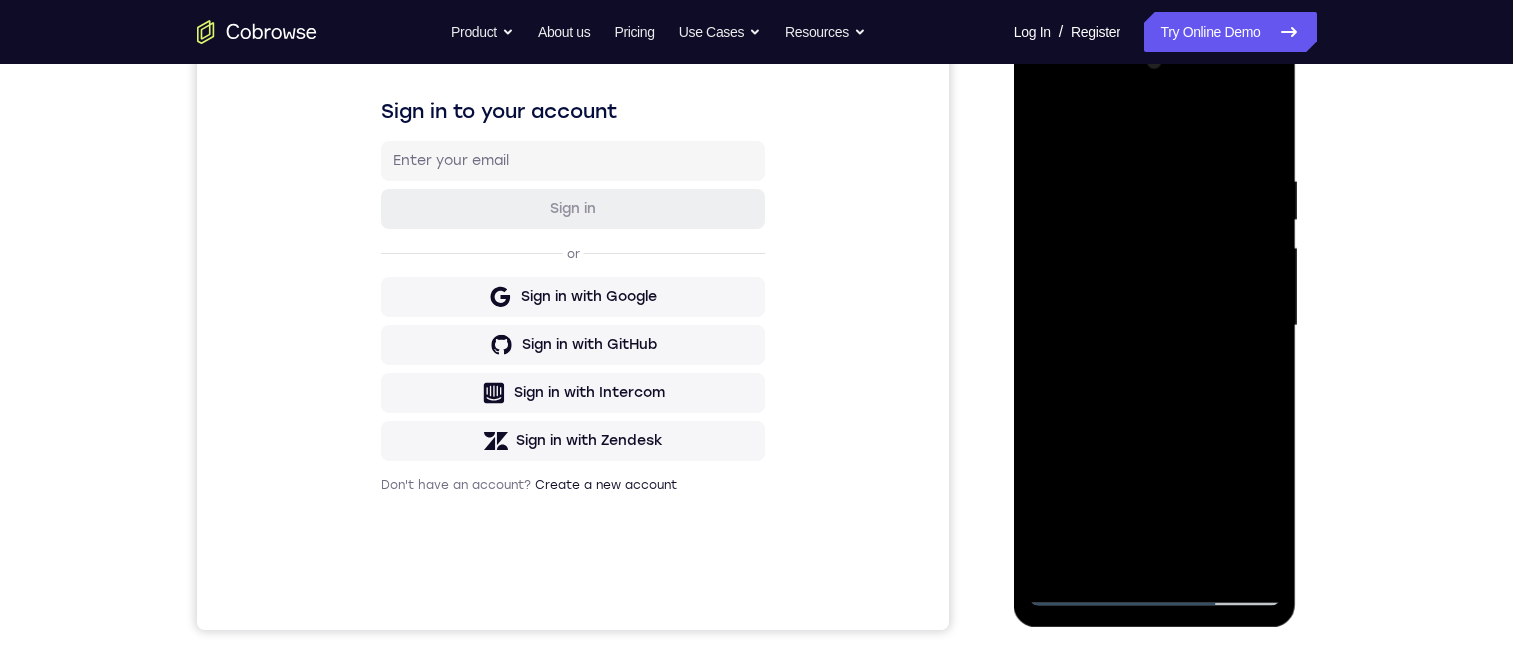 click at bounding box center [1155, 326] 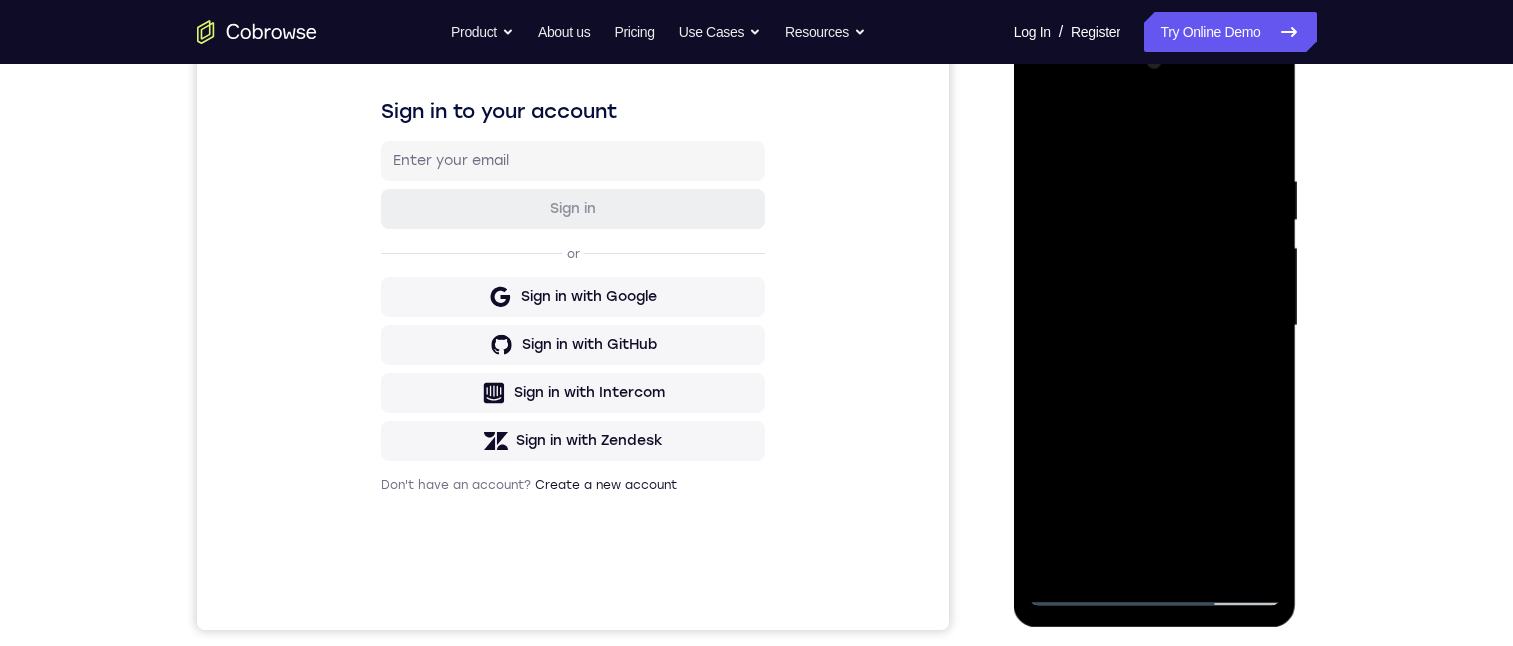 drag, startPoint x: 1267, startPoint y: 347, endPoint x: 1220, endPoint y: 403, distance: 73.109505 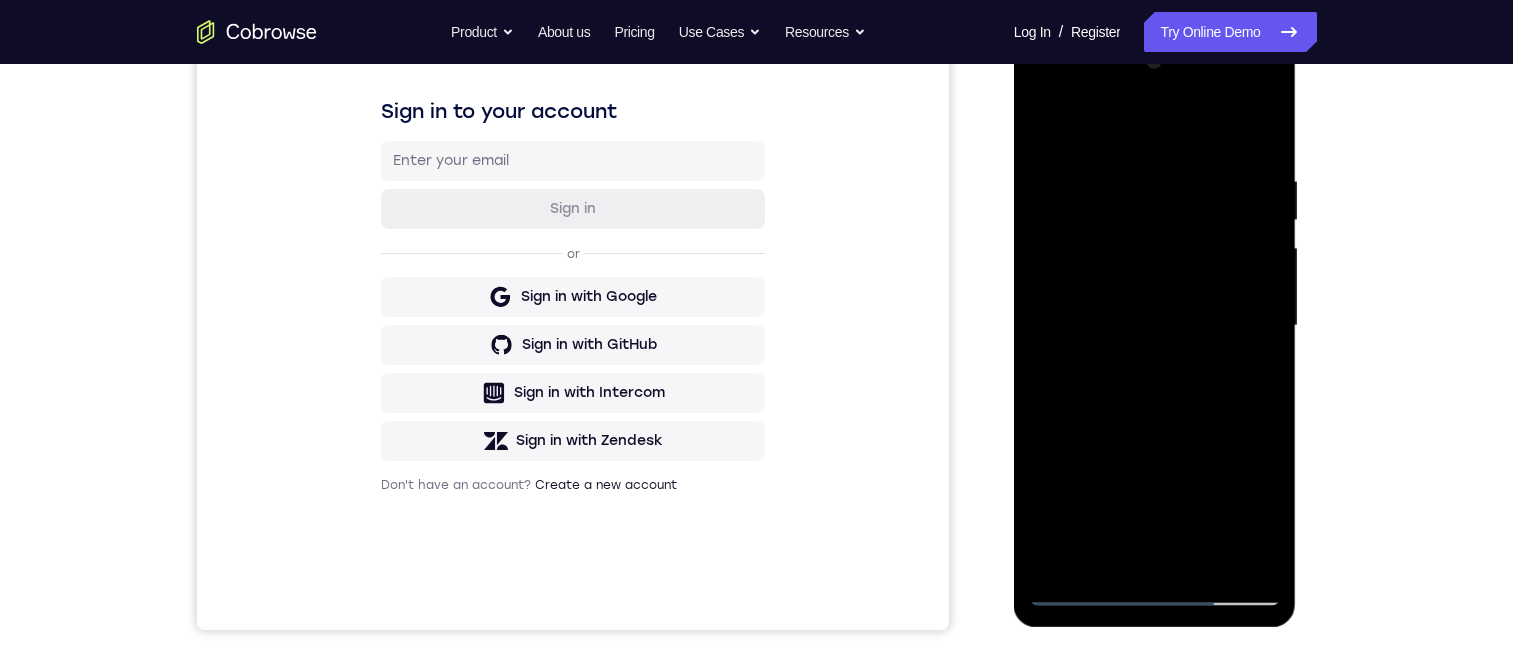 drag, startPoint x: 1178, startPoint y: 454, endPoint x: 1209, endPoint y: 422, distance: 44.553337 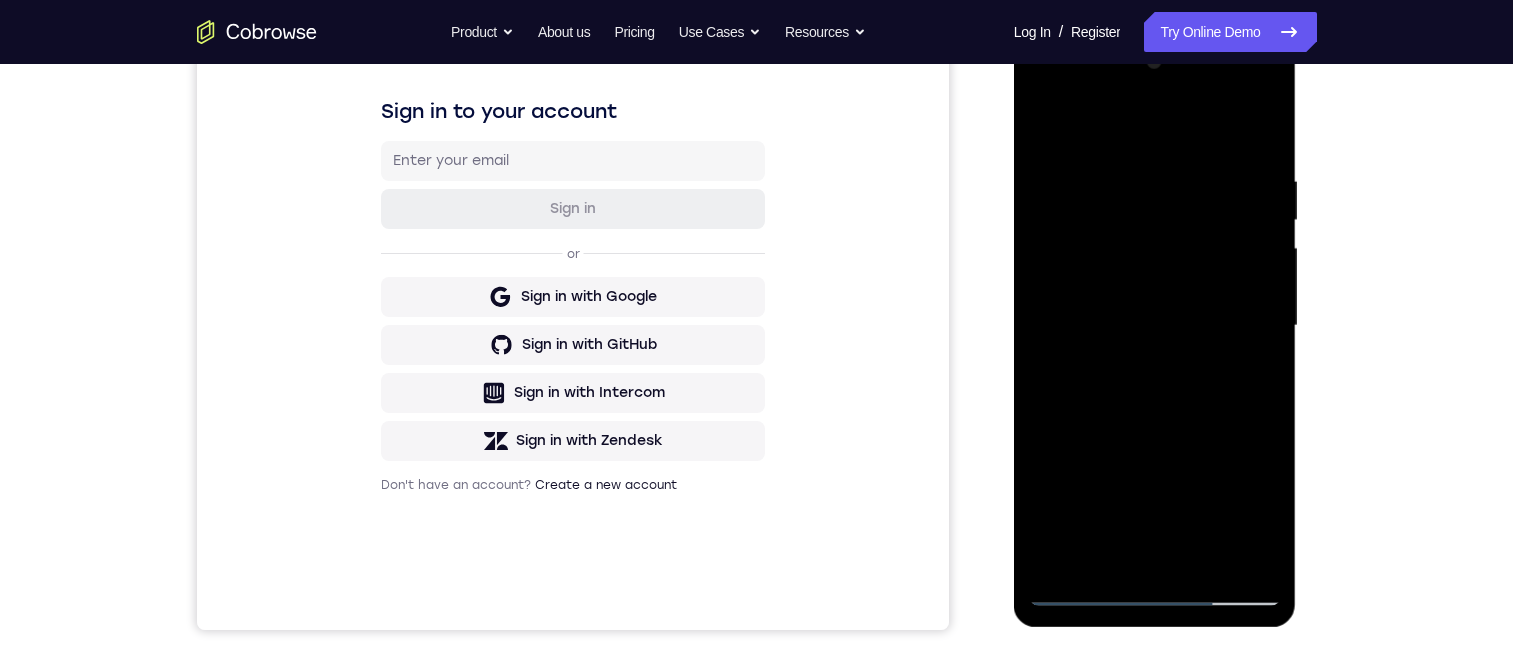 click at bounding box center (1155, 326) 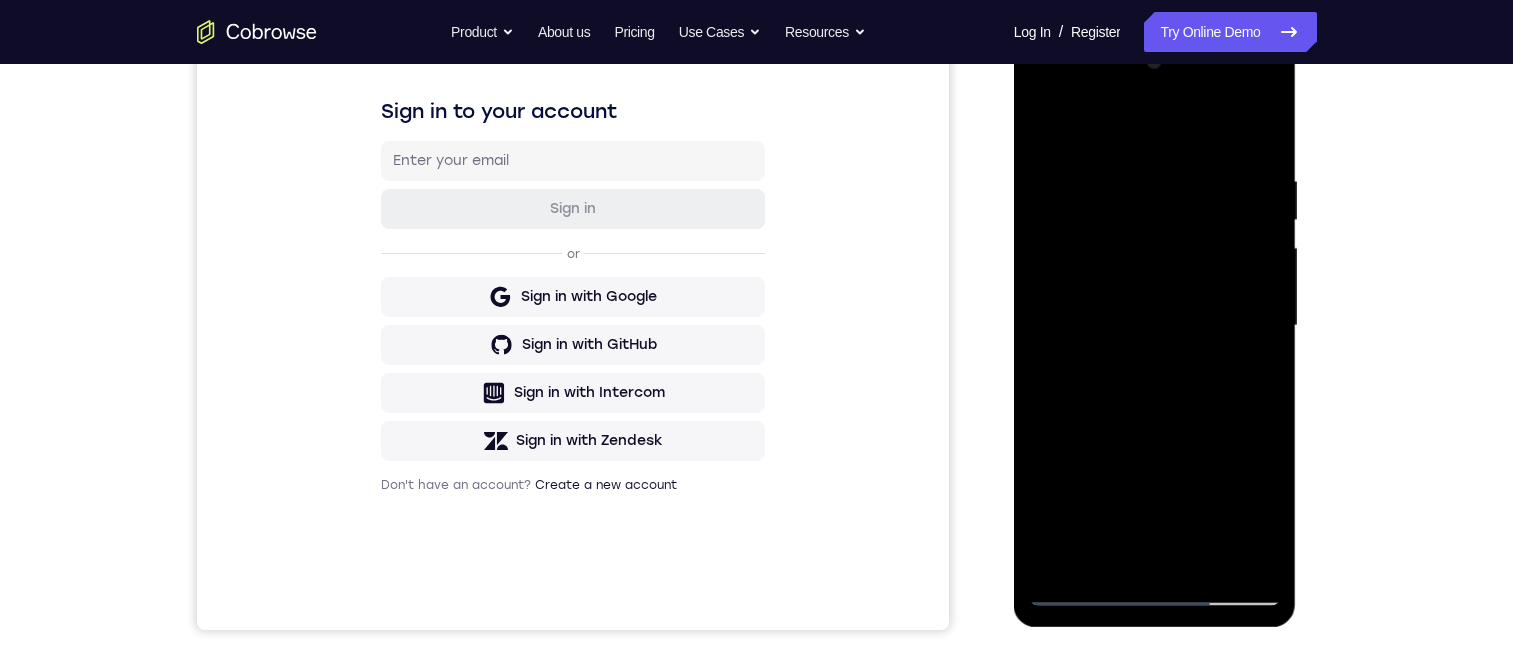 click at bounding box center [1155, 326] 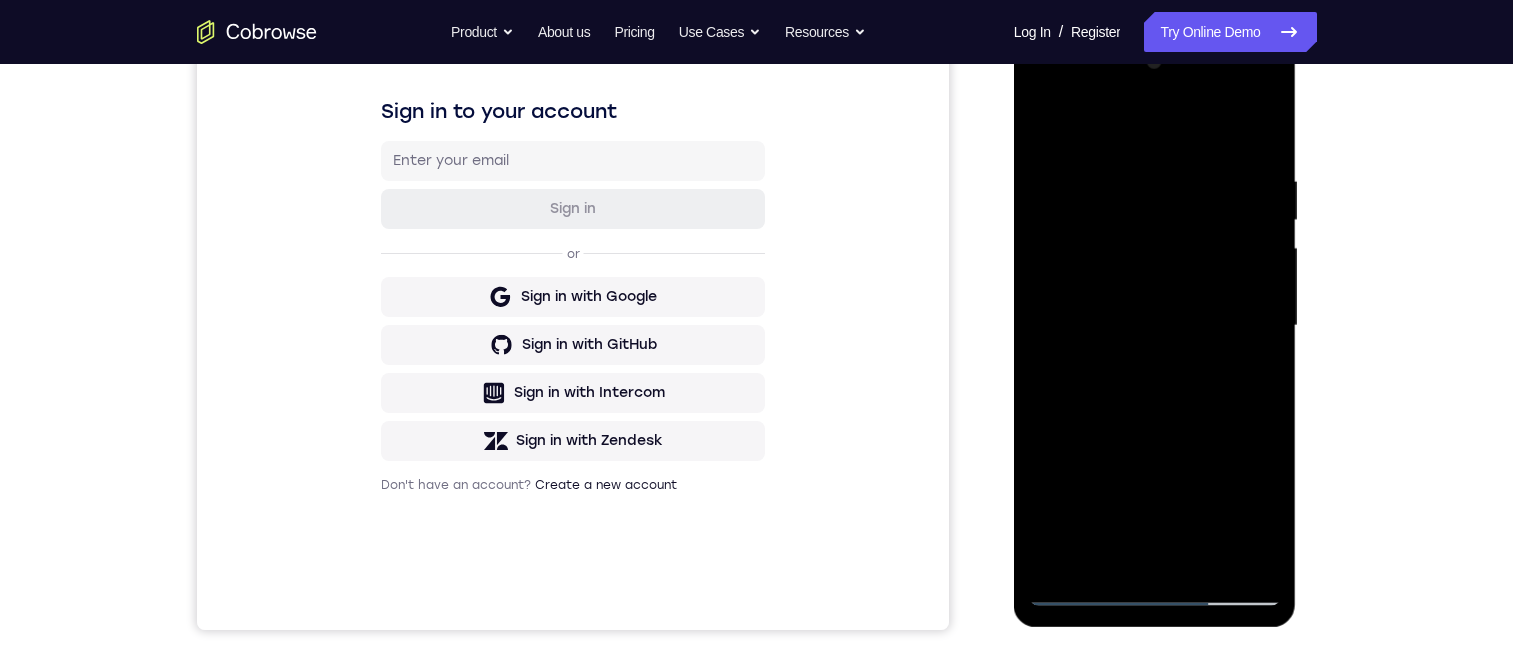 drag, startPoint x: 1122, startPoint y: 470, endPoint x: 1112, endPoint y: 341, distance: 129.38702 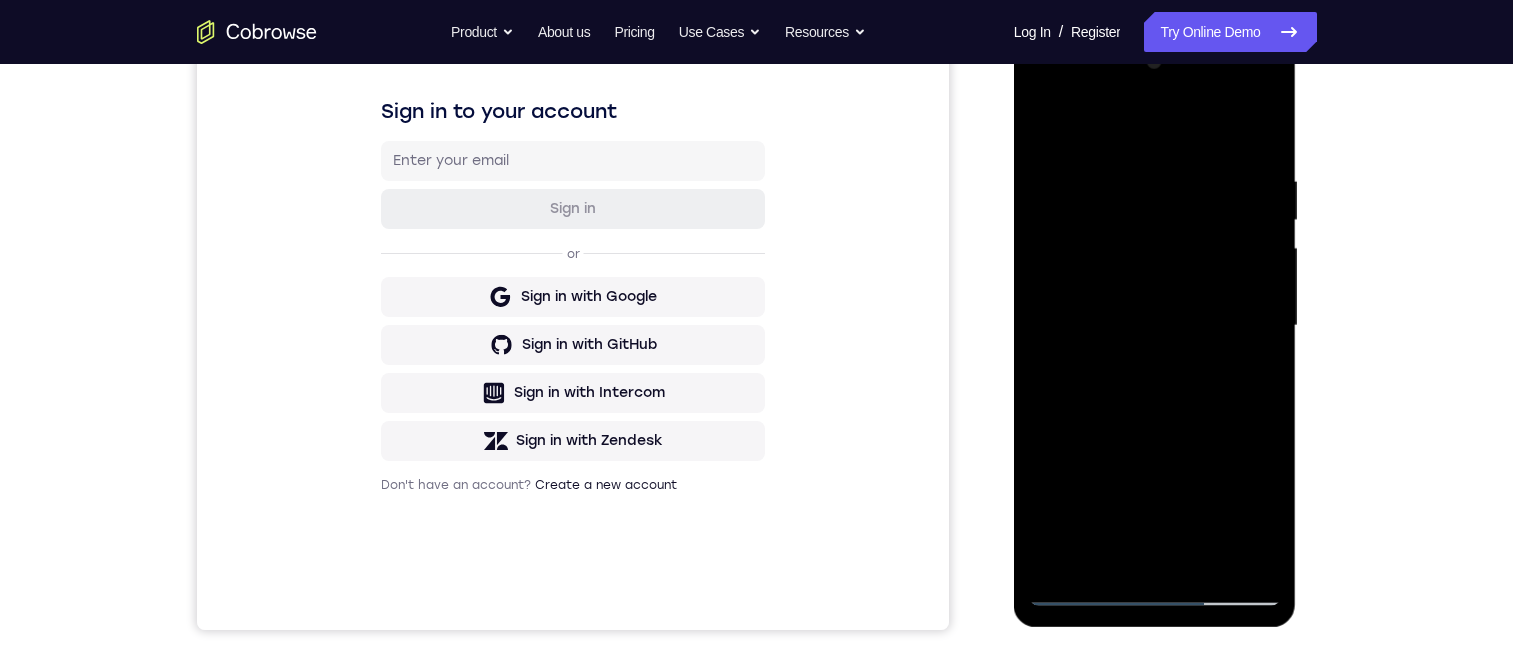 click at bounding box center (1155, 326) 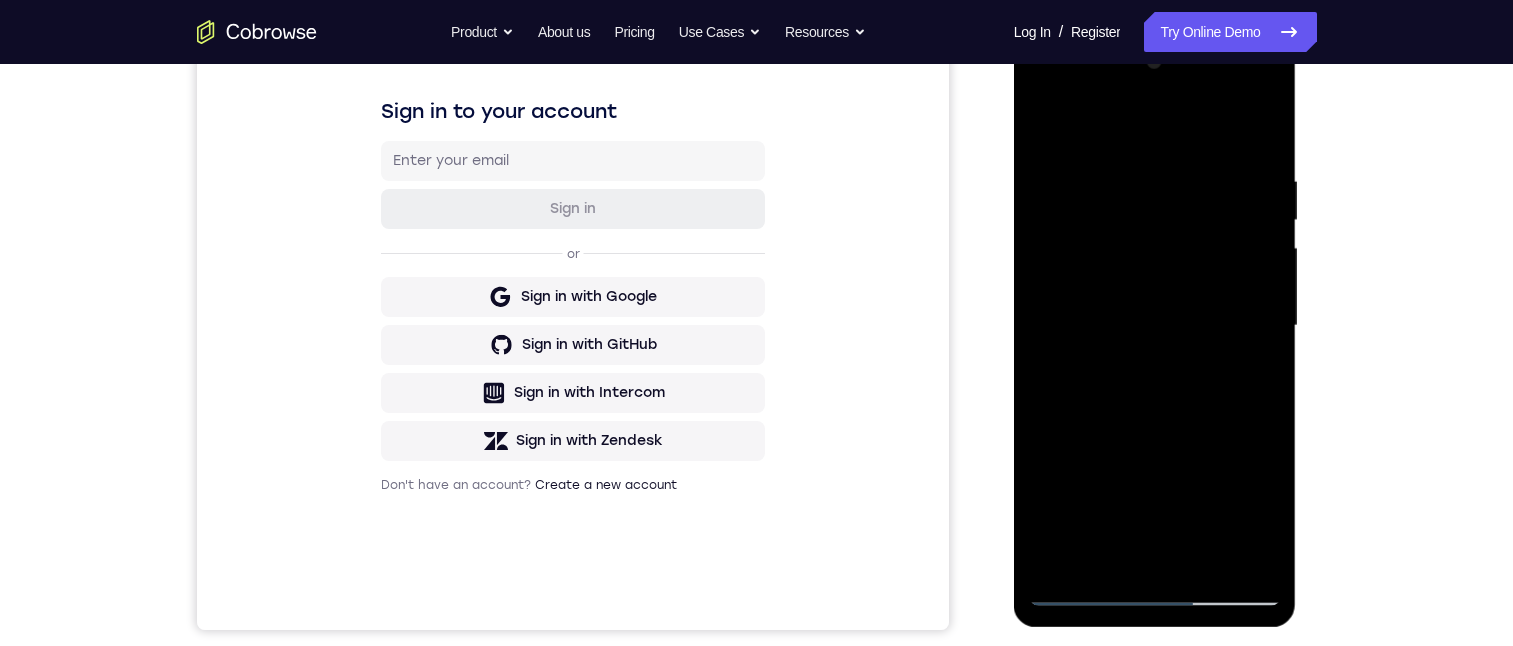 drag, startPoint x: 1166, startPoint y: 339, endPoint x: 1167, endPoint y: 248, distance: 91.00549 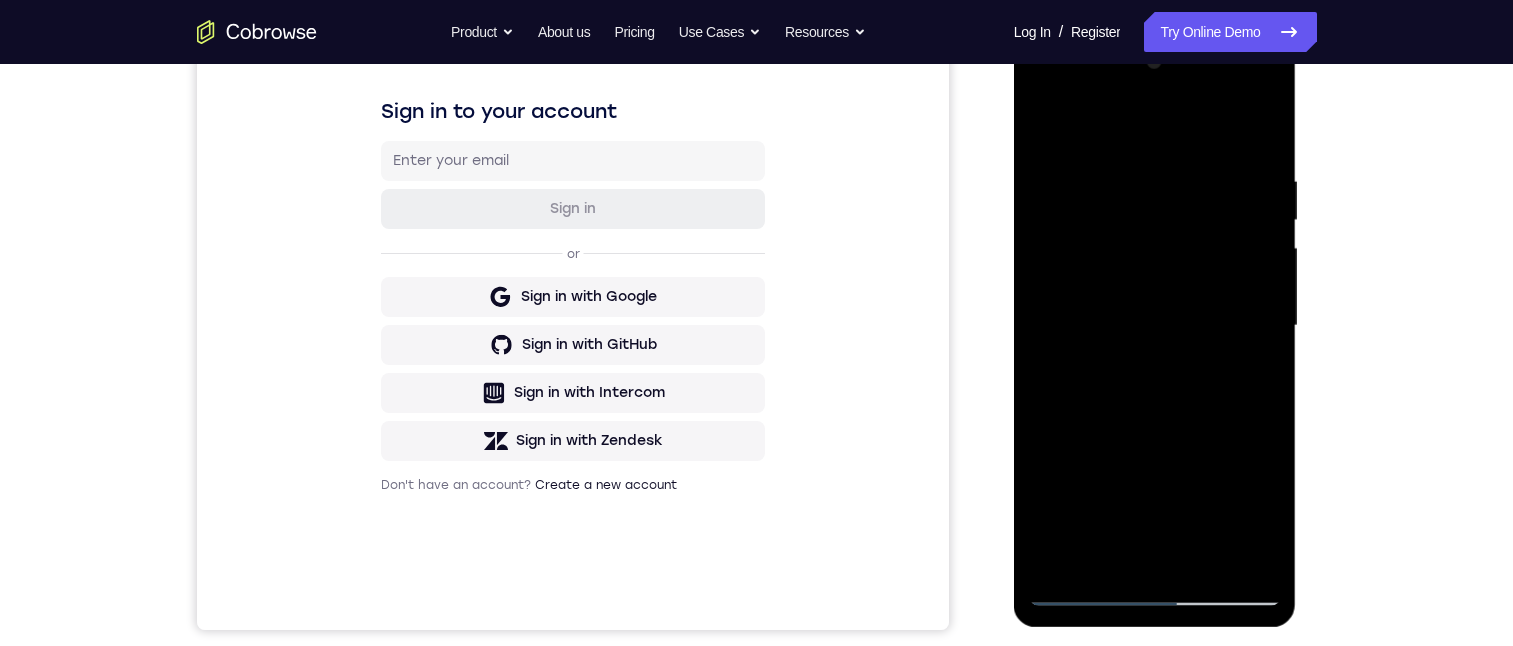 click at bounding box center (1155, 326) 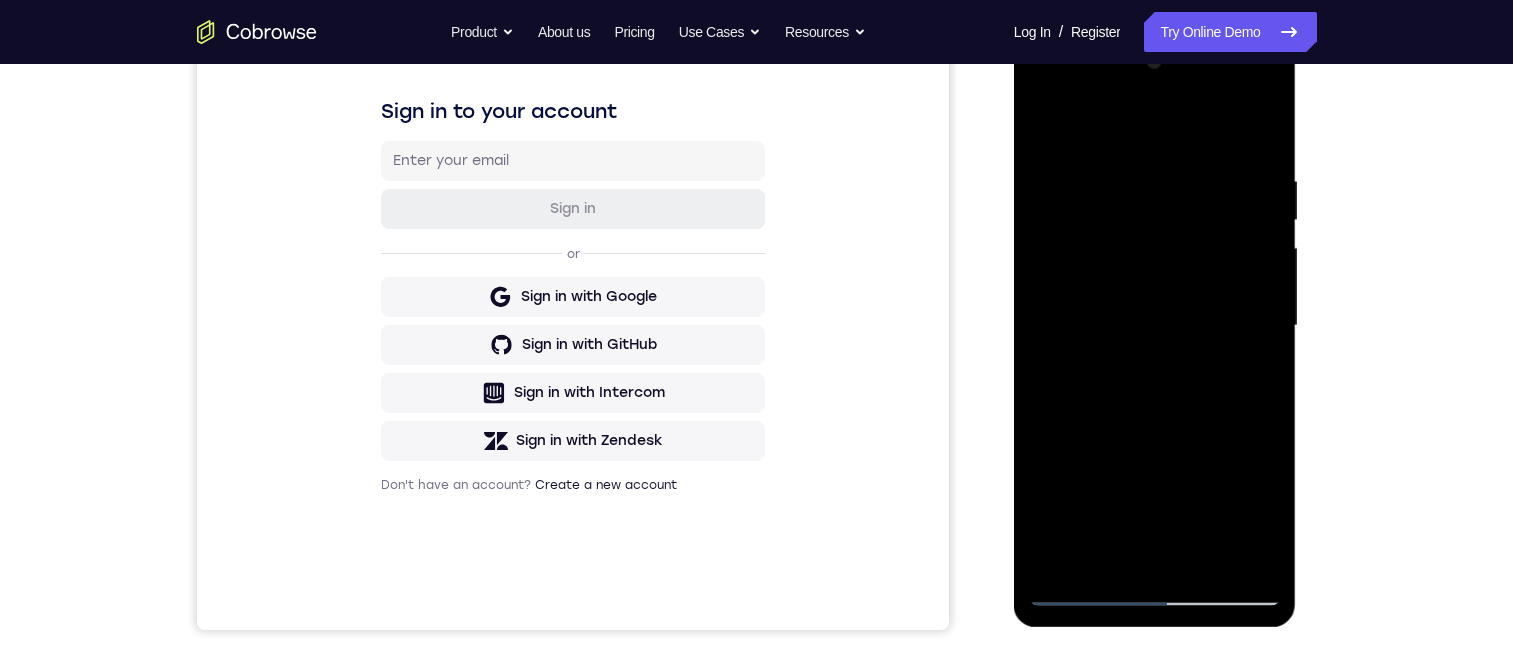 click at bounding box center [1155, 326] 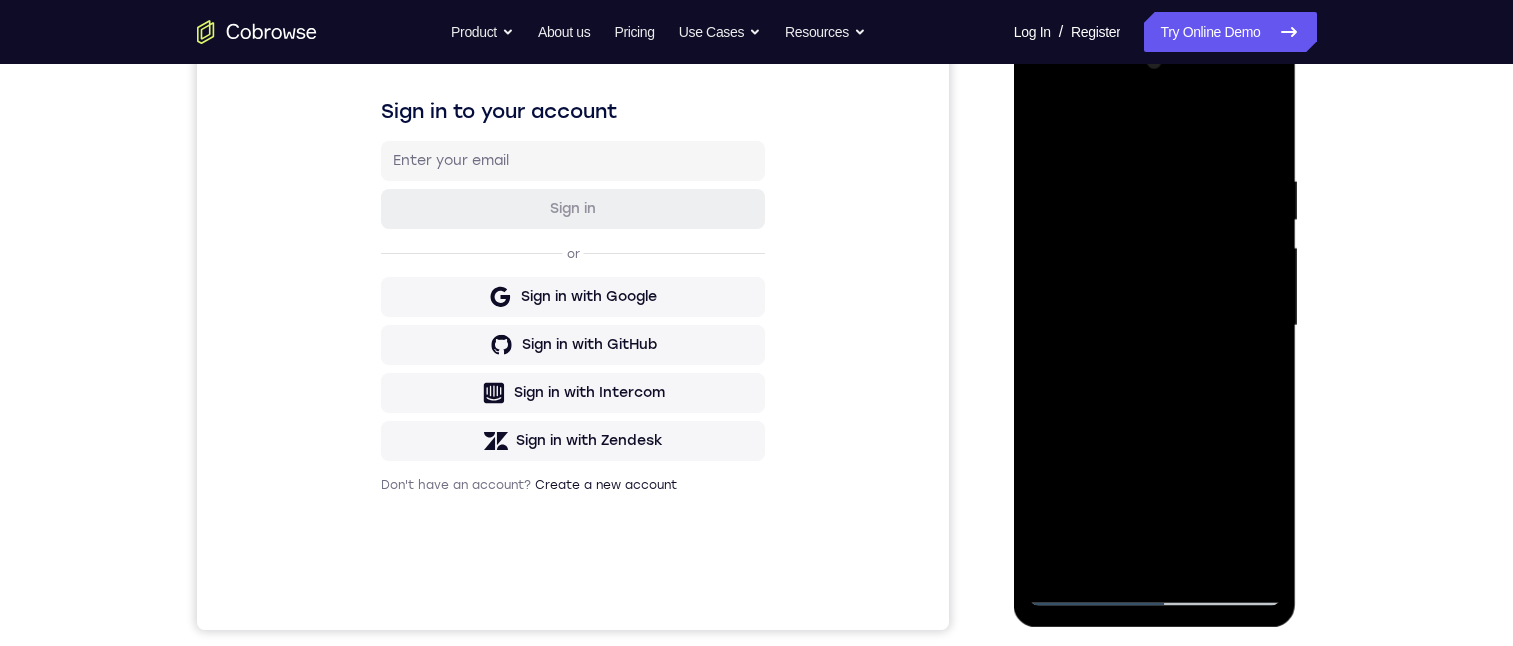 click at bounding box center [1155, 326] 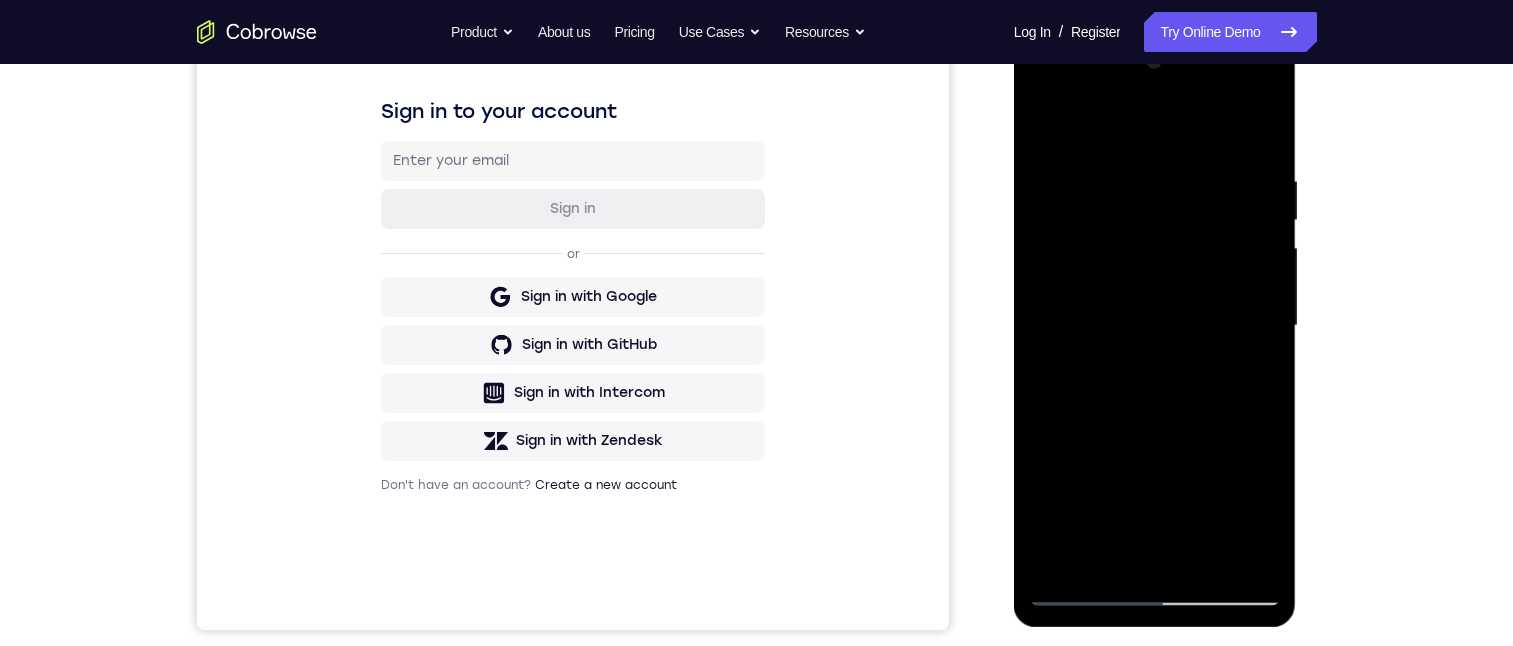 click at bounding box center (1155, 326) 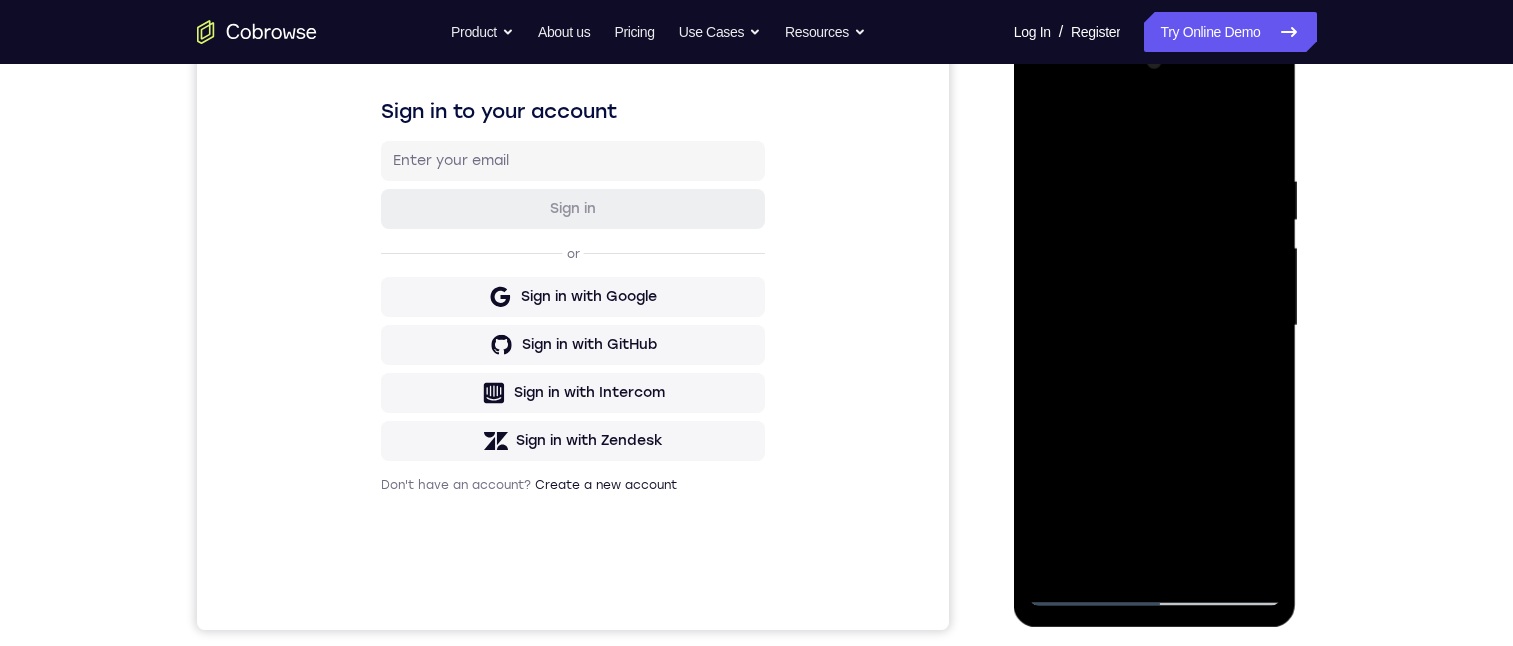 click at bounding box center [1155, 326] 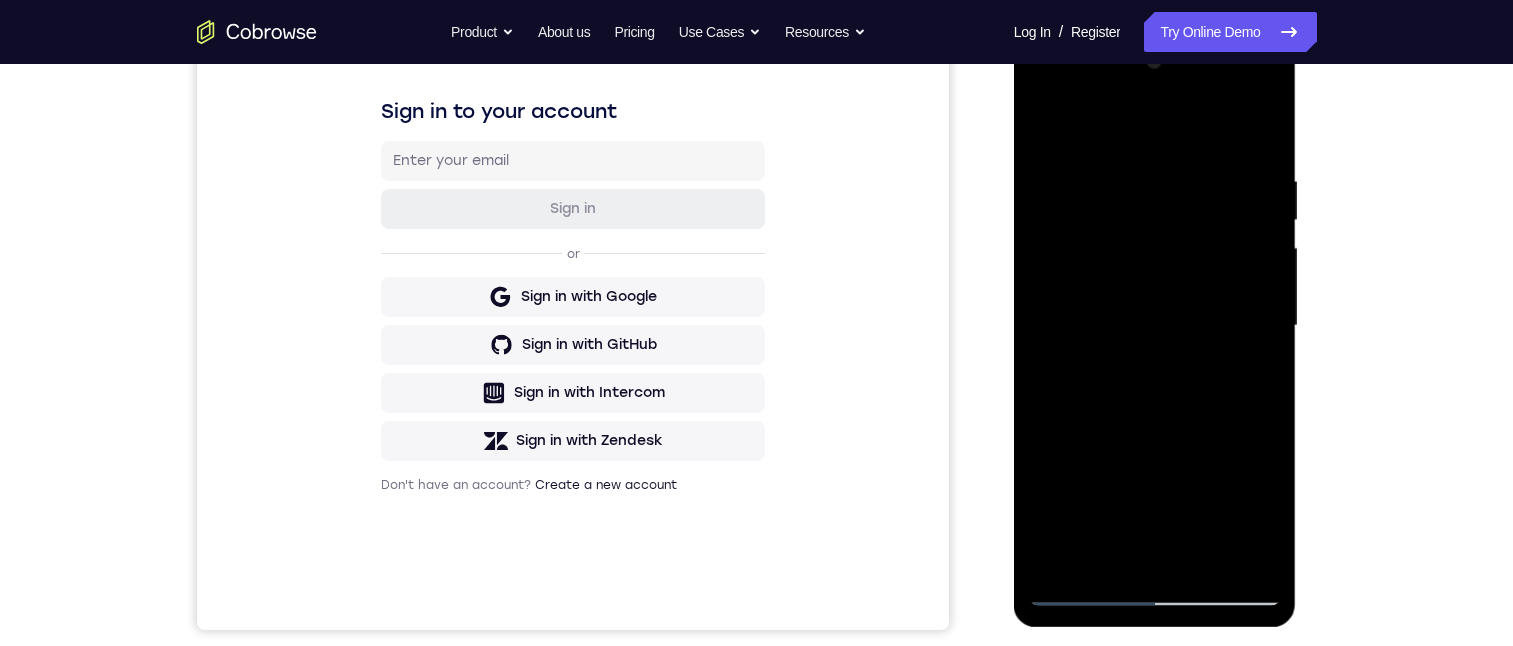 click at bounding box center [1155, 326] 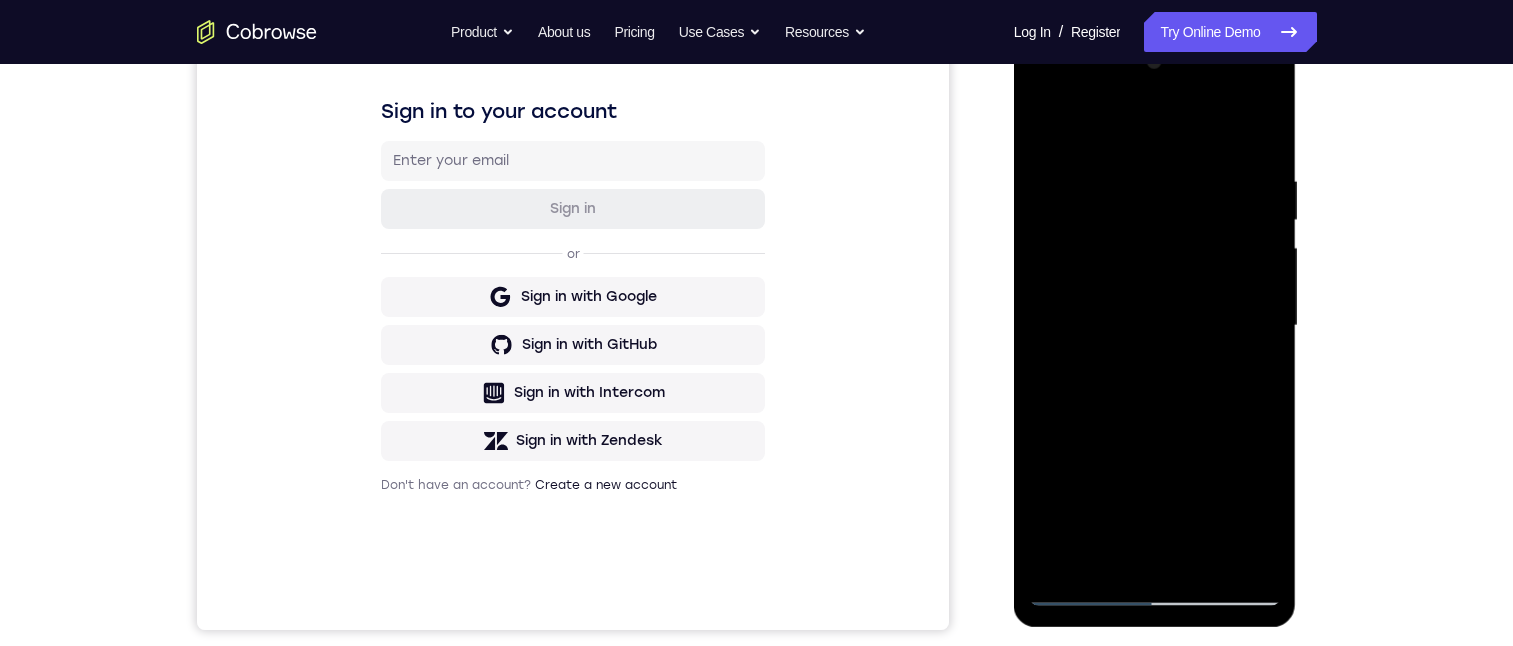 click at bounding box center [1155, 326] 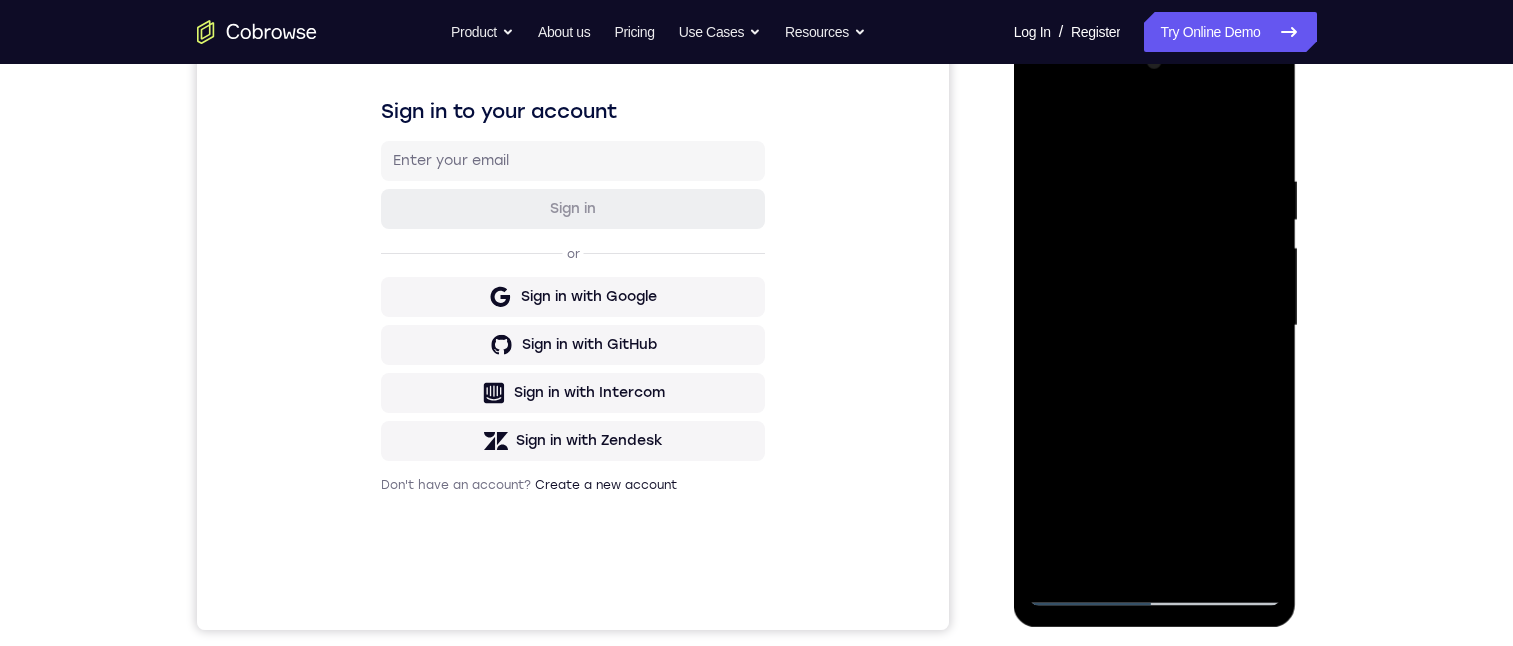 click at bounding box center [1155, 326] 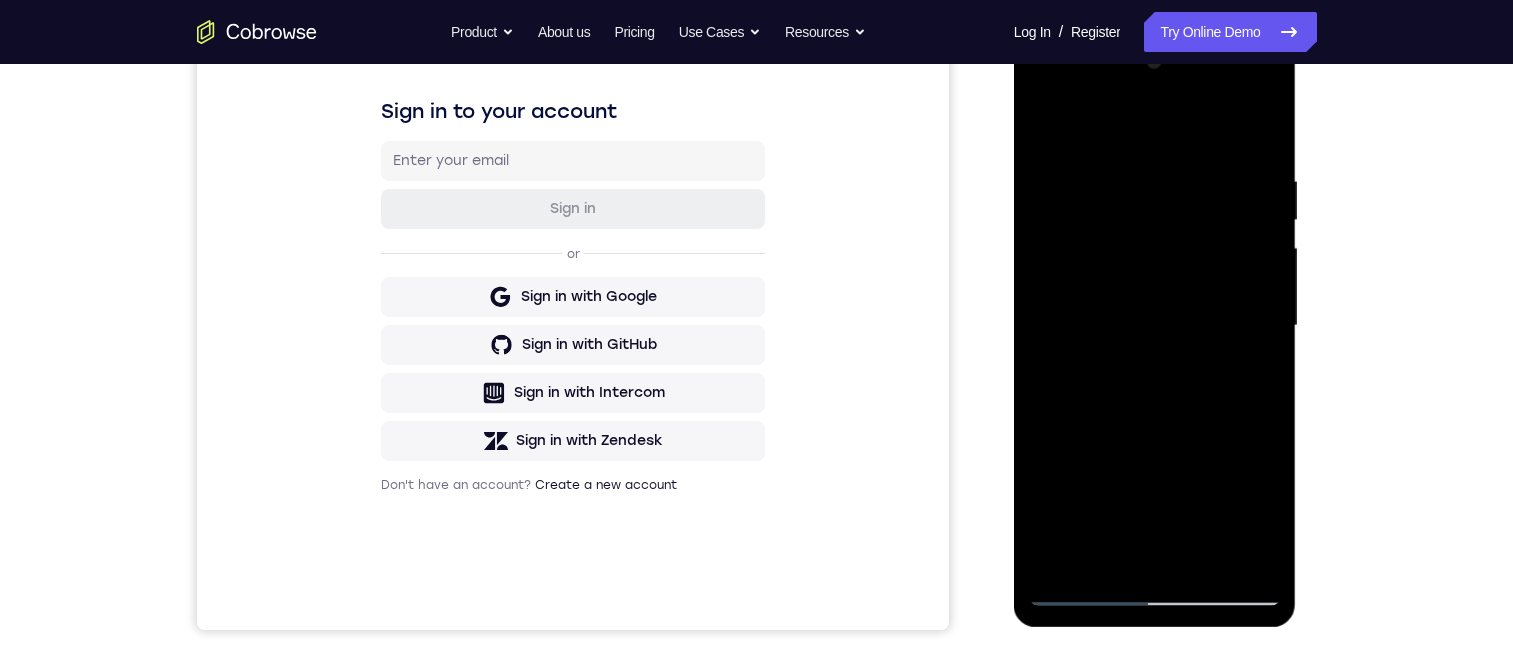 click at bounding box center [1155, 326] 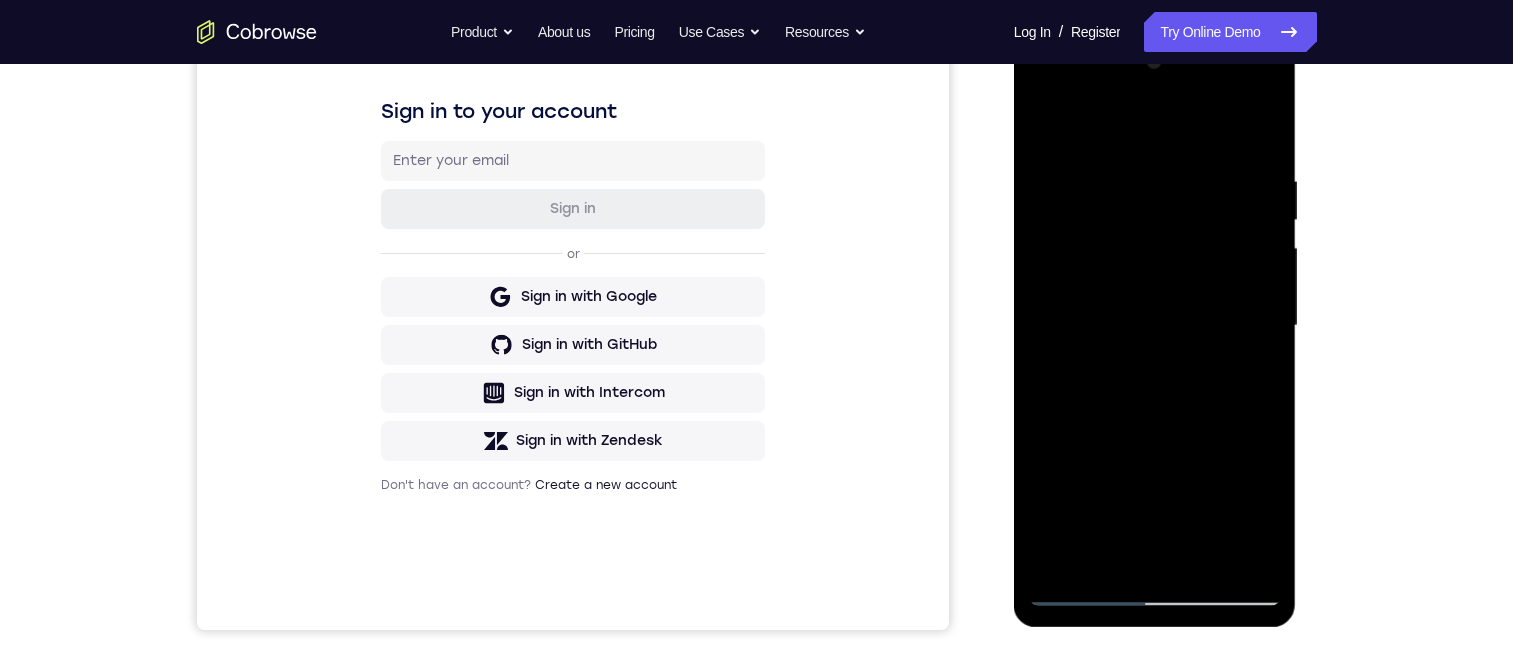 click at bounding box center [1155, 326] 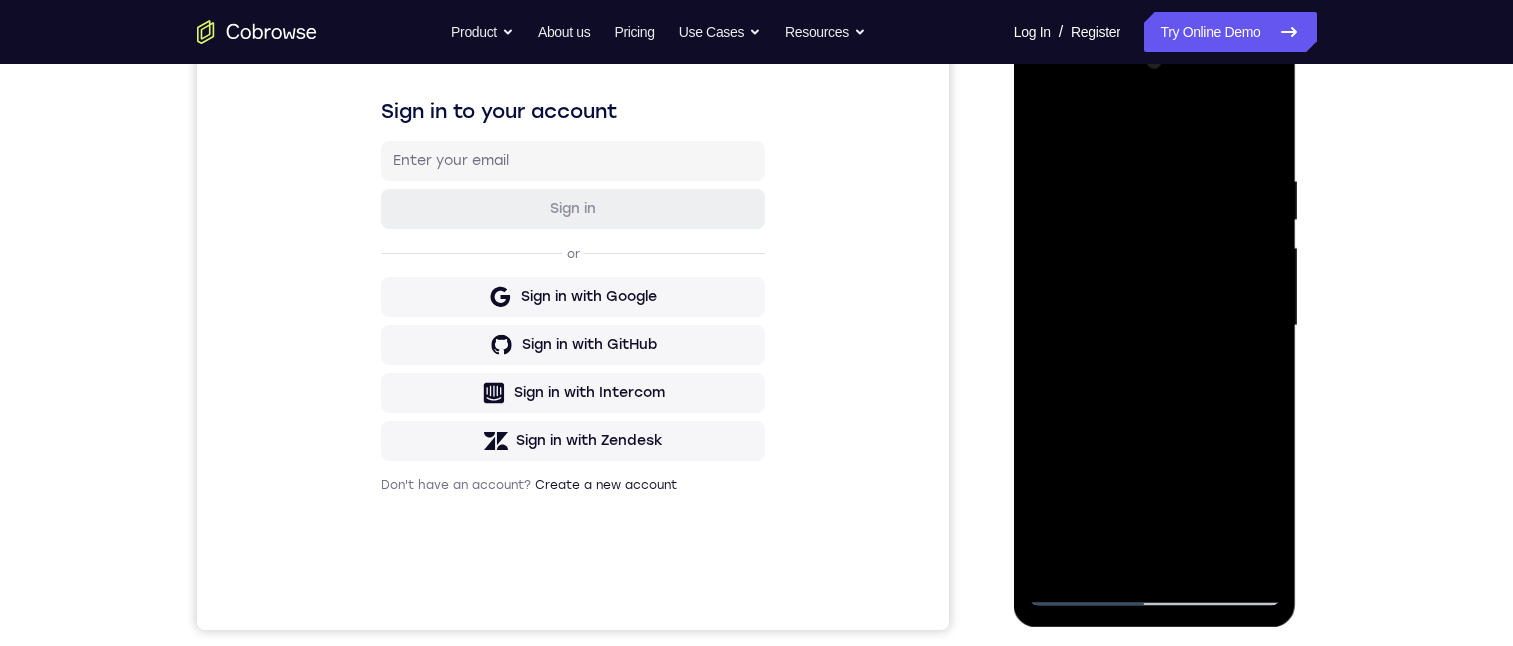 click at bounding box center [1155, 326] 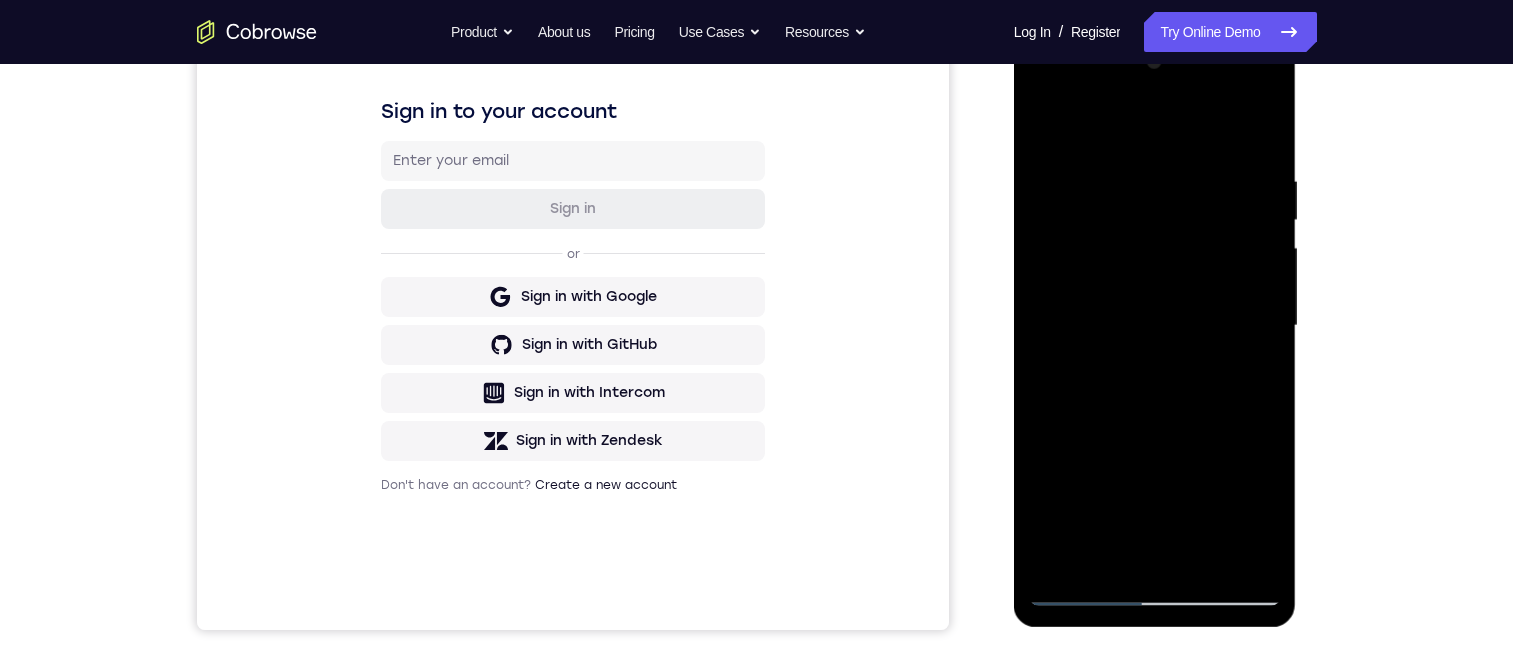 click at bounding box center [1155, 326] 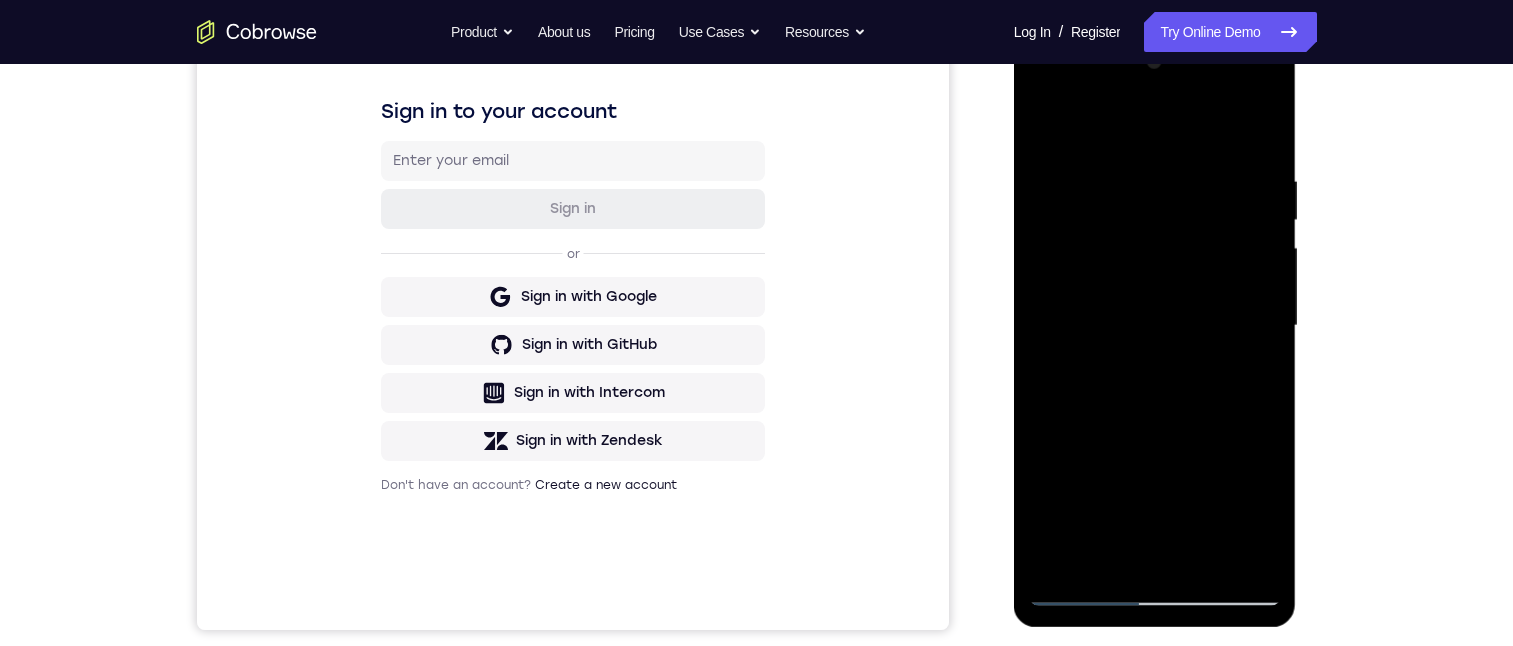 click at bounding box center [1155, 326] 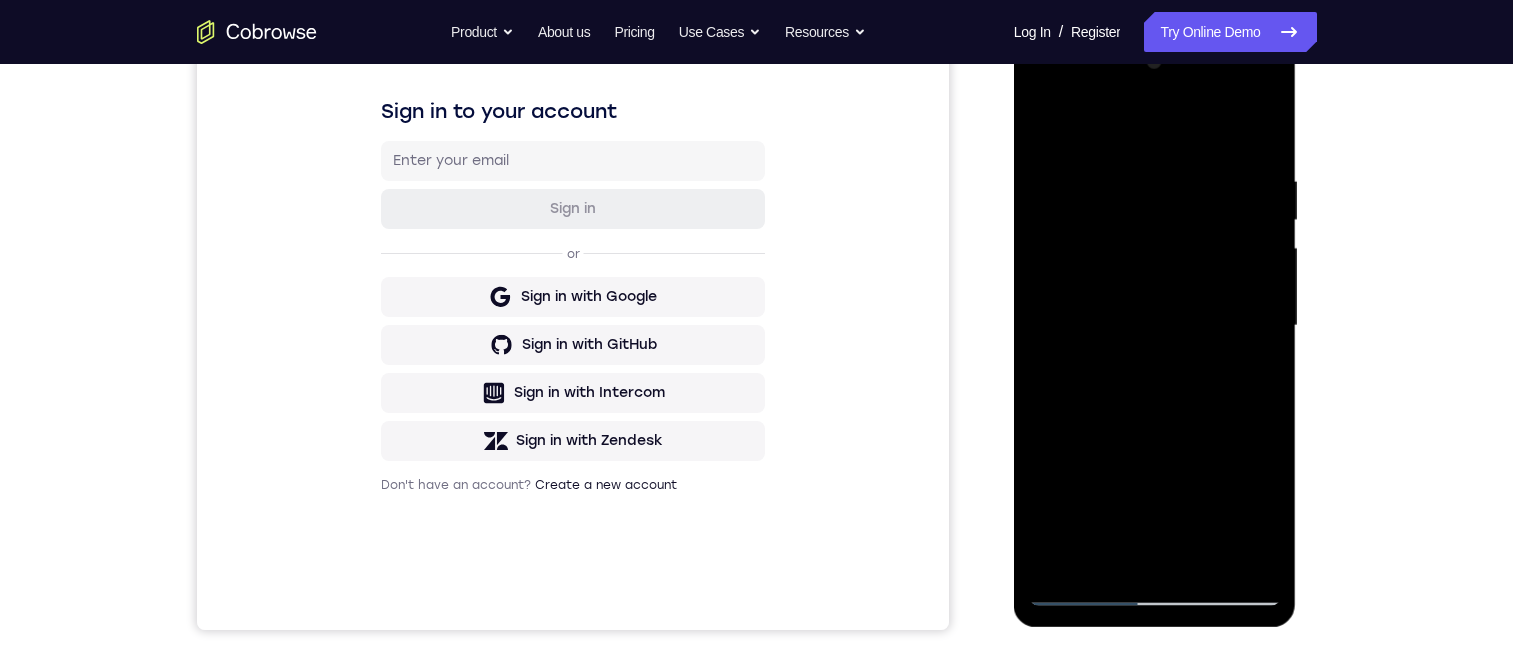 click at bounding box center [1155, 326] 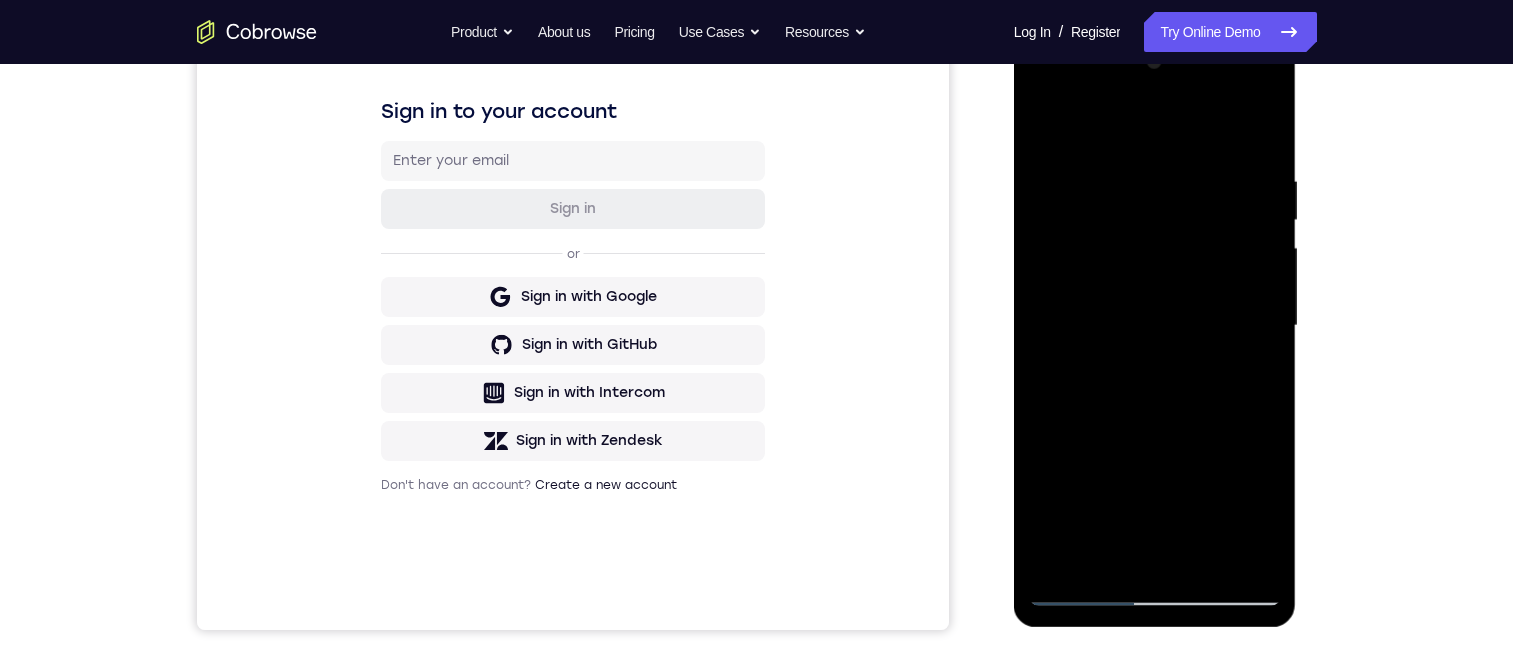 drag, startPoint x: 1165, startPoint y: 494, endPoint x: 1152, endPoint y: 464, distance: 32.695564 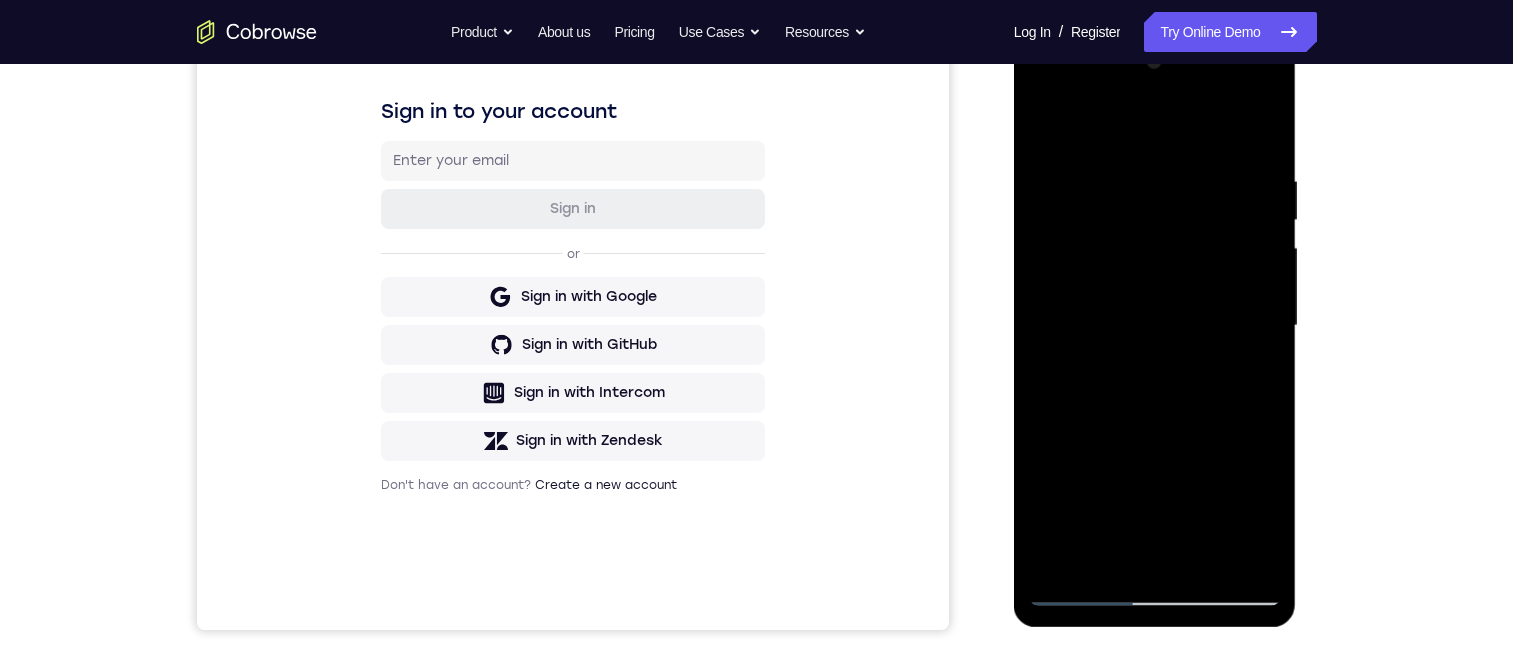 drag, startPoint x: 1139, startPoint y: 423, endPoint x: 1153, endPoint y: 406, distance: 22.022715 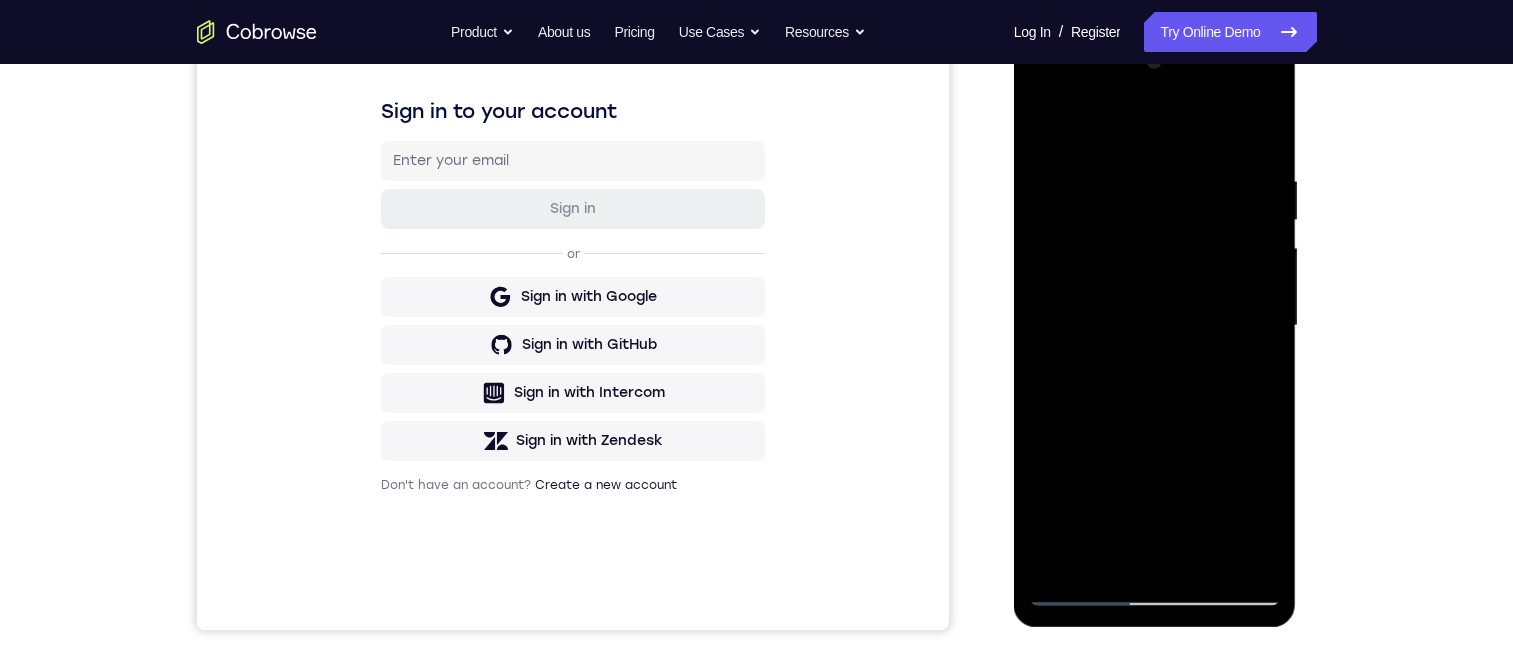 click at bounding box center (1155, 326) 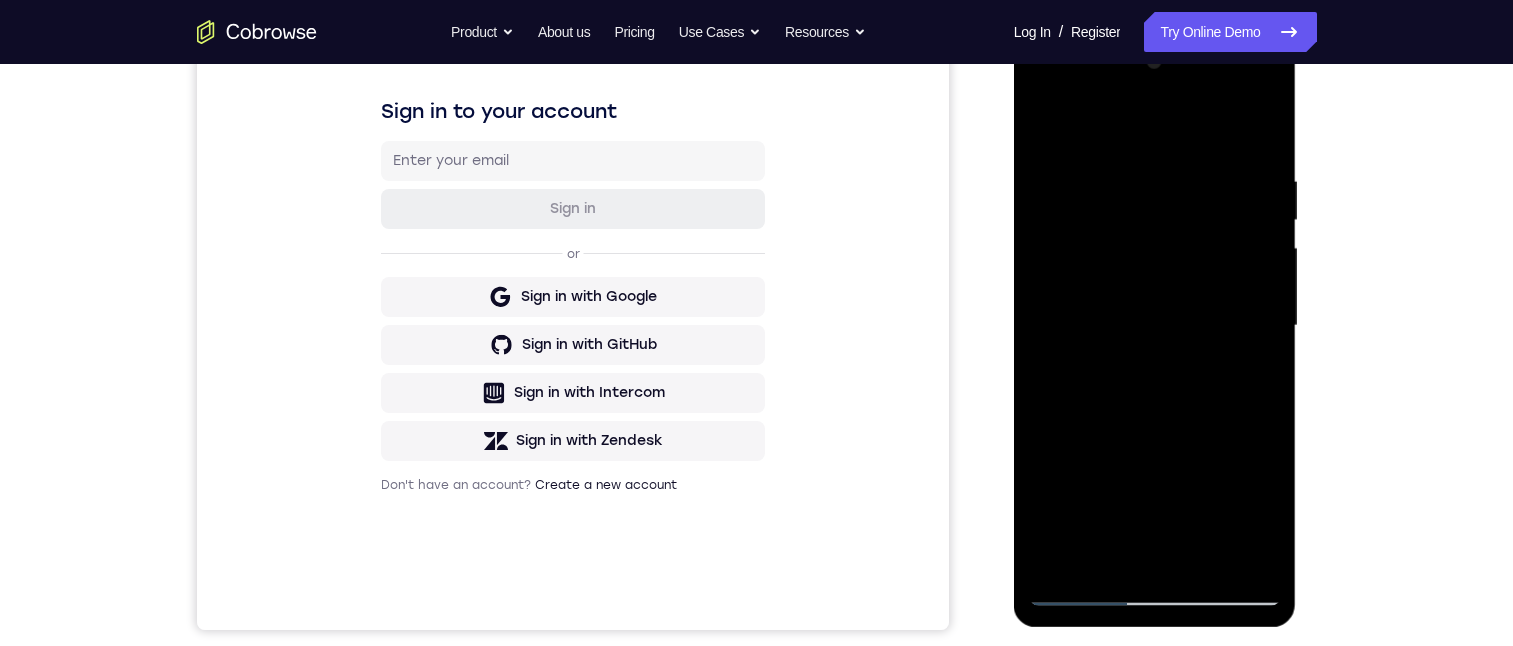 drag, startPoint x: 1227, startPoint y: 475, endPoint x: 1235, endPoint y: 382, distance: 93.34345 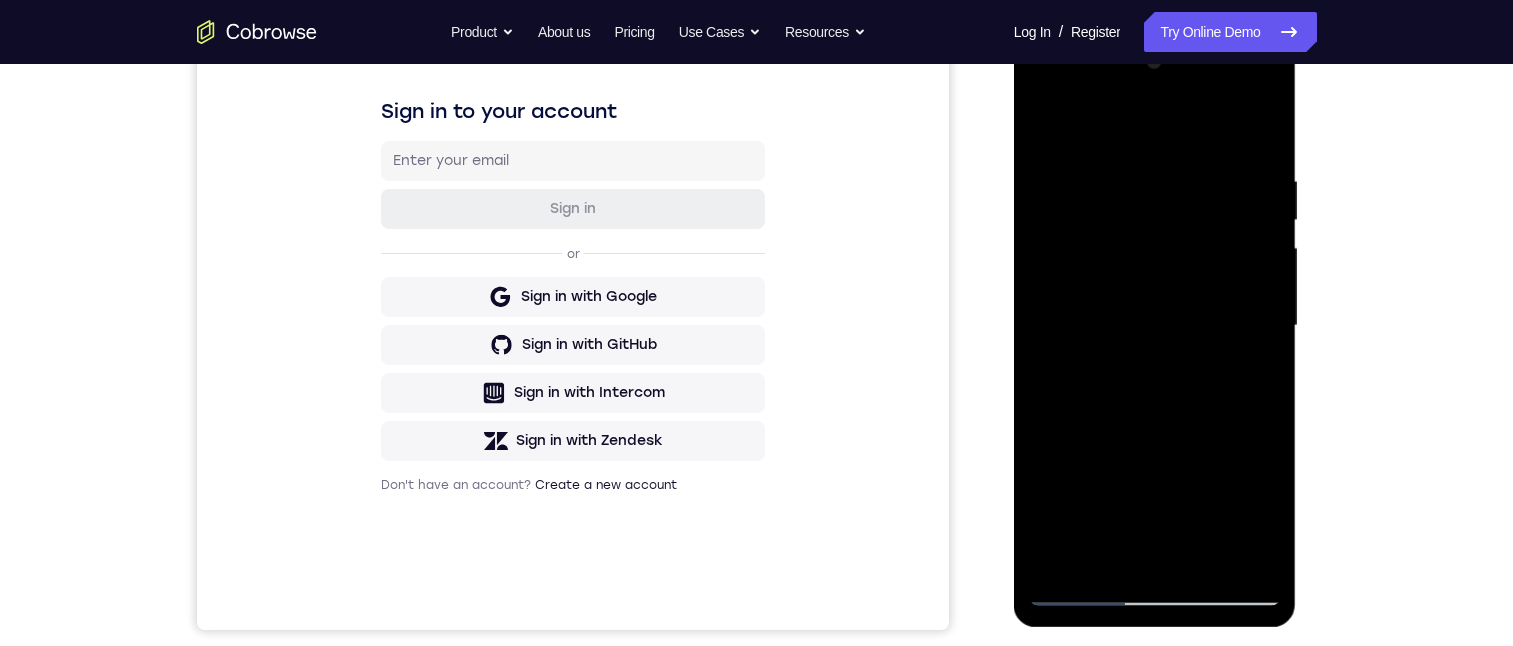 click at bounding box center [1155, 326] 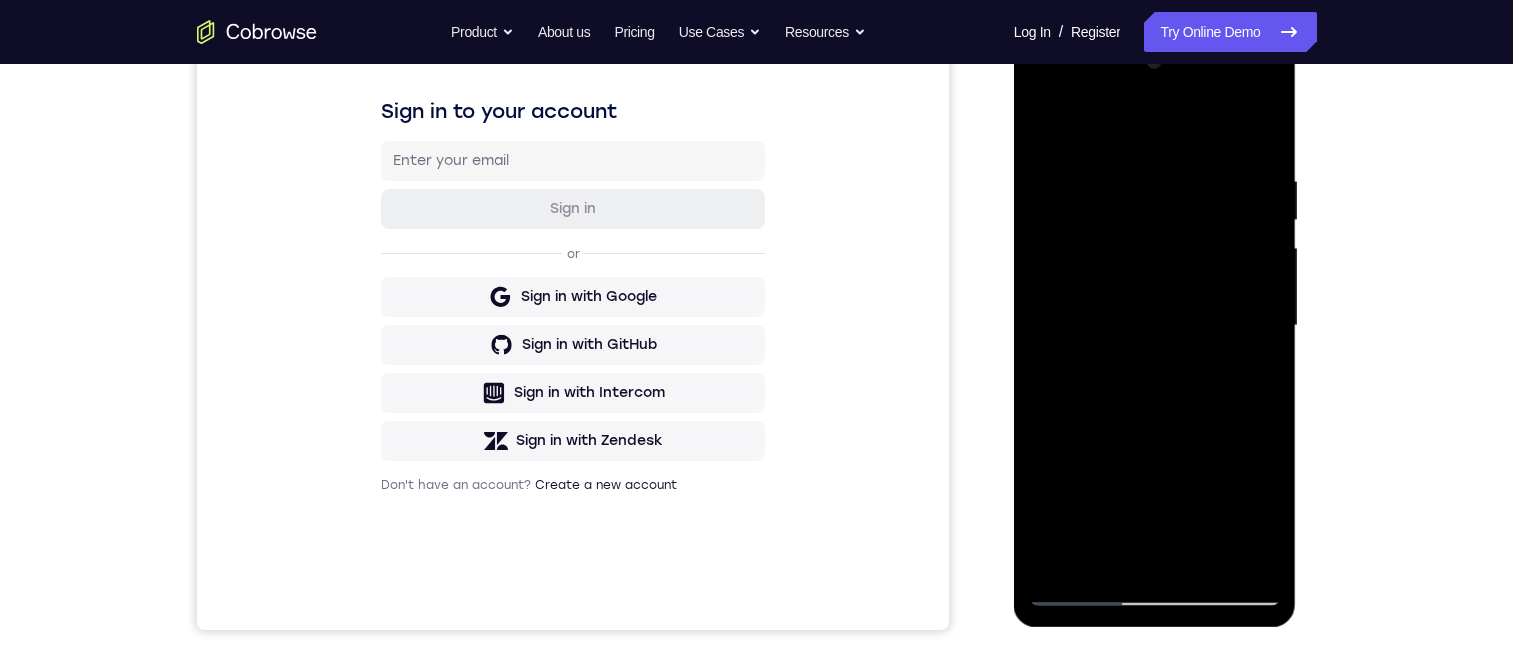 click at bounding box center (1155, 326) 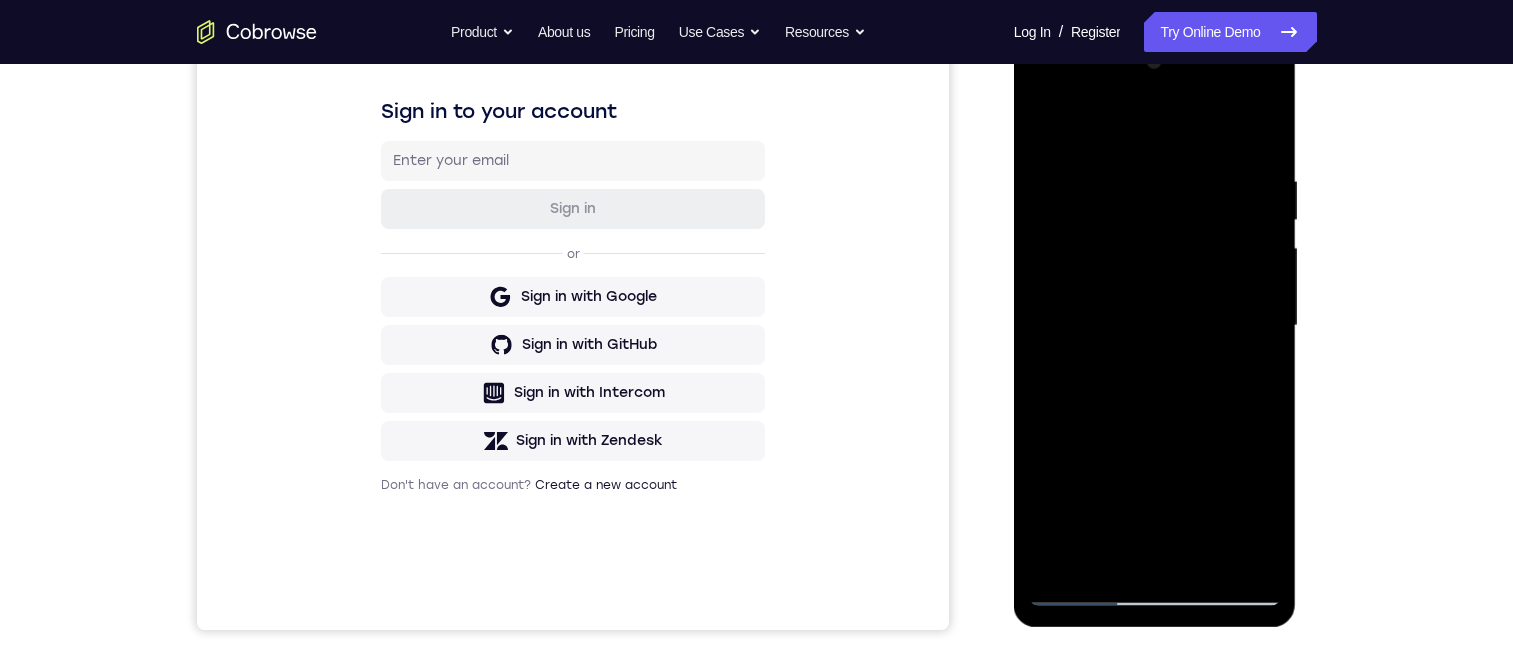 drag, startPoint x: 1172, startPoint y: 455, endPoint x: 1168, endPoint y: 366, distance: 89.08984 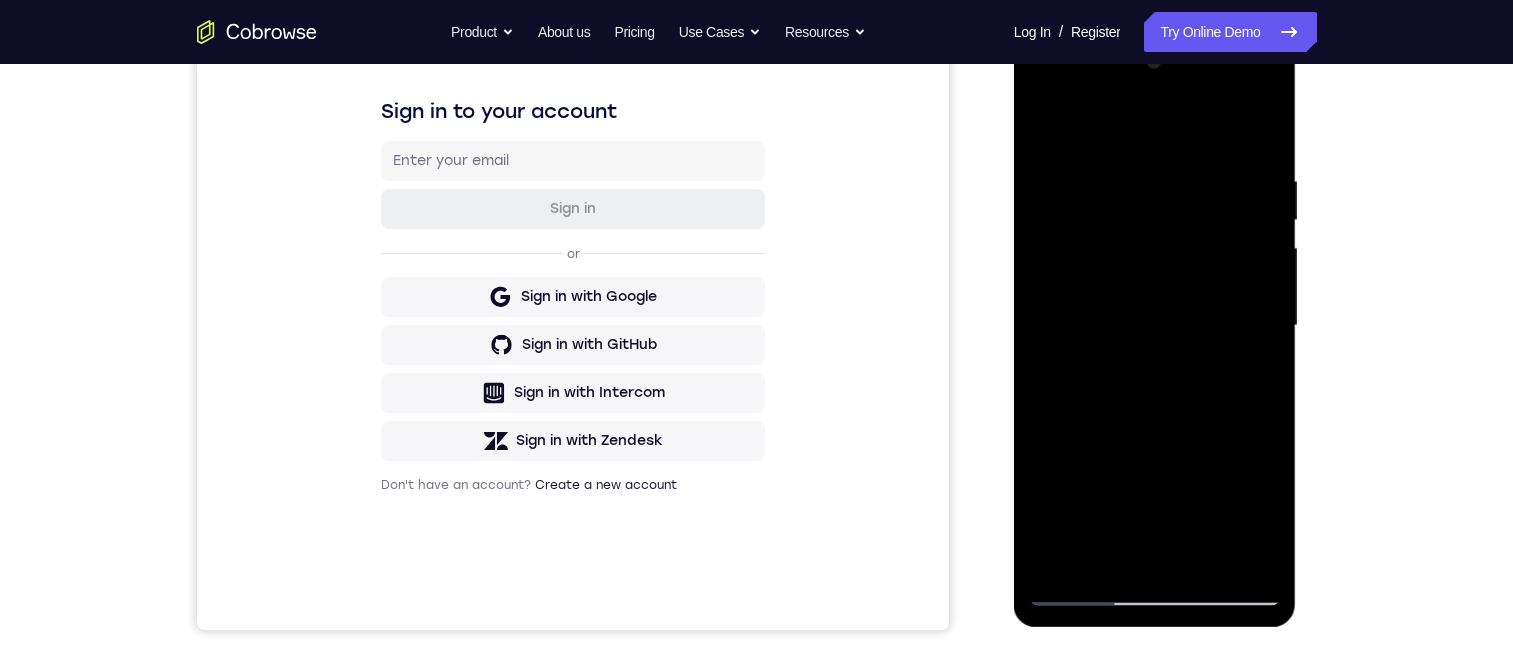 drag, startPoint x: 1161, startPoint y: 427, endPoint x: 1154, endPoint y: 311, distance: 116.21101 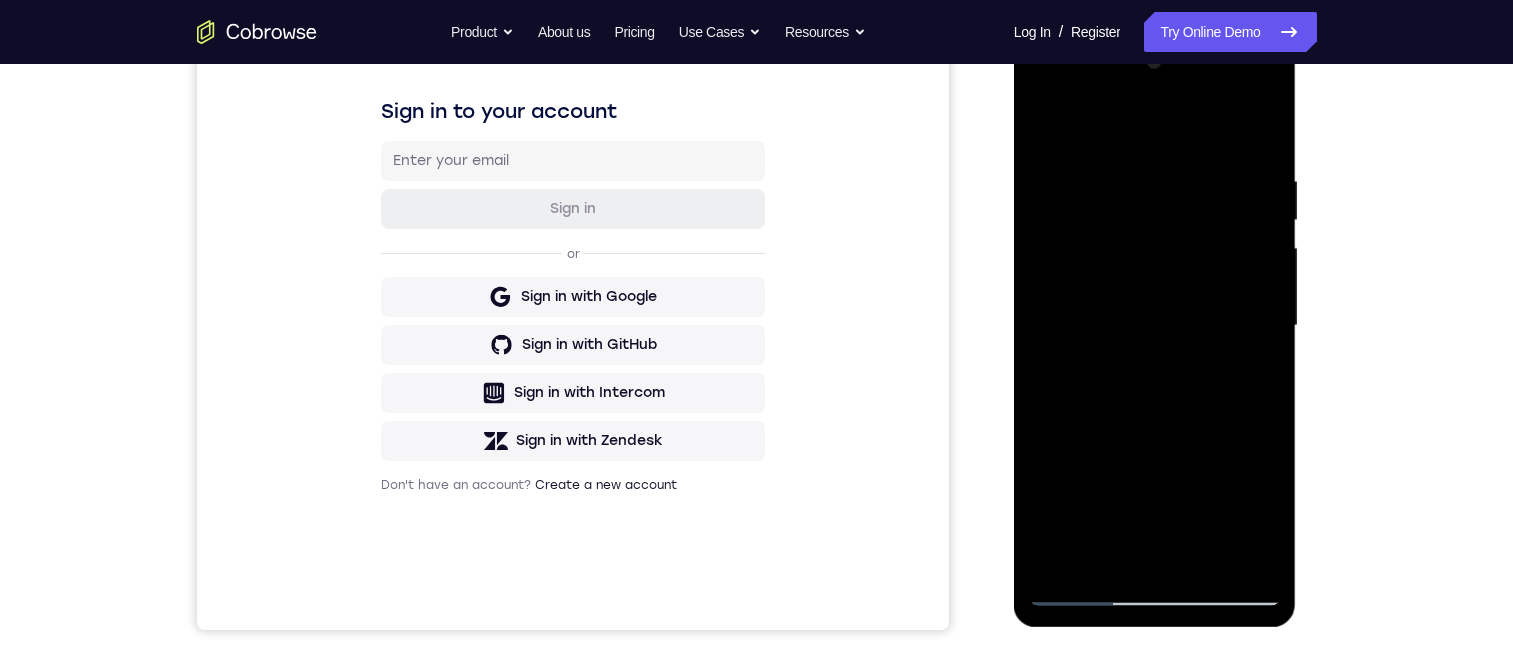 click at bounding box center [1155, 326] 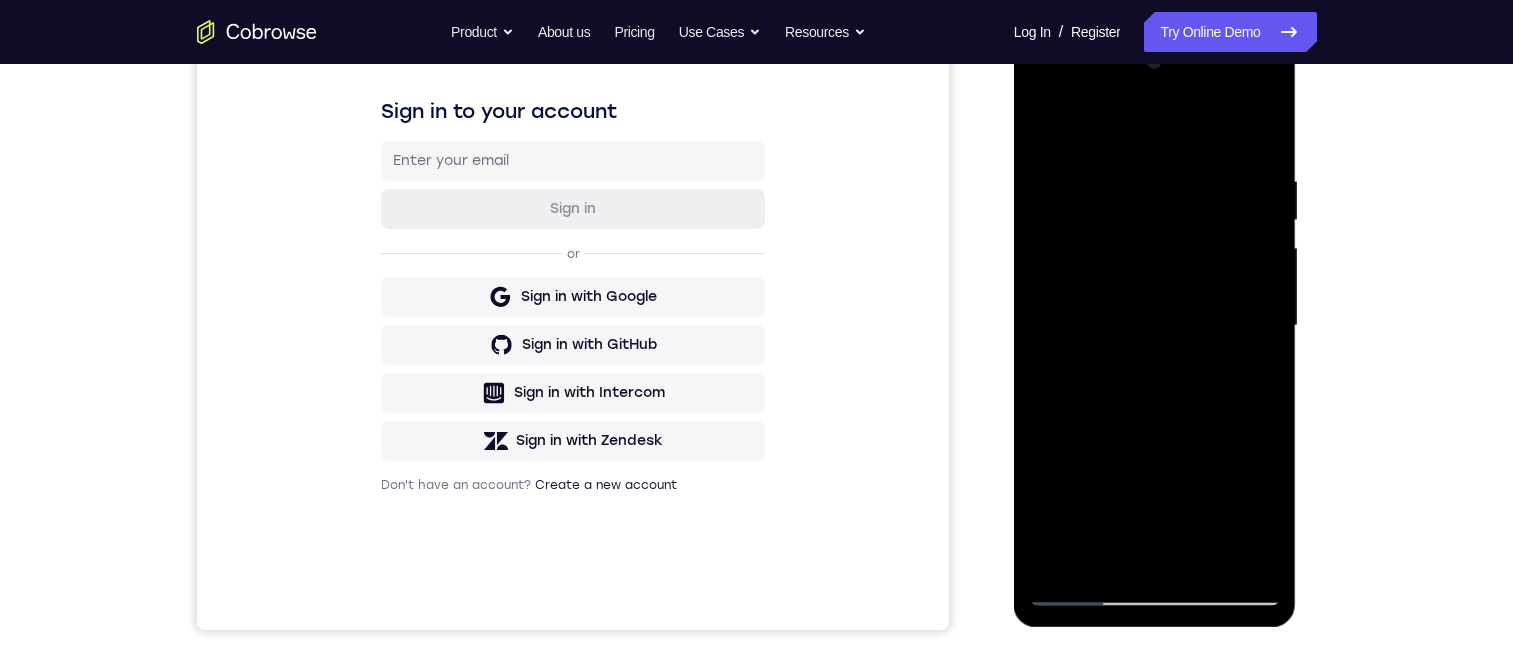 click at bounding box center [1155, 326] 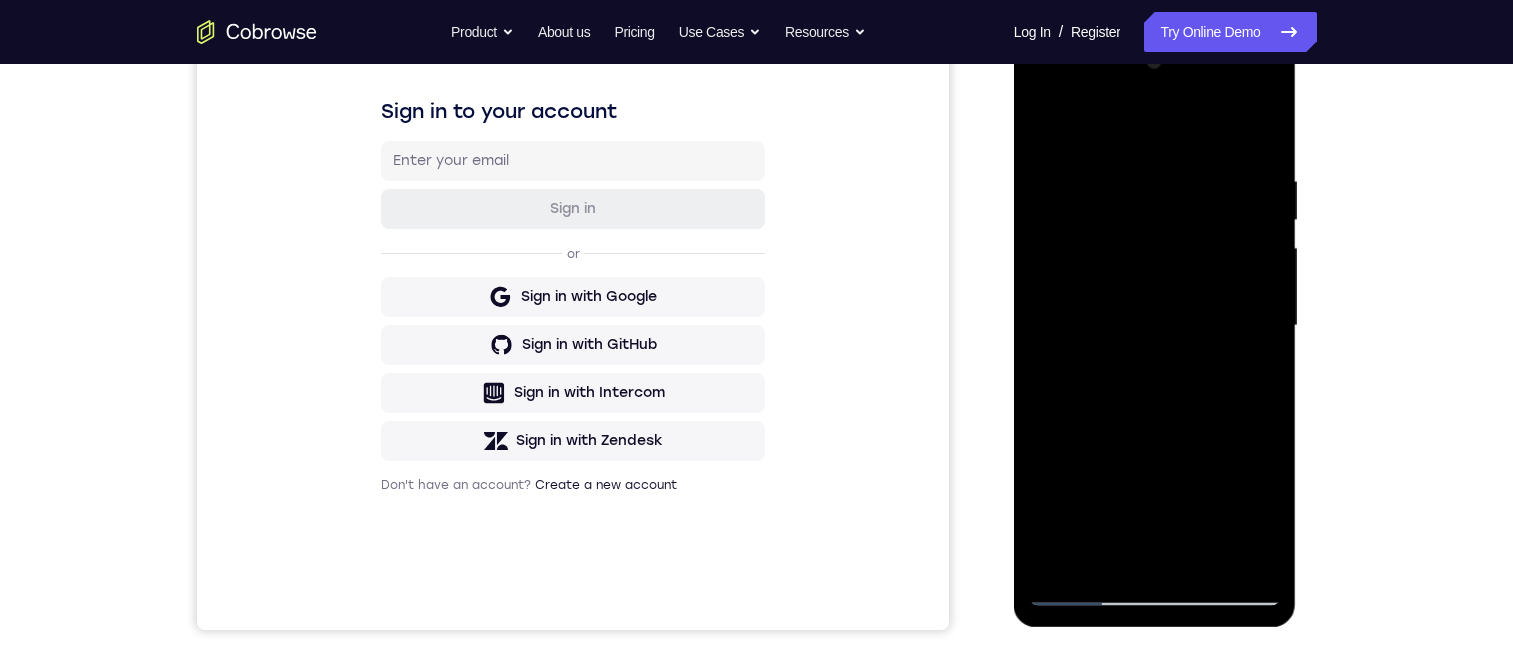 click at bounding box center [1155, 326] 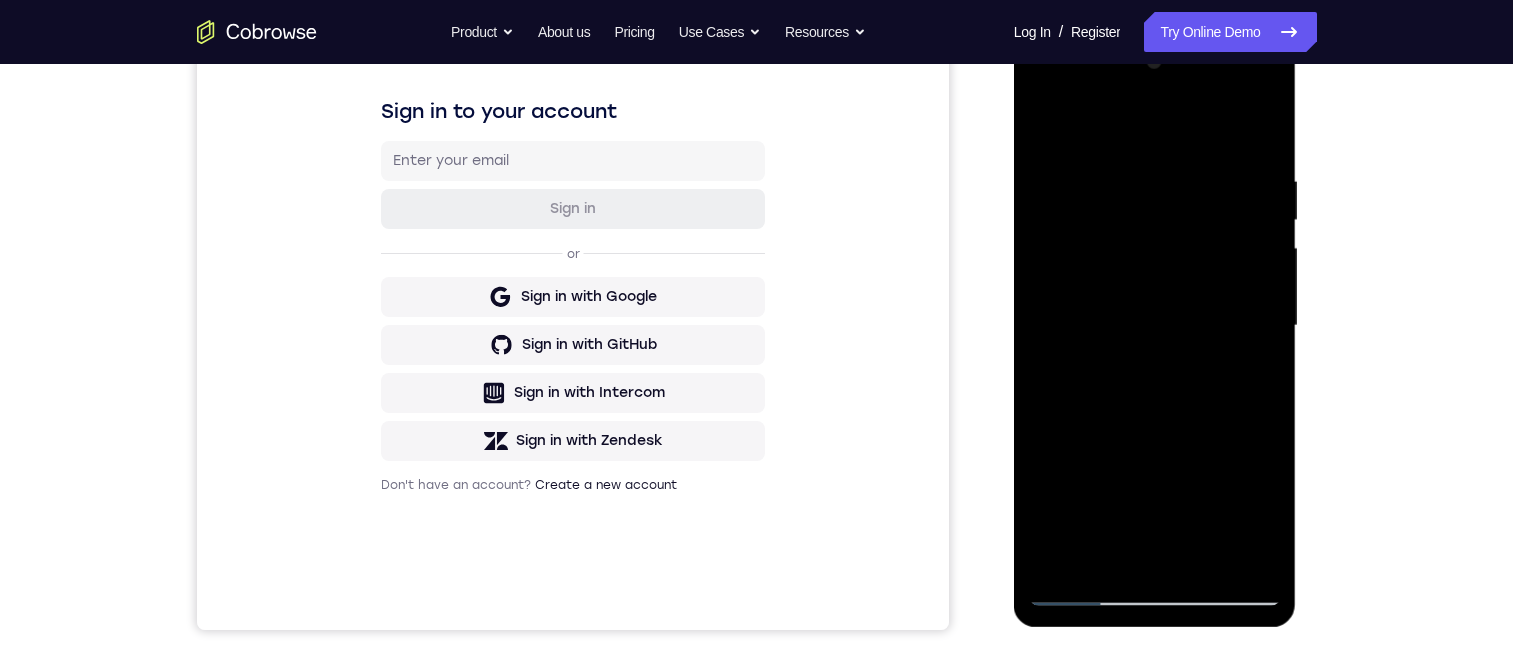 click at bounding box center (1155, 326) 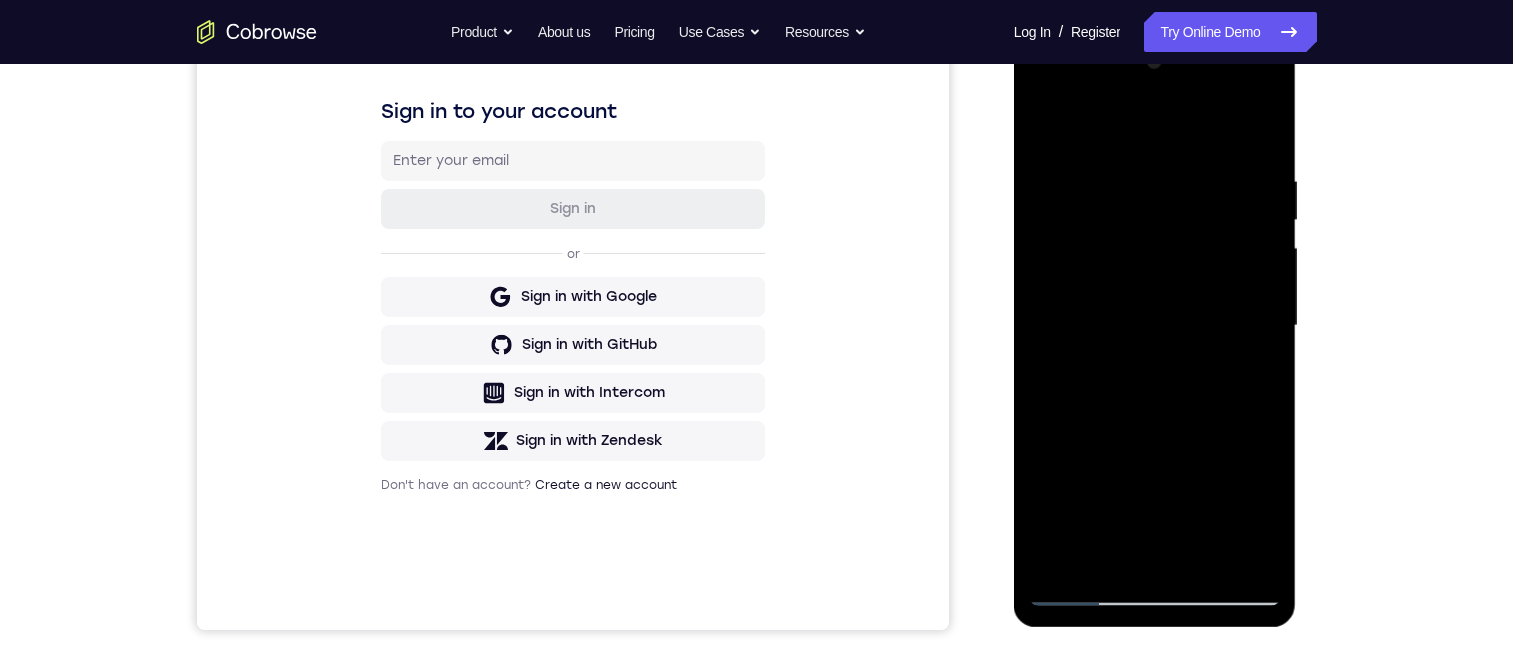 click at bounding box center (1155, 326) 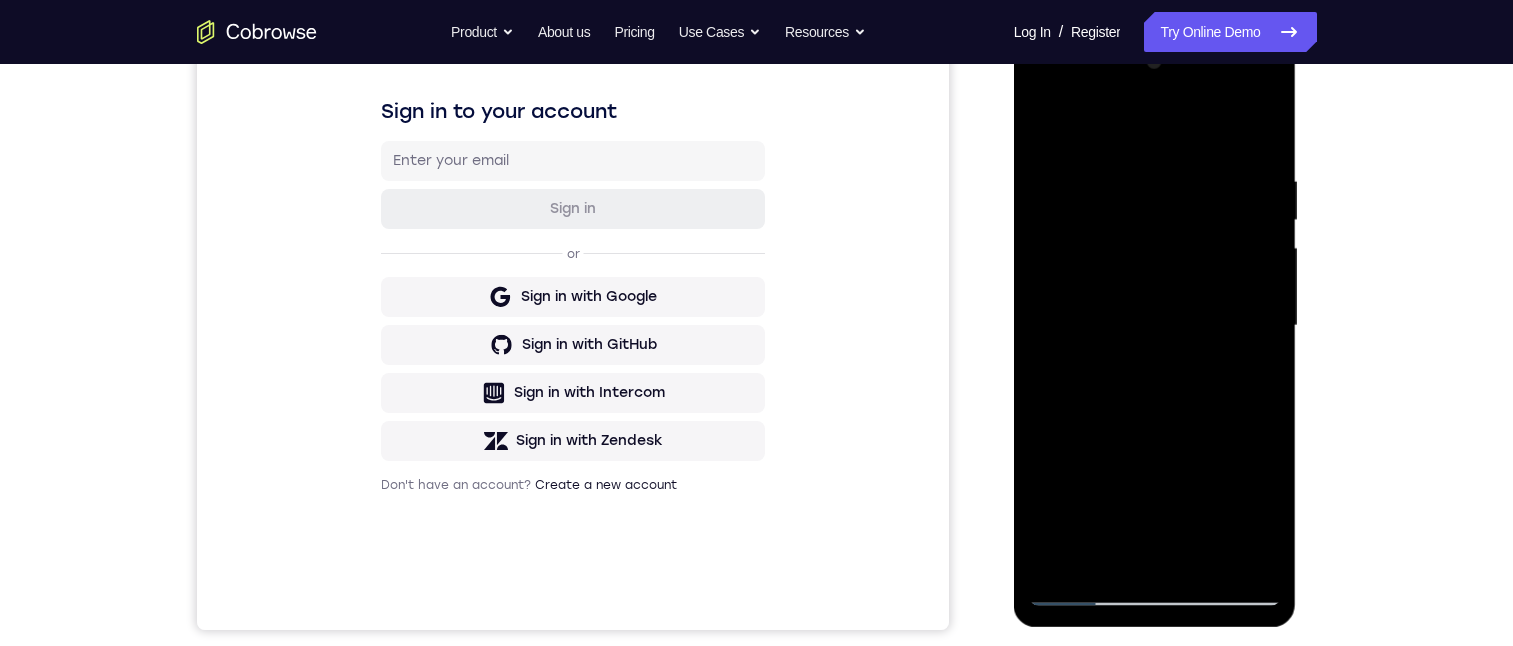 click at bounding box center [1155, 326] 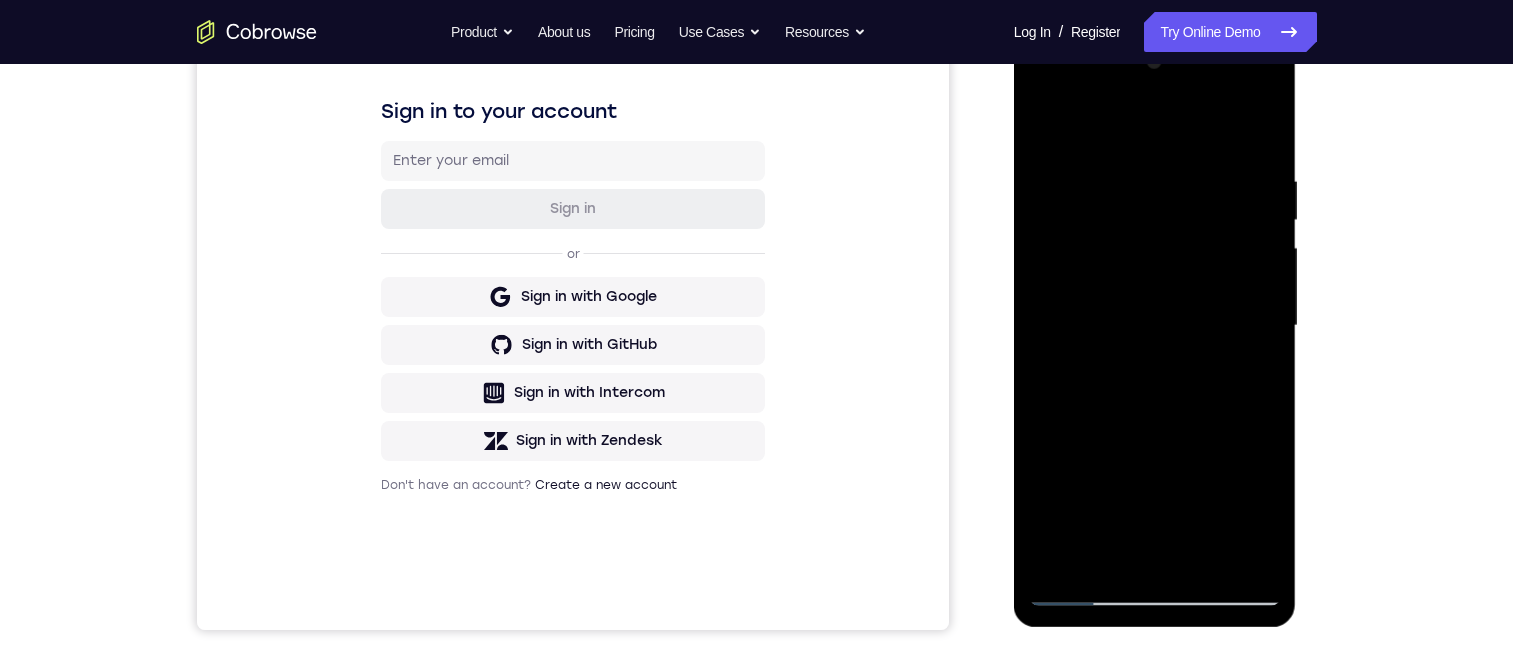 click at bounding box center [1155, 326] 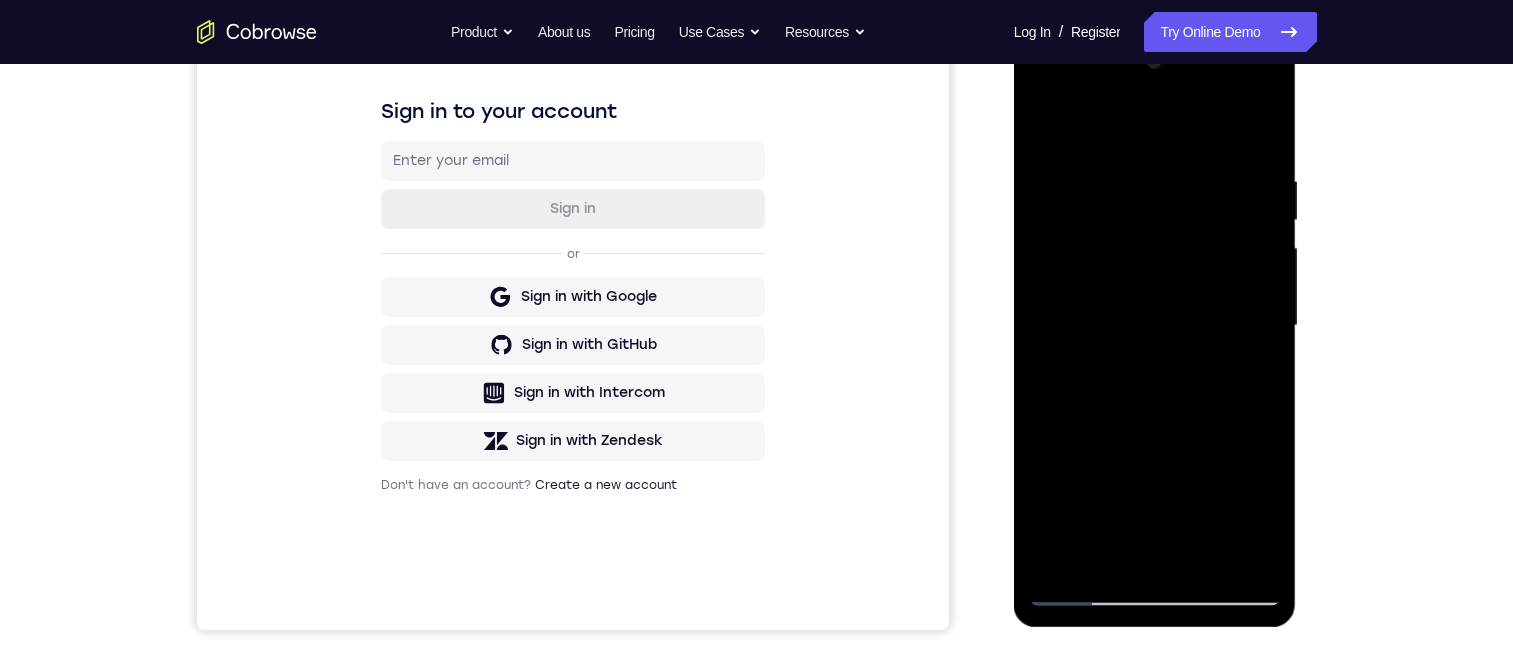 click at bounding box center (1155, 326) 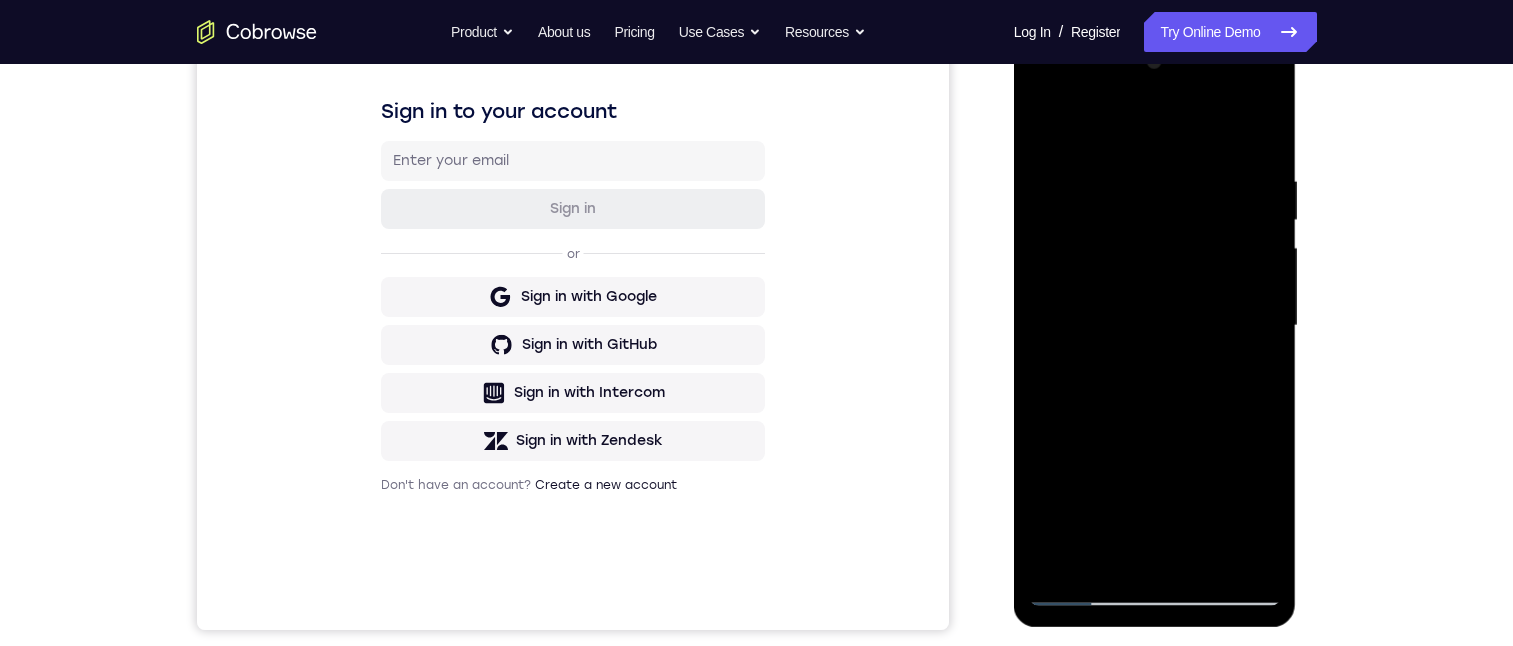 click at bounding box center [1155, 326] 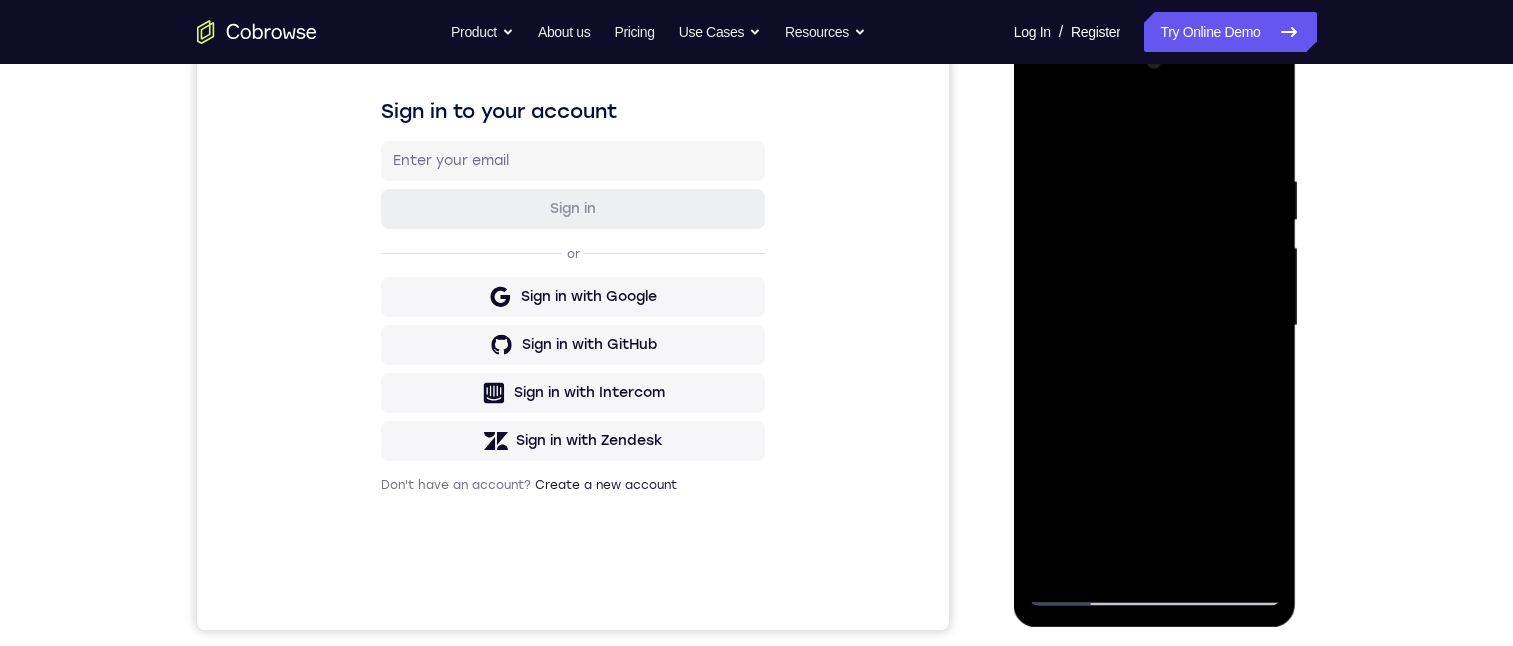 click at bounding box center [1155, 326] 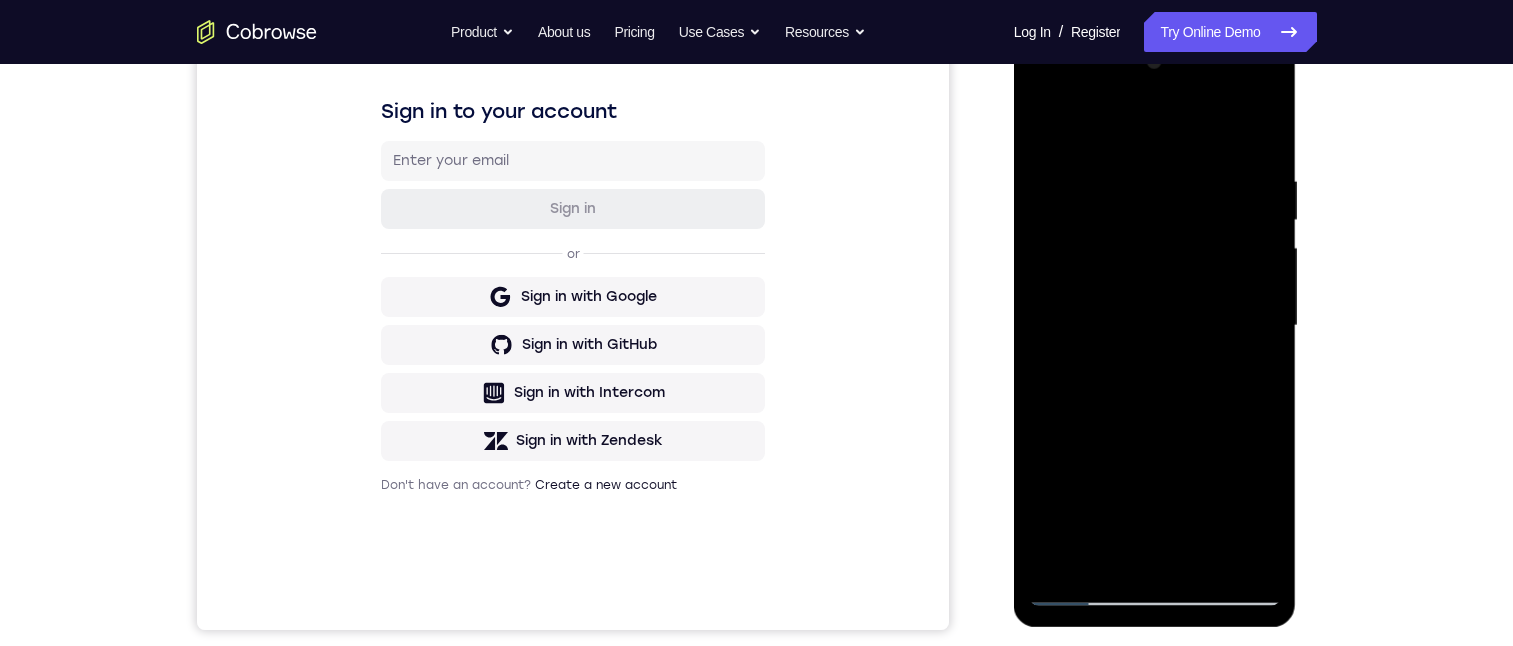 click at bounding box center (1155, 326) 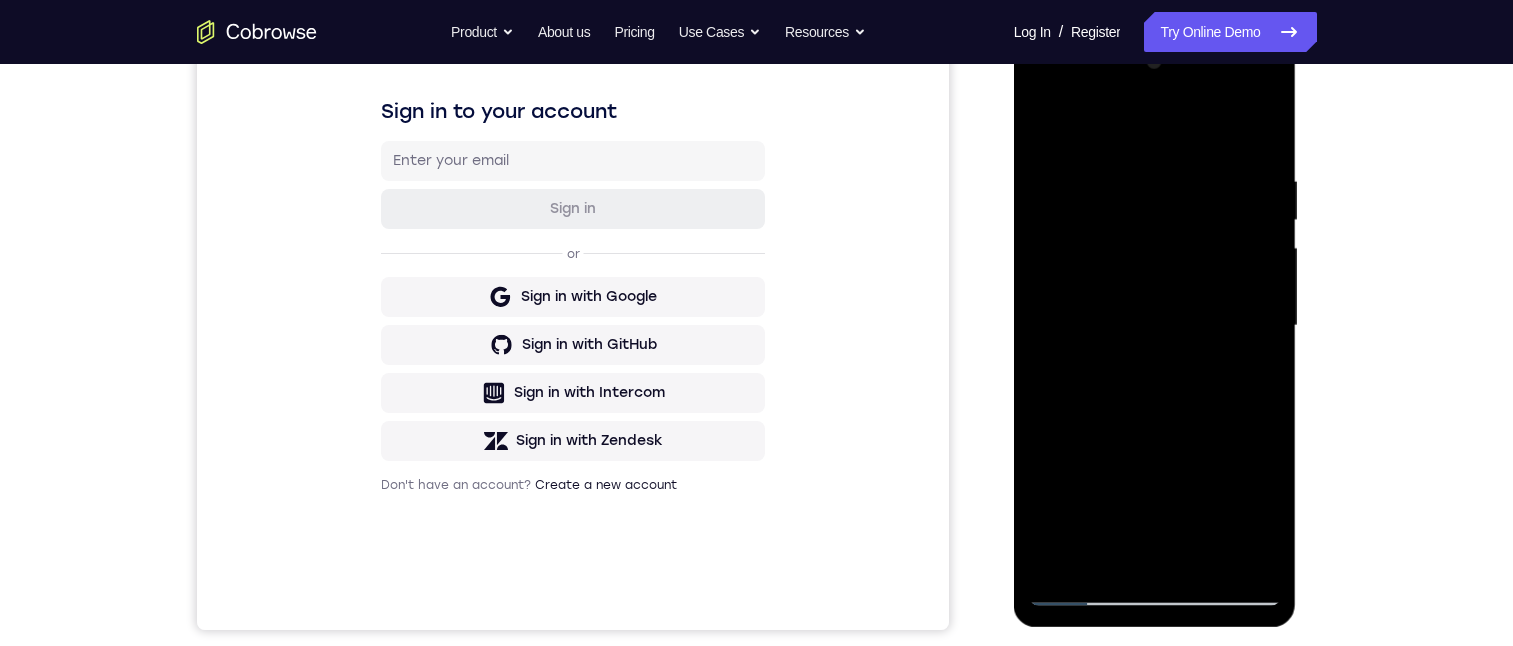 click at bounding box center (1155, 326) 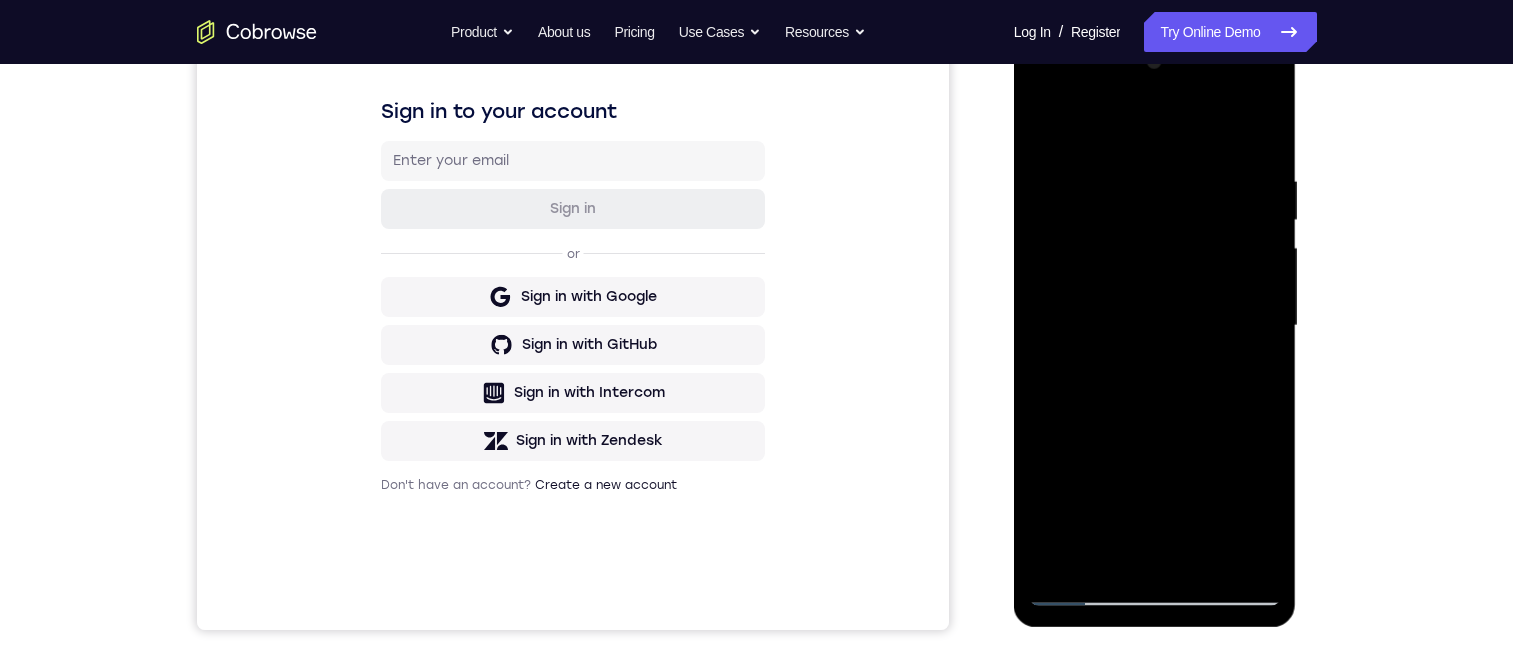click at bounding box center (1155, 326) 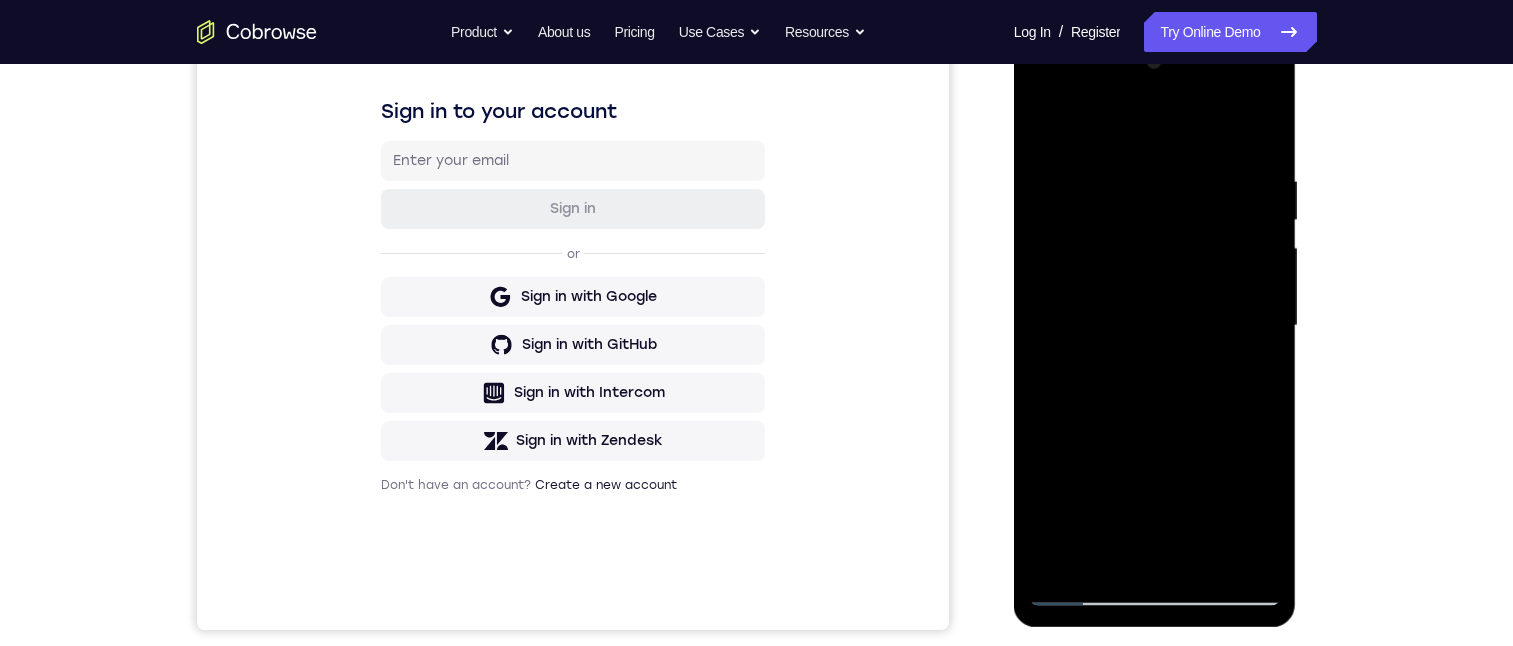 drag, startPoint x: 1179, startPoint y: 360, endPoint x: 1164, endPoint y: 435, distance: 76.48529 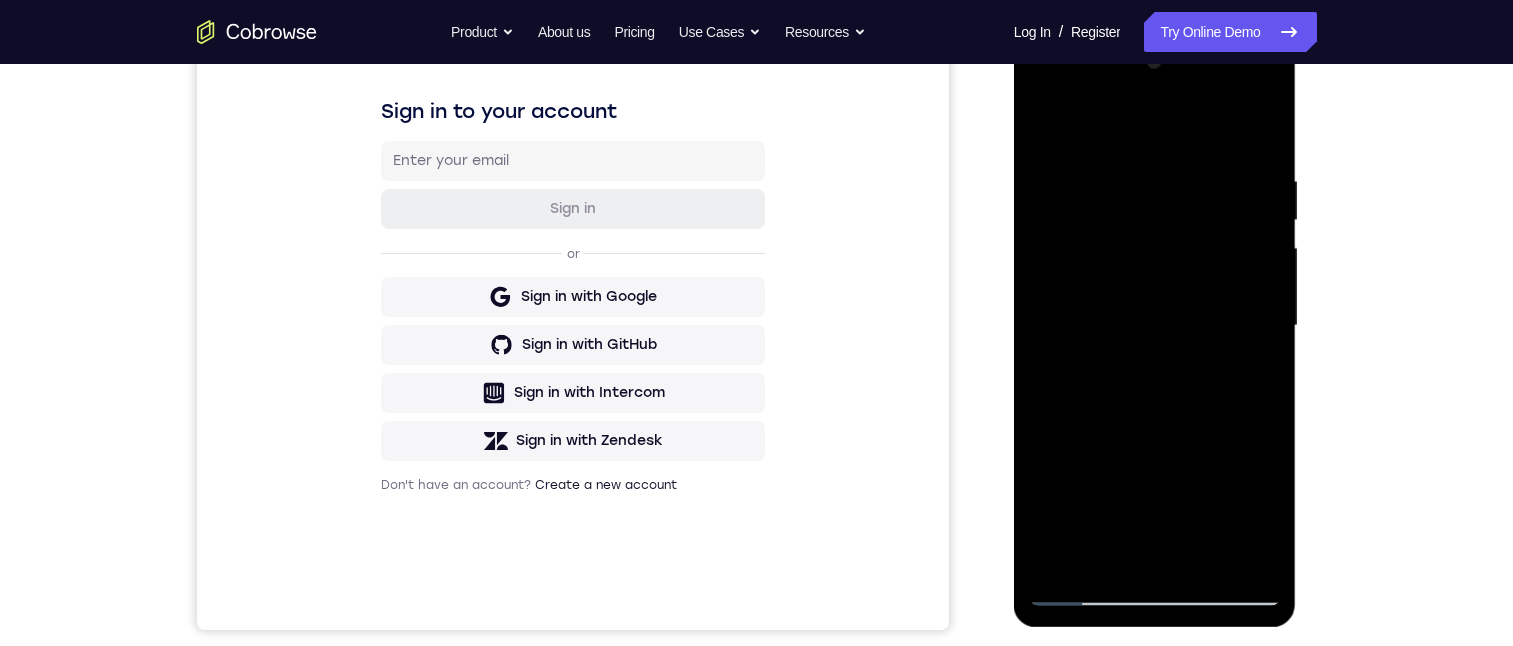 click at bounding box center (1155, 326) 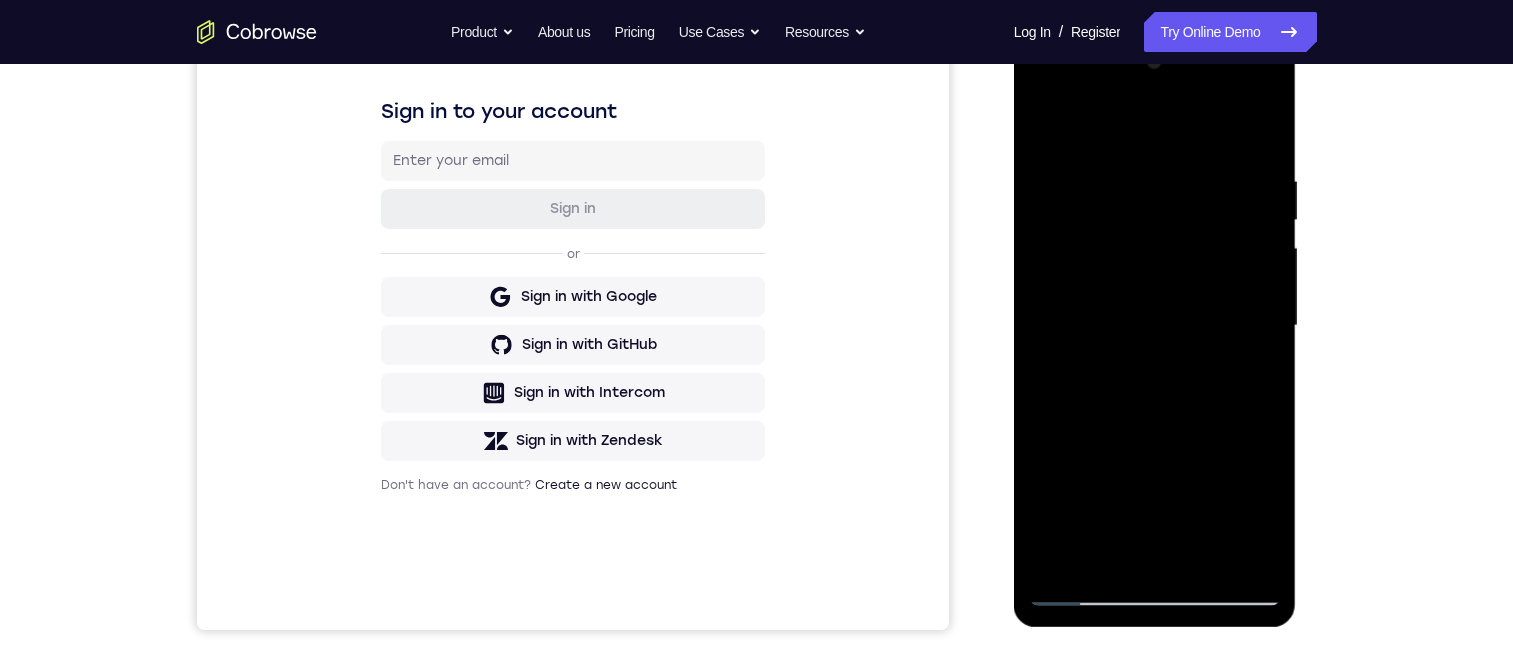 drag, startPoint x: 1187, startPoint y: 209, endPoint x: 1154, endPoint y: 435, distance: 228.39659 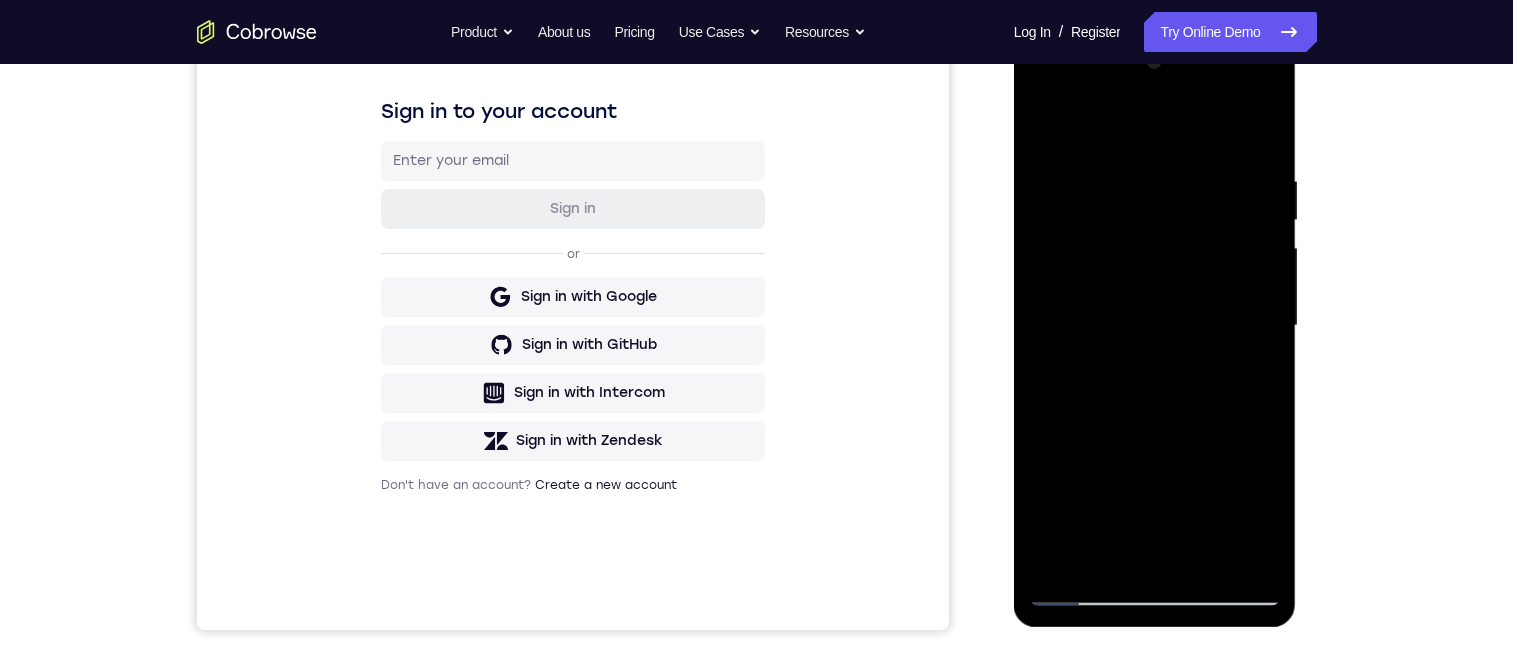 drag, startPoint x: 1237, startPoint y: 431, endPoint x: 1264, endPoint y: 235, distance: 197.85095 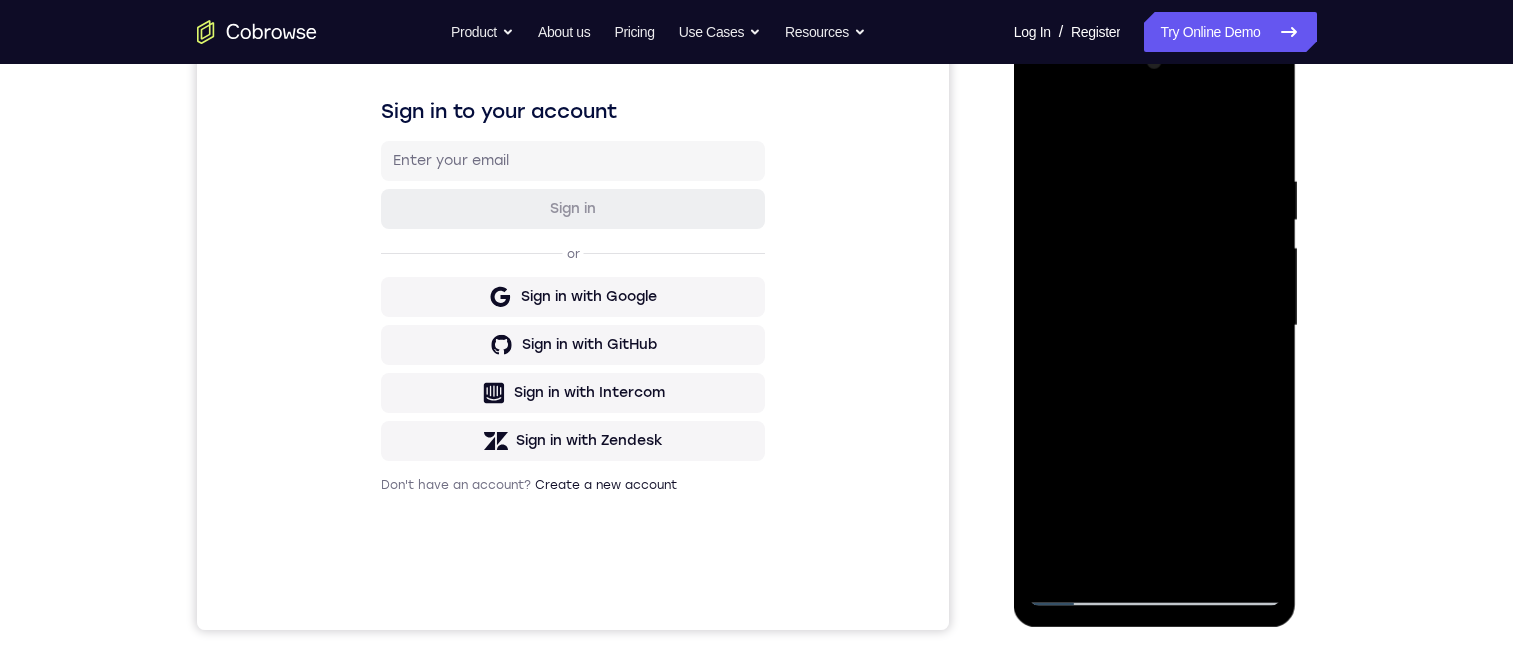 click at bounding box center [1155, 326] 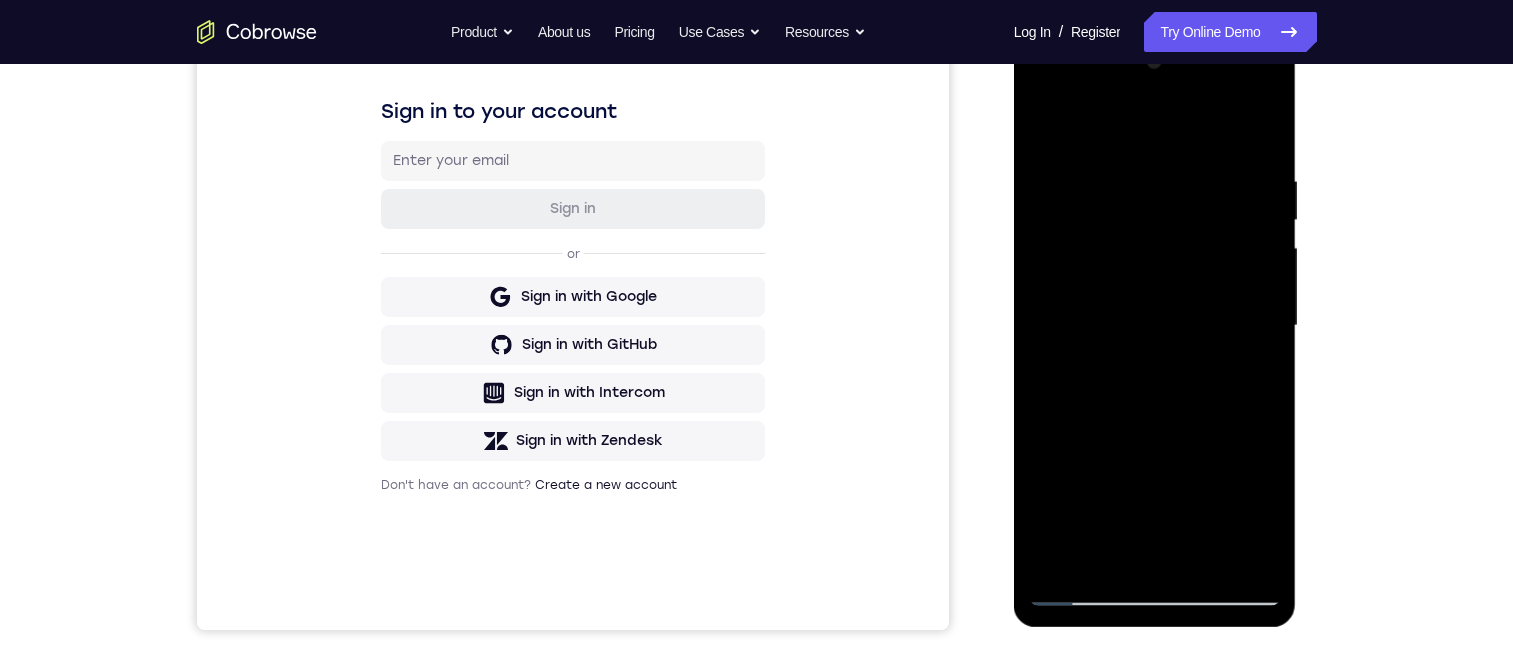 click at bounding box center (1155, 326) 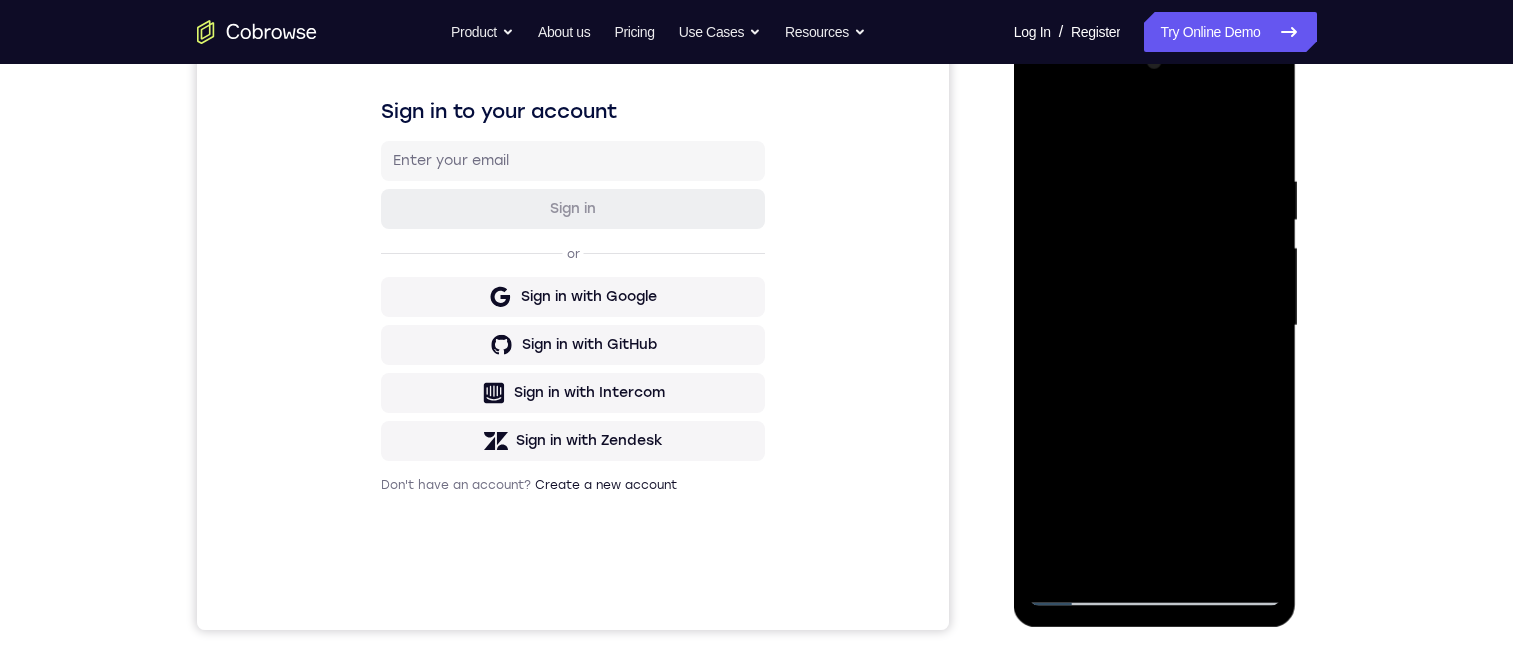 click at bounding box center (1155, 326) 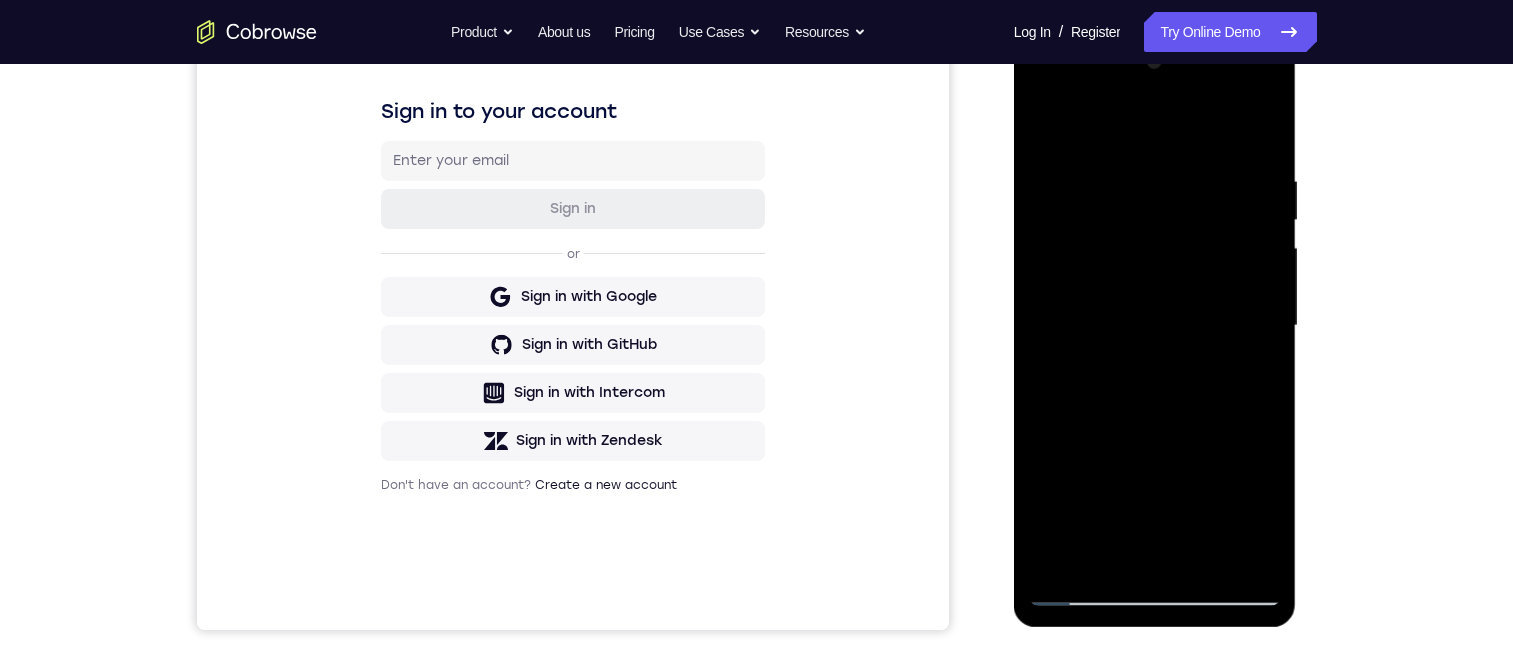 click at bounding box center (1155, 326) 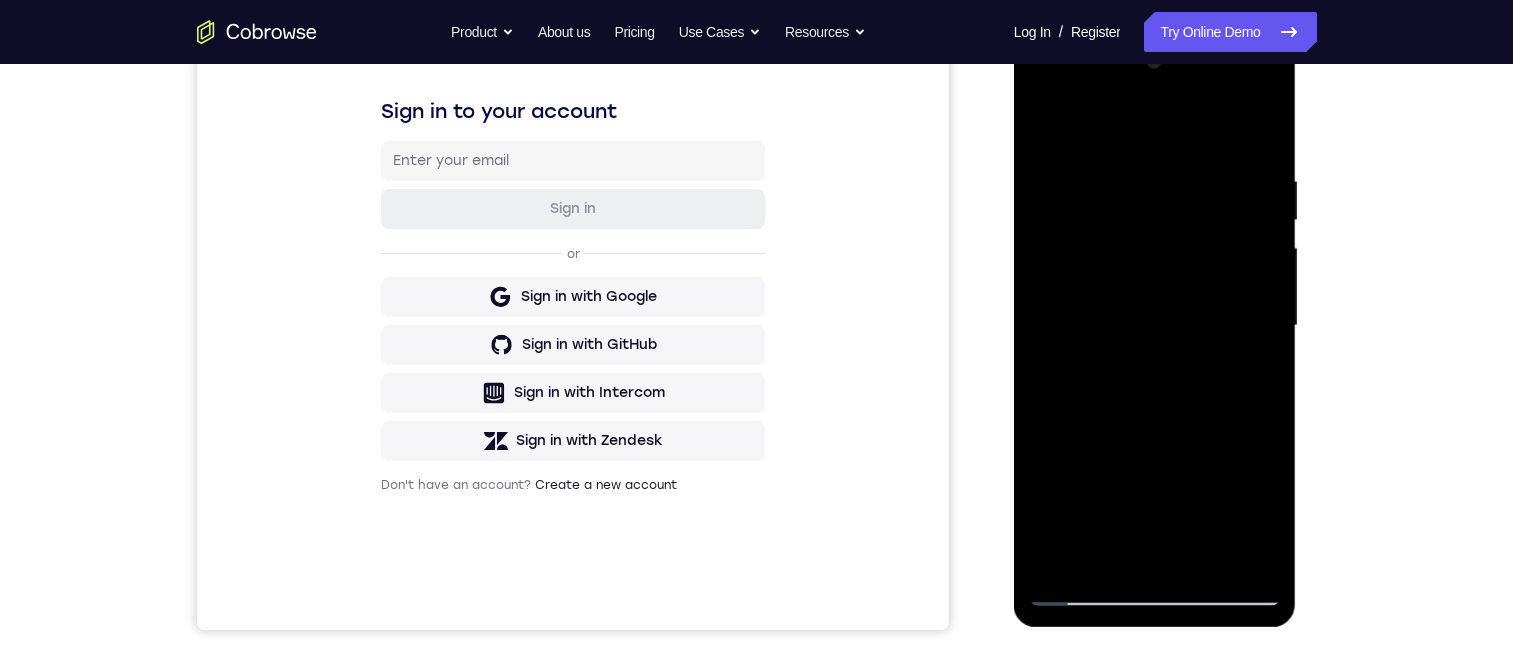 click at bounding box center (1155, 326) 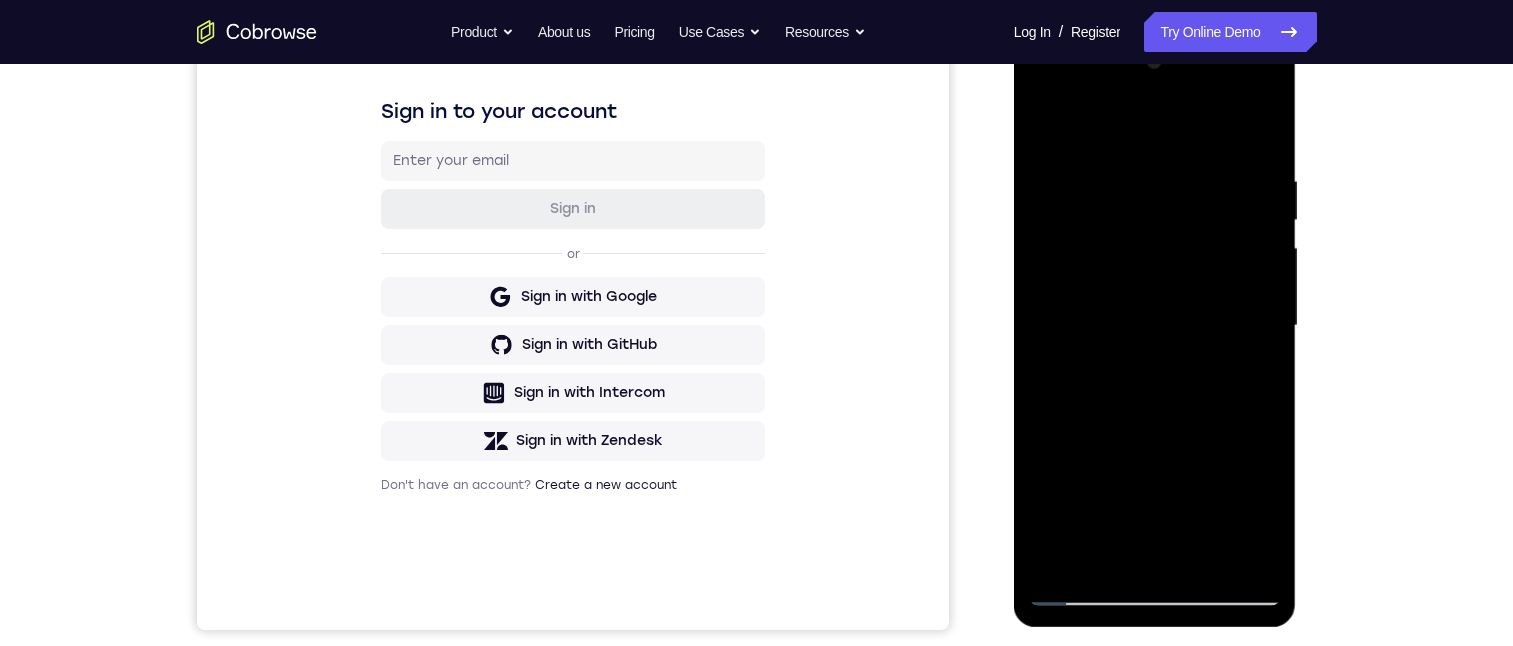 click at bounding box center [1155, 326] 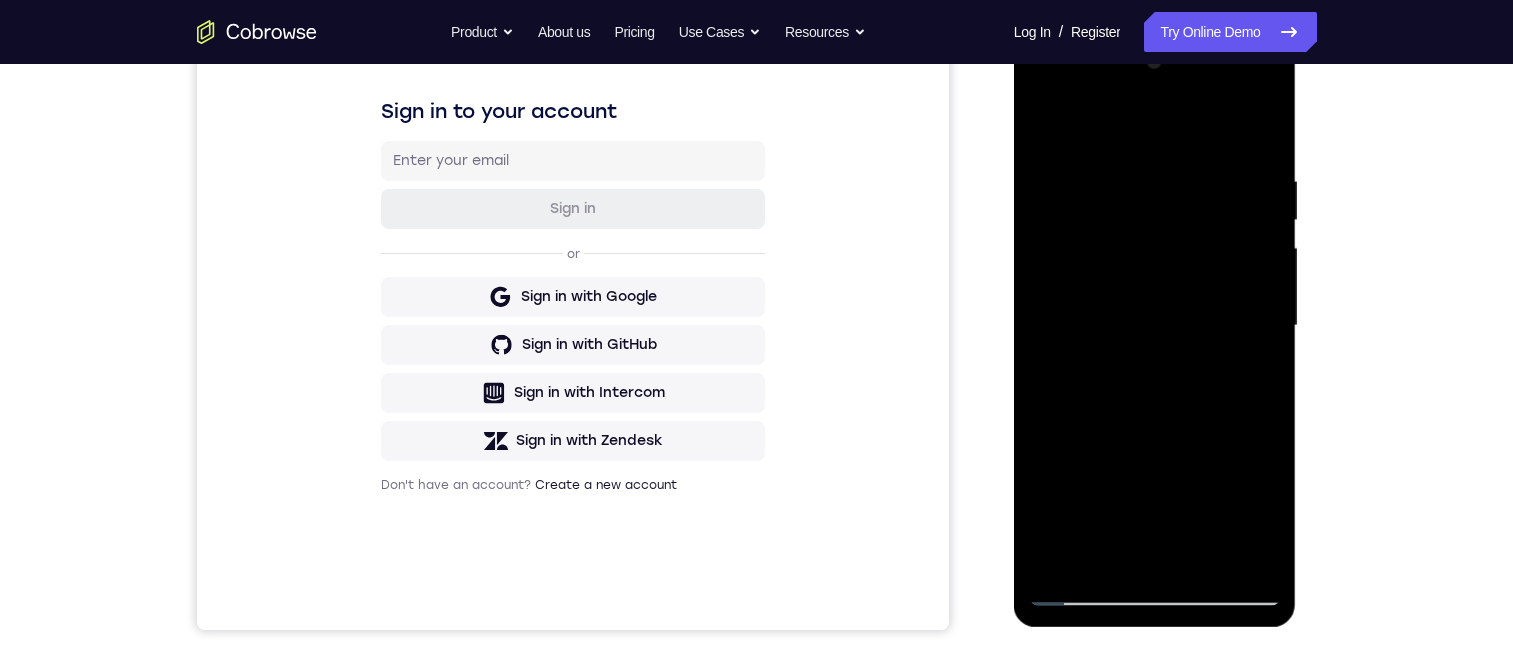 click at bounding box center (1155, 326) 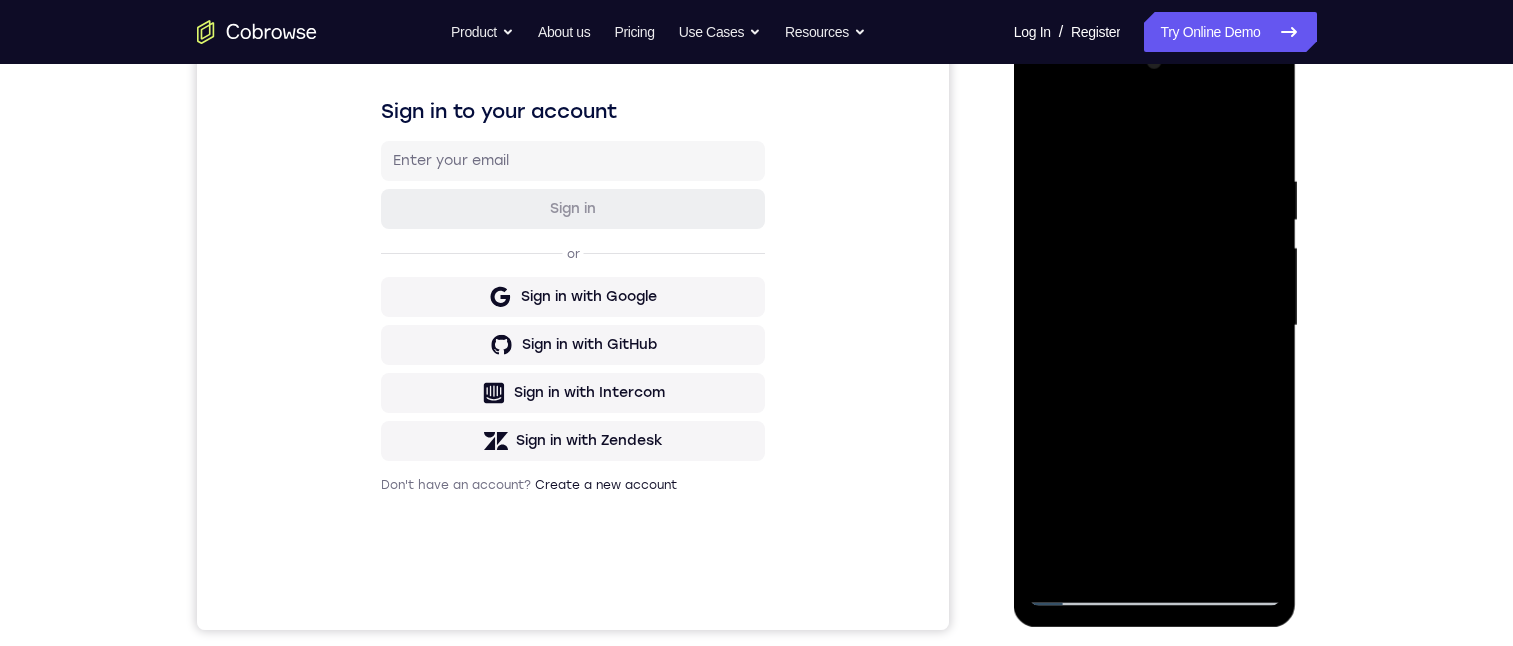 click at bounding box center (1155, 326) 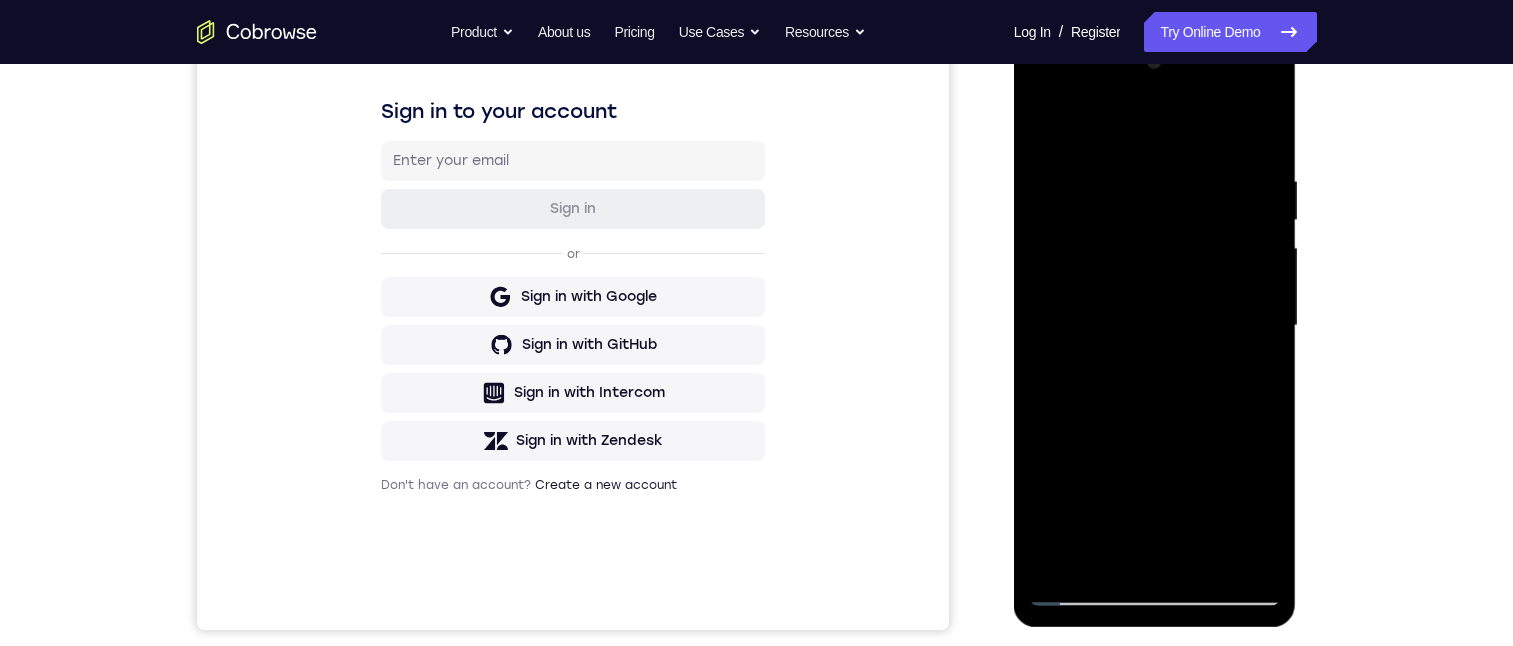 click at bounding box center [1155, 326] 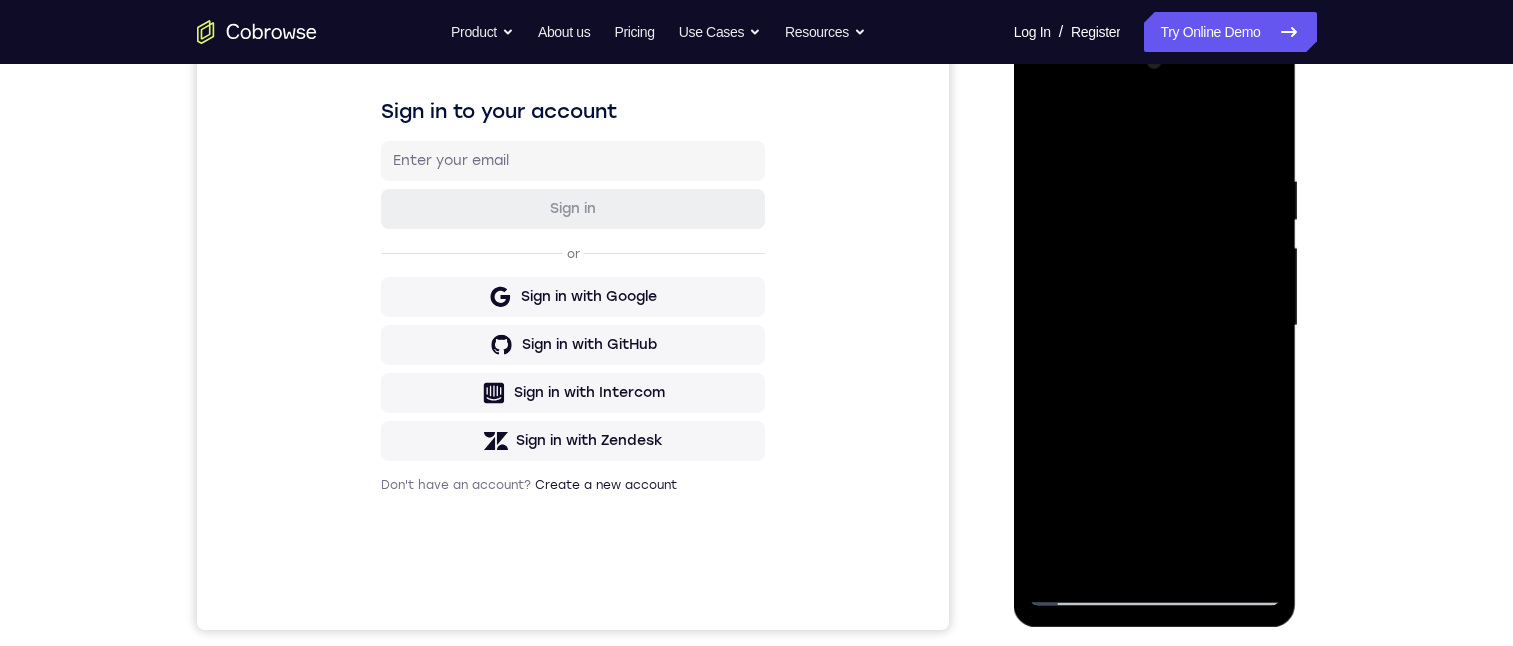 click at bounding box center [1155, 326] 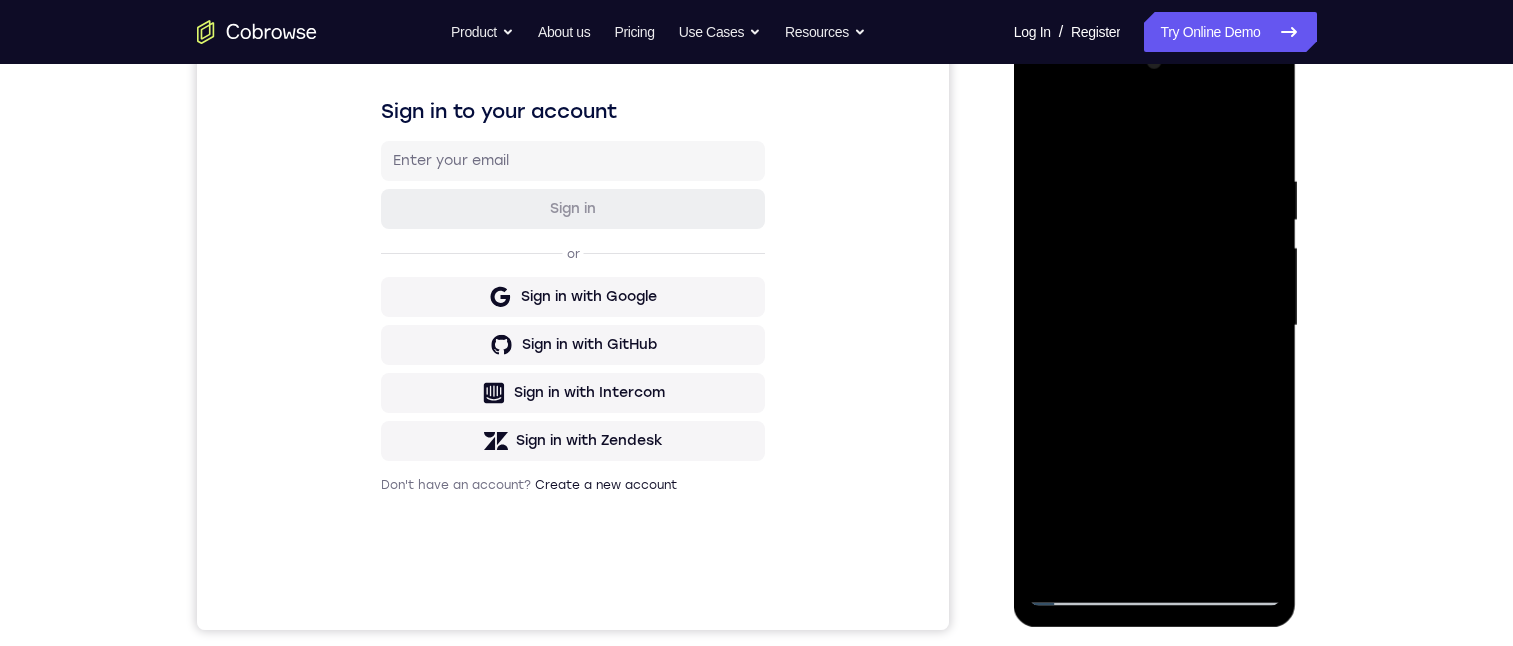 drag, startPoint x: 1232, startPoint y: 350, endPoint x: 1237, endPoint y: 271, distance: 79.15807 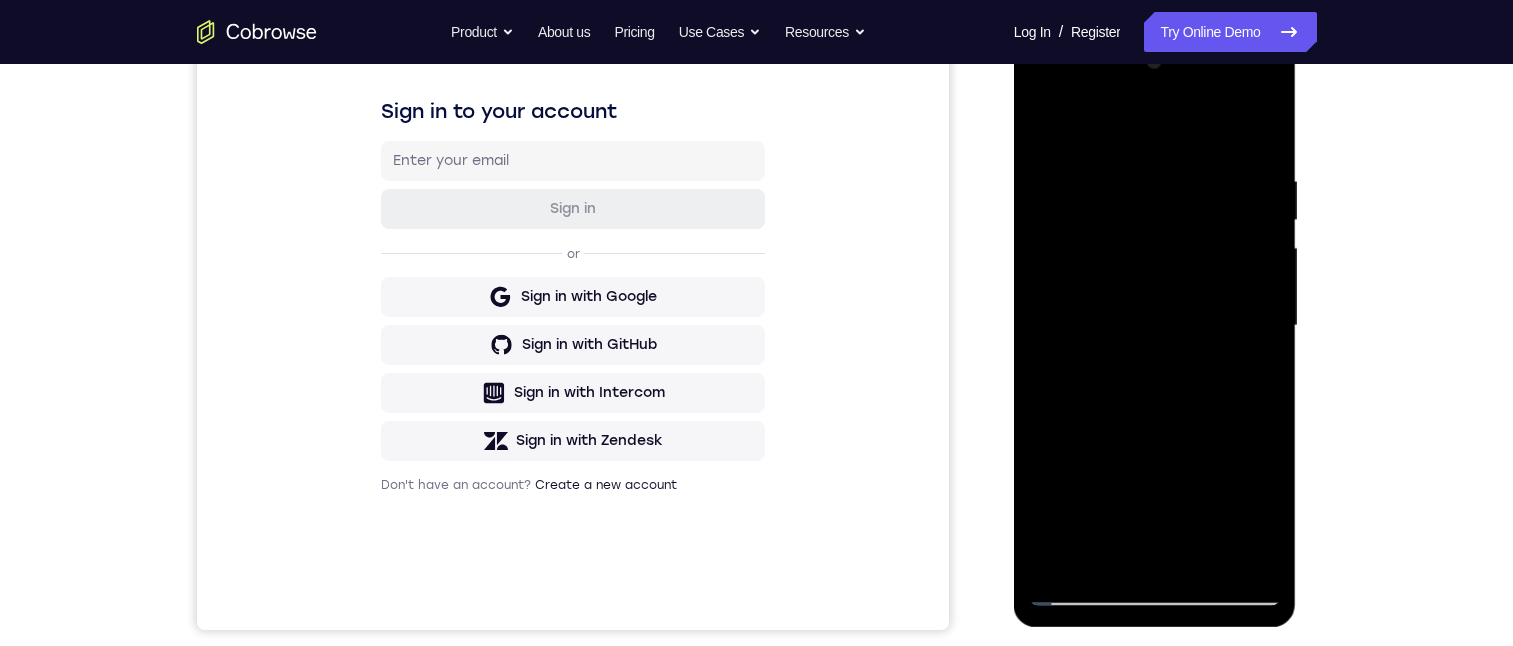 click at bounding box center [1155, 326] 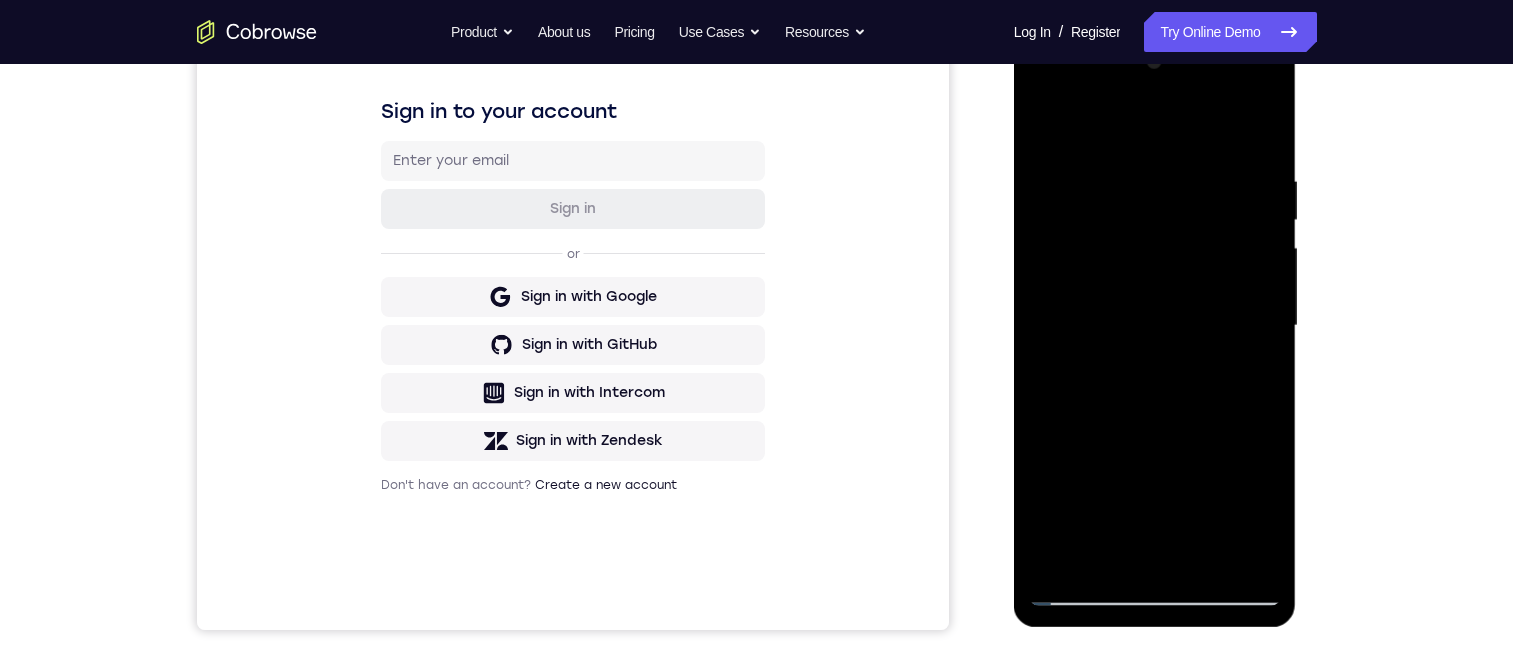 drag, startPoint x: 1180, startPoint y: 315, endPoint x: 1146, endPoint y: 435, distance: 124.723694 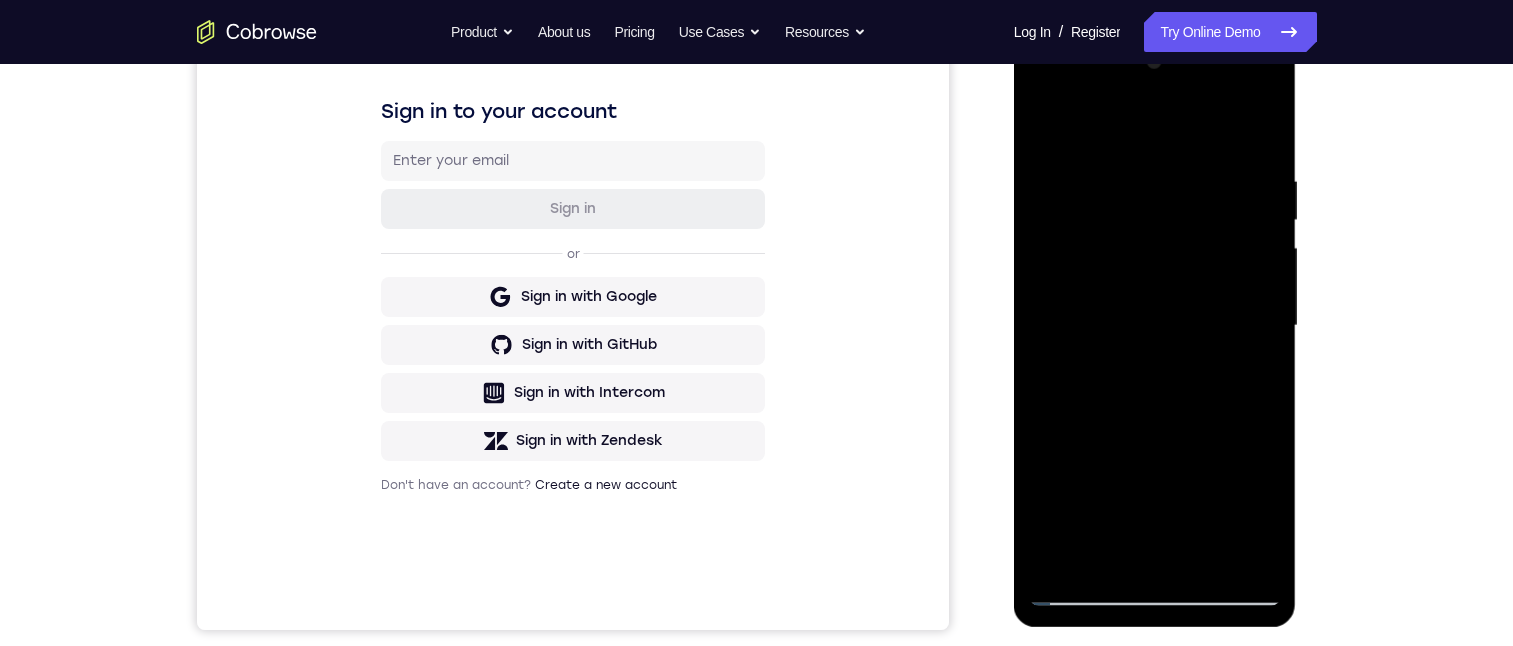 click at bounding box center (1155, 326) 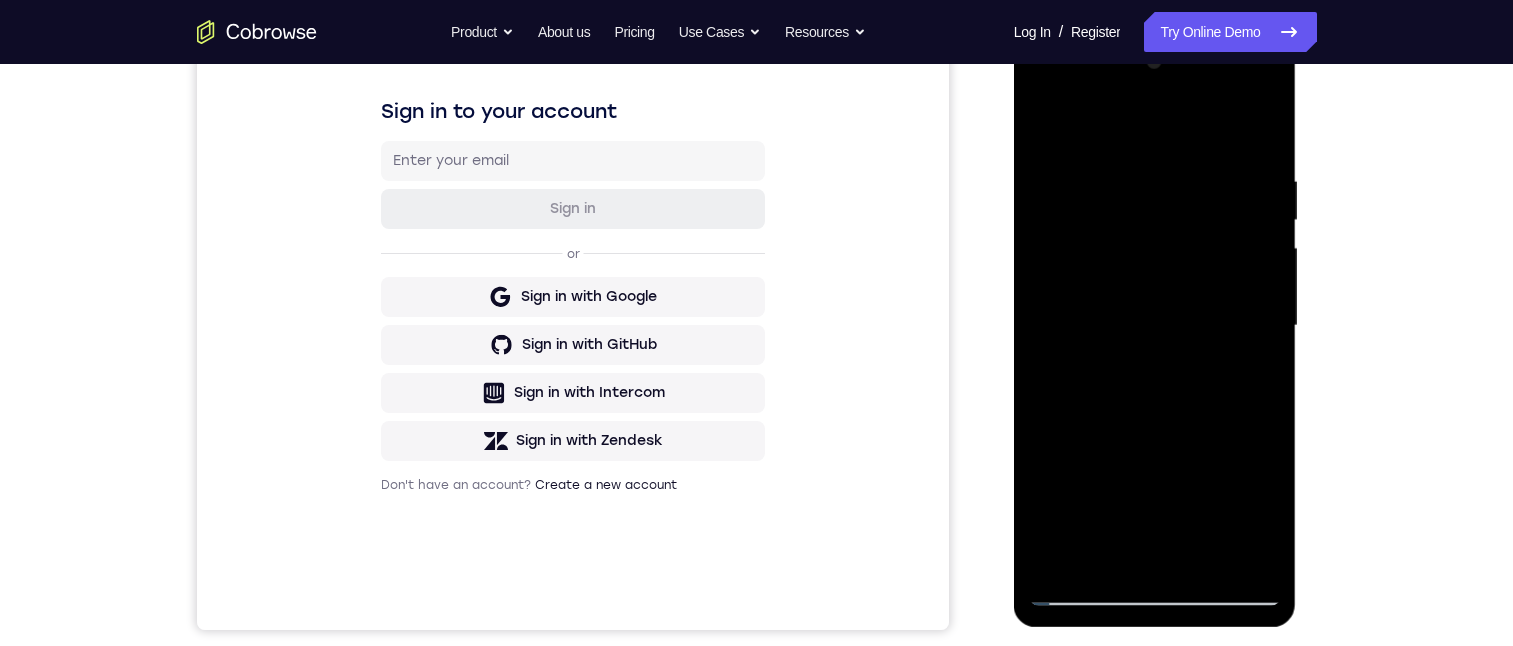 click at bounding box center [1155, 326] 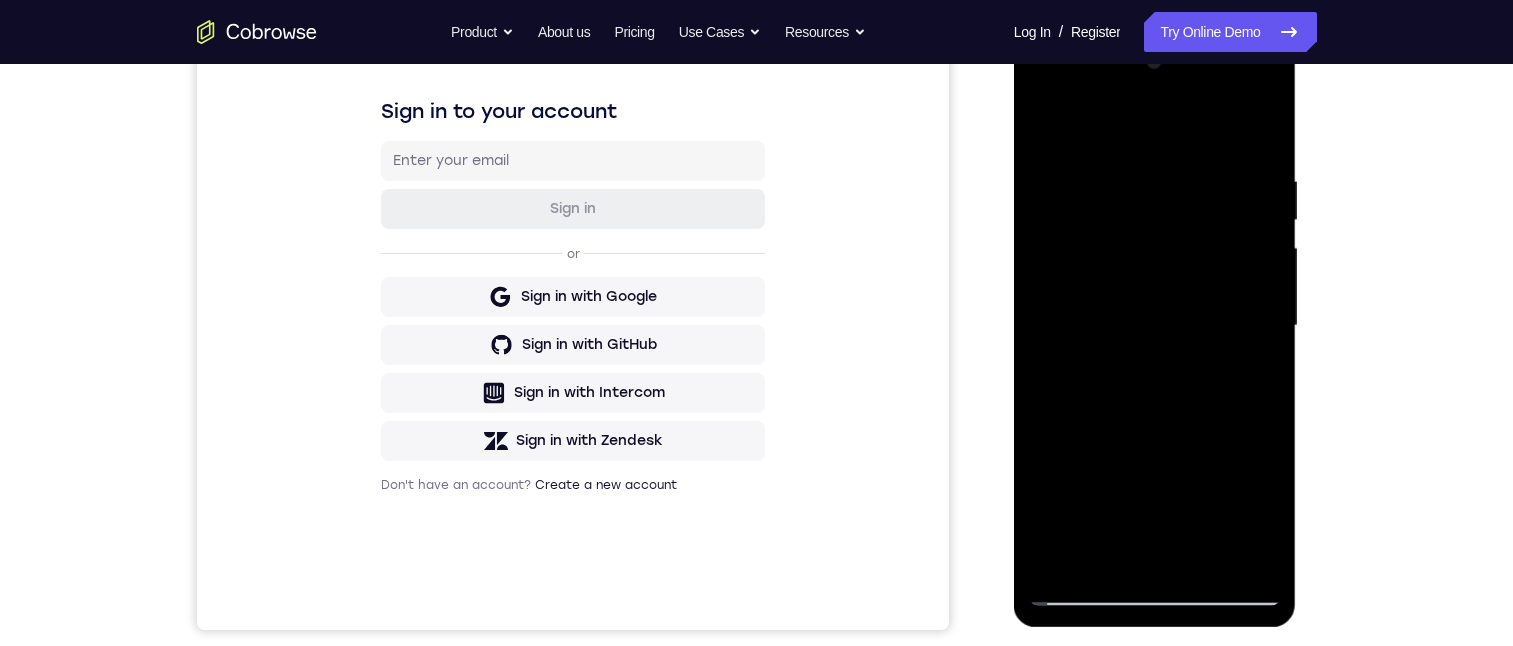 click at bounding box center (1155, 326) 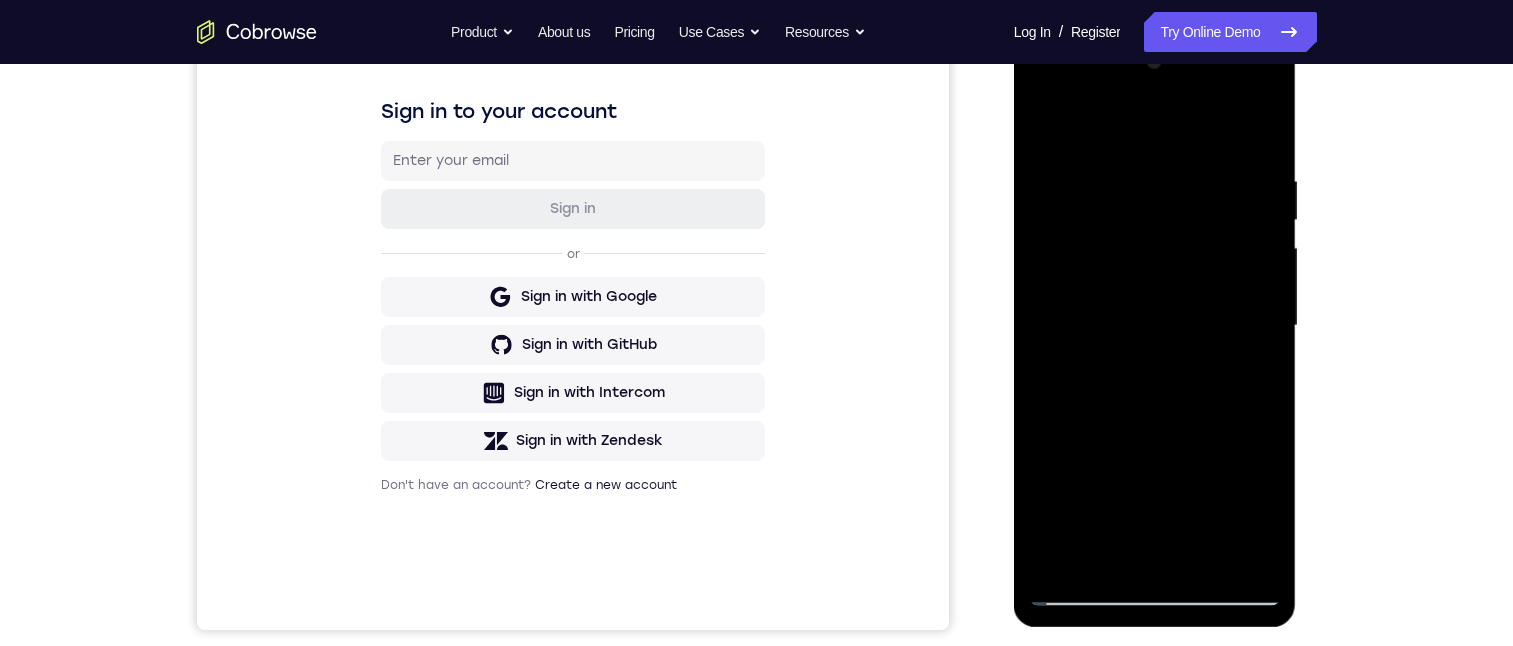 click at bounding box center (1155, 326) 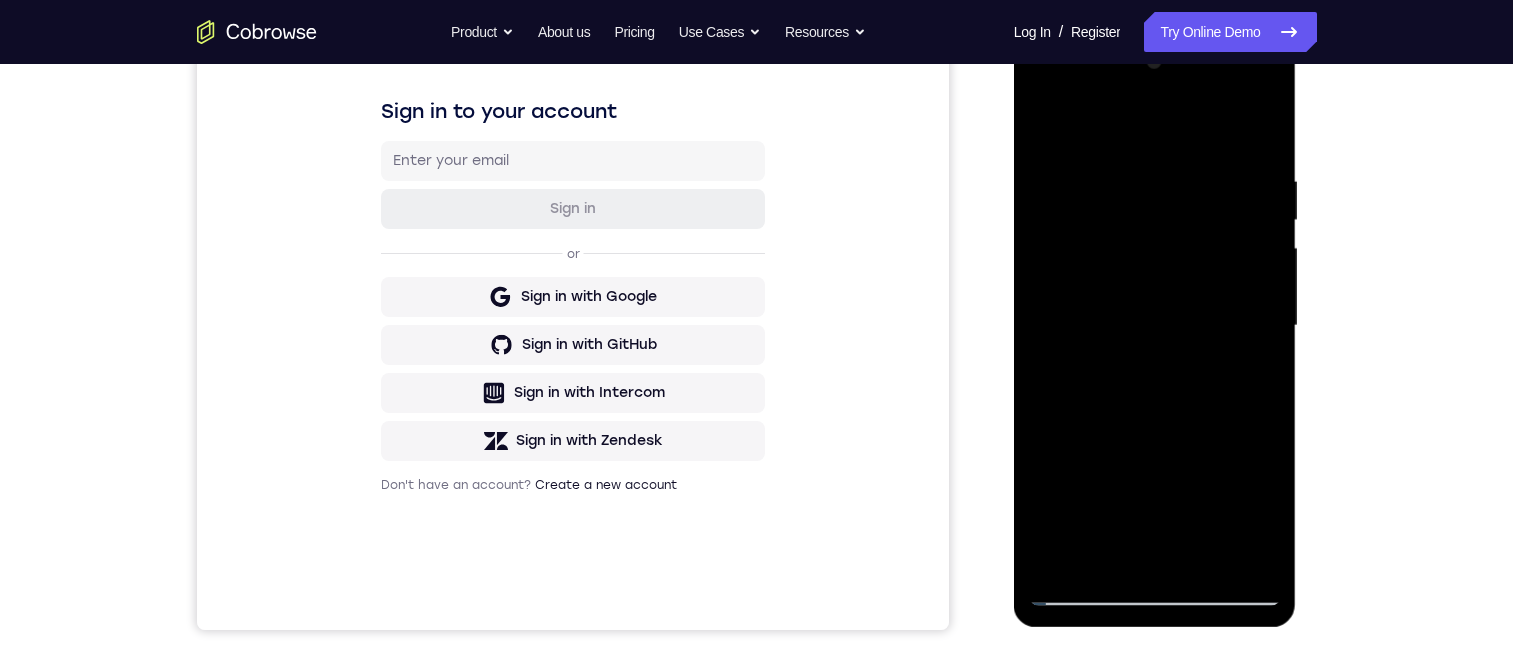 click at bounding box center (1155, 326) 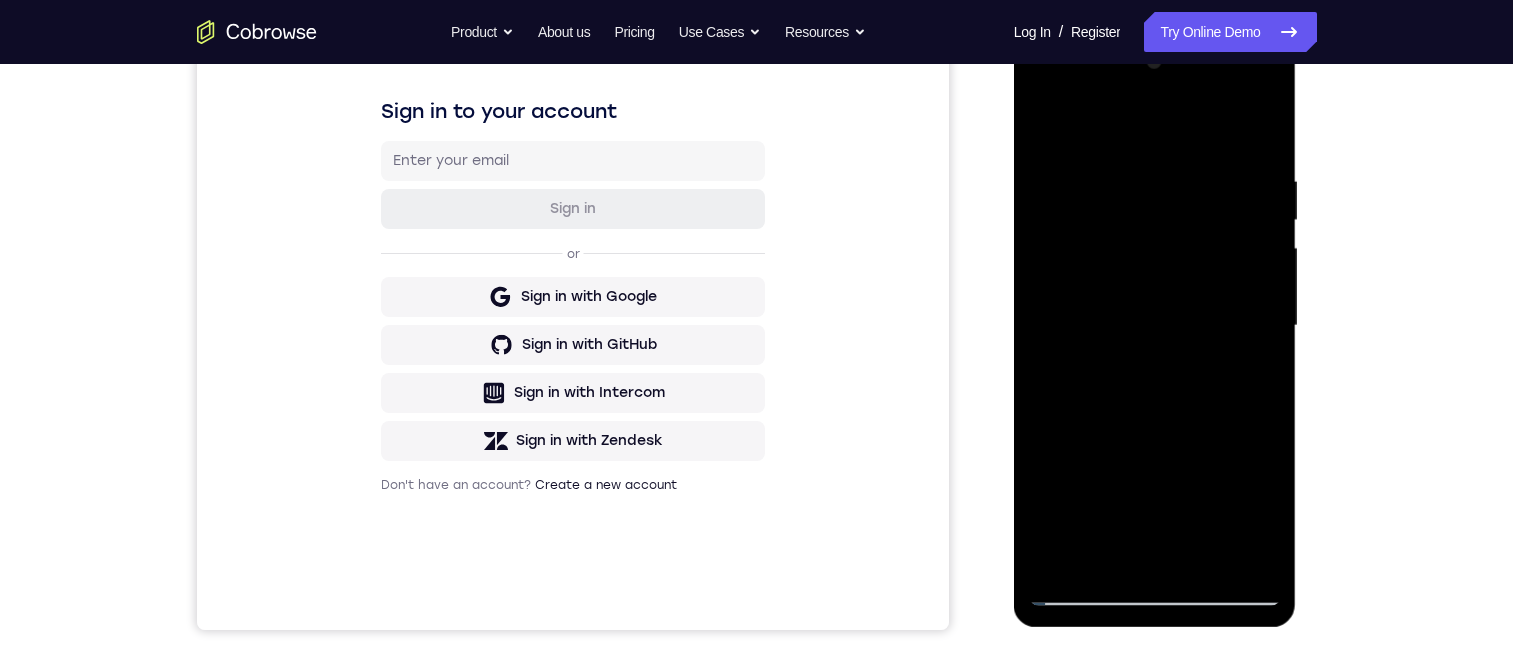 click at bounding box center [1155, 326] 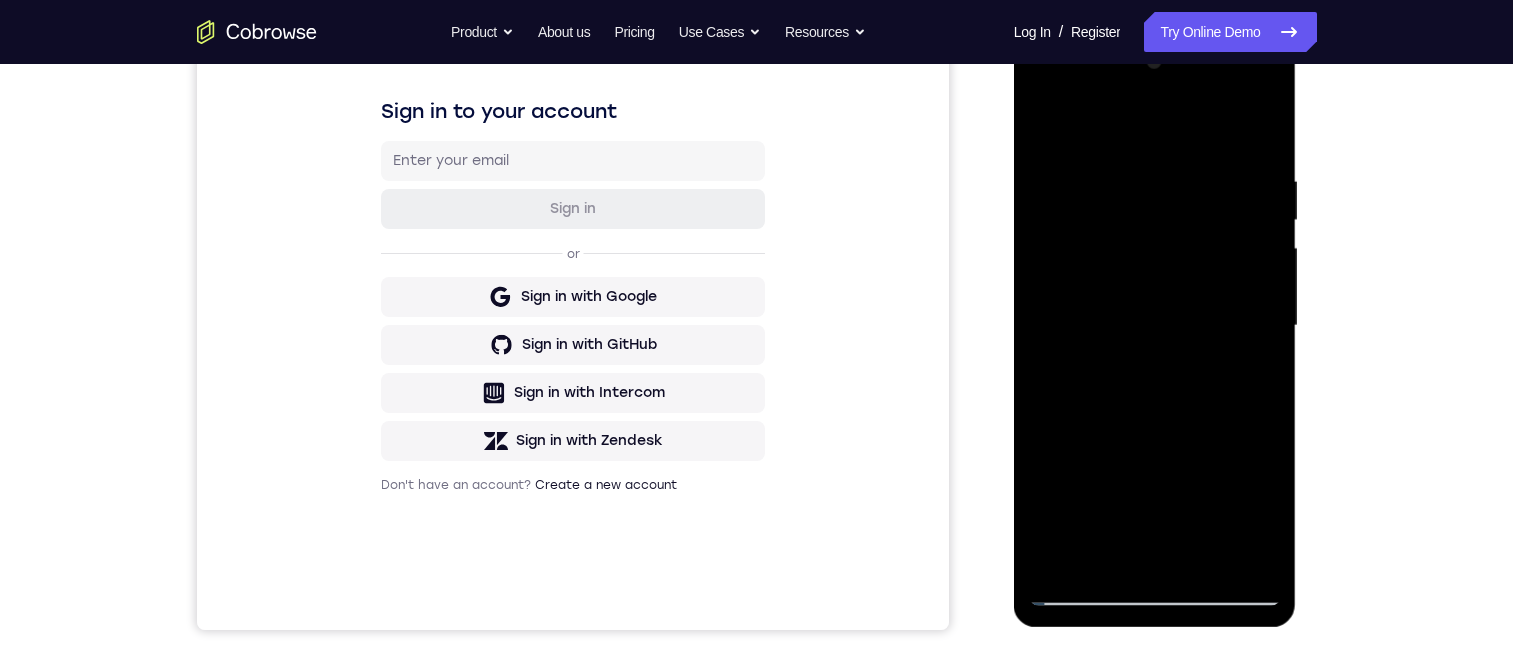 click at bounding box center [1155, 326] 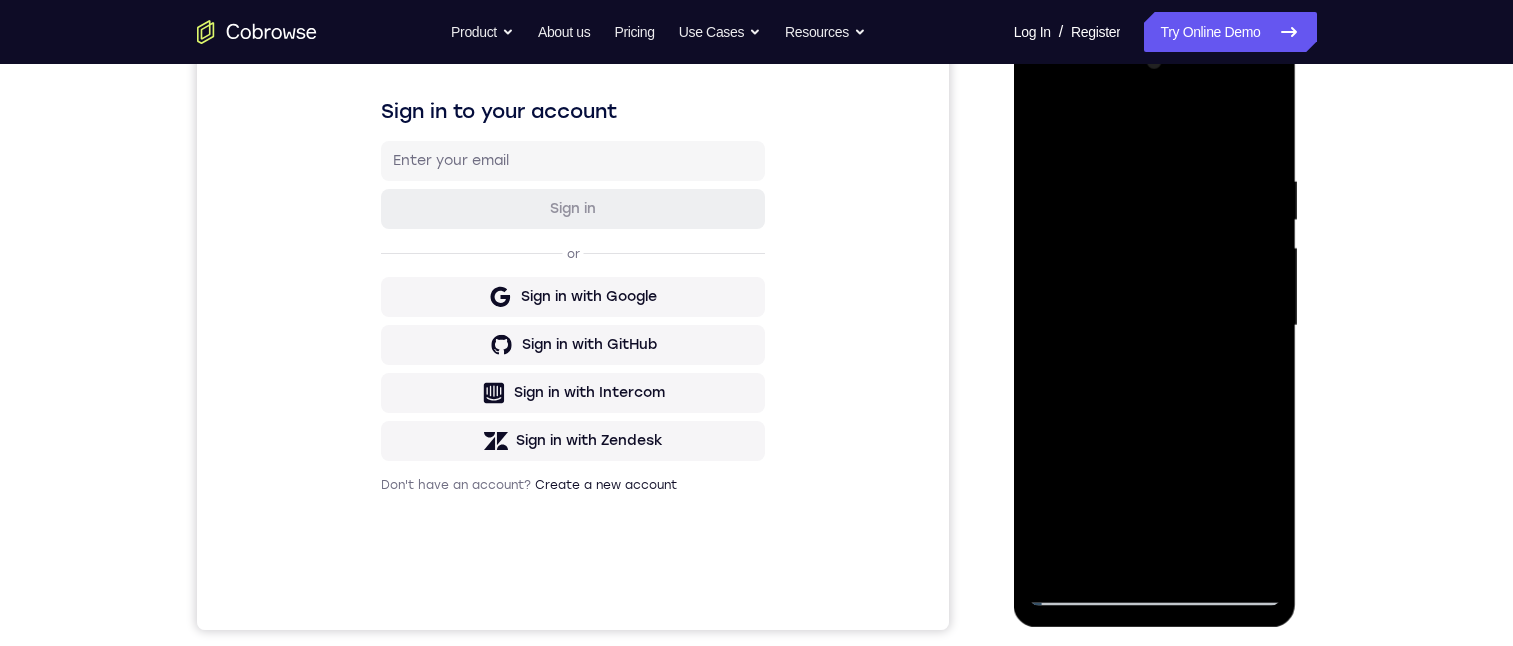 click at bounding box center [1155, 326] 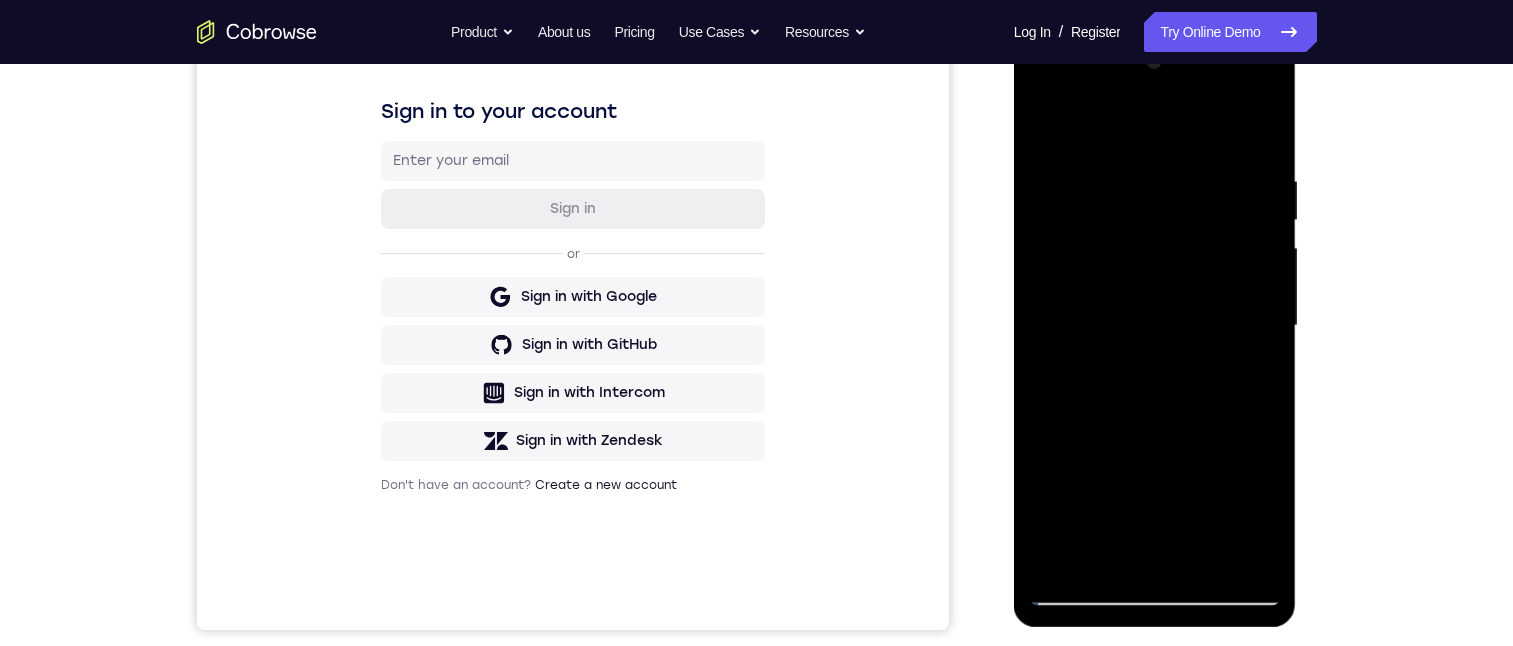 click at bounding box center [1155, 326] 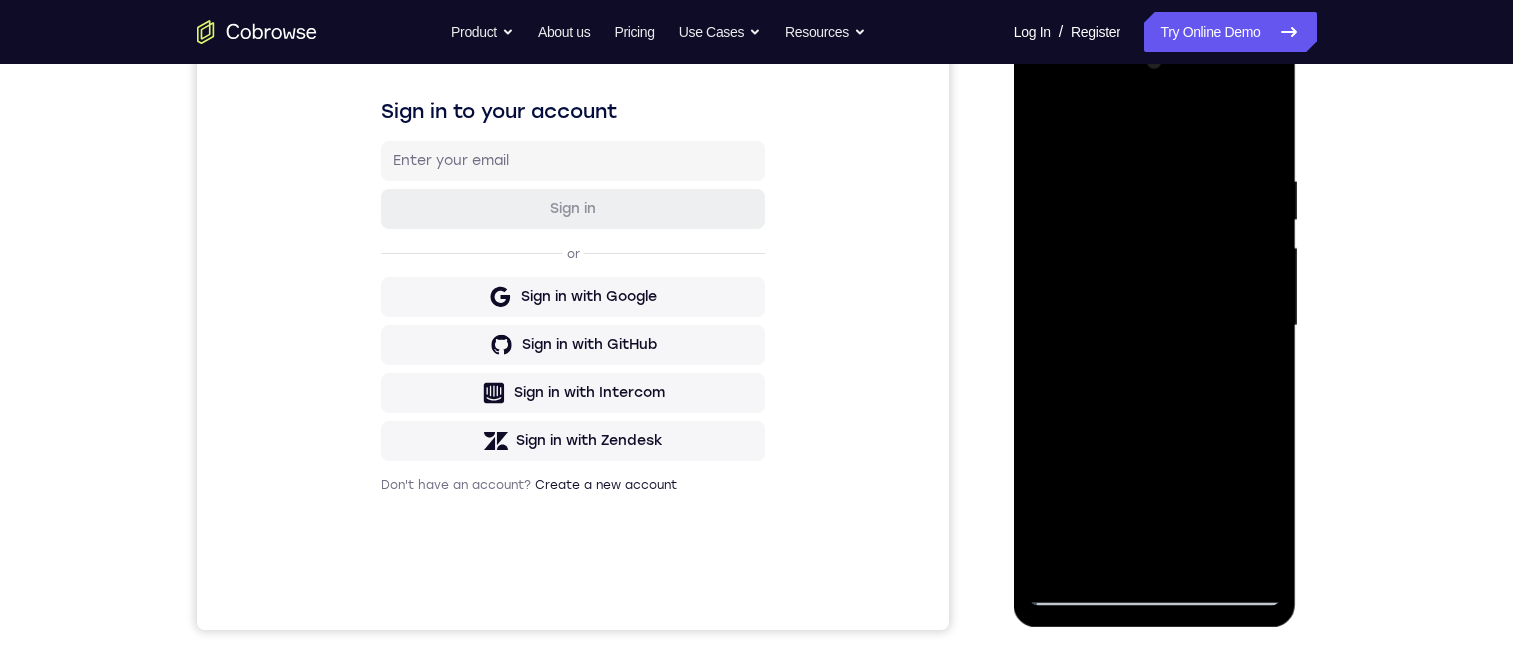 click at bounding box center (1155, 326) 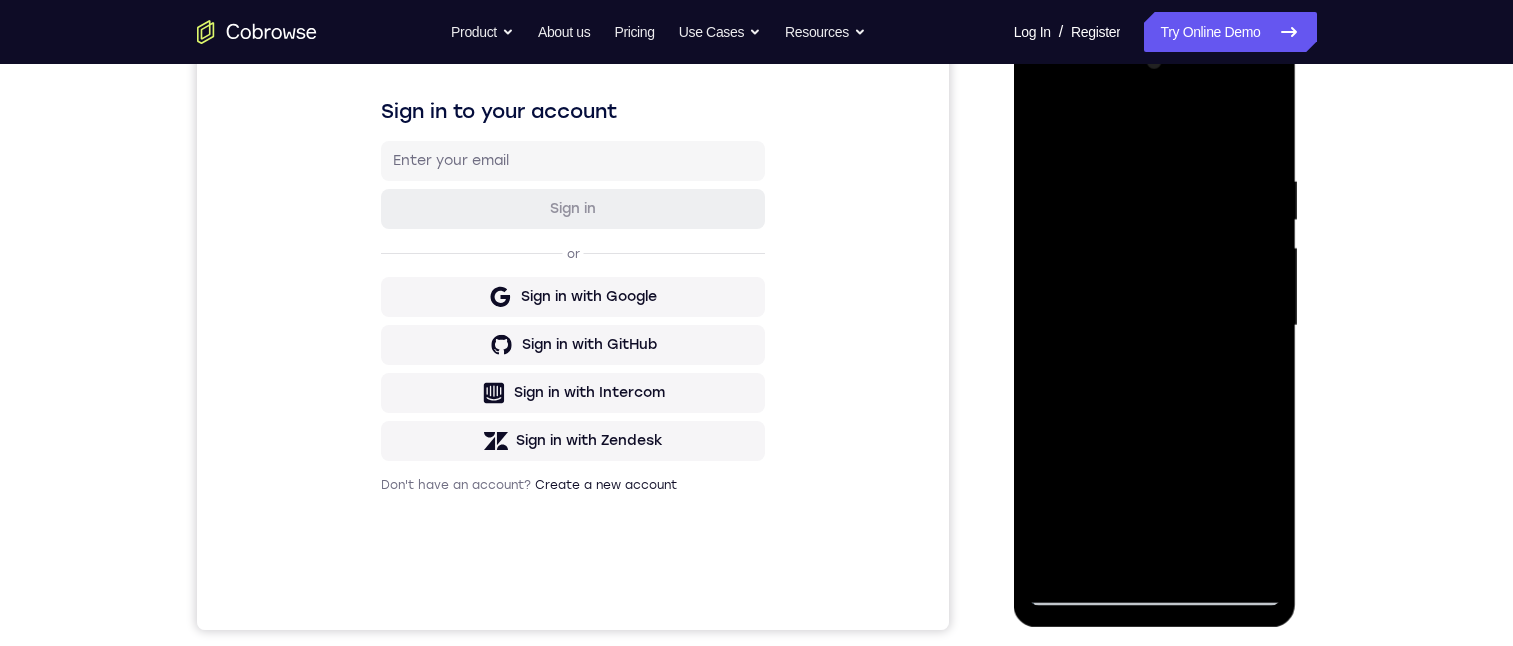 drag, startPoint x: 1199, startPoint y: 426, endPoint x: 1178, endPoint y: 407, distance: 28.319605 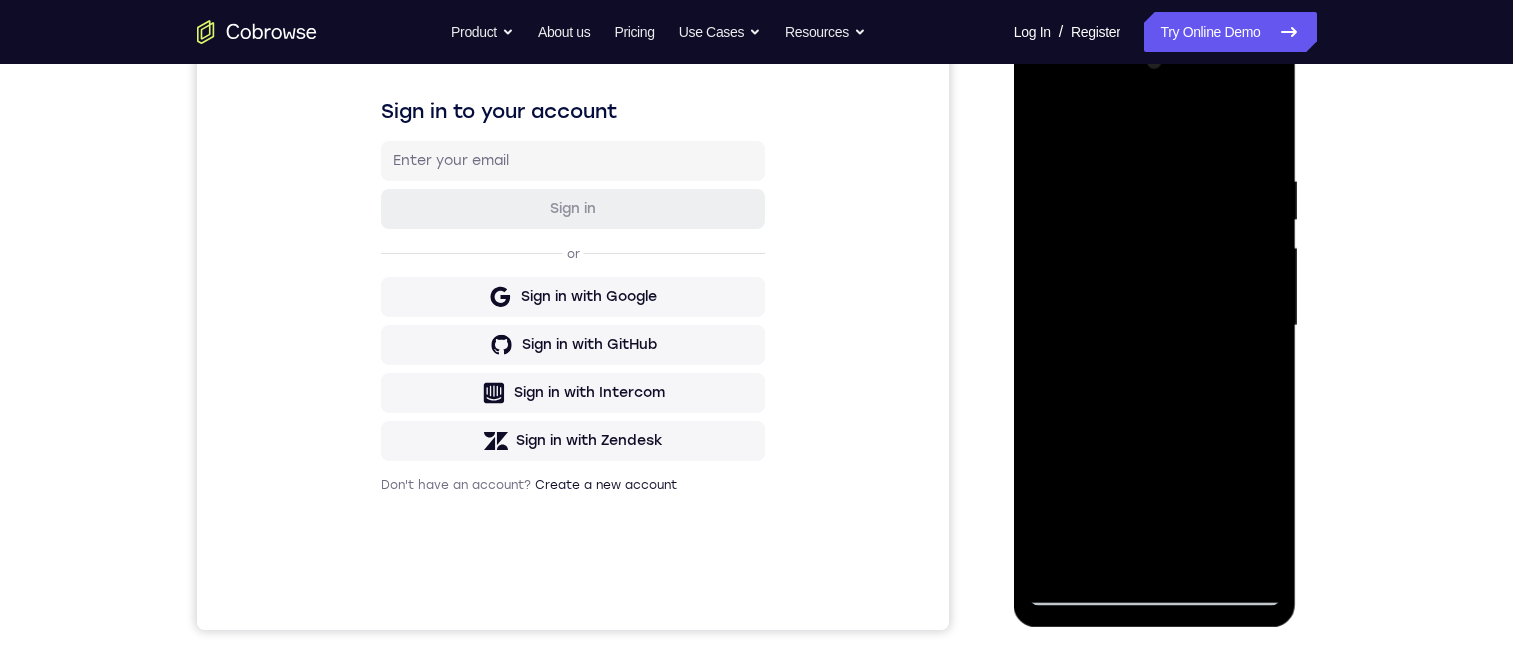 click at bounding box center [1155, 326] 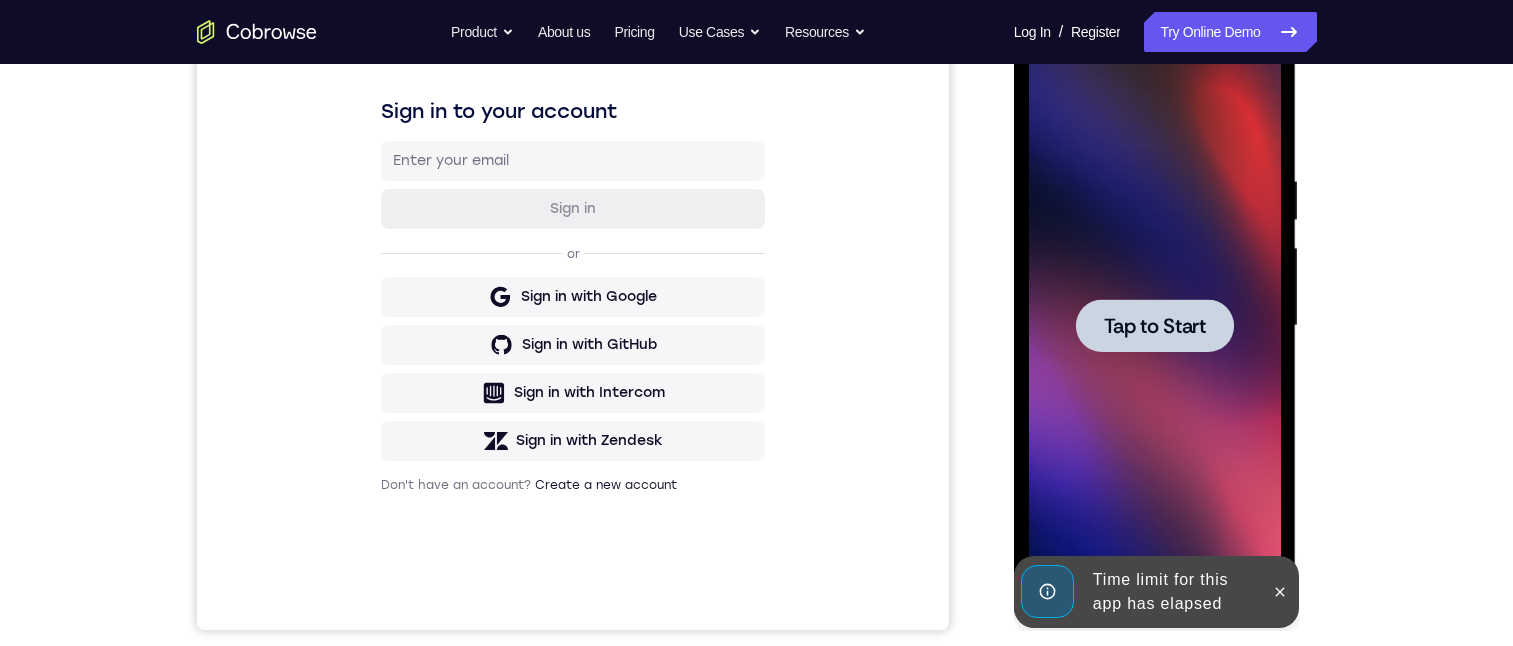 click at bounding box center (1155, 326) 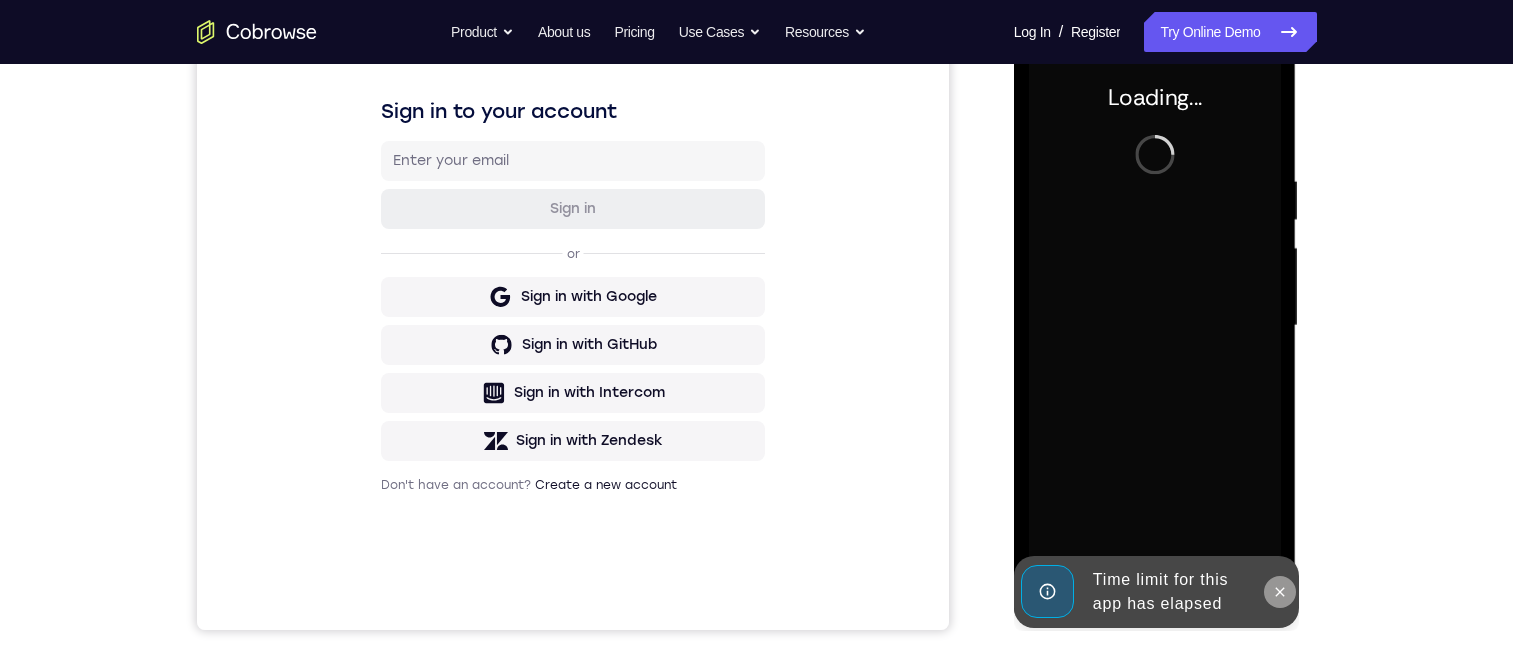 click 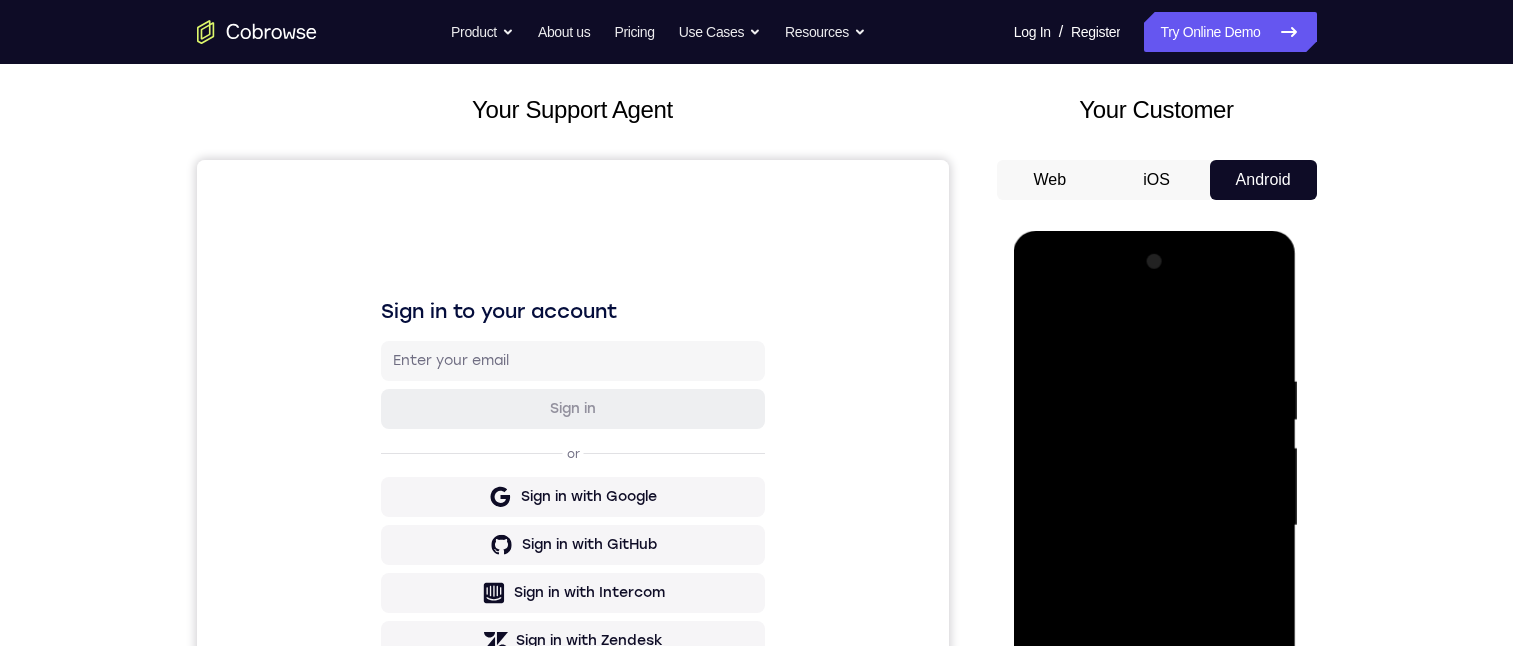 scroll, scrollTop: 300, scrollLeft: 0, axis: vertical 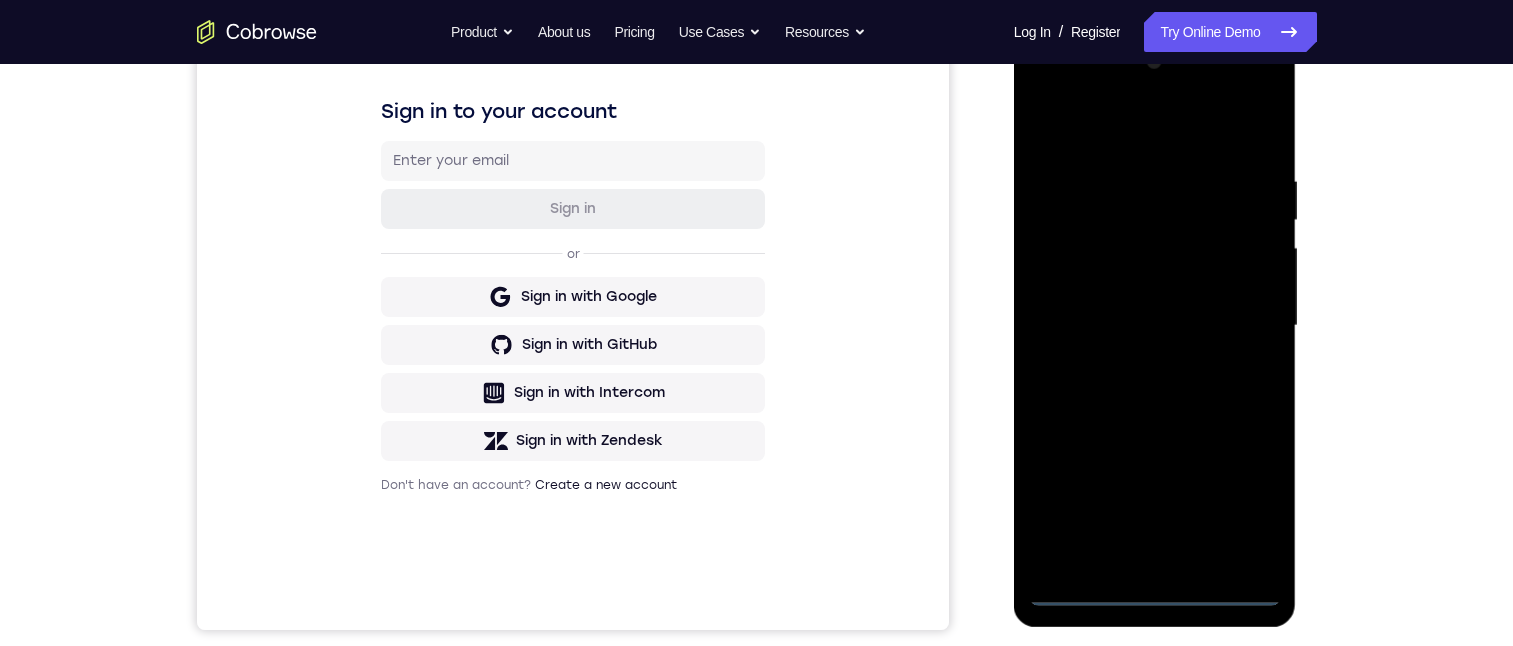 click at bounding box center (1155, 326) 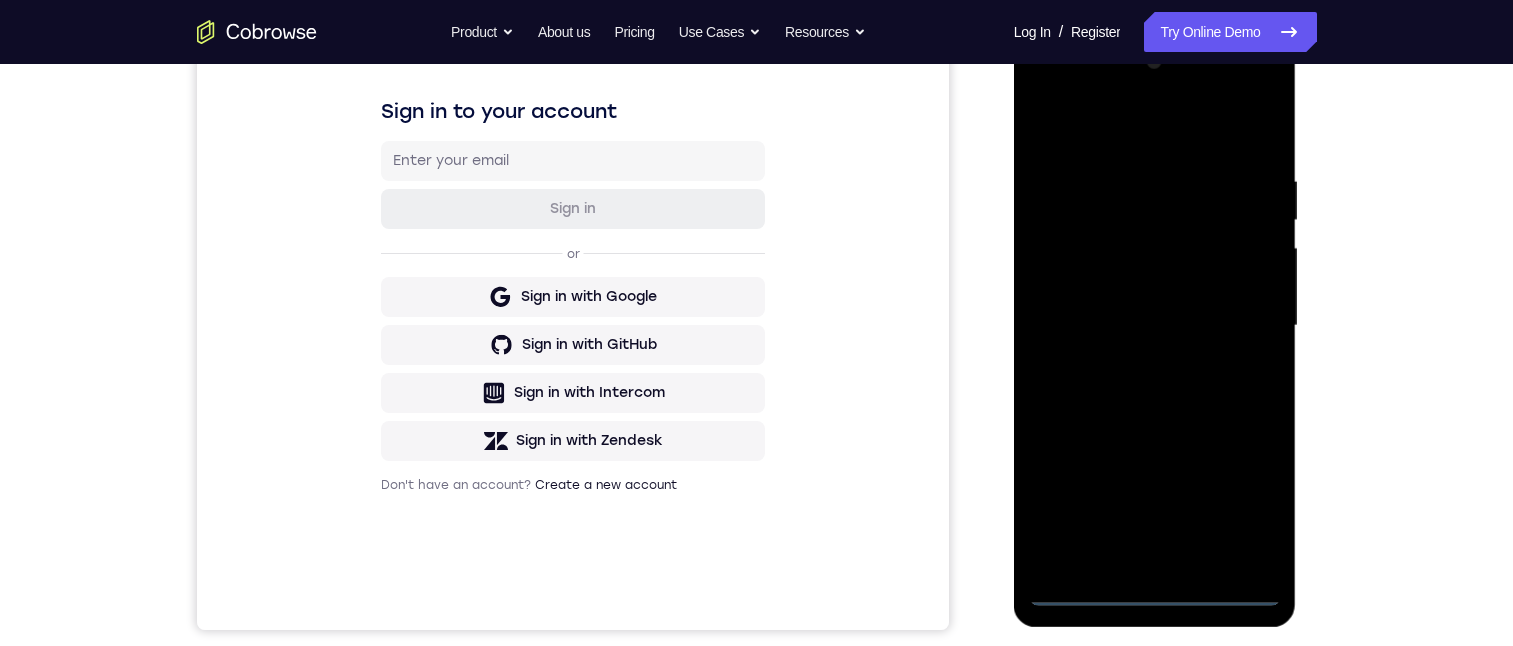 click at bounding box center [1155, 326] 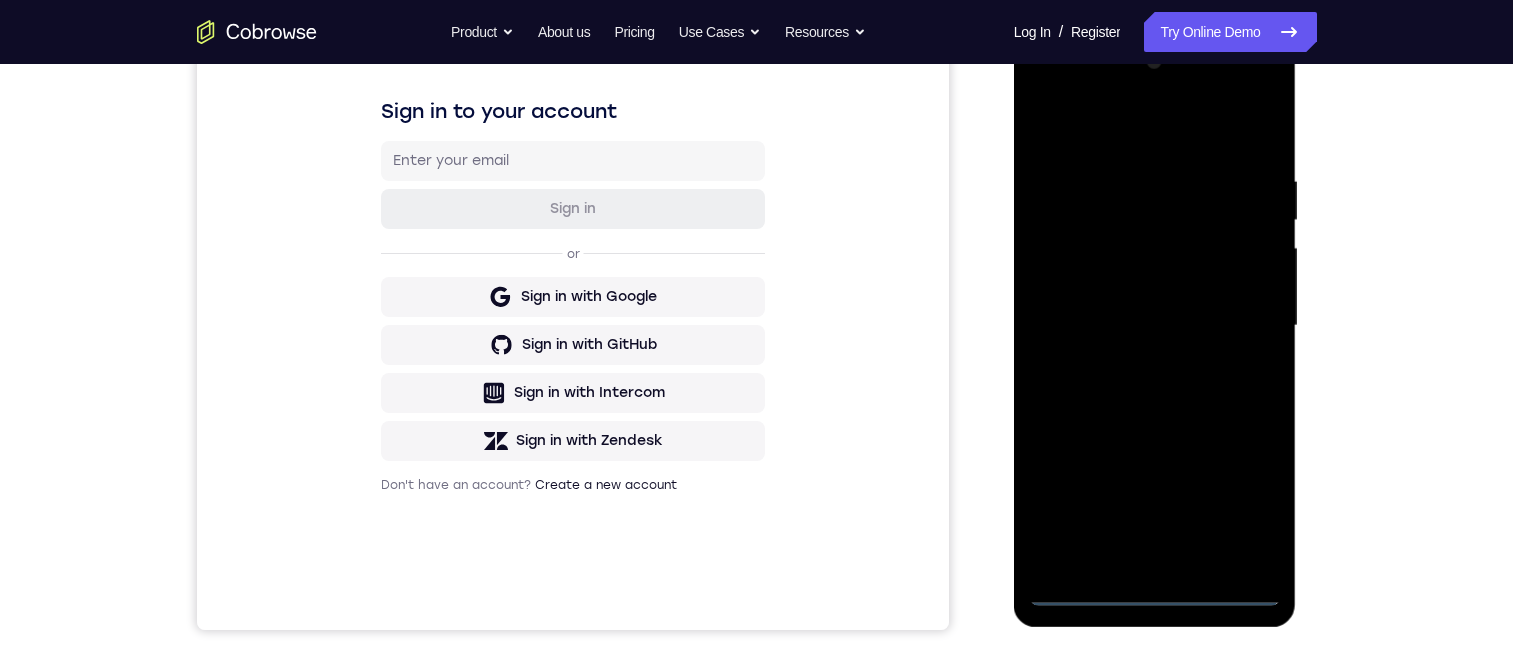 click at bounding box center (1155, 326) 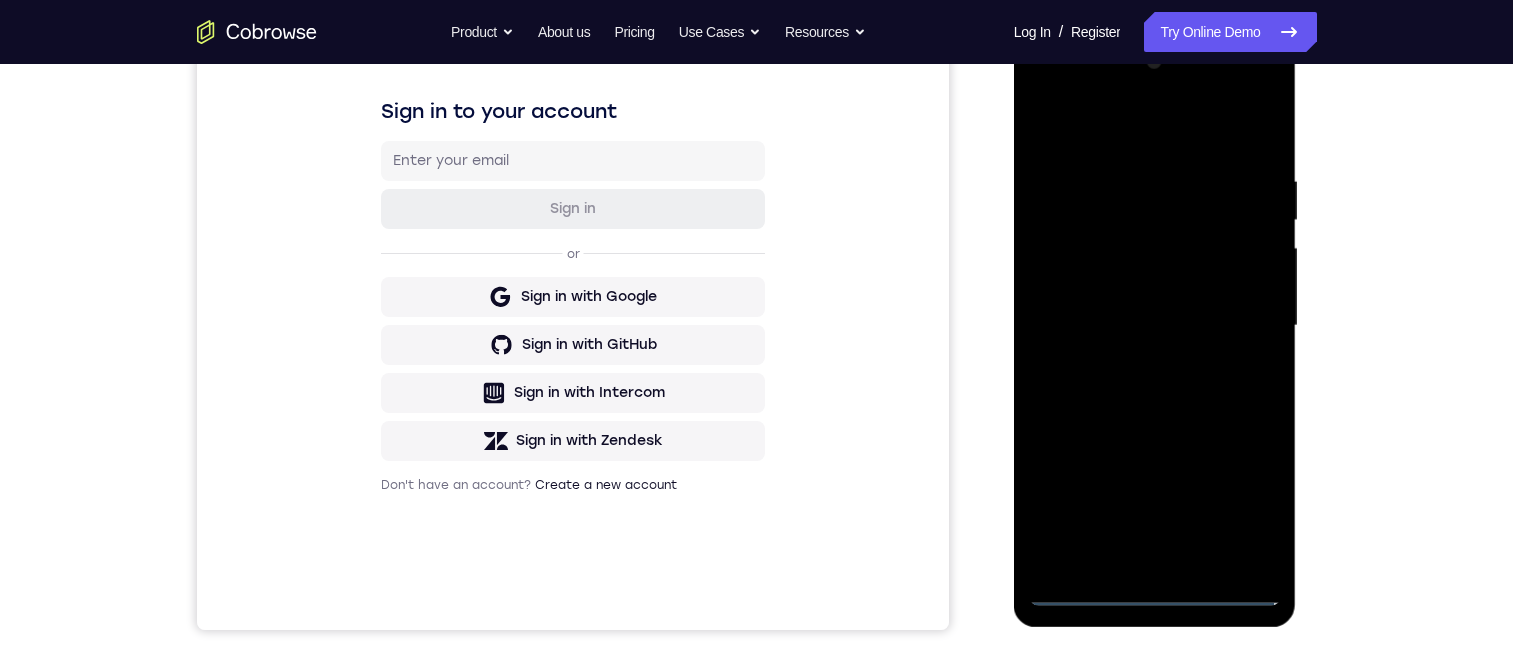 click at bounding box center [1155, 326] 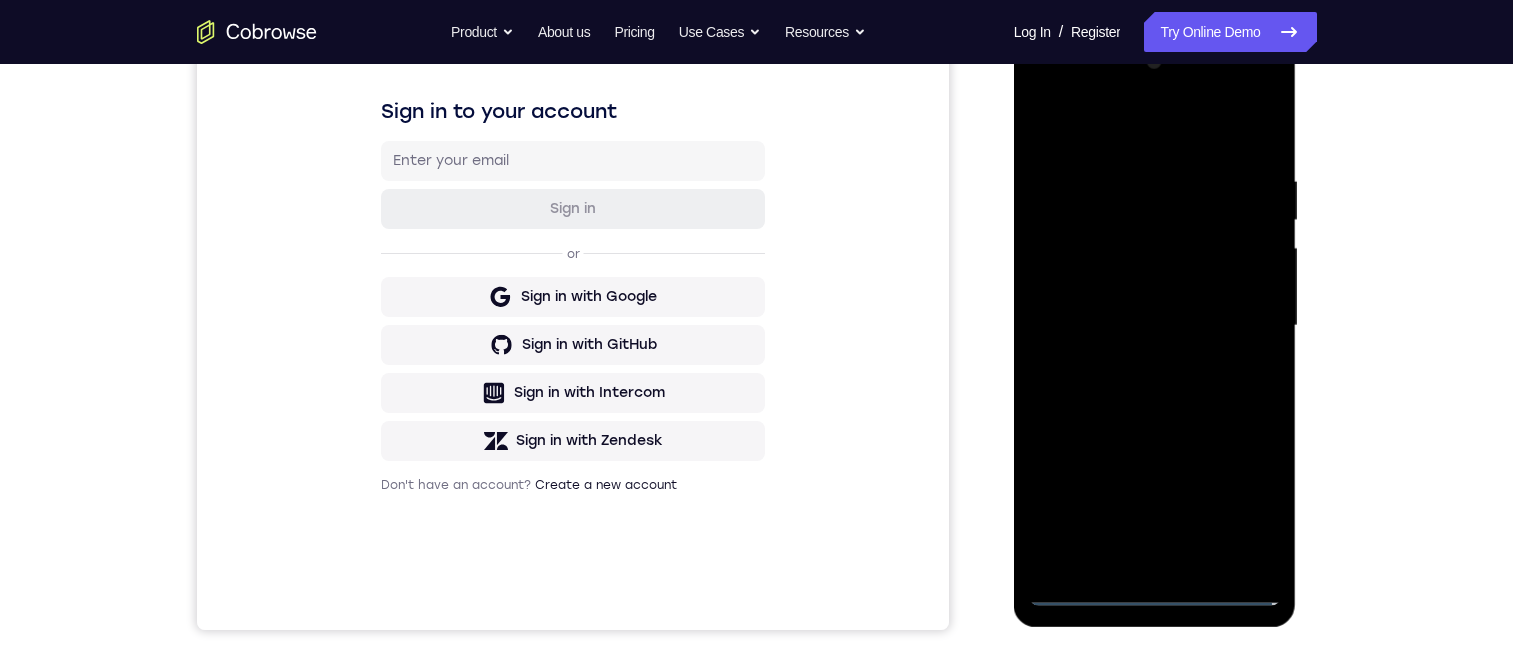 click at bounding box center [1155, 326] 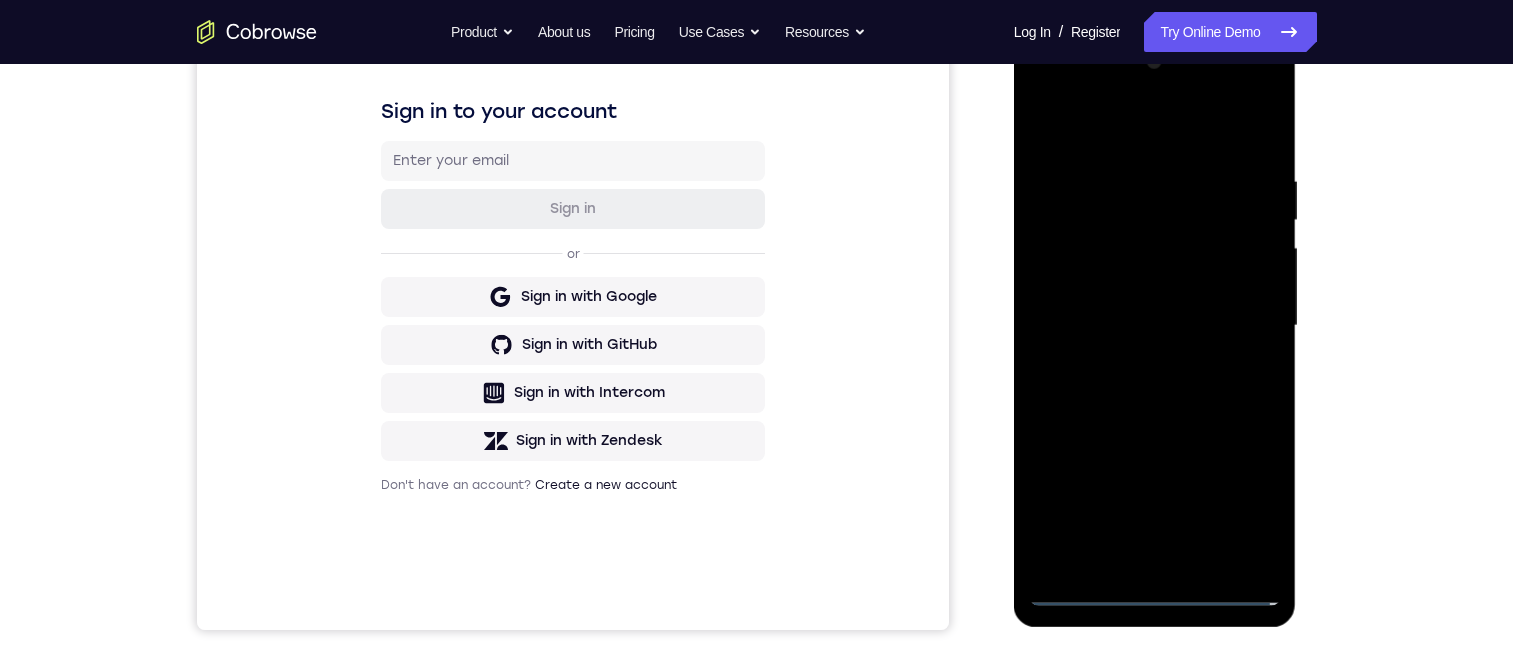 click at bounding box center [1155, 326] 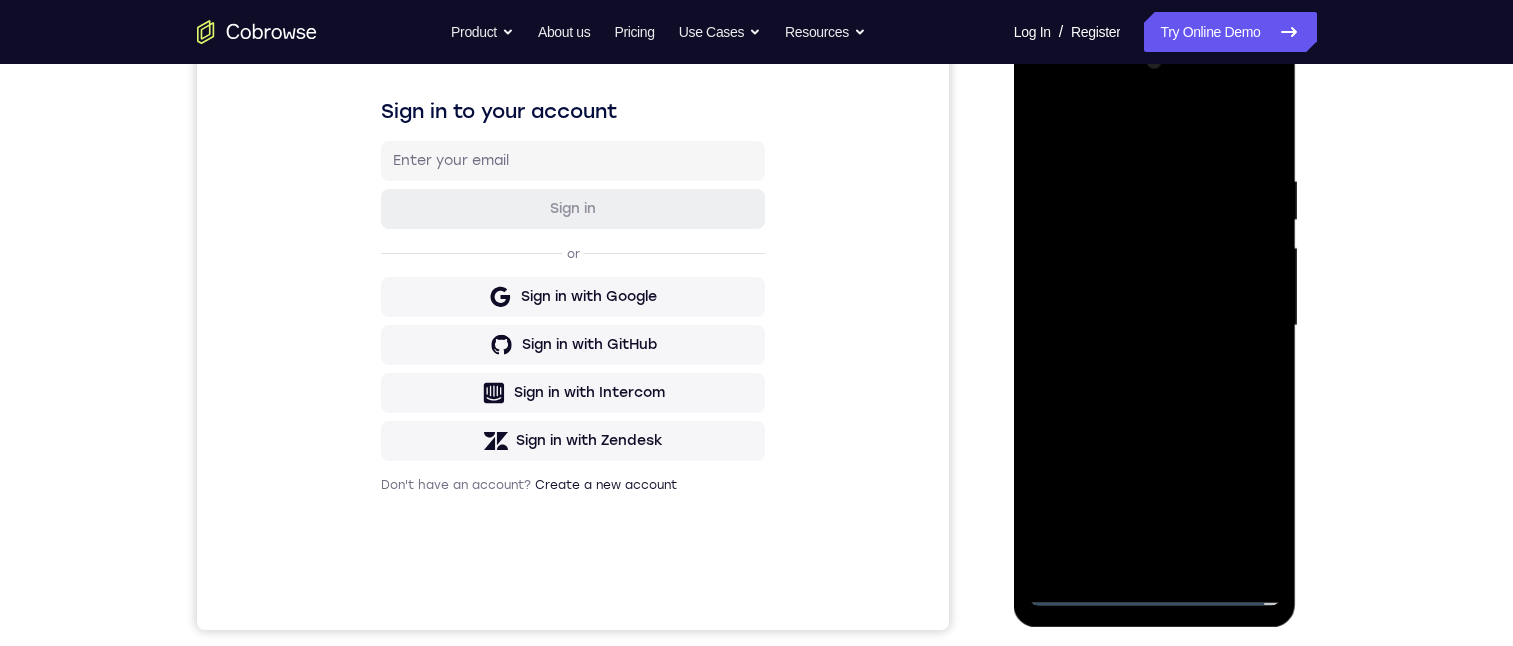 click at bounding box center [1155, 326] 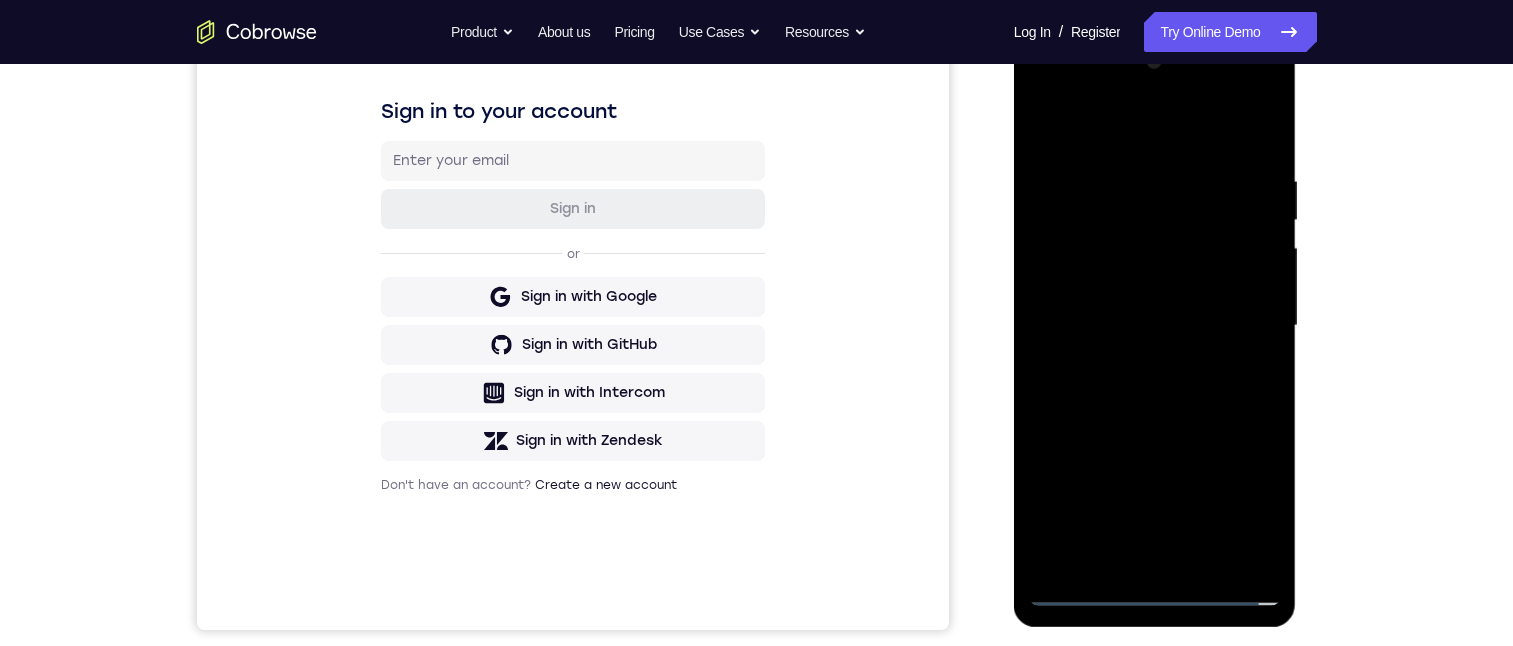 click at bounding box center [1155, 326] 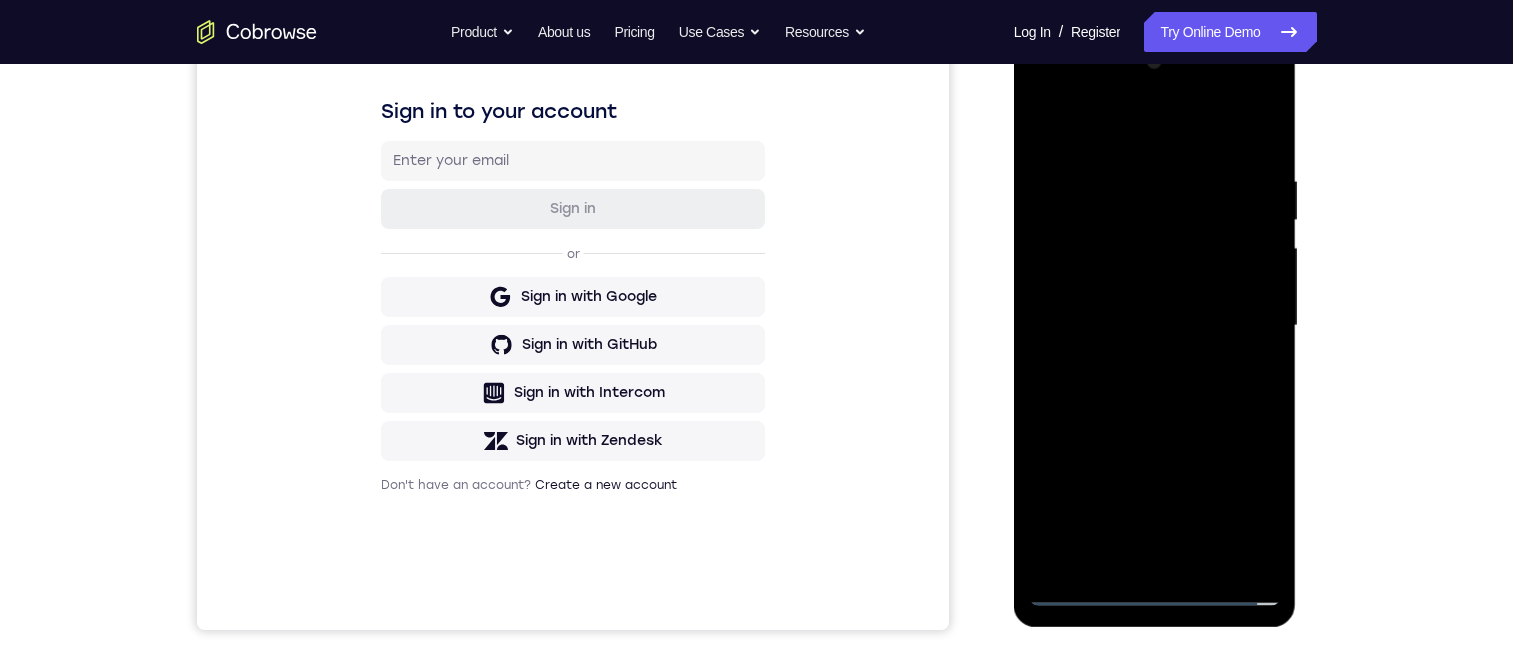 click at bounding box center (1155, 326) 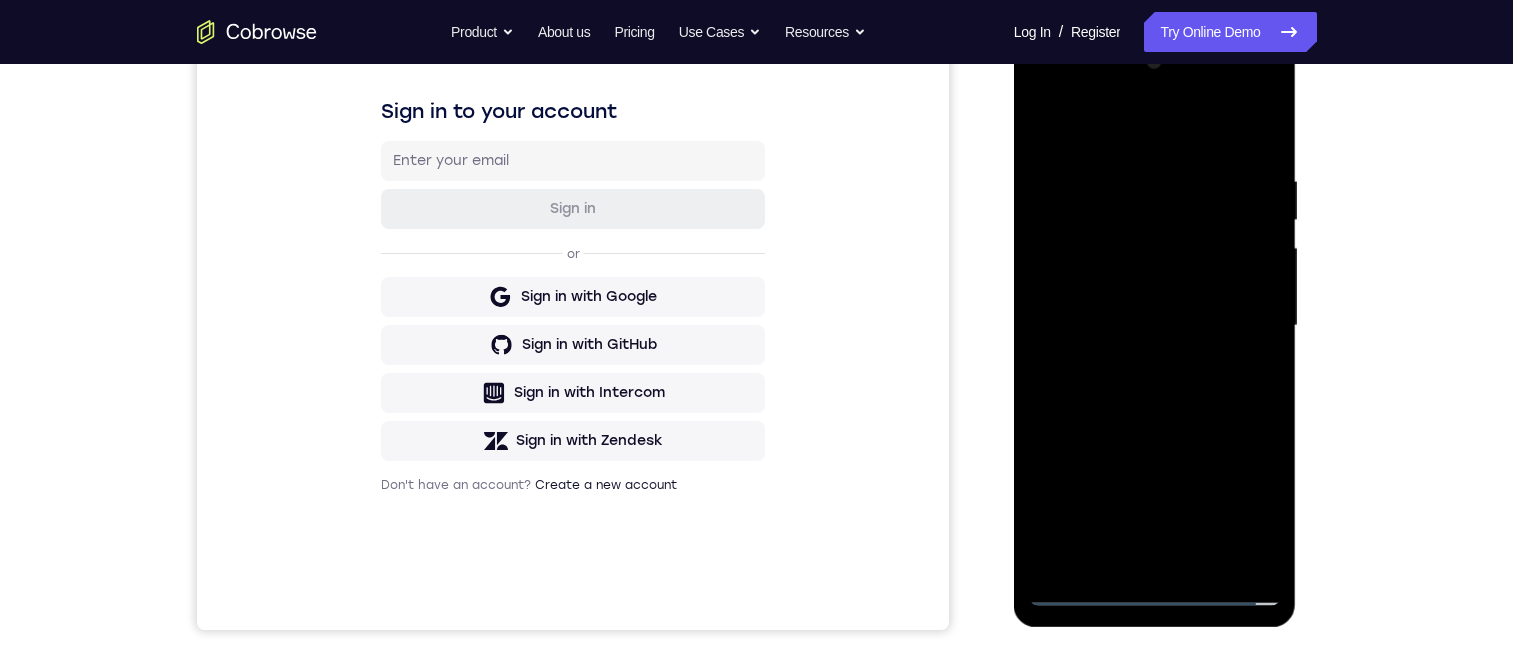click at bounding box center [1155, 326] 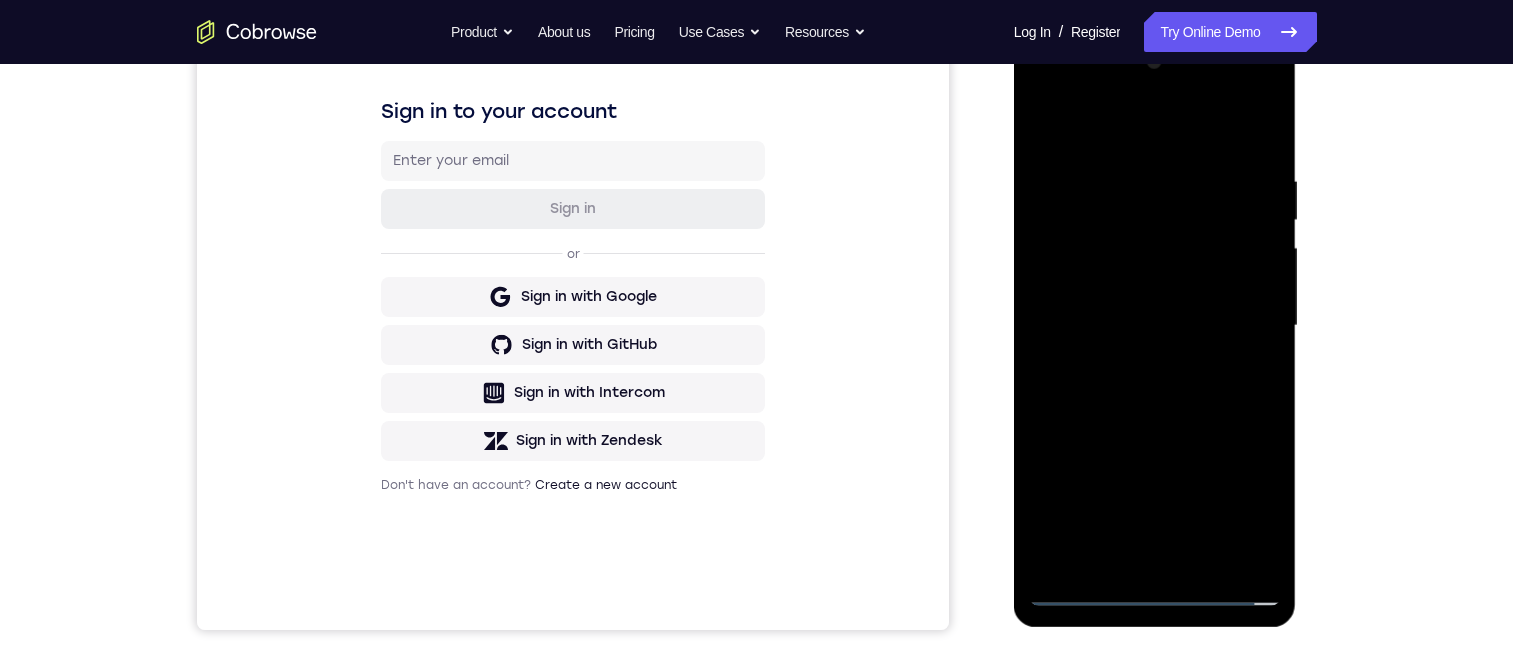drag, startPoint x: 1092, startPoint y: 121, endPoint x: 1296, endPoint y: 189, distance: 215.03488 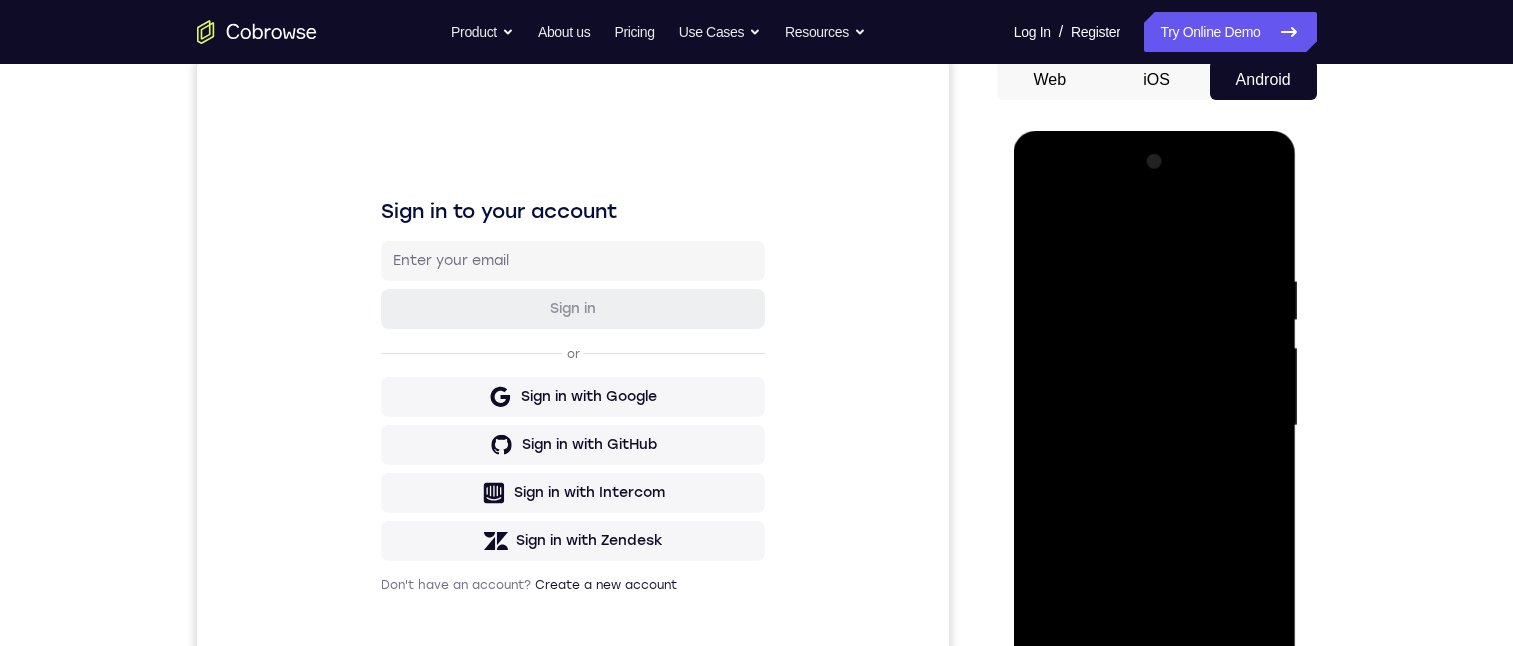 click at bounding box center (1155, 426) 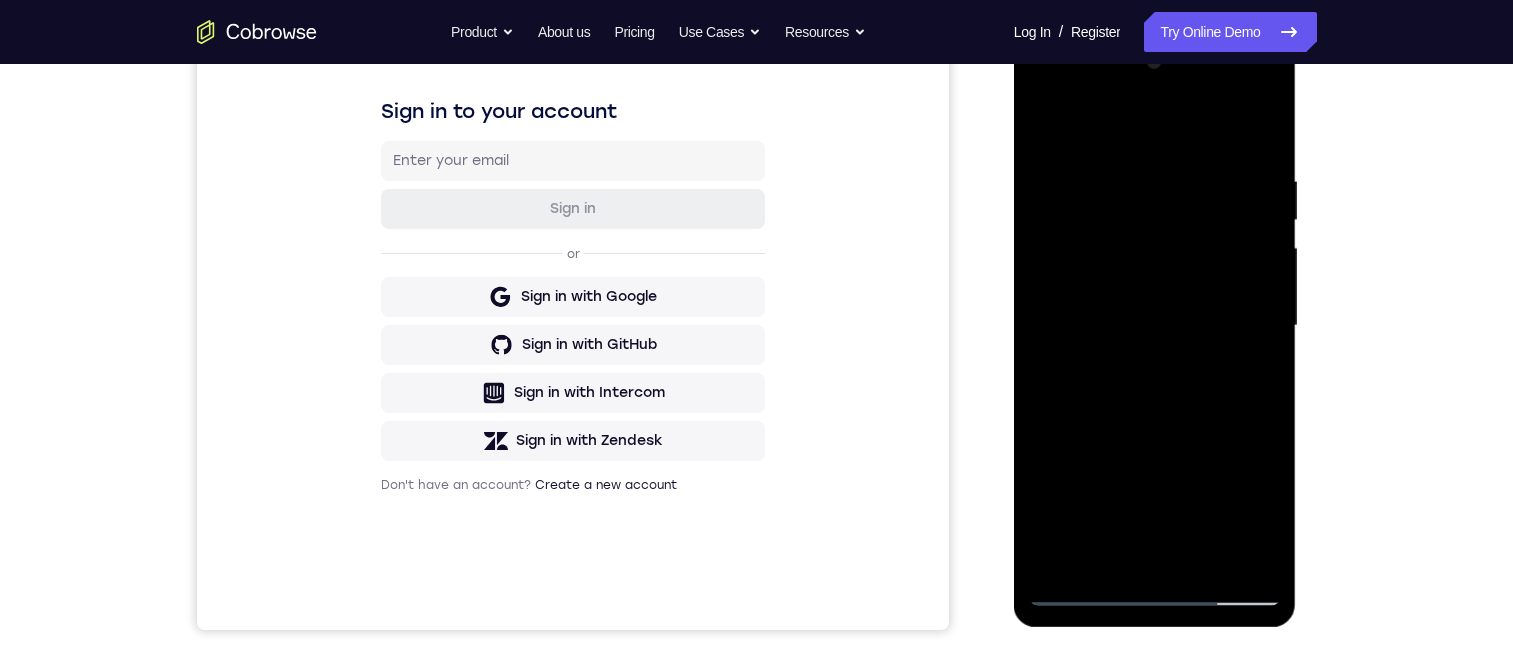 drag, startPoint x: 1177, startPoint y: 393, endPoint x: 1164, endPoint y: 469, distance: 77.10383 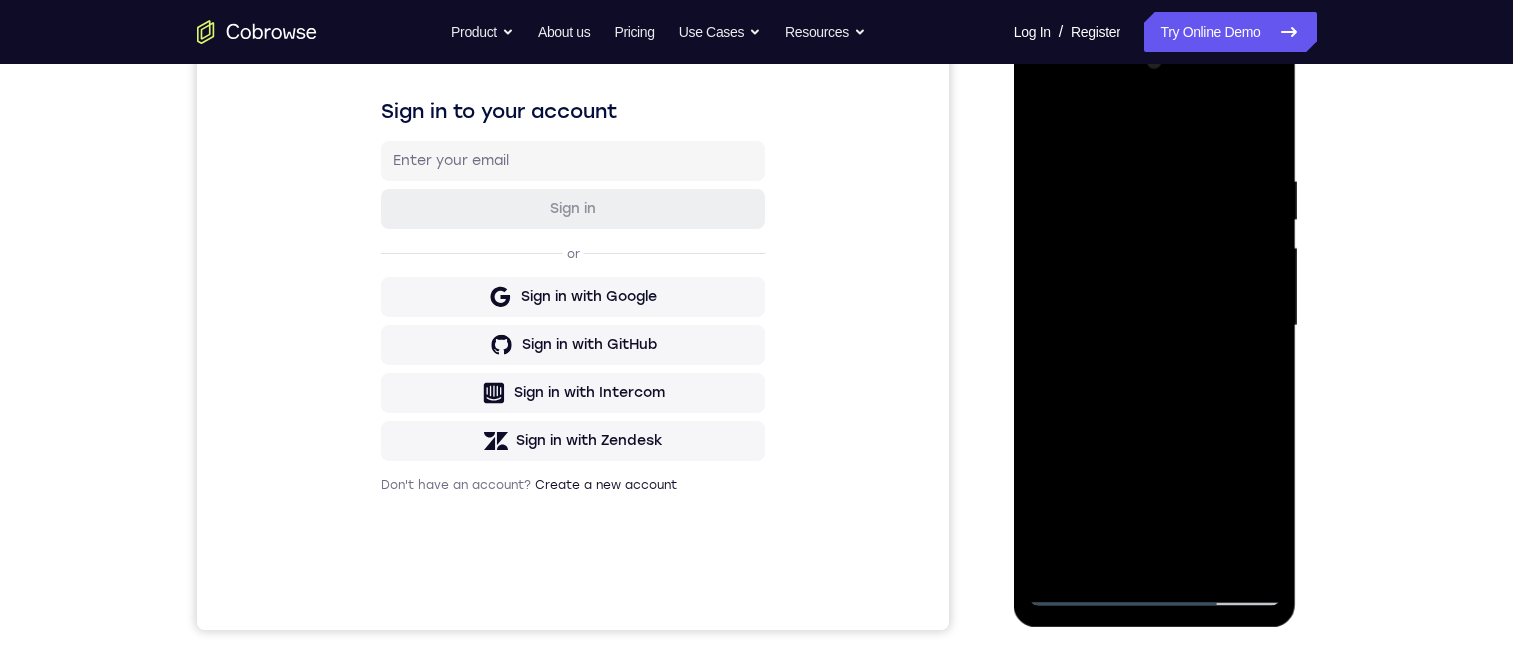 click at bounding box center (1155, 326) 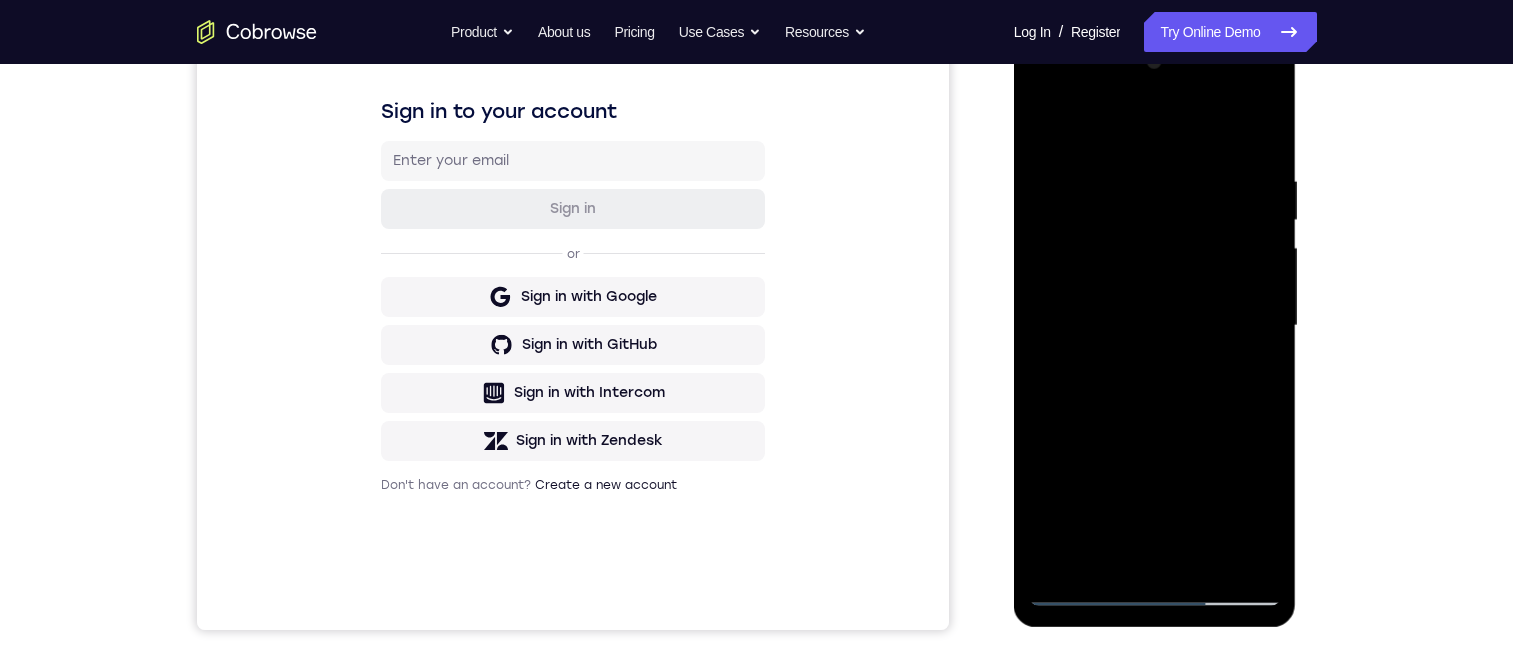 click at bounding box center (1155, 326) 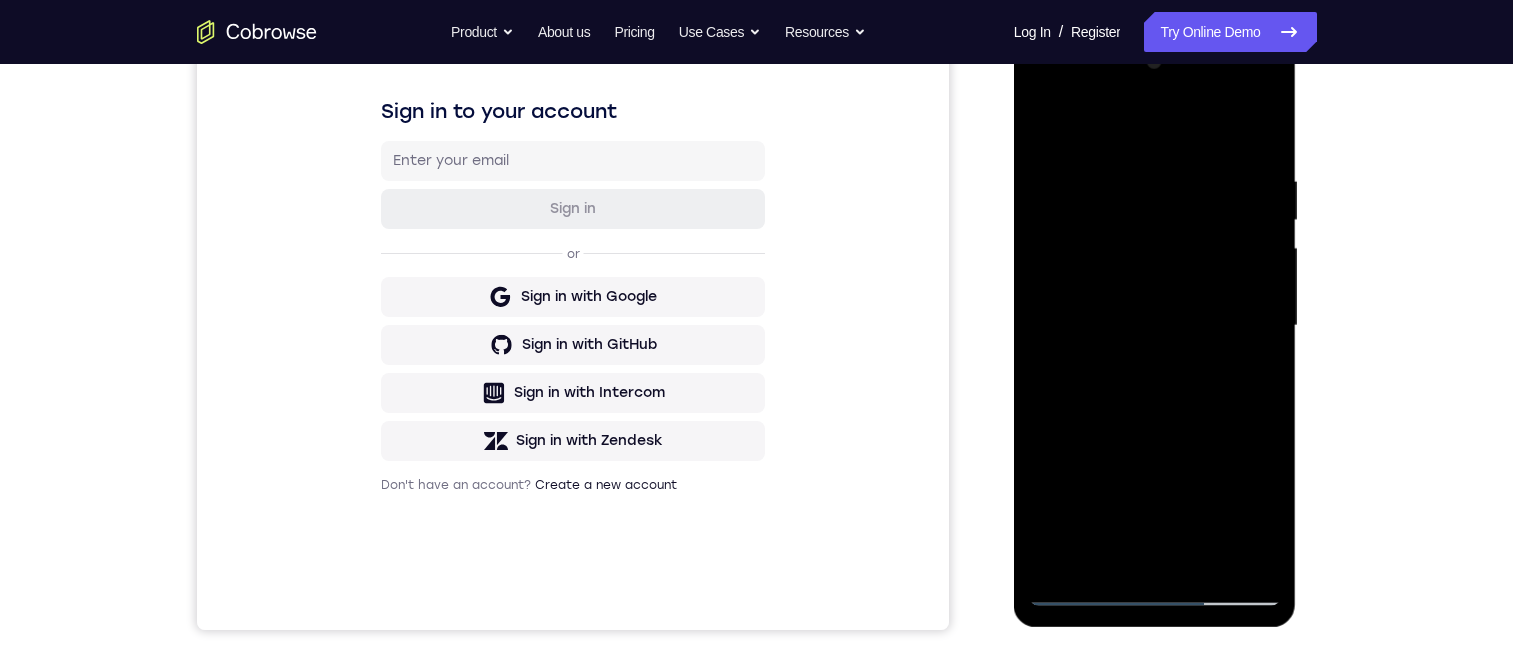 click at bounding box center [1155, 326] 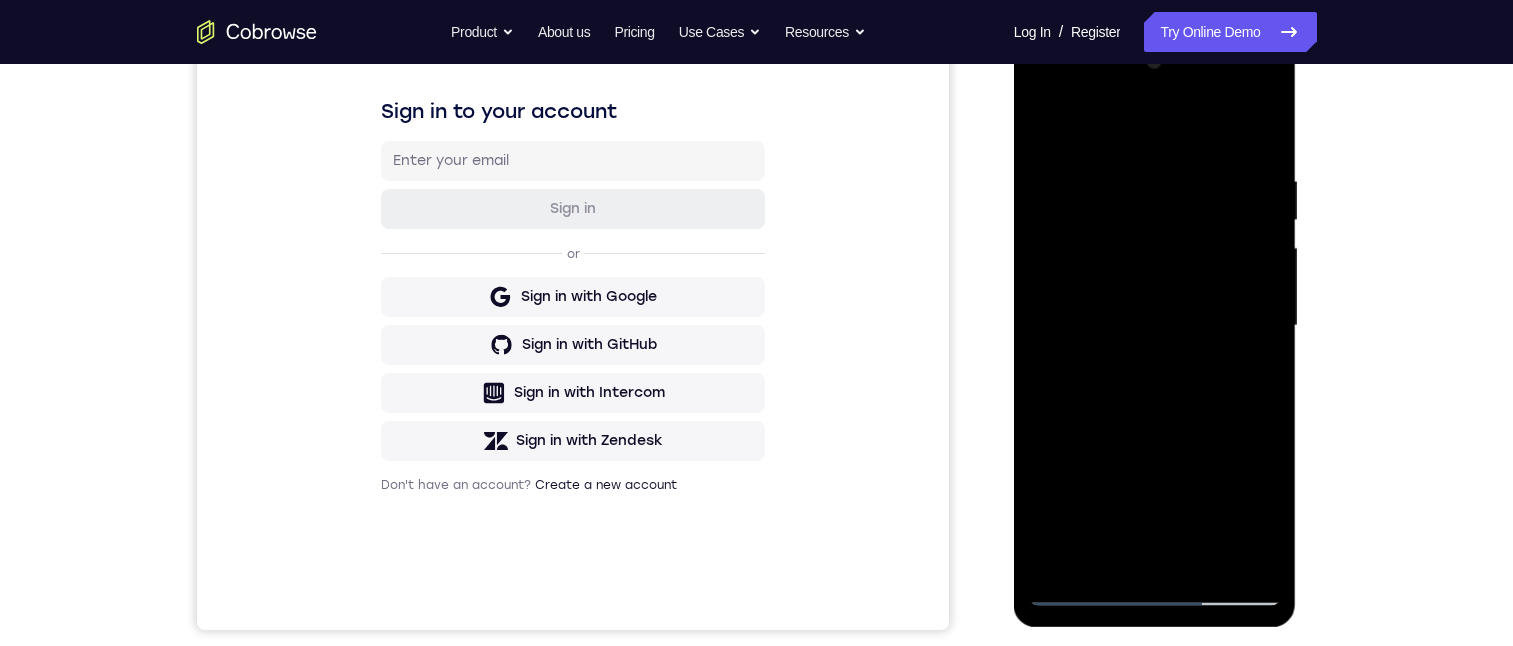 click at bounding box center (1155, 326) 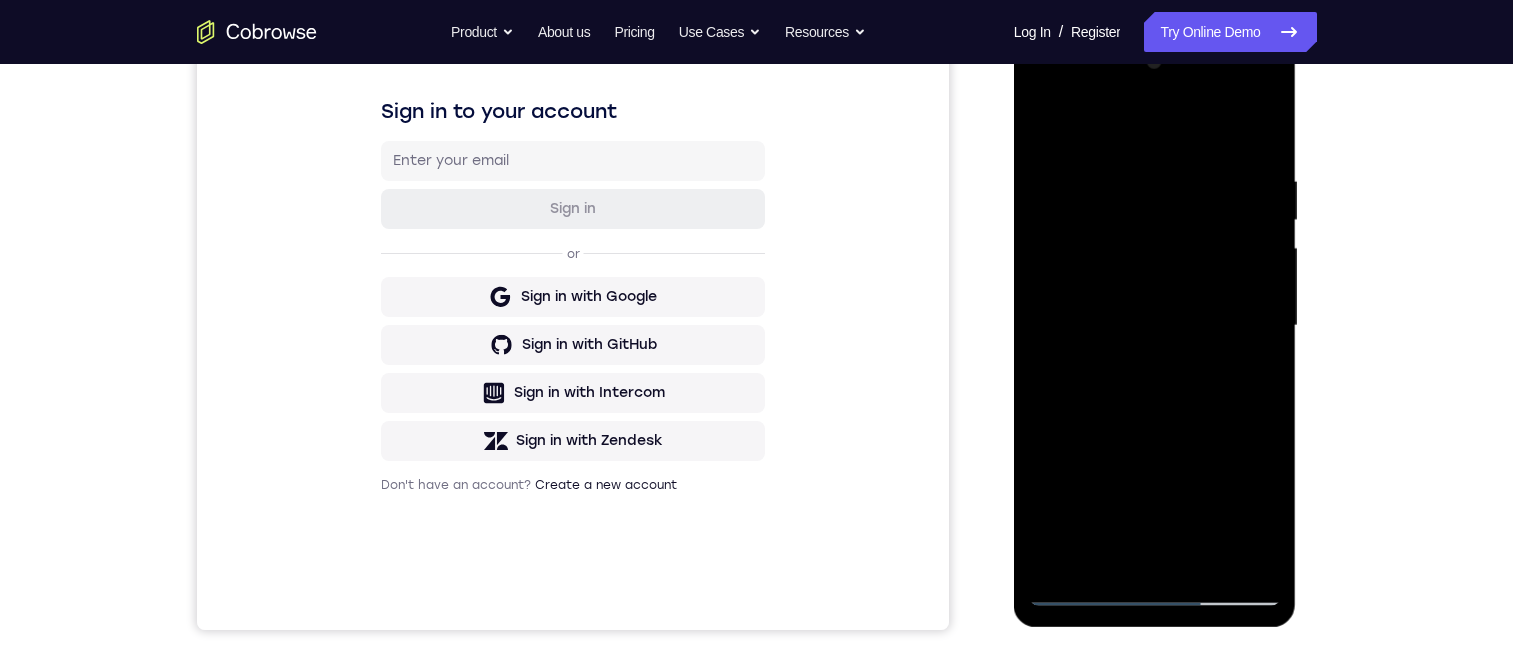 click at bounding box center [1155, 326] 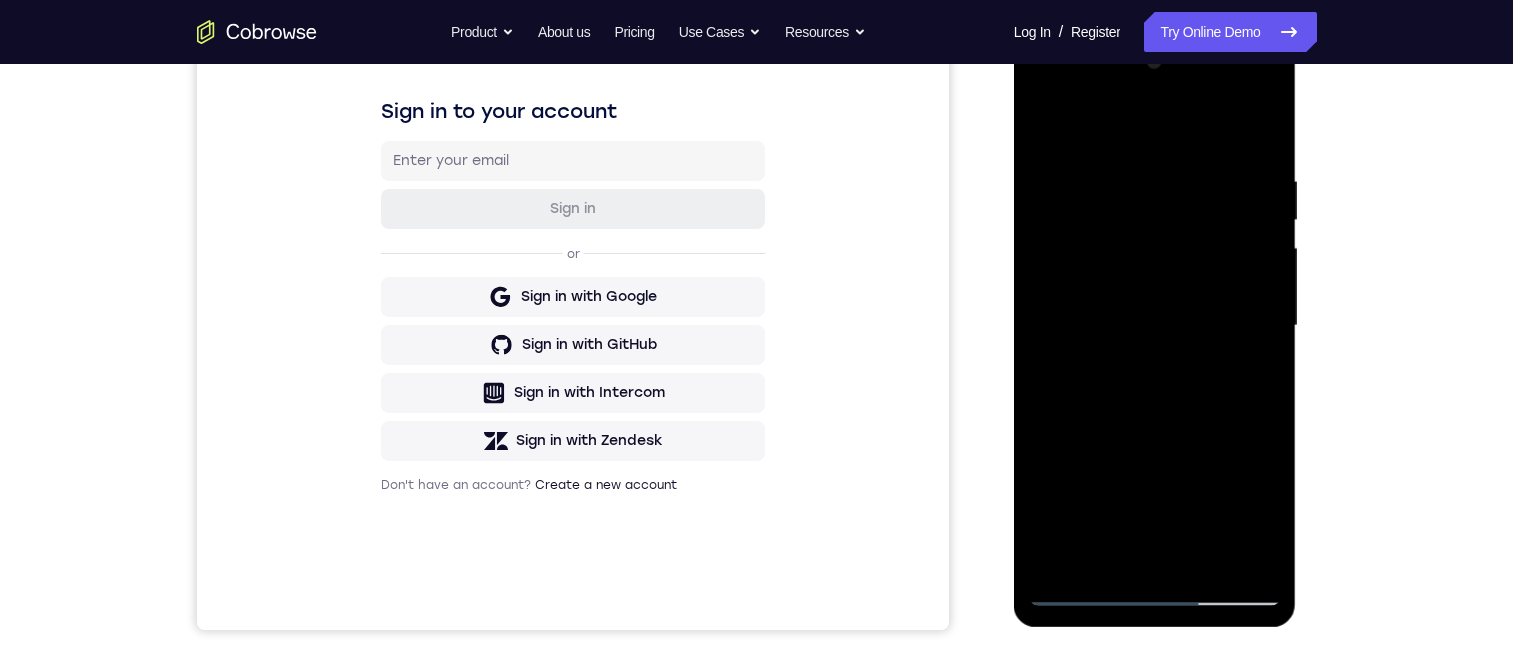 click at bounding box center [1155, 326] 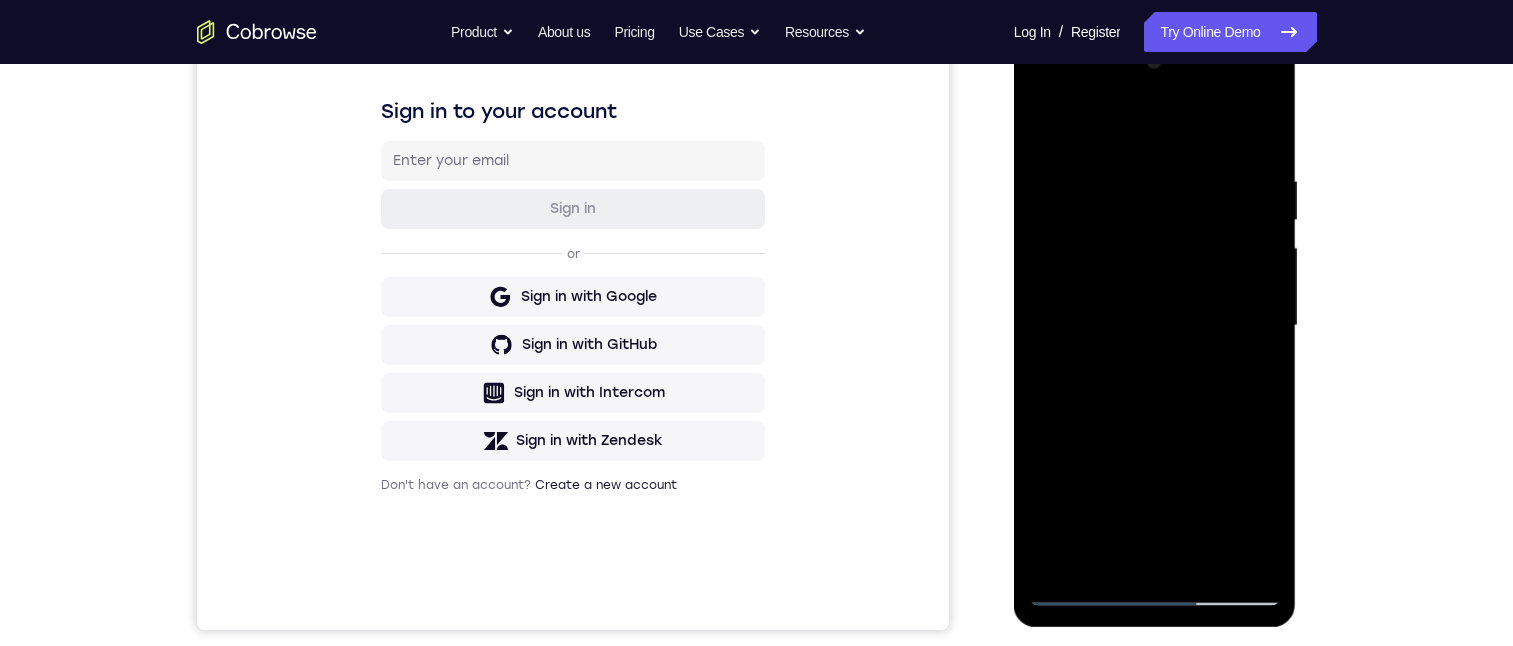 click at bounding box center [1155, 326] 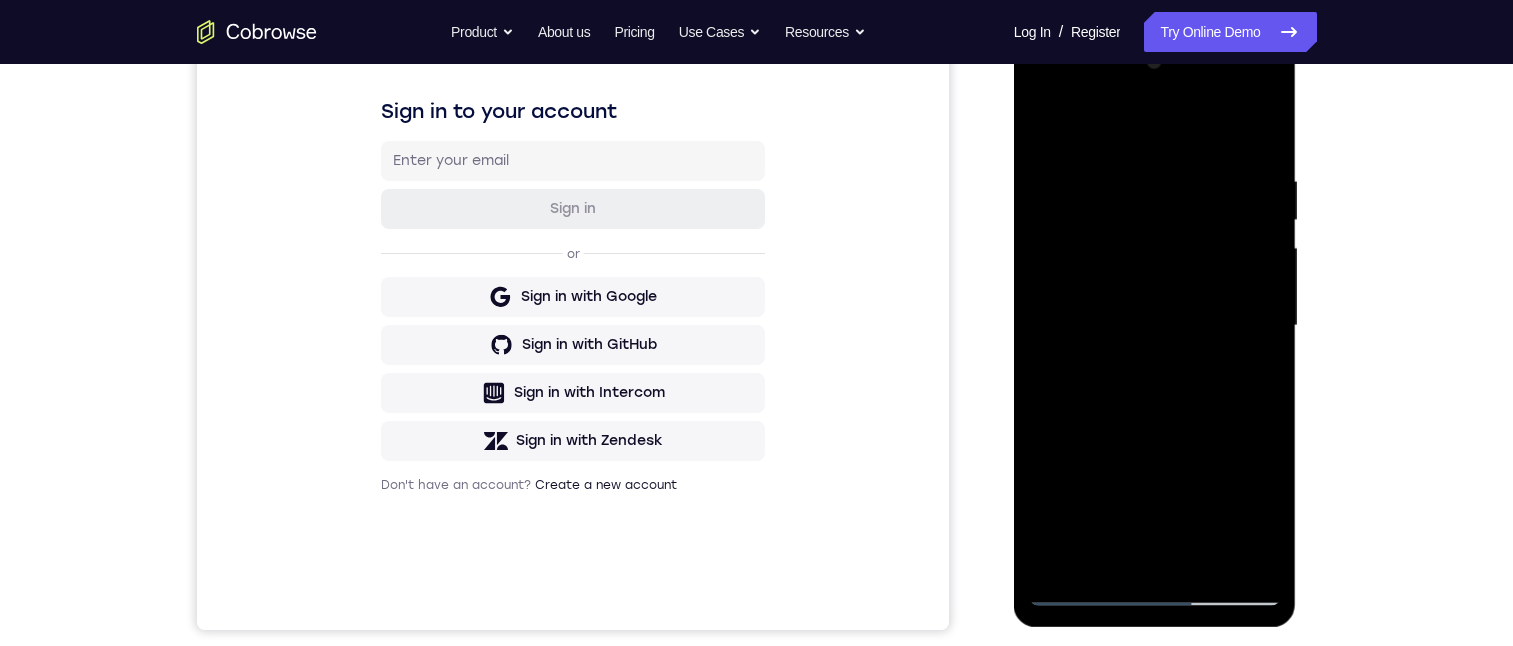 click at bounding box center (1155, 326) 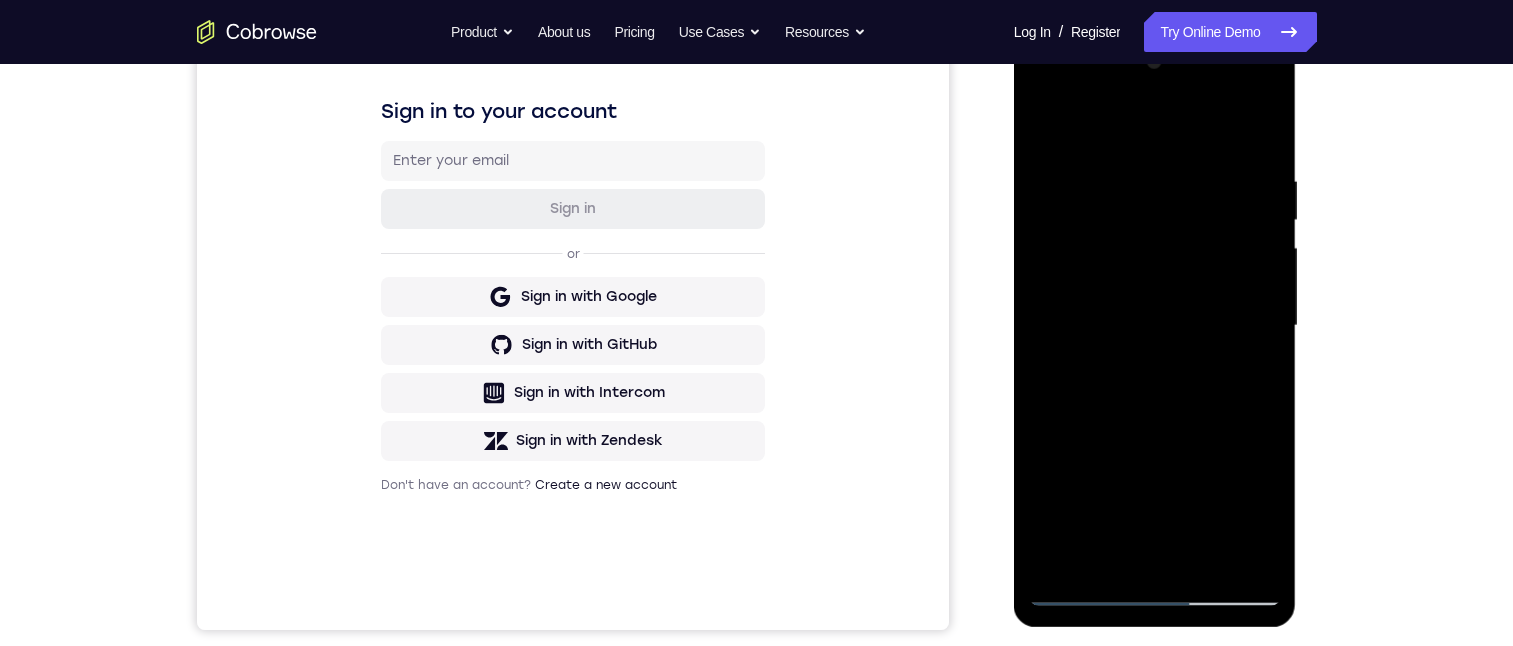 click at bounding box center (1155, 326) 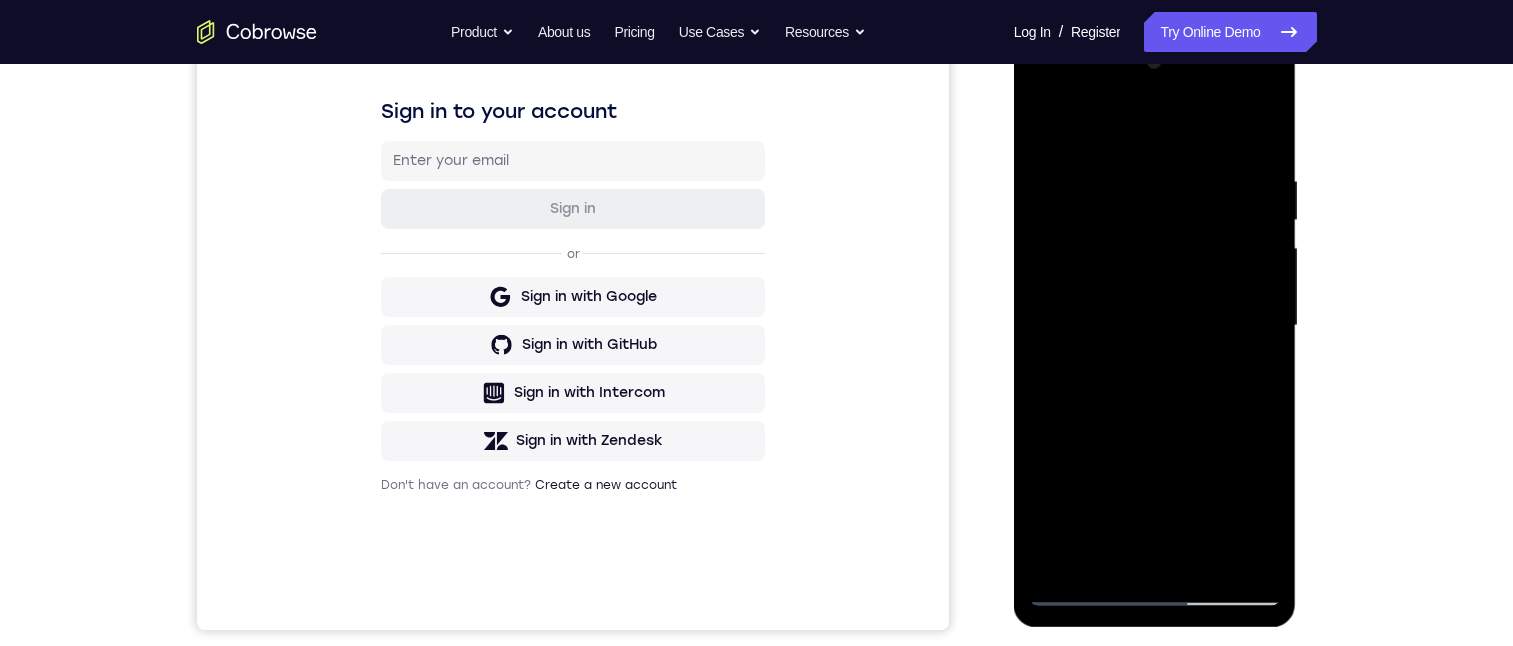 click at bounding box center (1155, 326) 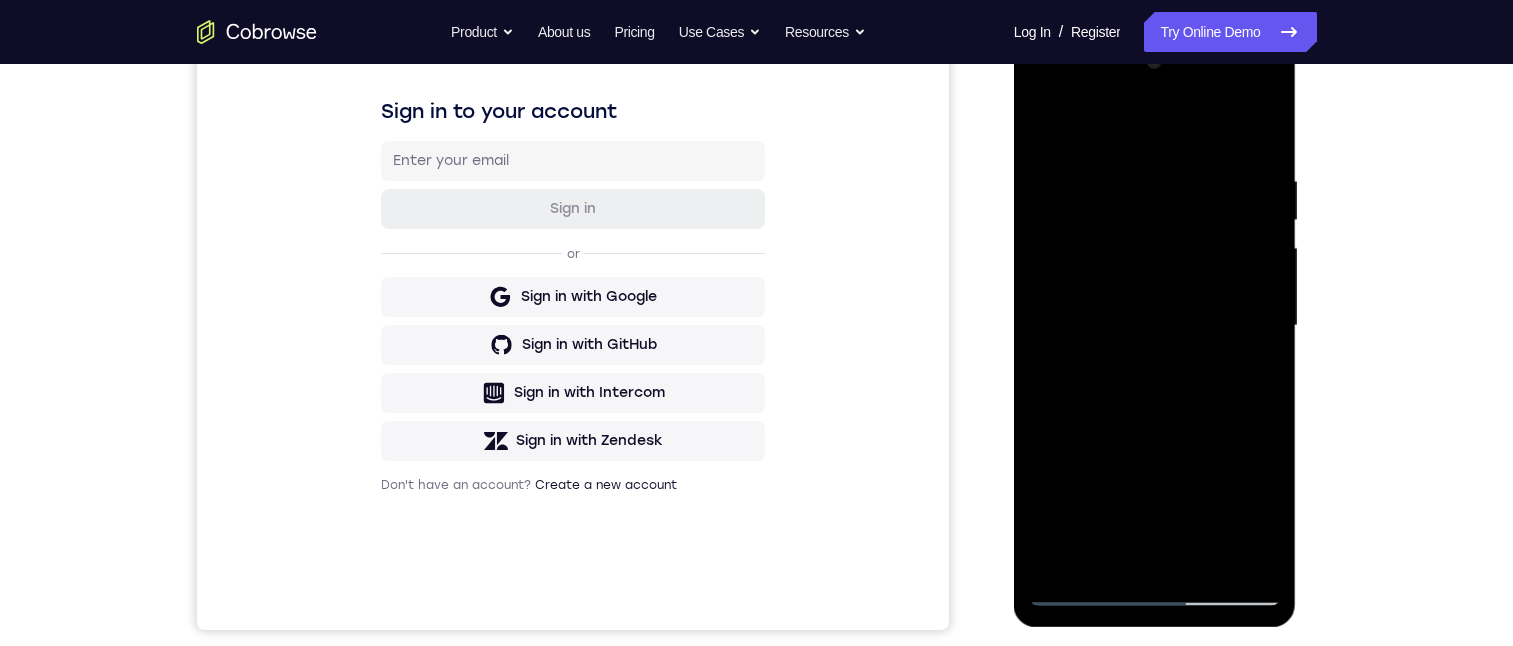 click at bounding box center [1155, 326] 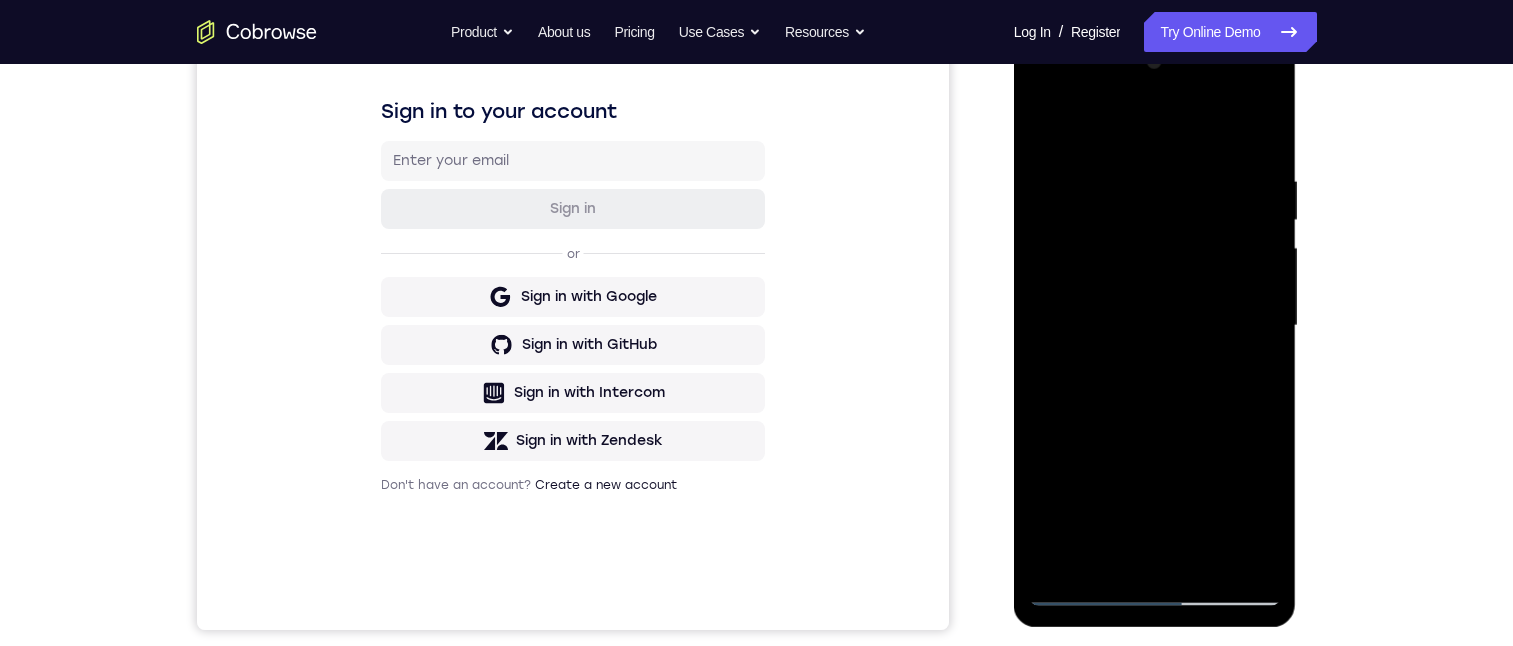 click at bounding box center [1155, 326] 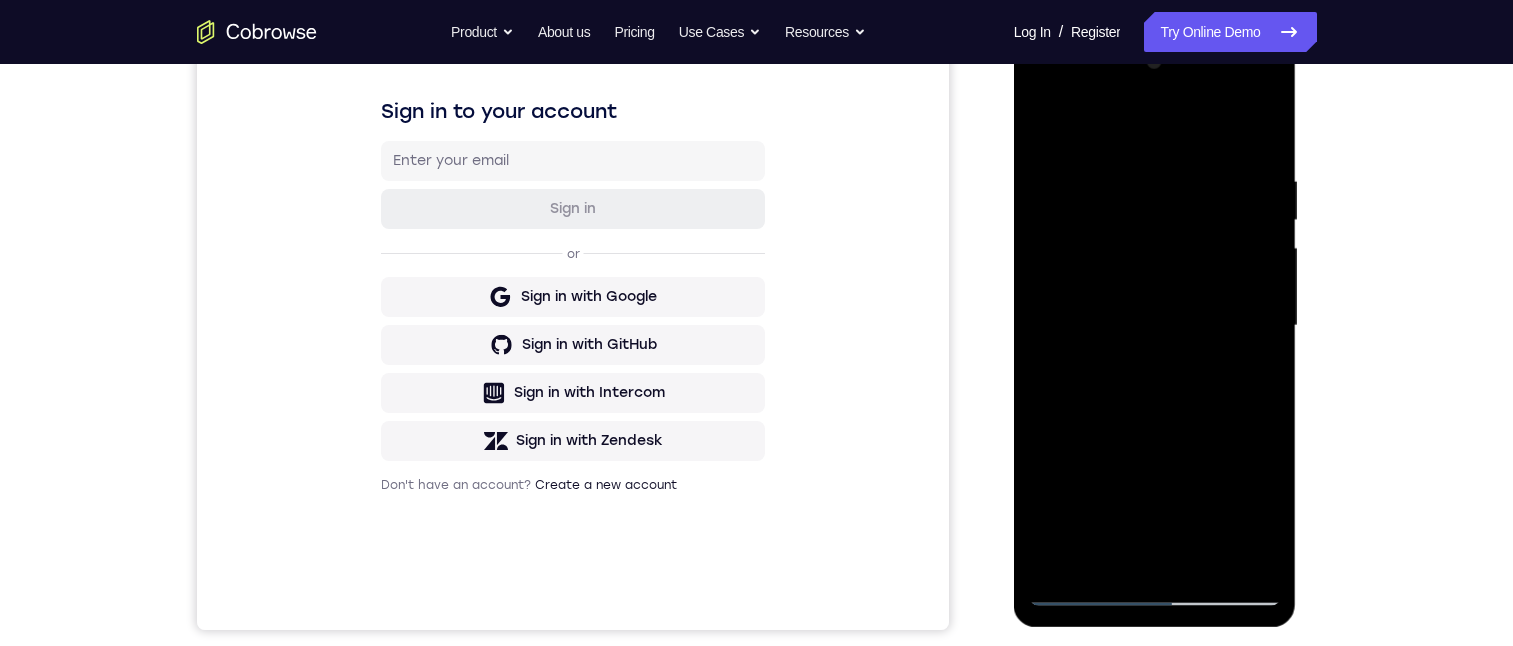 click at bounding box center (1155, 326) 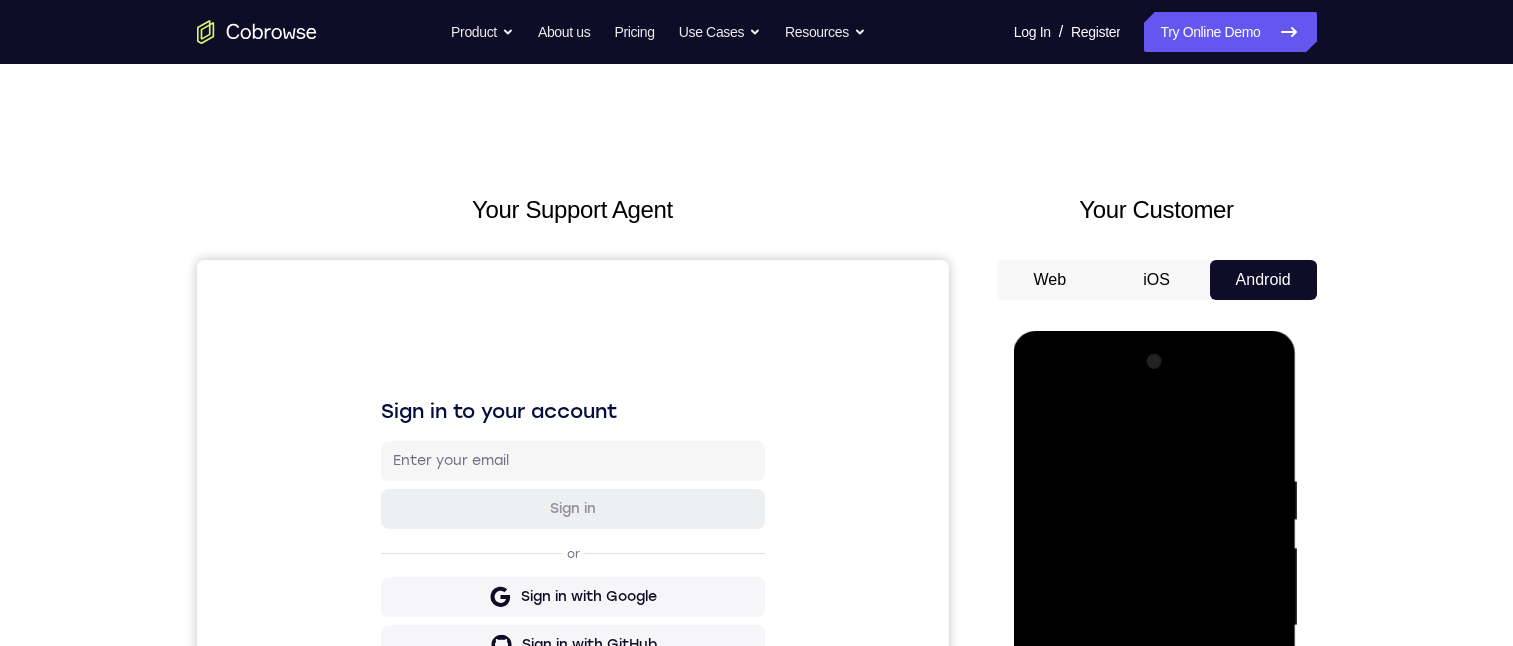 scroll, scrollTop: 200, scrollLeft: 0, axis: vertical 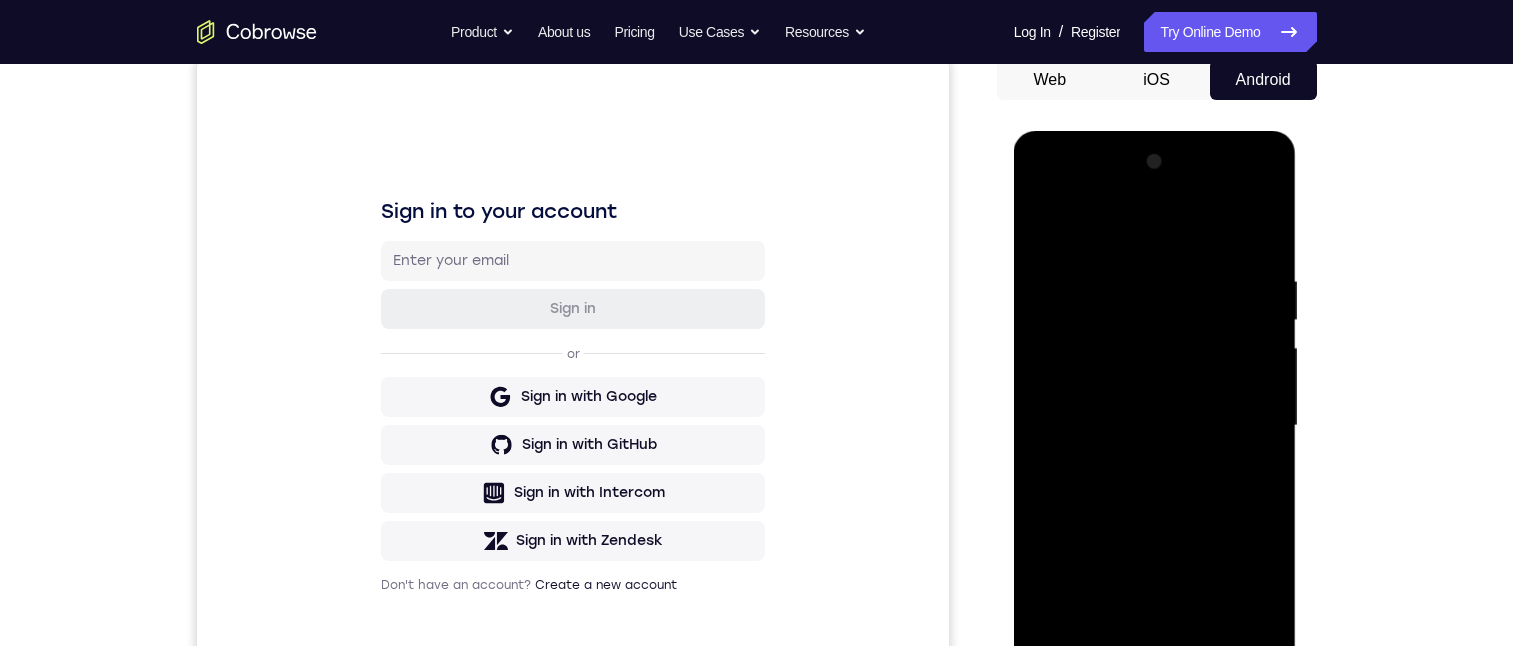 click at bounding box center [1155, 426] 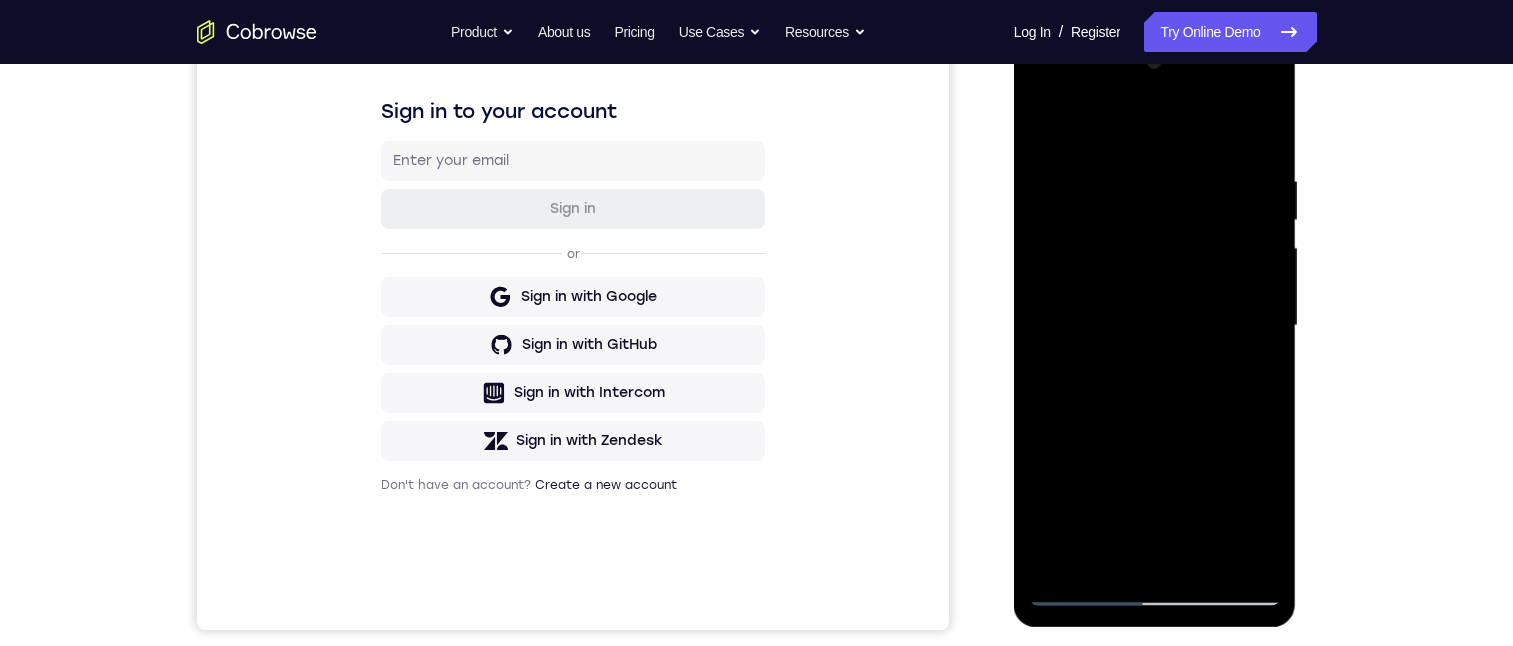 click at bounding box center (1155, 326) 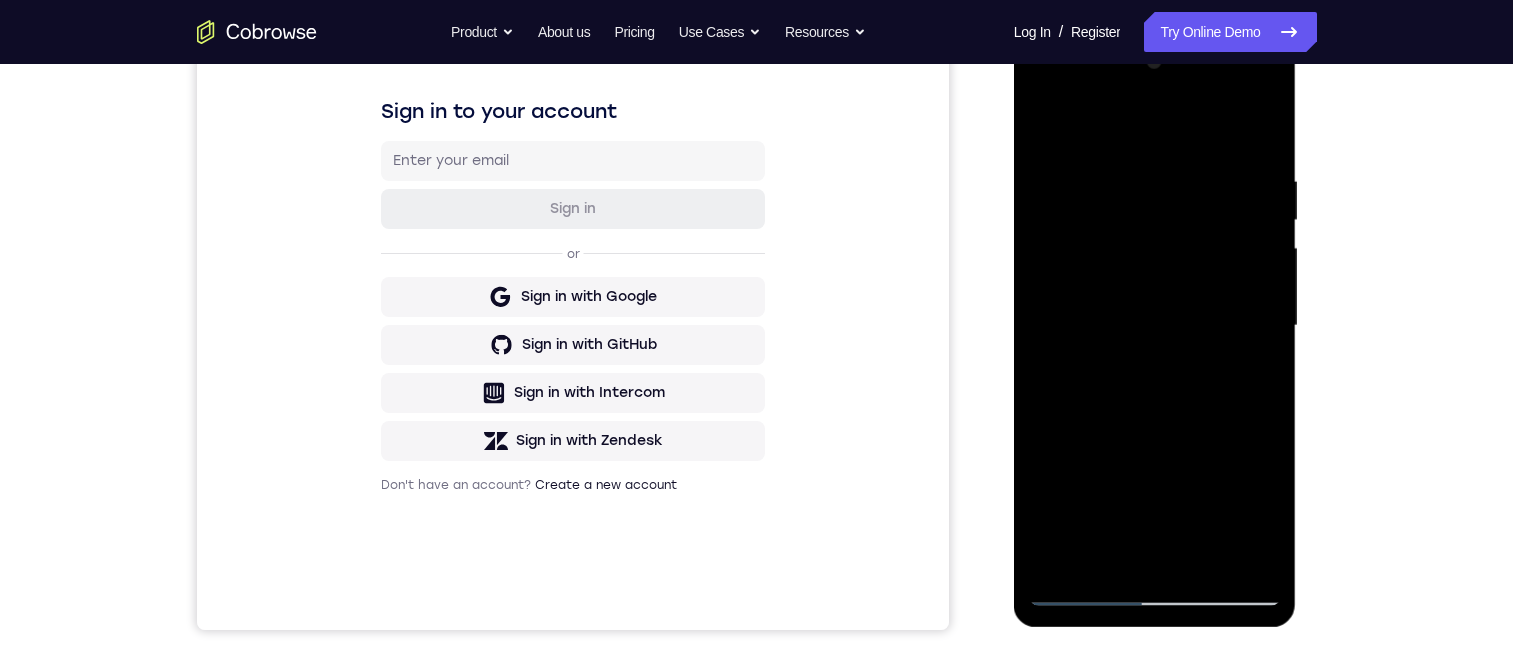 scroll, scrollTop: 0, scrollLeft: 0, axis: both 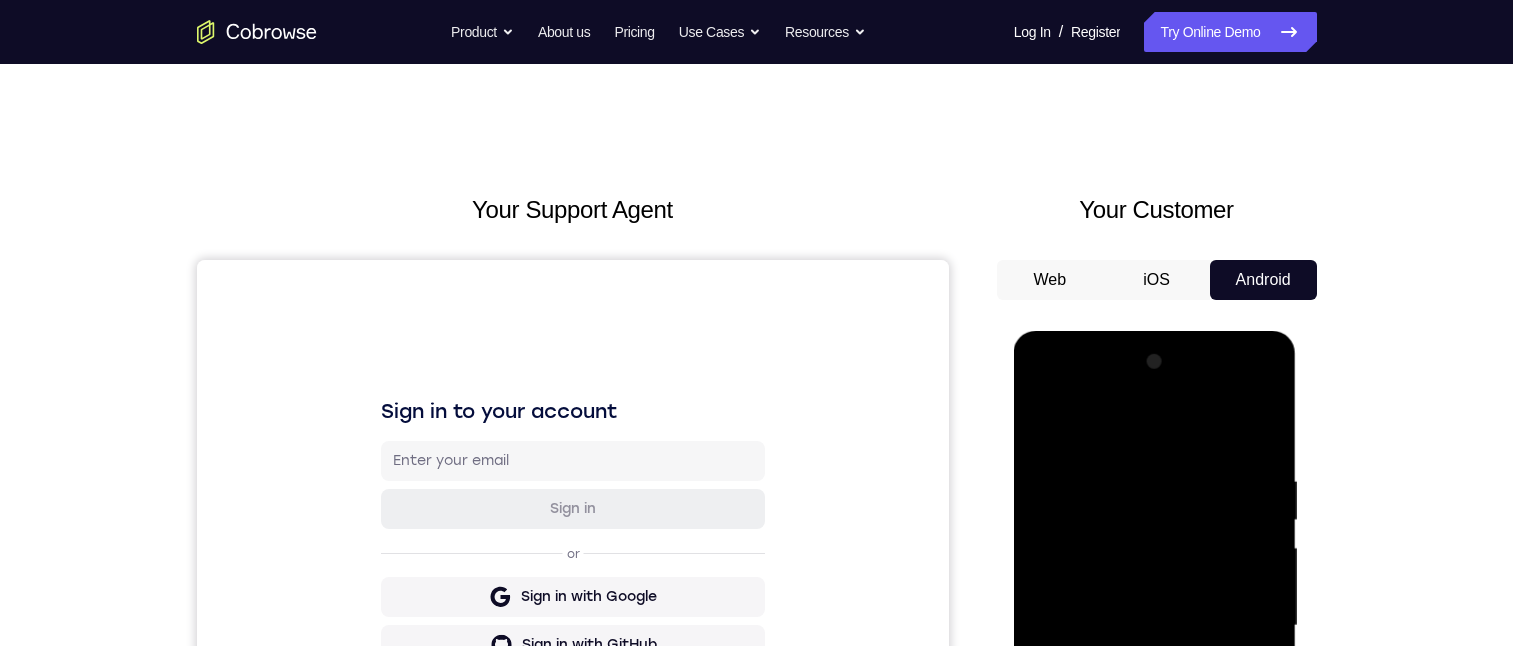 drag, startPoint x: 1197, startPoint y: 465, endPoint x: 1057, endPoint y: 470, distance: 140.08926 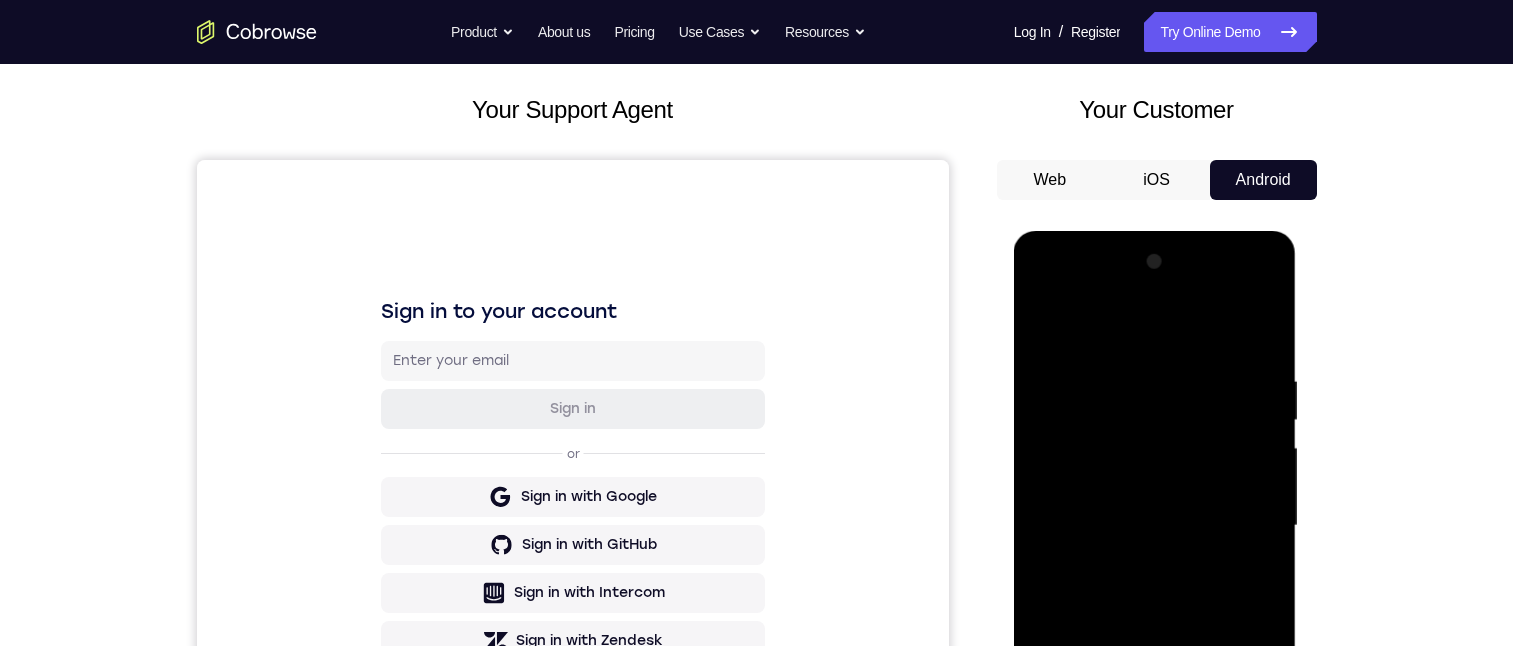 scroll, scrollTop: 0, scrollLeft: 0, axis: both 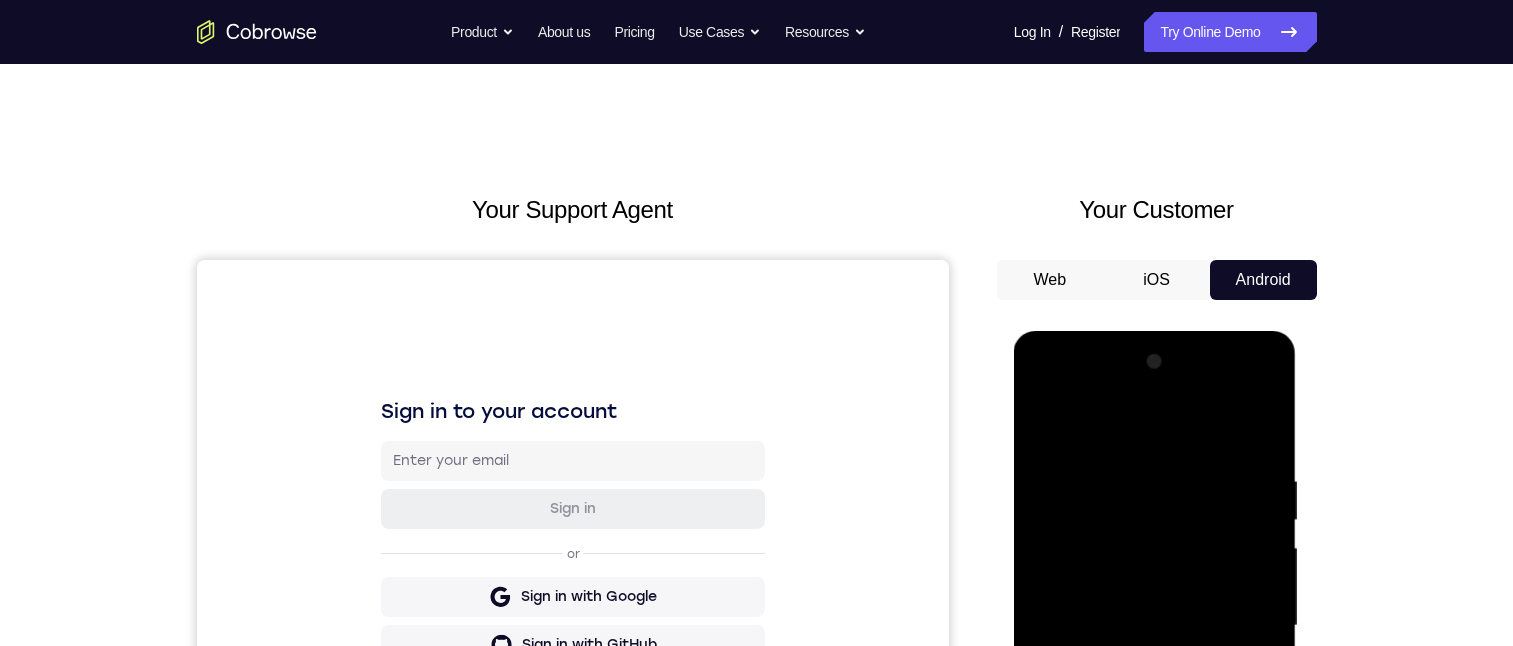 click at bounding box center (1155, 626) 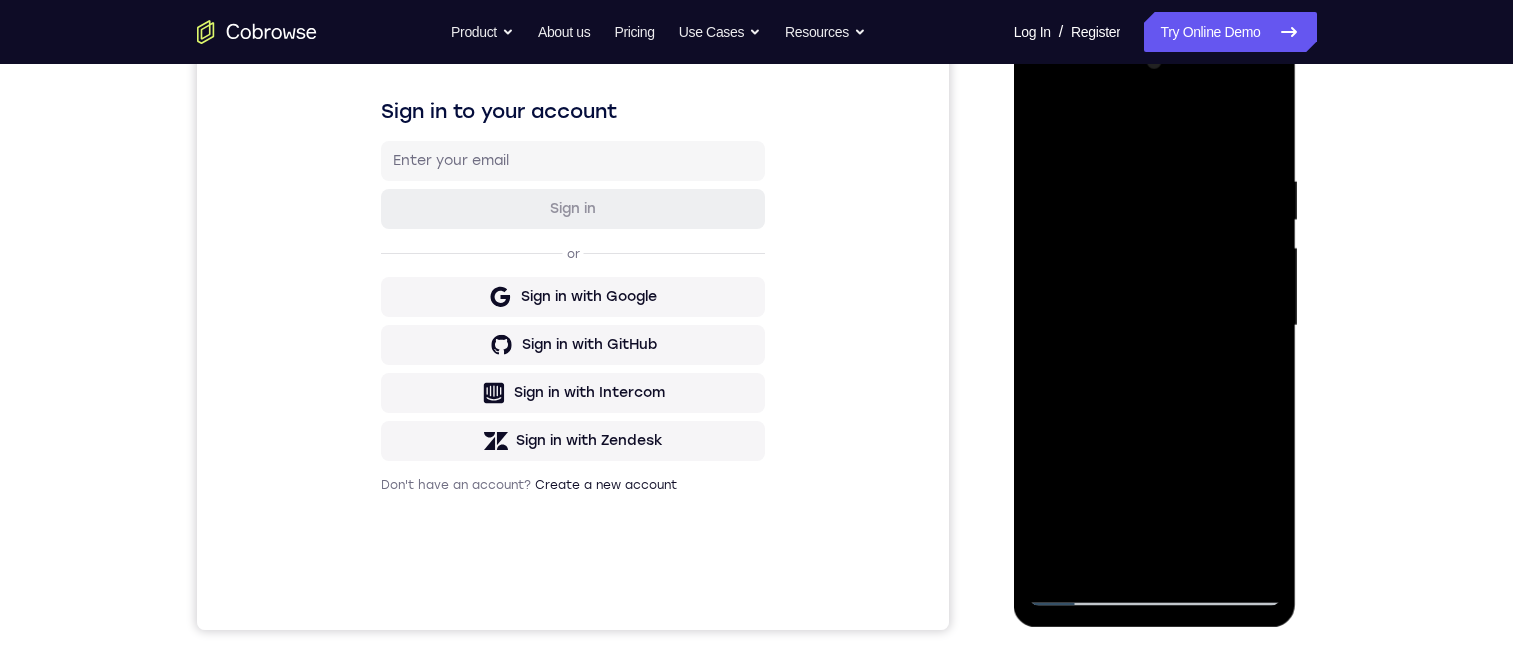 click at bounding box center (1155, 326) 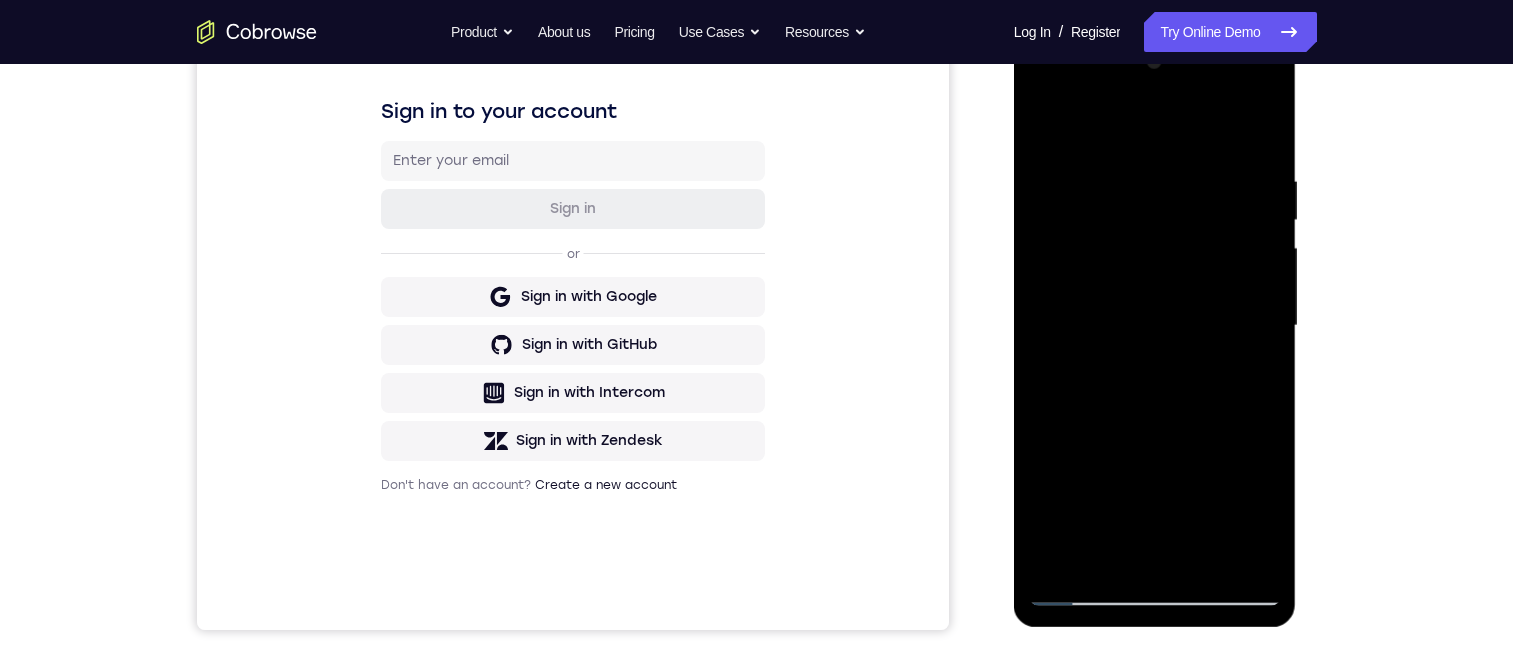click at bounding box center [1155, 326] 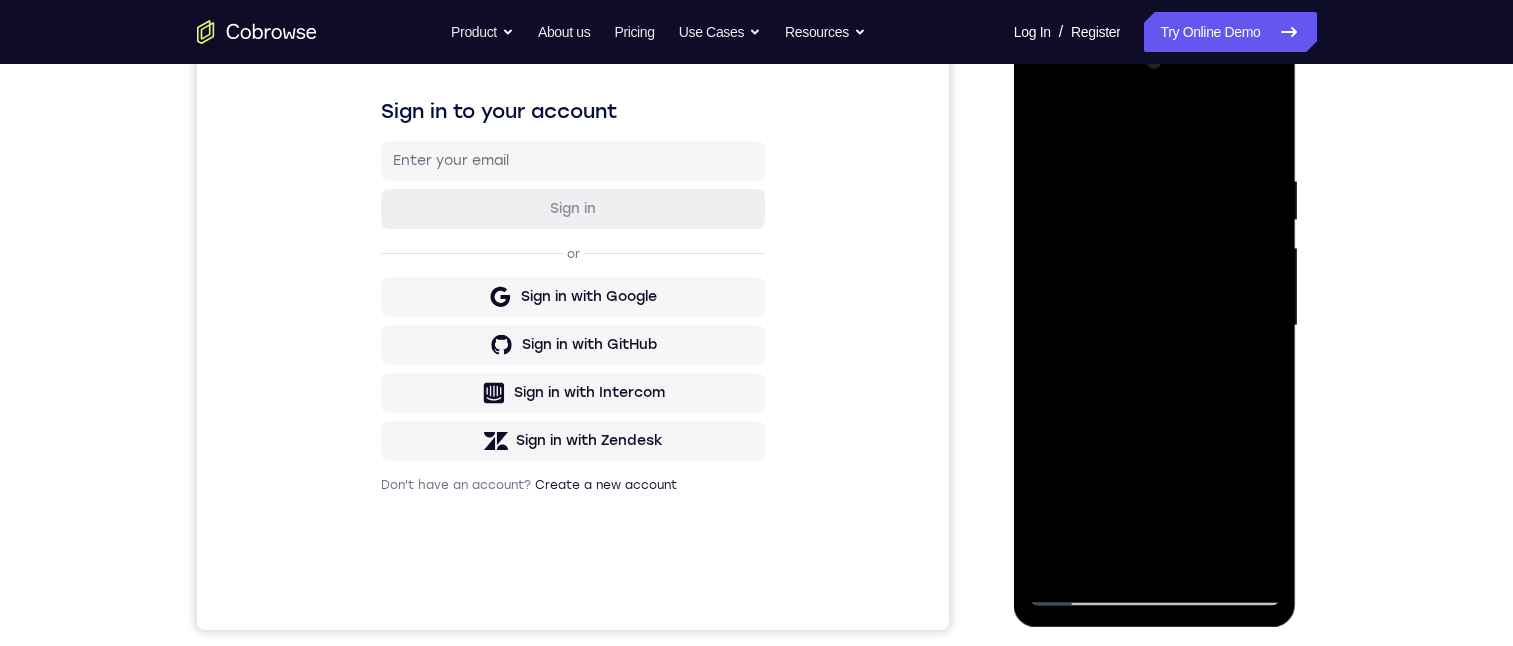 drag, startPoint x: 1227, startPoint y: 415, endPoint x: 1247, endPoint y: 270, distance: 146.37282 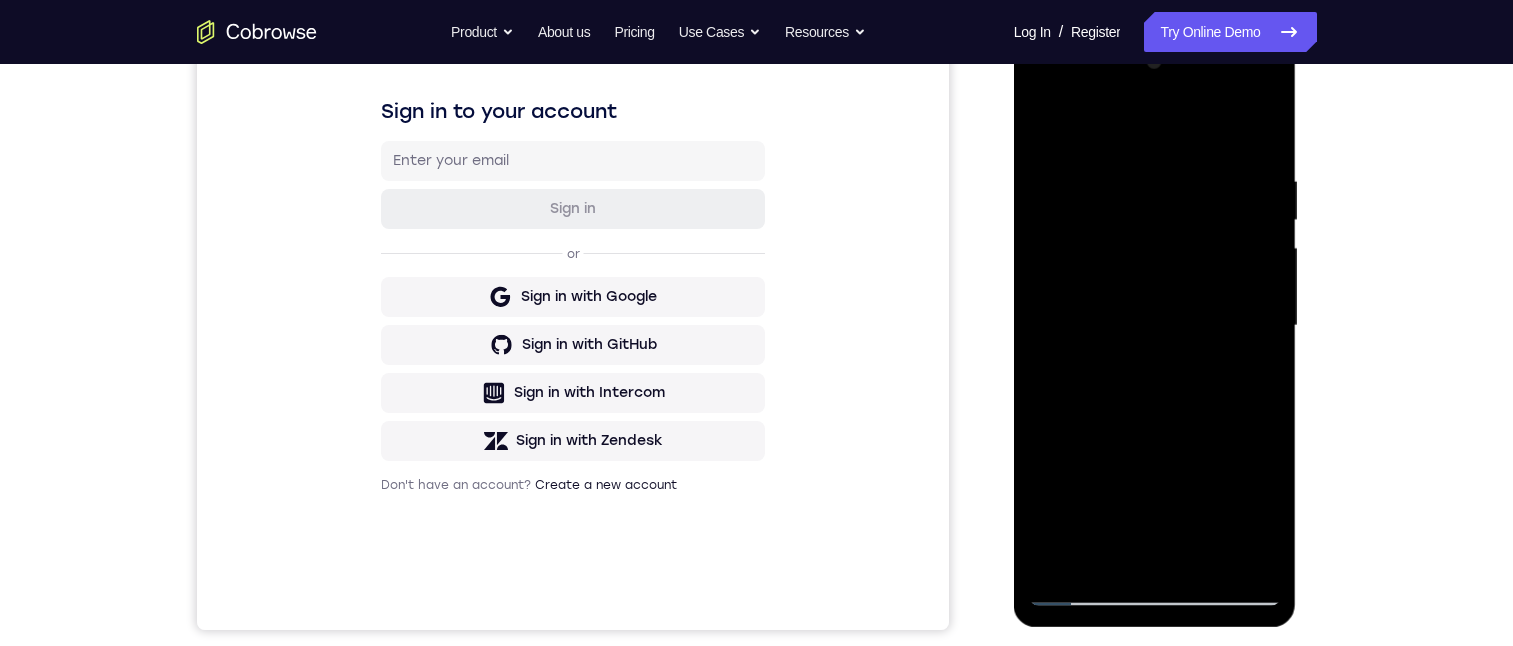 drag, startPoint x: 1187, startPoint y: 419, endPoint x: 1181, endPoint y: 123, distance: 296.0608 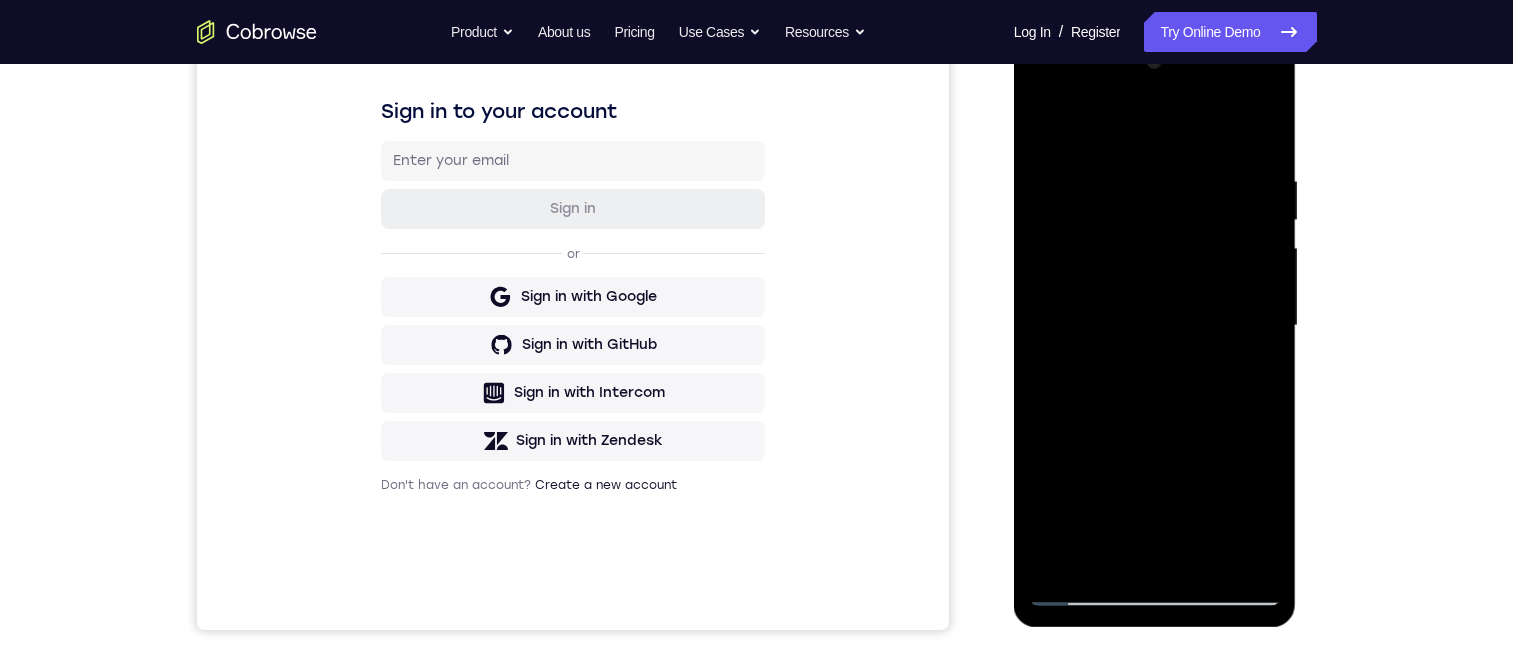drag, startPoint x: 1168, startPoint y: 408, endPoint x: 1180, endPoint y: 236, distance: 172.41809 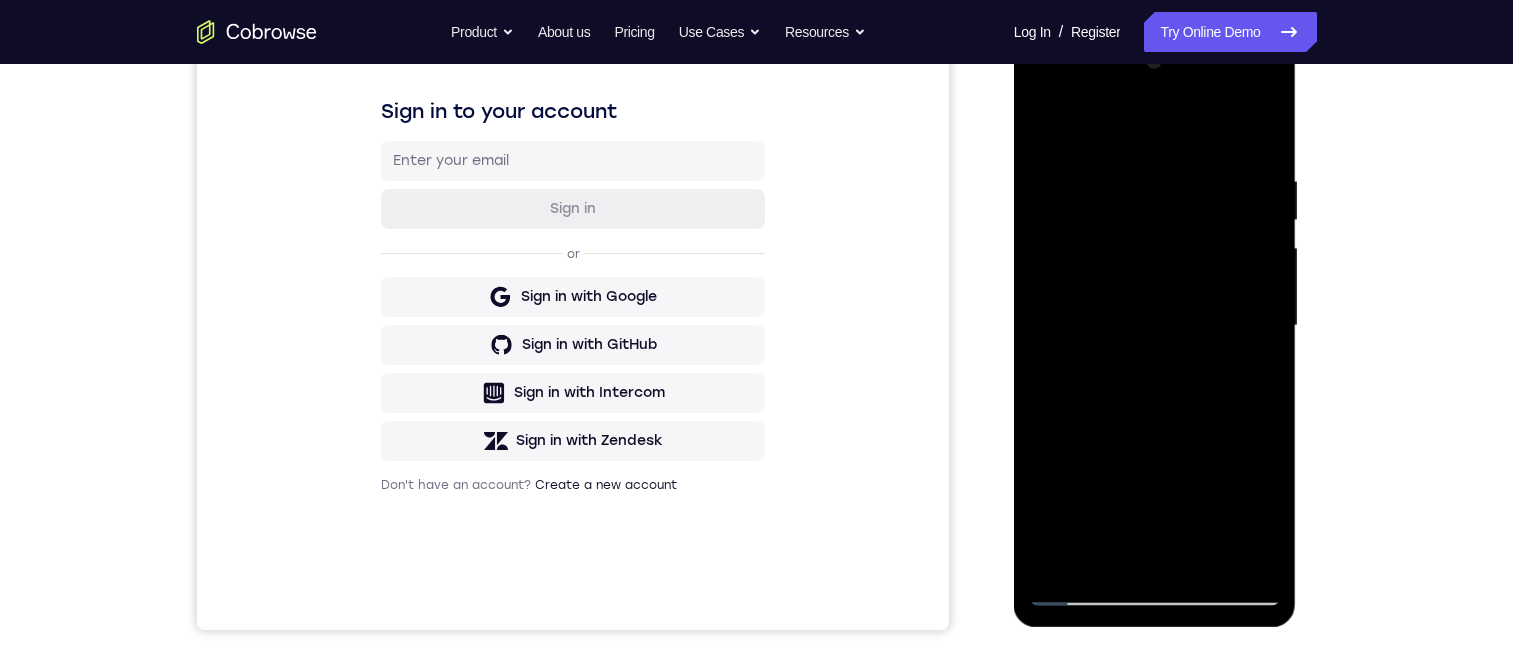 drag, startPoint x: 1060, startPoint y: 560, endPoint x: 1155, endPoint y: 221, distance: 352.05966 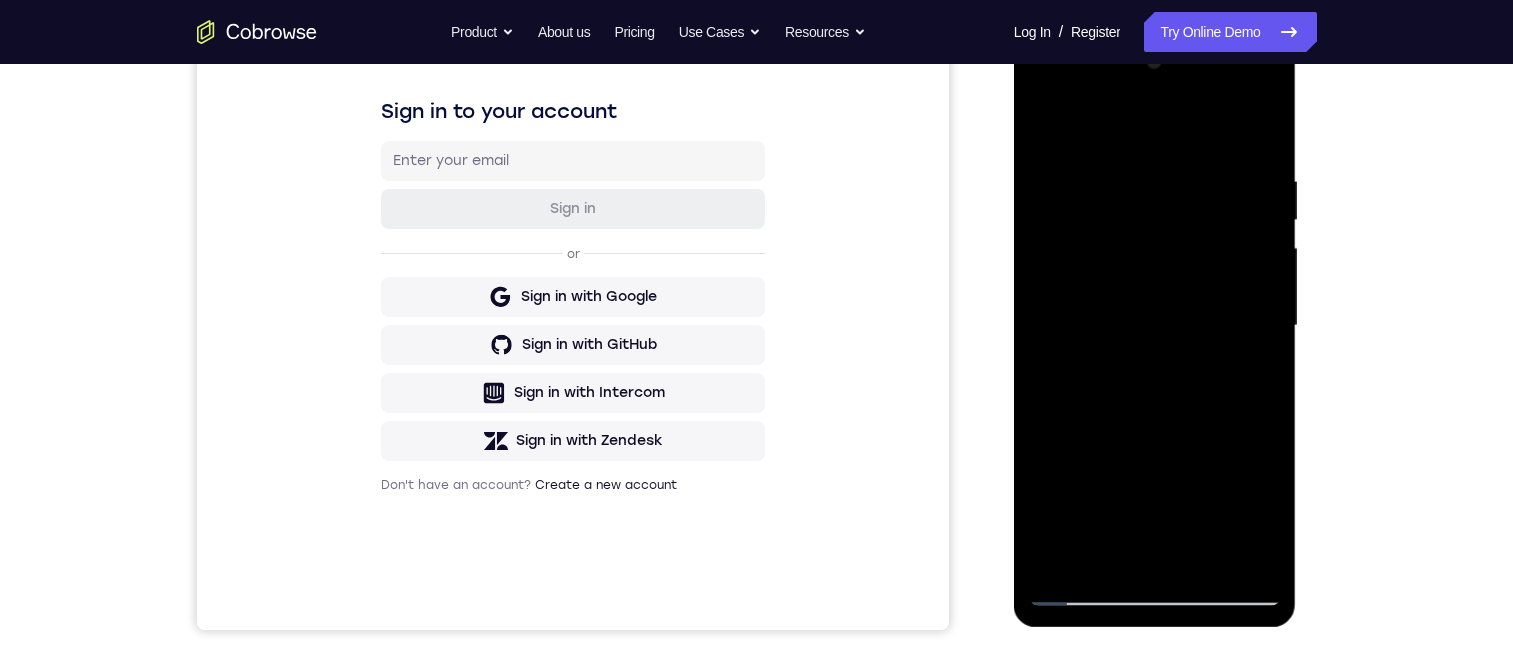 drag, startPoint x: 1152, startPoint y: 239, endPoint x: 1199, endPoint y: 605, distance: 369.00543 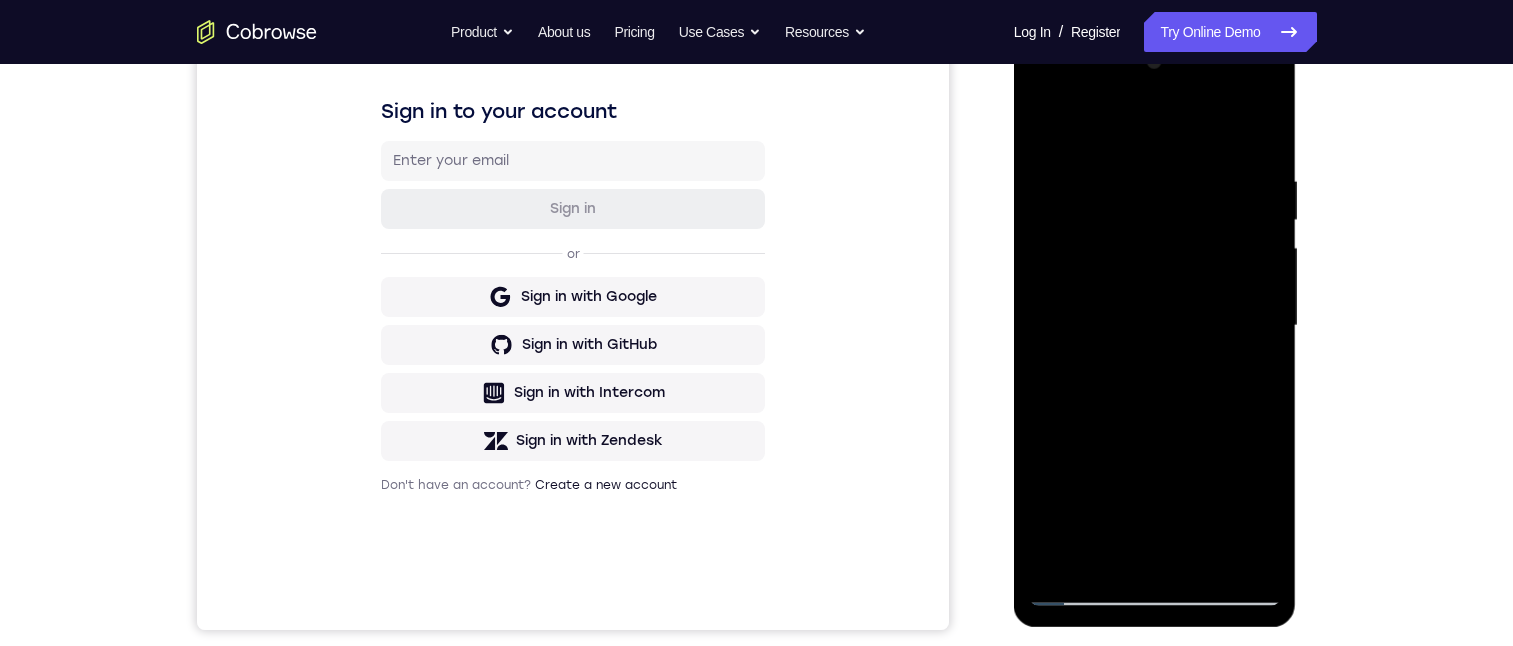 click at bounding box center (1155, 326) 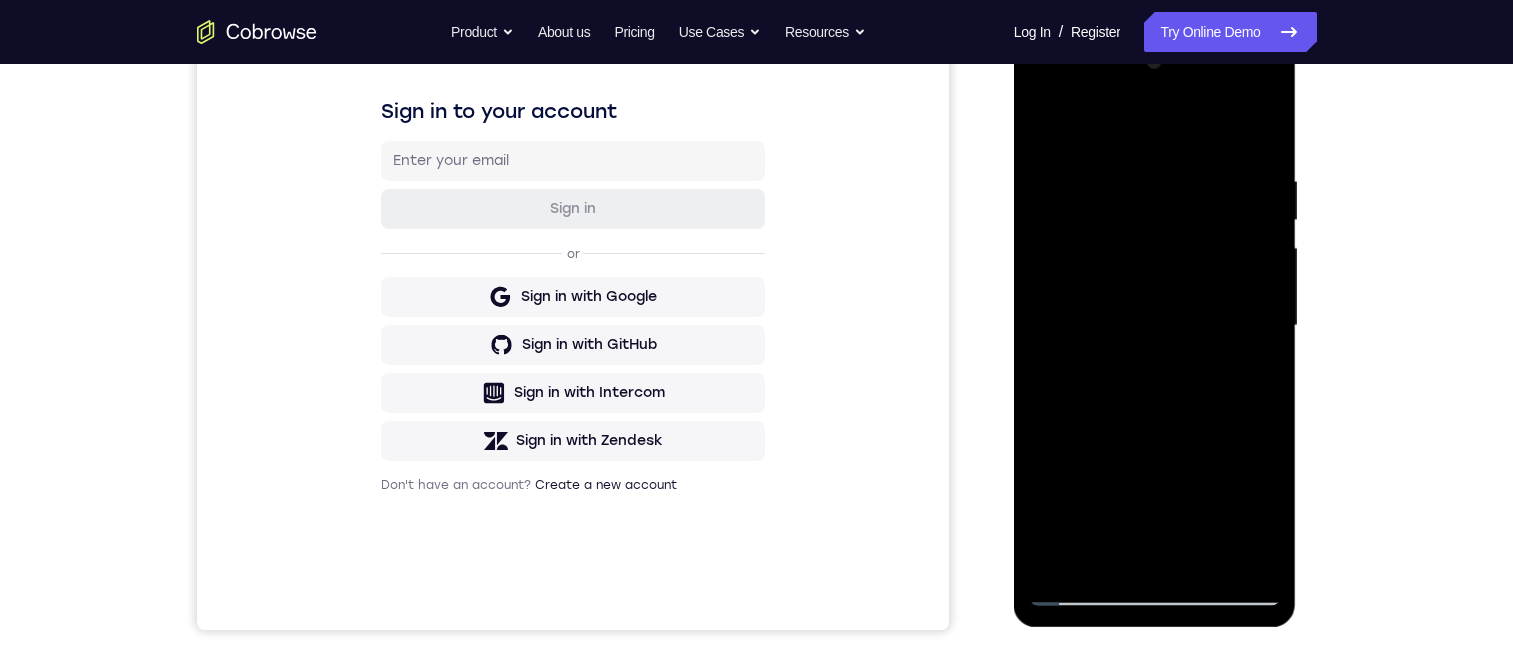 click at bounding box center (1155, 326) 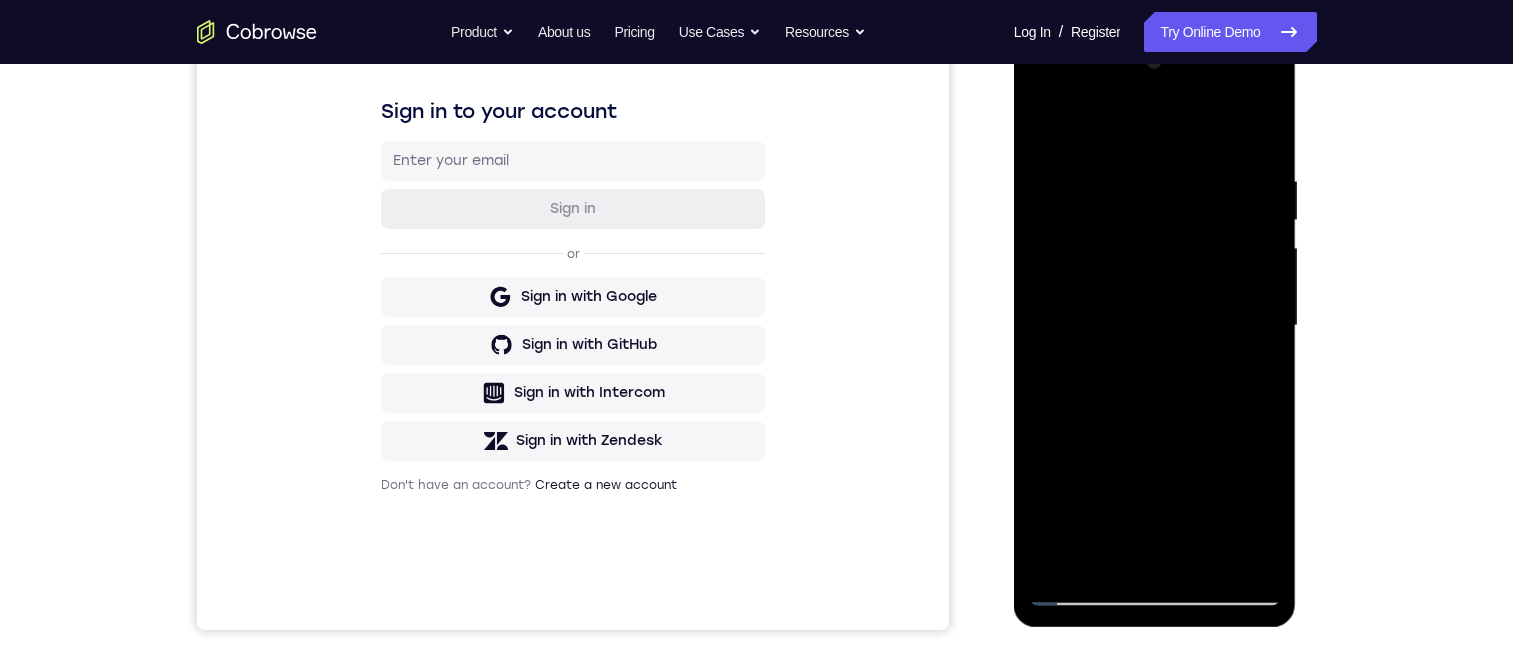 click at bounding box center (1155, 326) 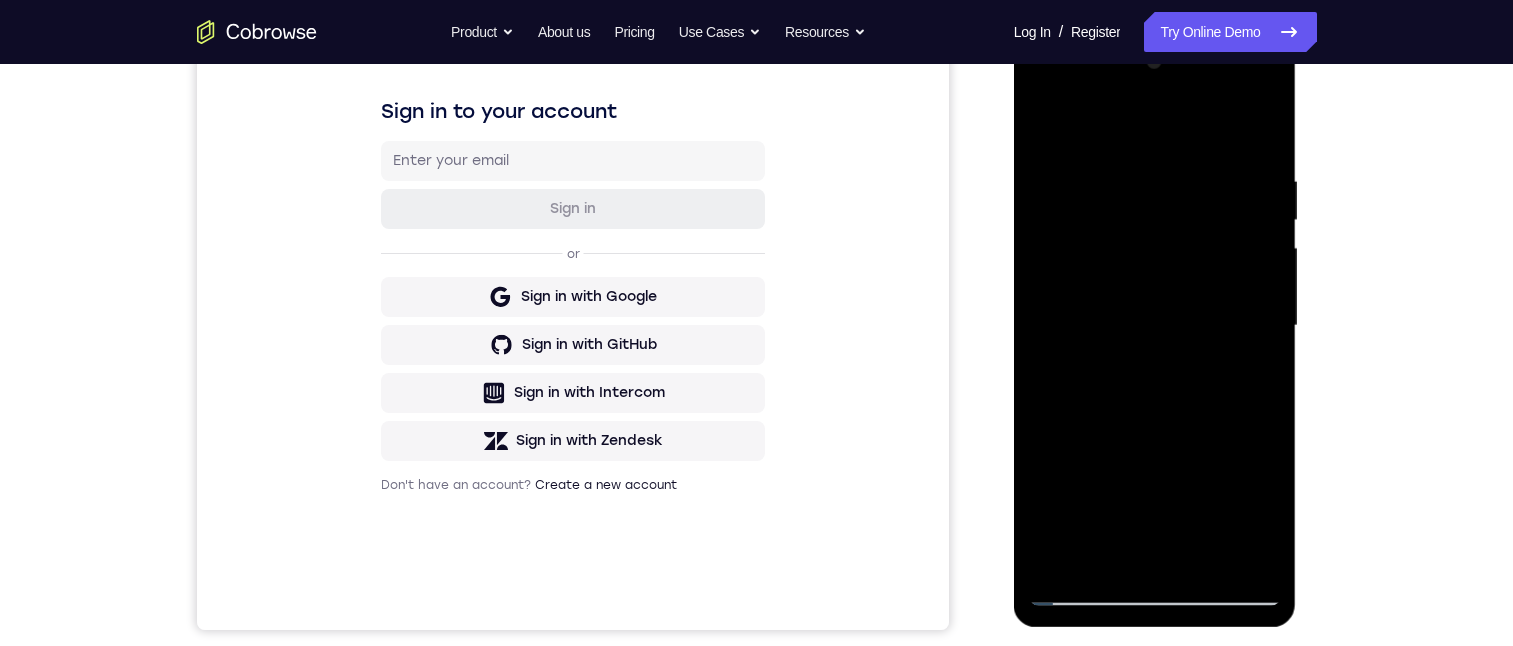 click at bounding box center (1155, 326) 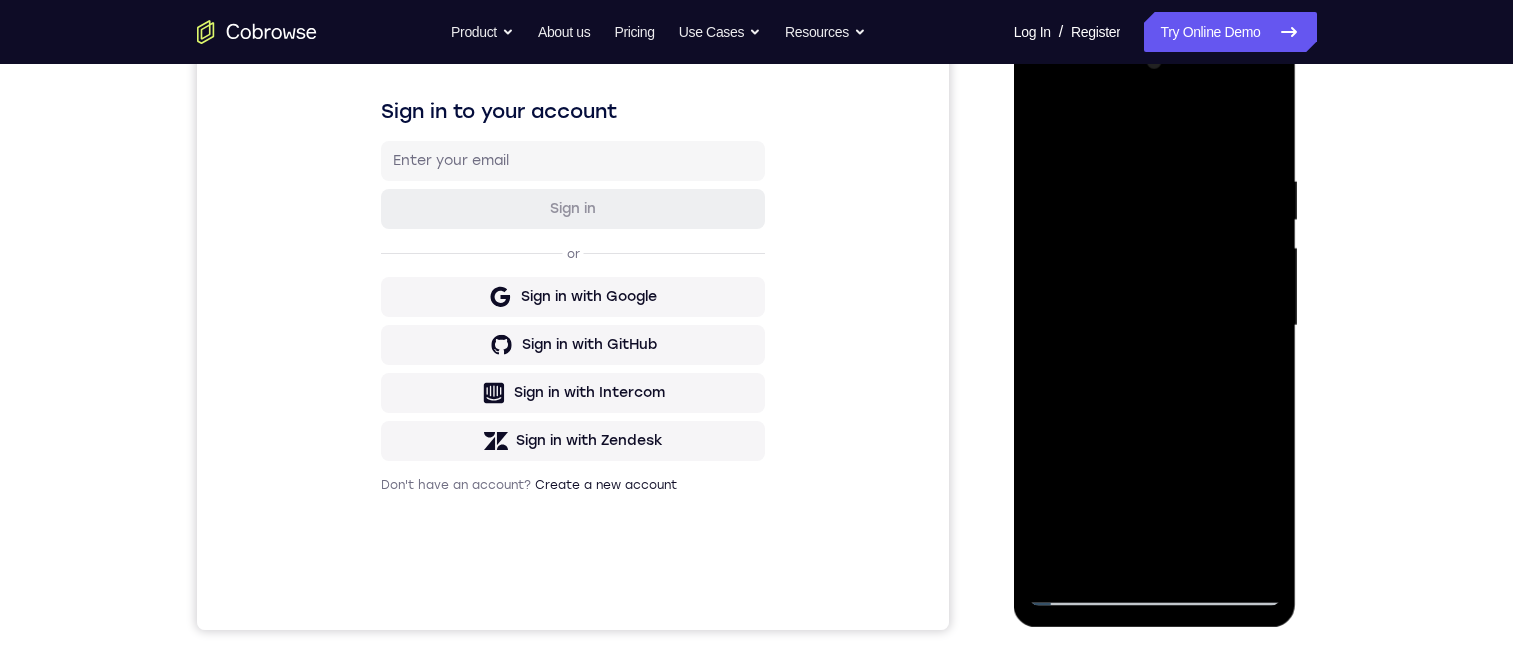 click at bounding box center (1155, 326) 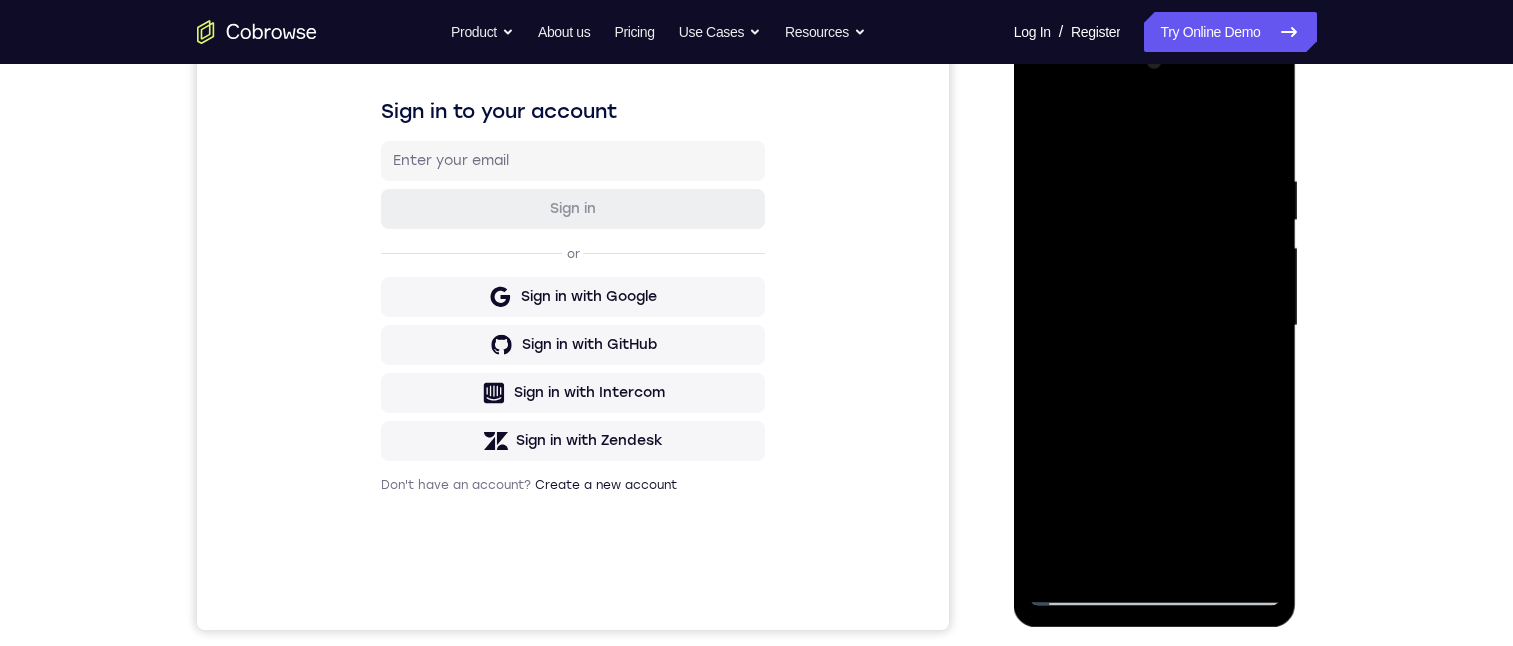 click at bounding box center (1155, 326) 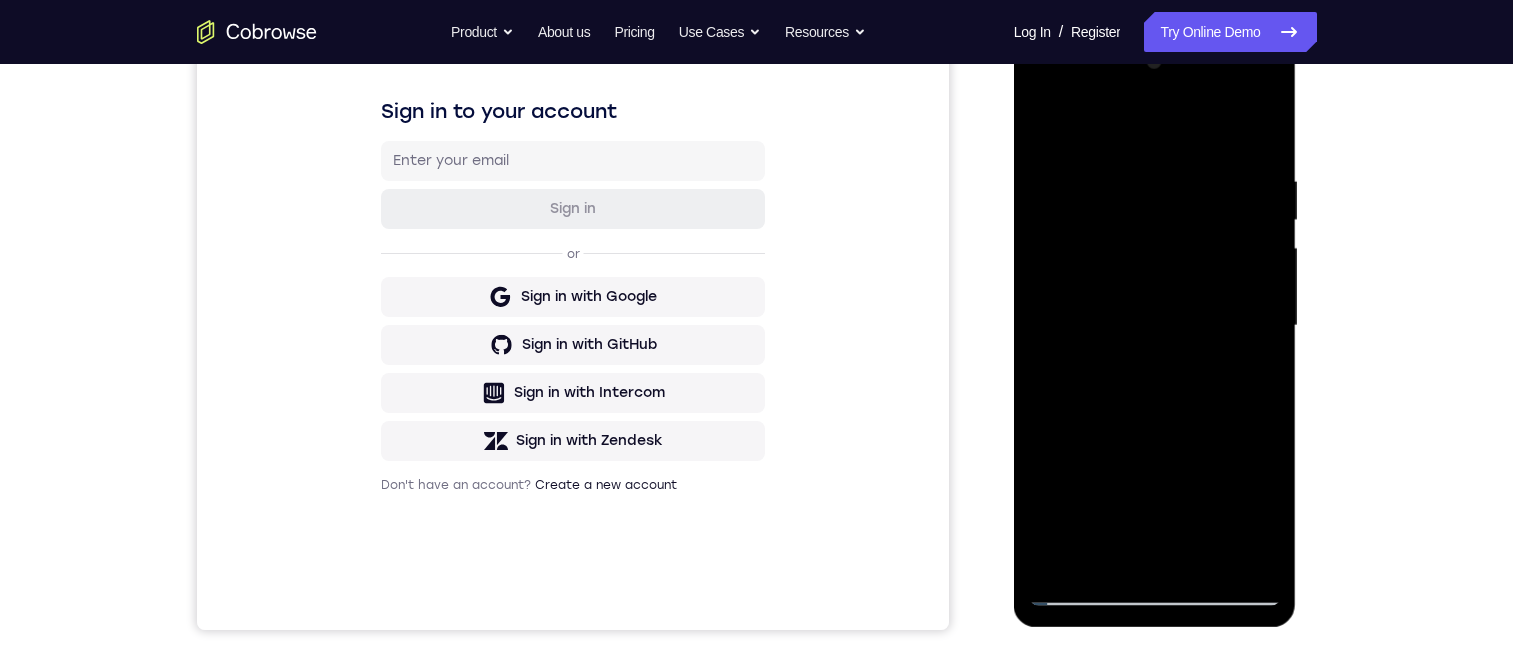 click at bounding box center (1155, 326) 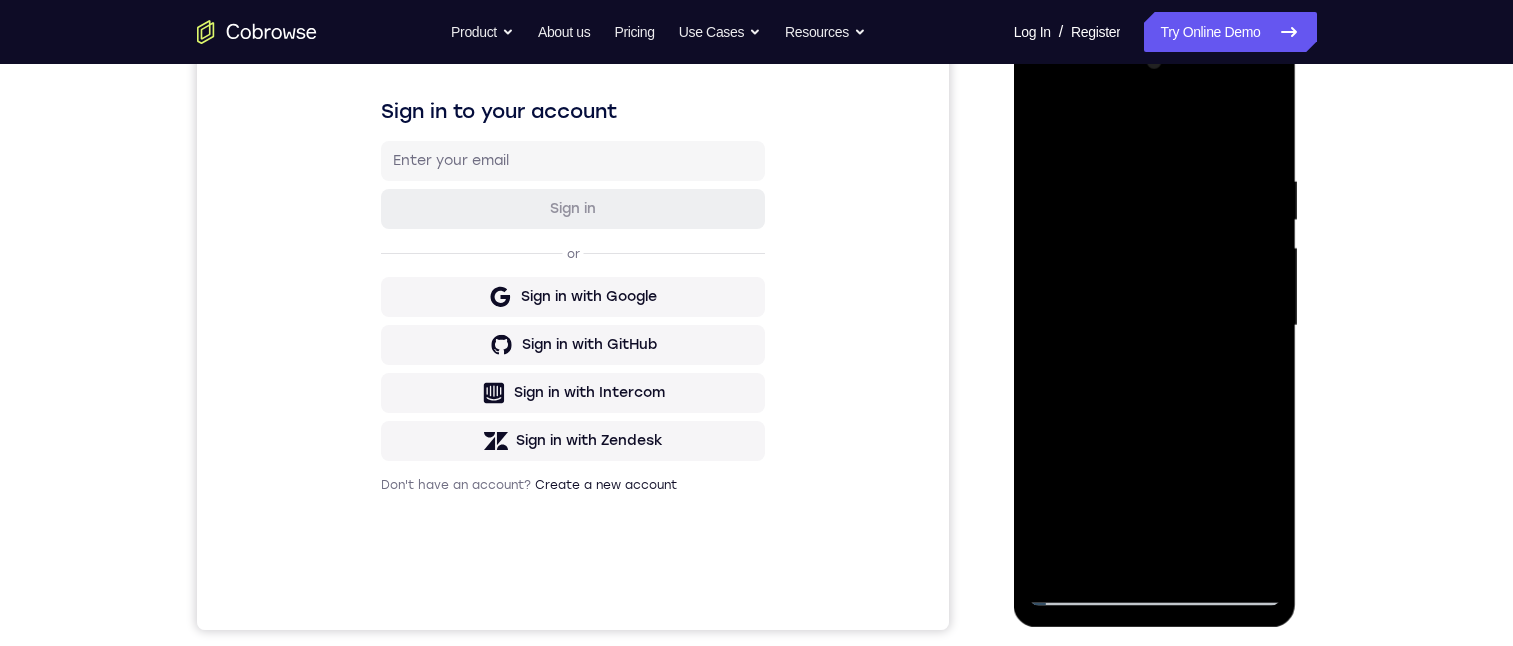 click at bounding box center (1155, 326) 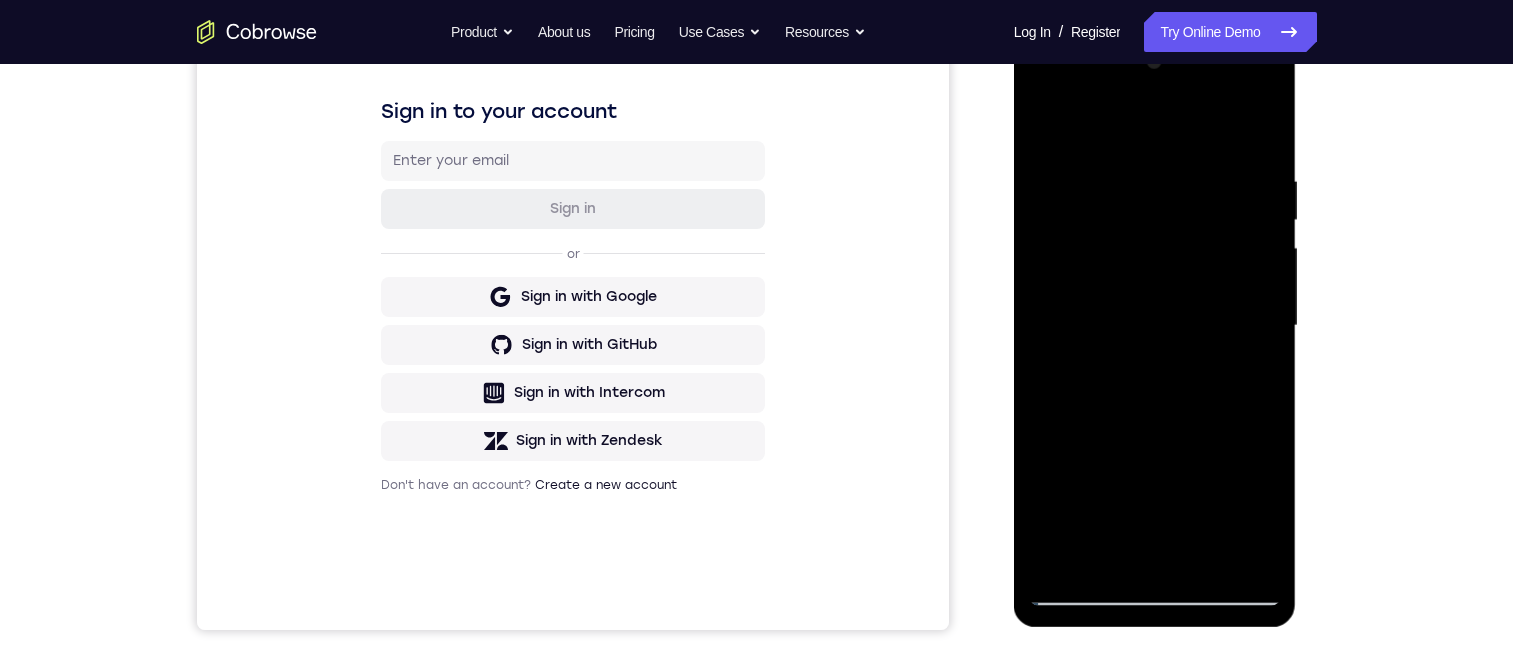 click at bounding box center (1155, 326) 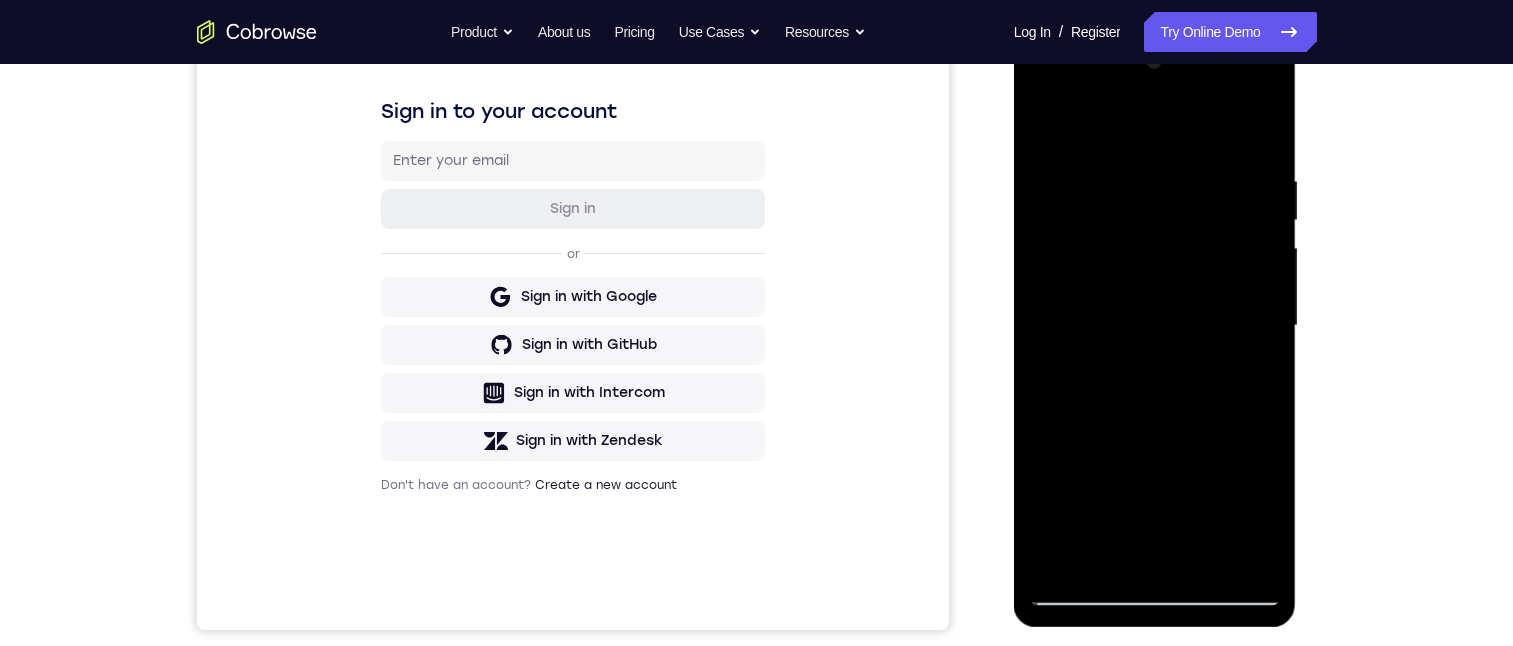 click at bounding box center (1155, 326) 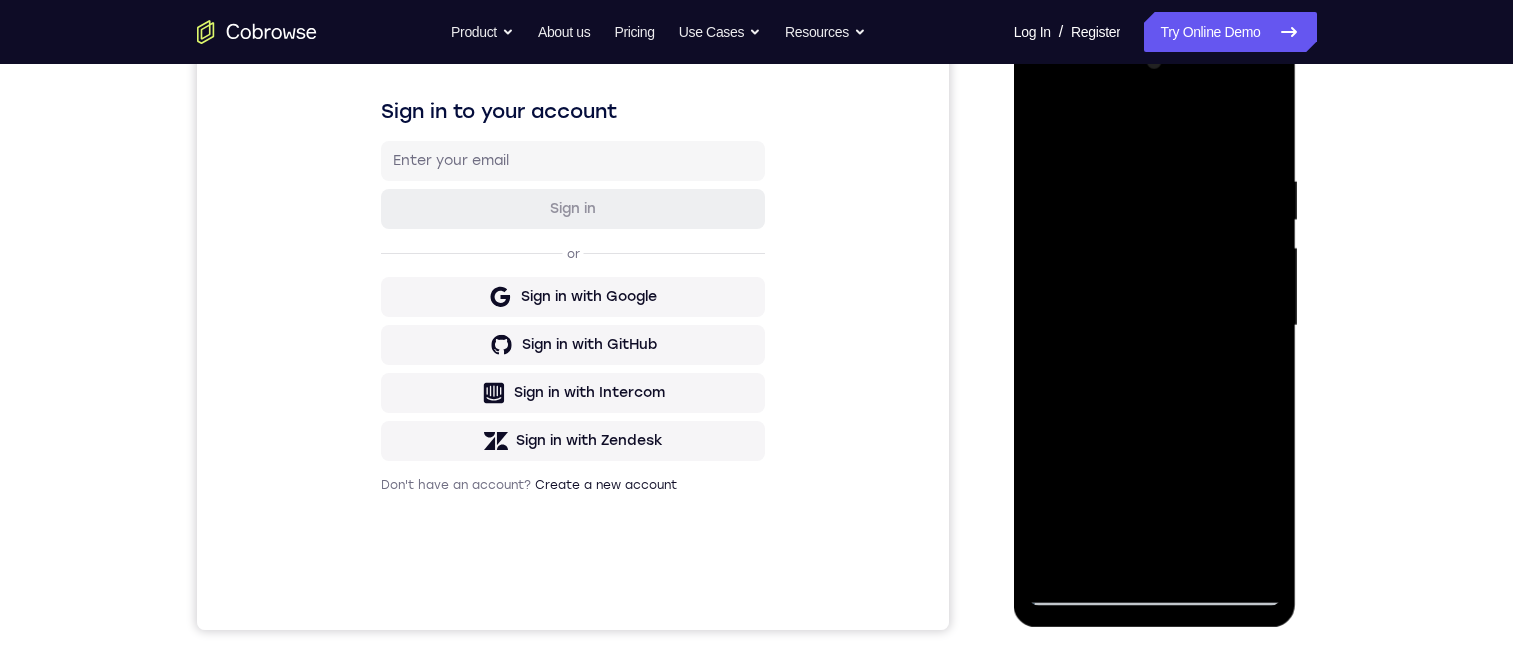 click at bounding box center (1155, 326) 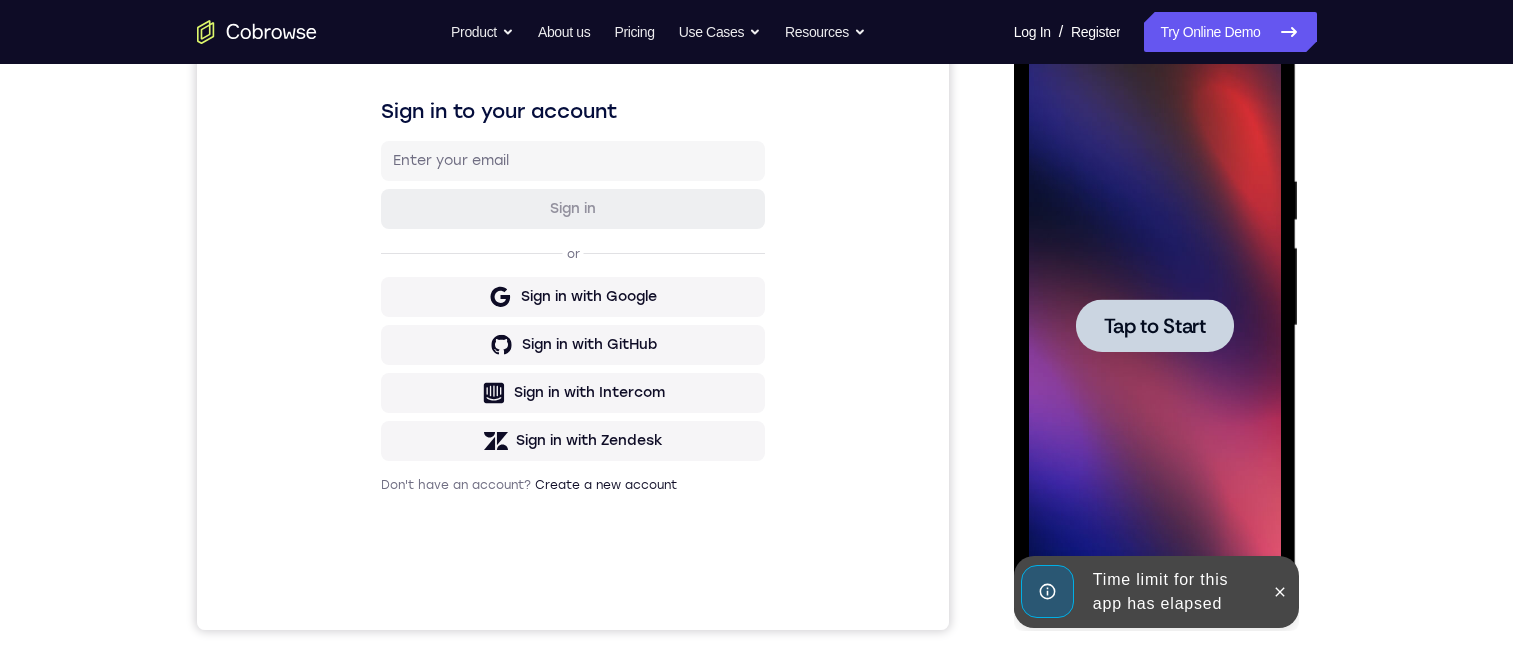 drag, startPoint x: 1246, startPoint y: 185, endPoint x: 1222, endPoint y: 220, distance: 42.43819 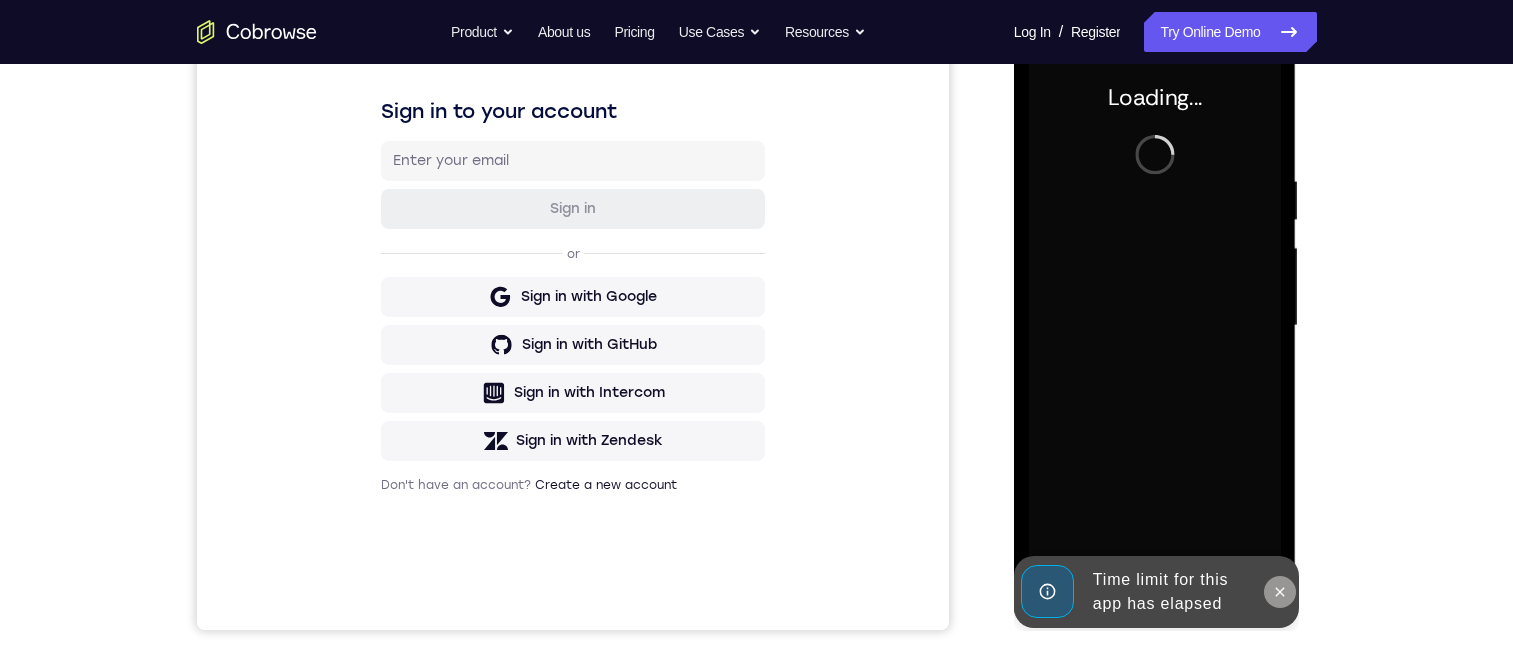 click at bounding box center (1280, 592) 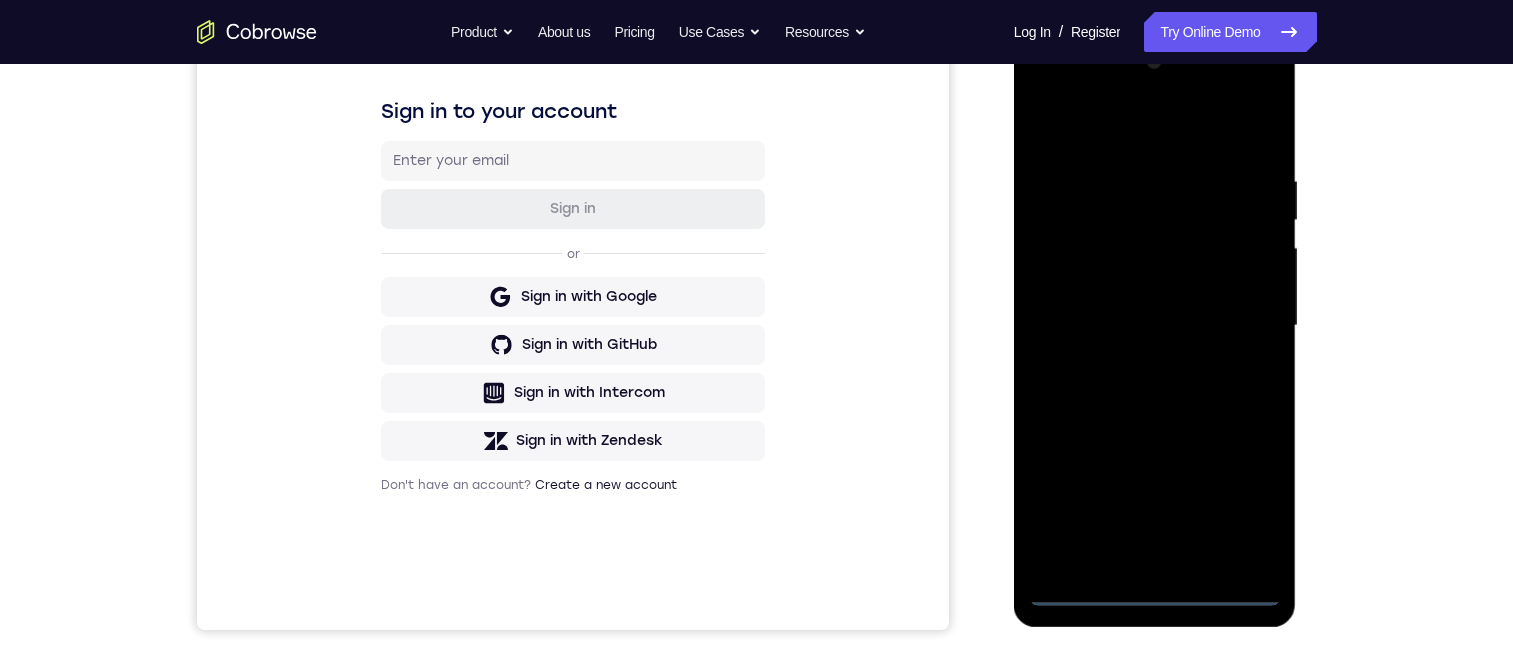 scroll, scrollTop: 500, scrollLeft: 0, axis: vertical 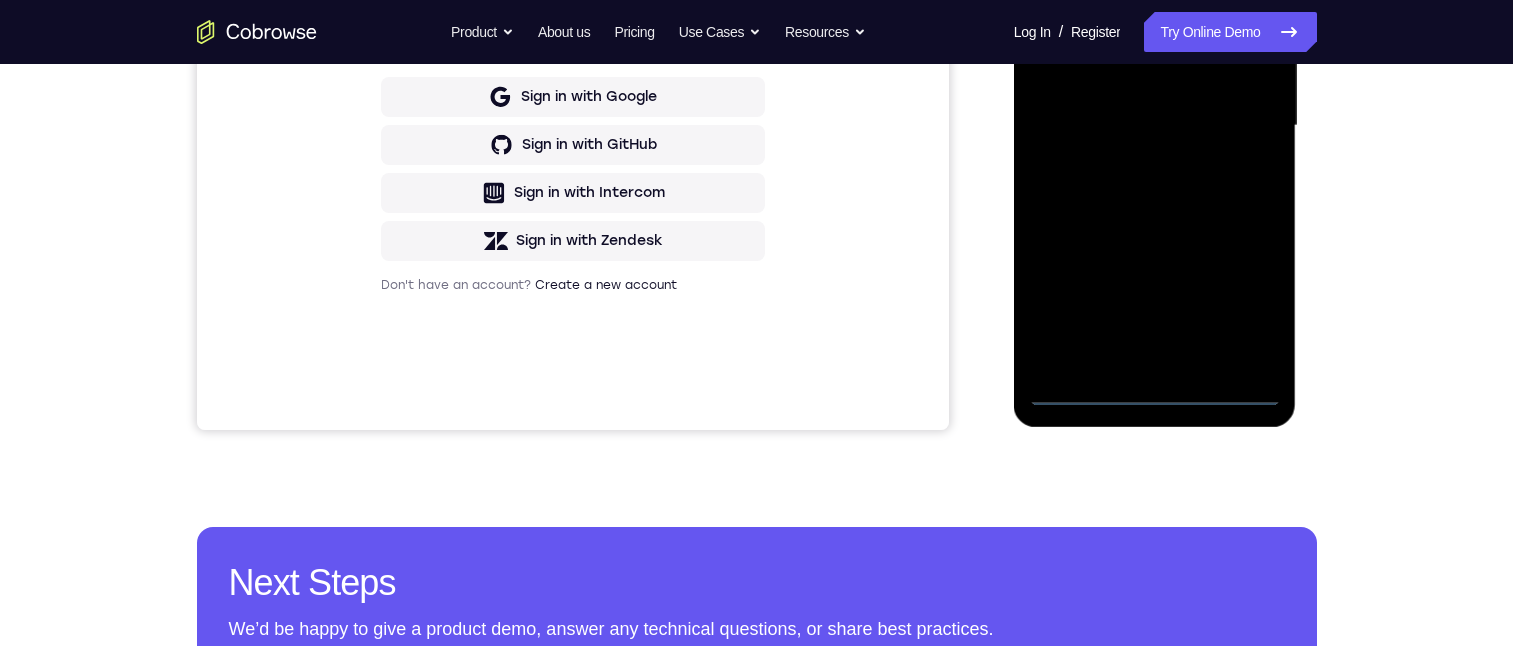 click at bounding box center [1155, 126] 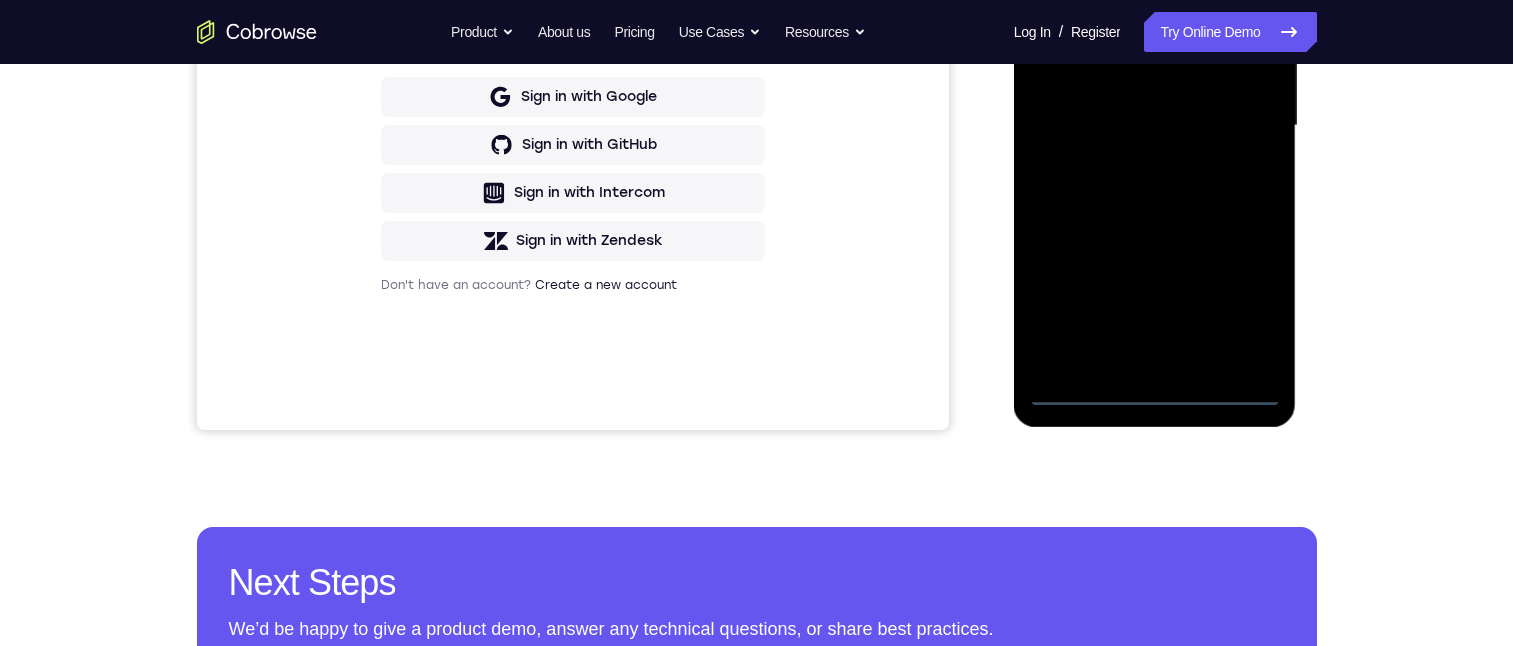 click at bounding box center [1155, 126] 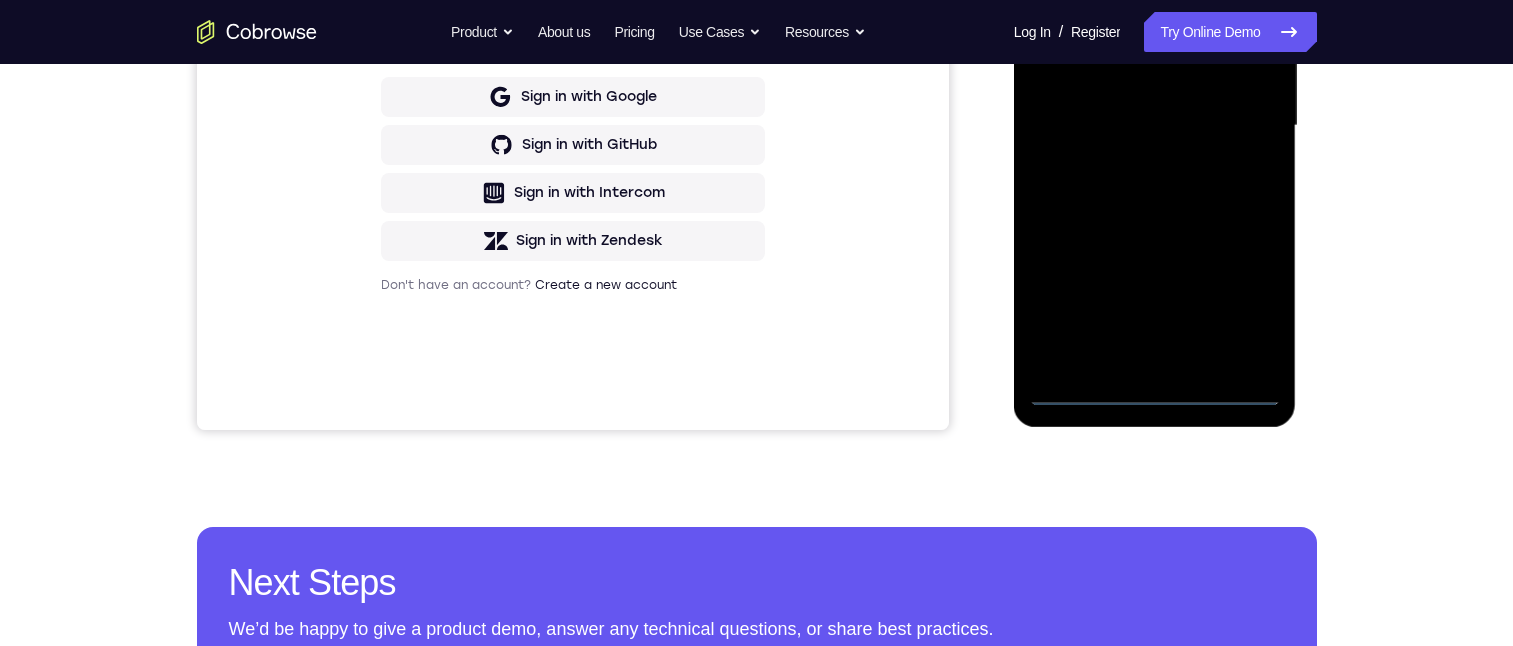 click at bounding box center (1155, 126) 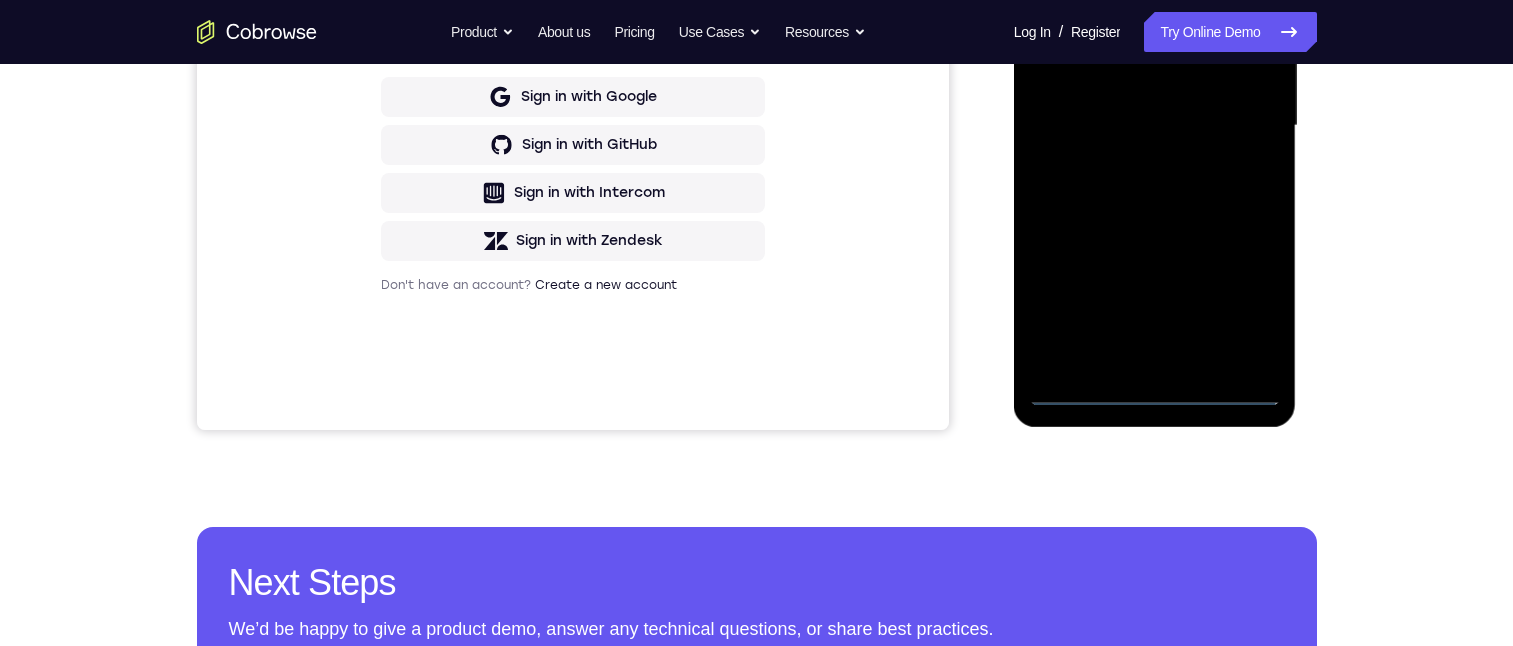 click at bounding box center [1155, 126] 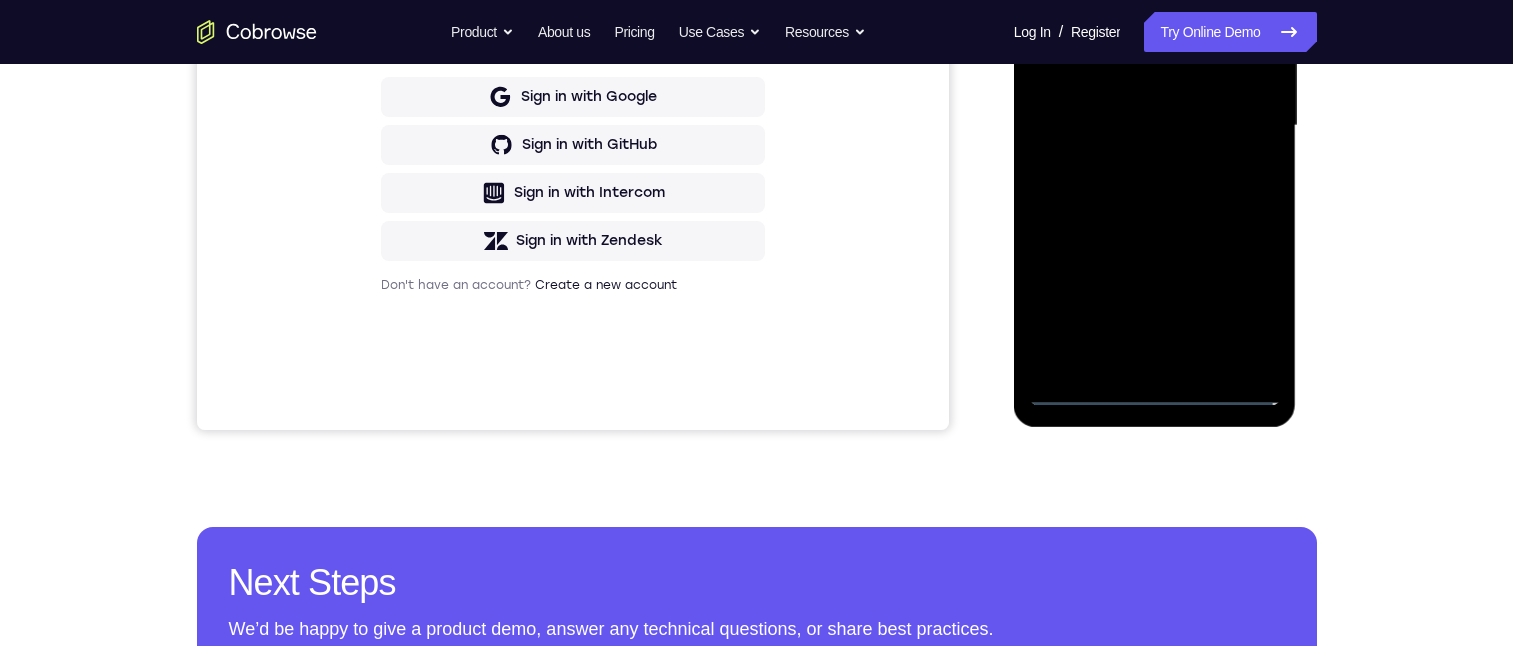 click at bounding box center [1155, 126] 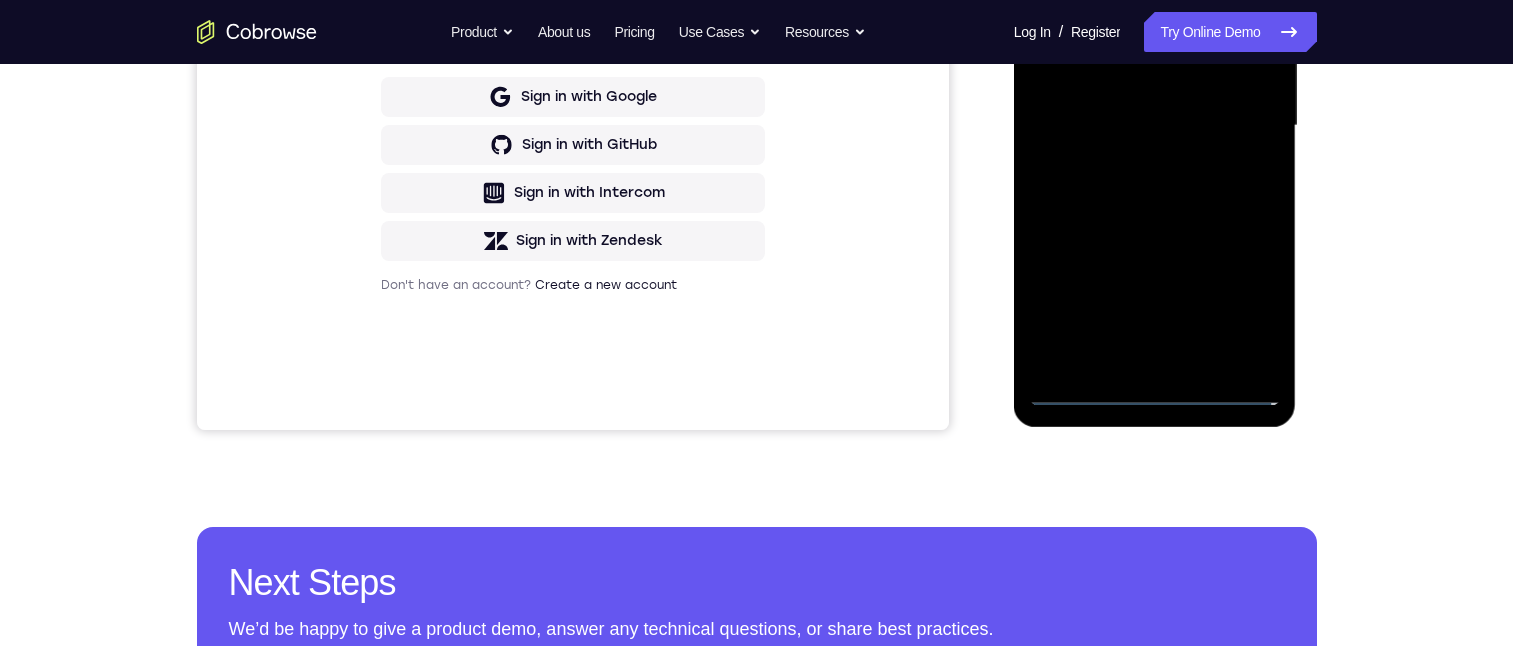 click at bounding box center [1155, 126] 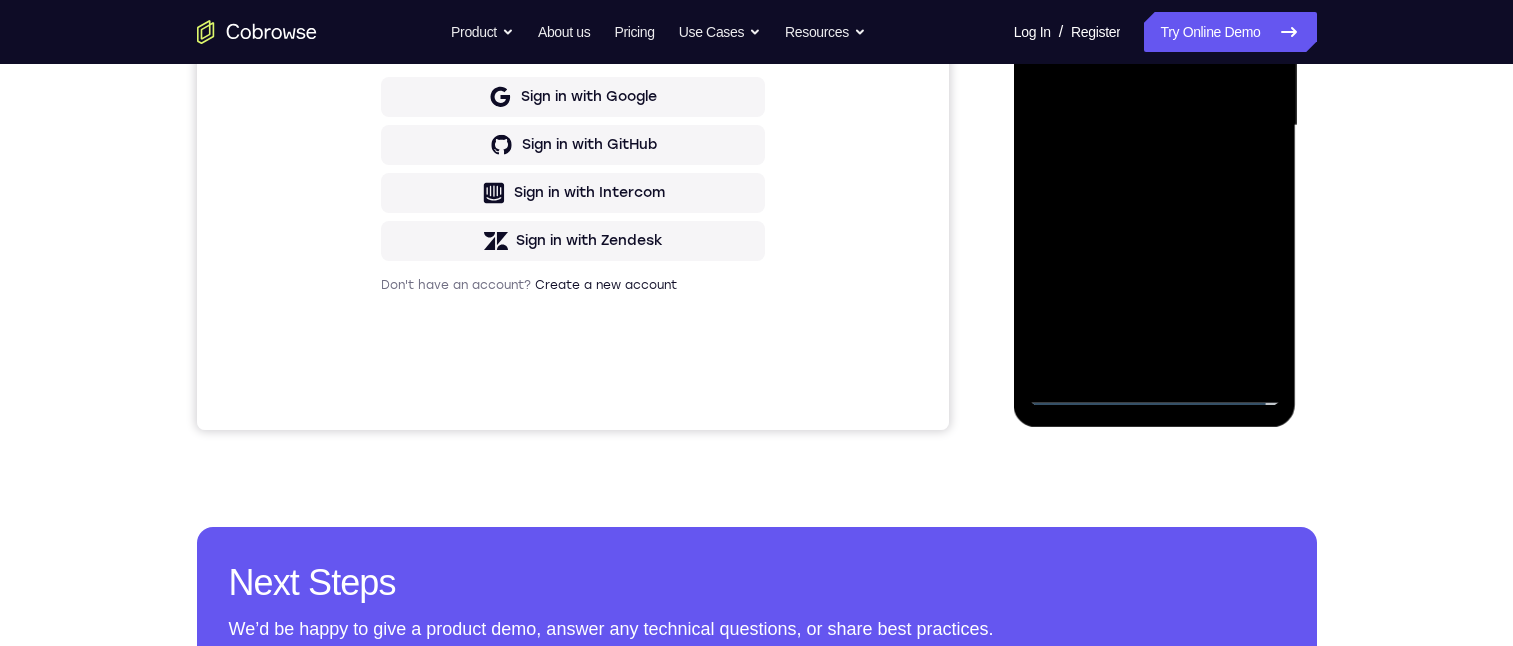 click at bounding box center (1155, 126) 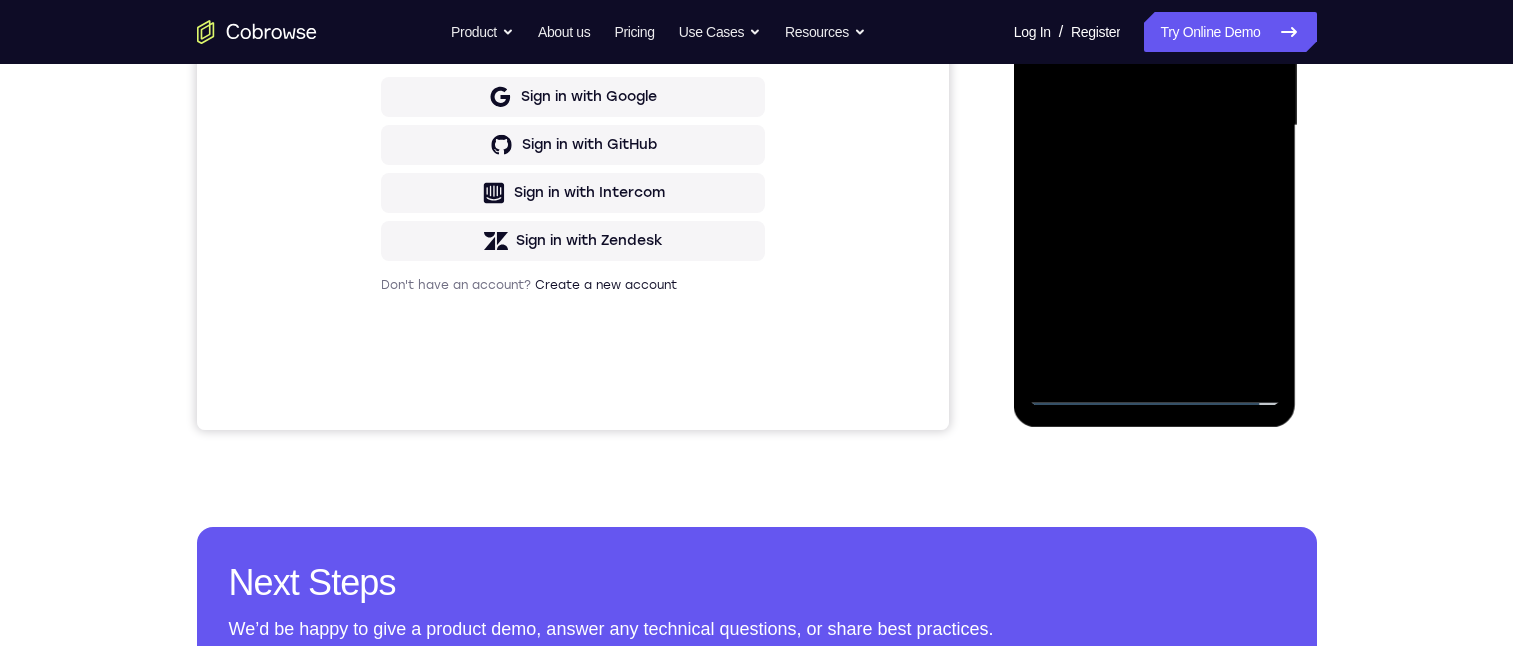 click at bounding box center [1155, 126] 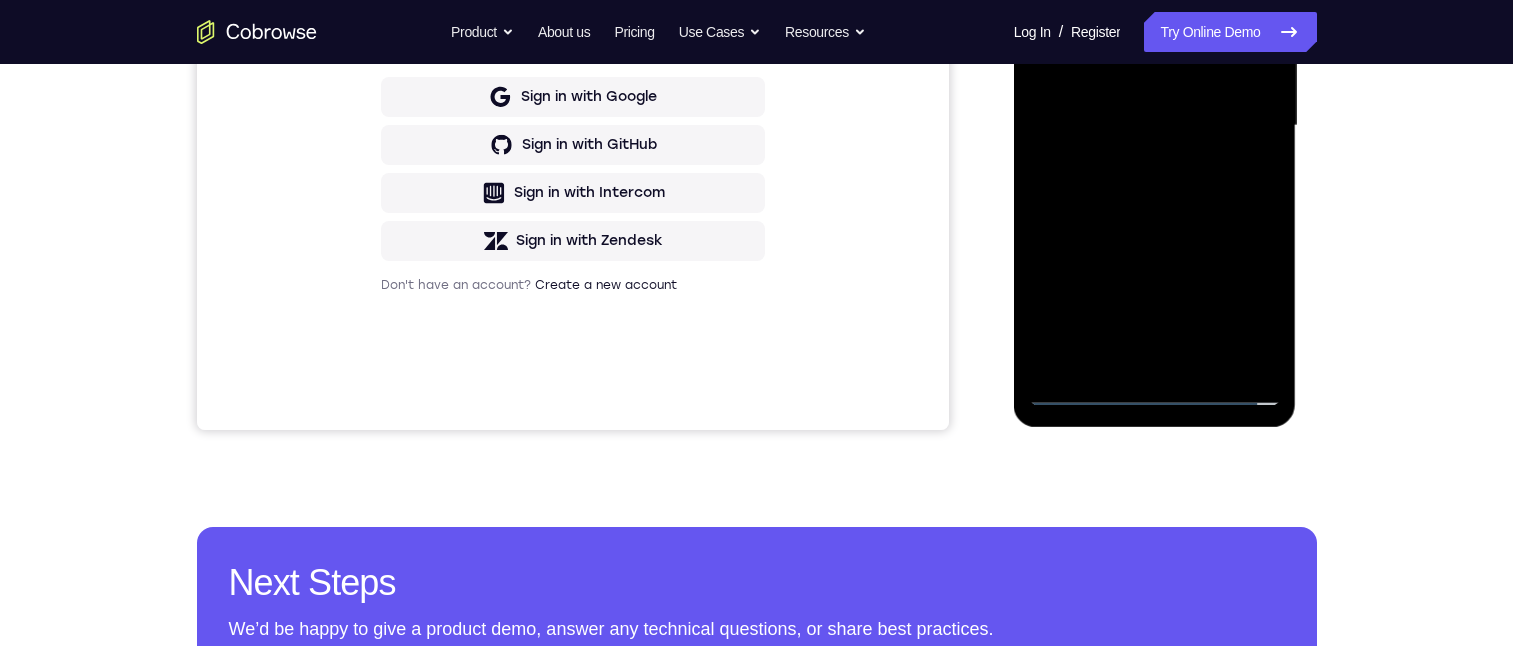 click at bounding box center (1155, 126) 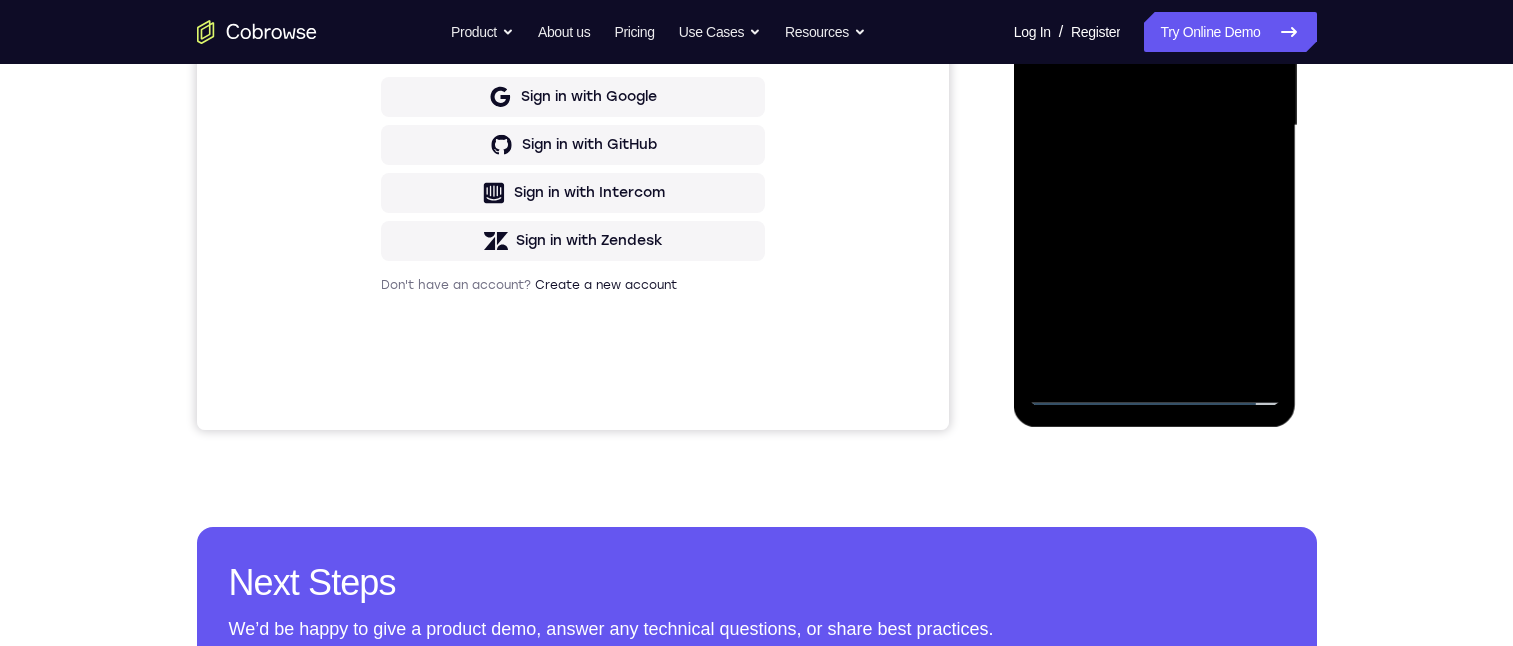 drag, startPoint x: 1136, startPoint y: -73, endPoint x: 1288, endPoint y: 99, distance: 229.53867 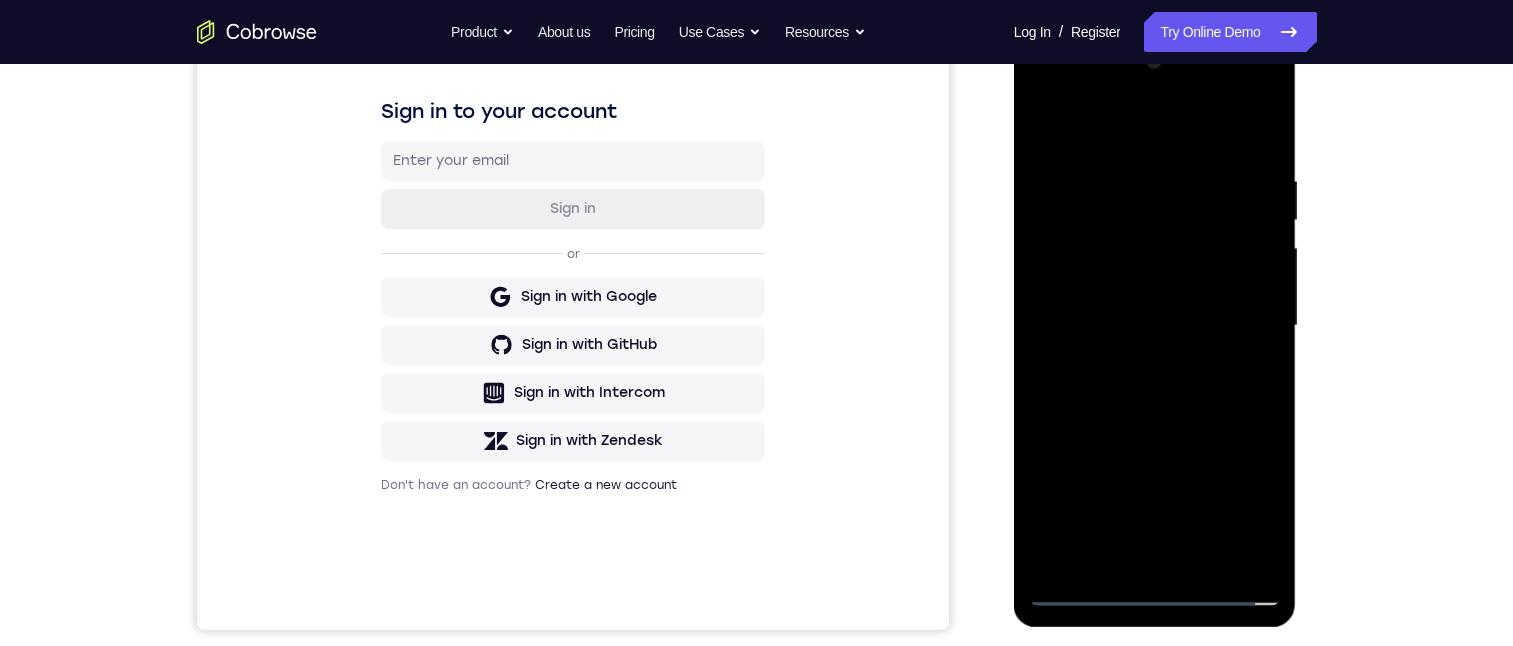 drag, startPoint x: 1168, startPoint y: 396, endPoint x: 1172, endPoint y: 383, distance: 13.601471 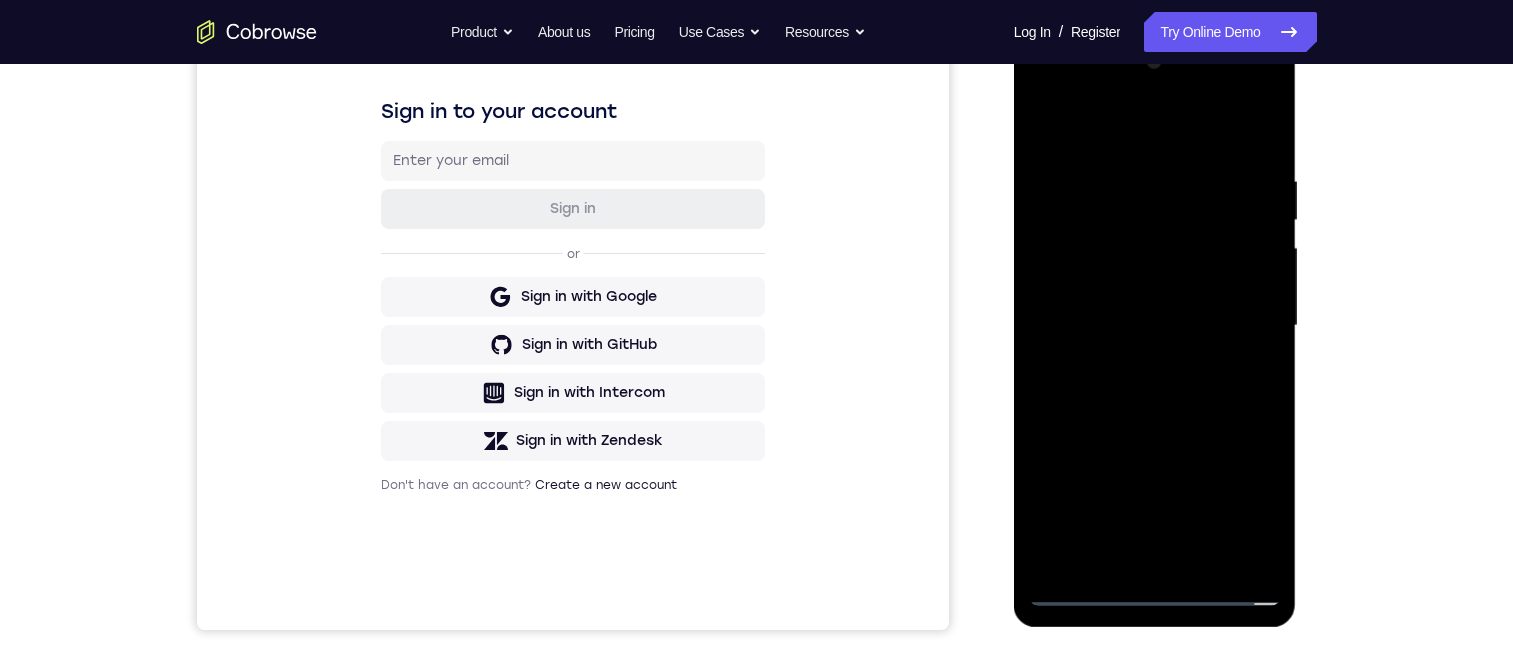 click at bounding box center (1155, 326) 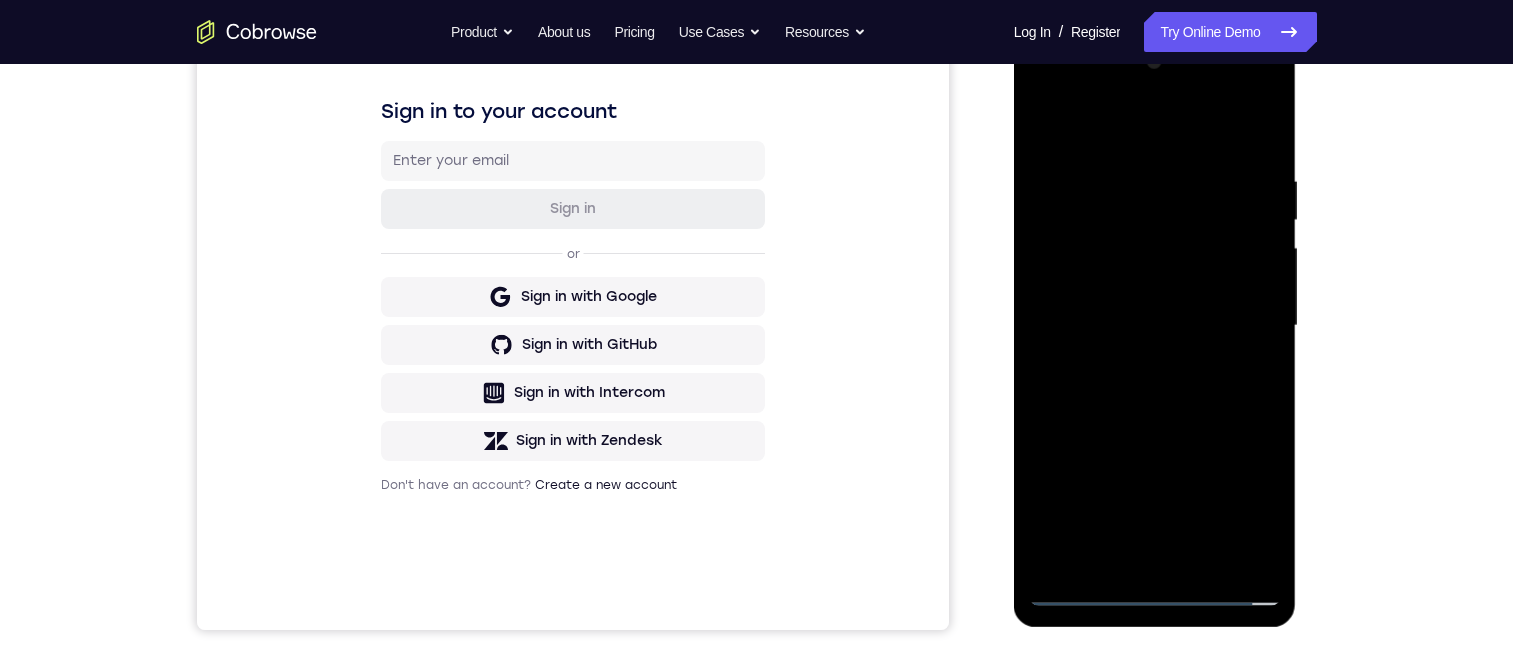 click at bounding box center (1155, 326) 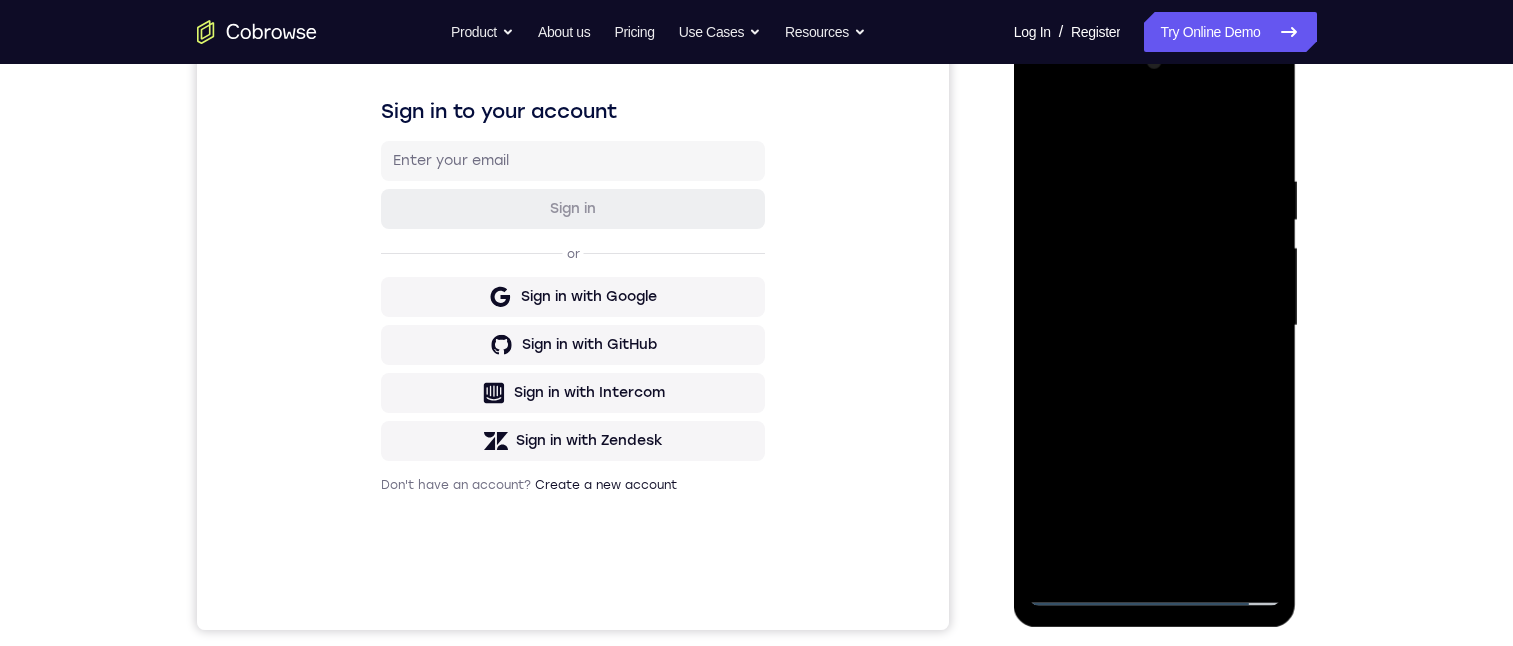 click at bounding box center (1155, 326) 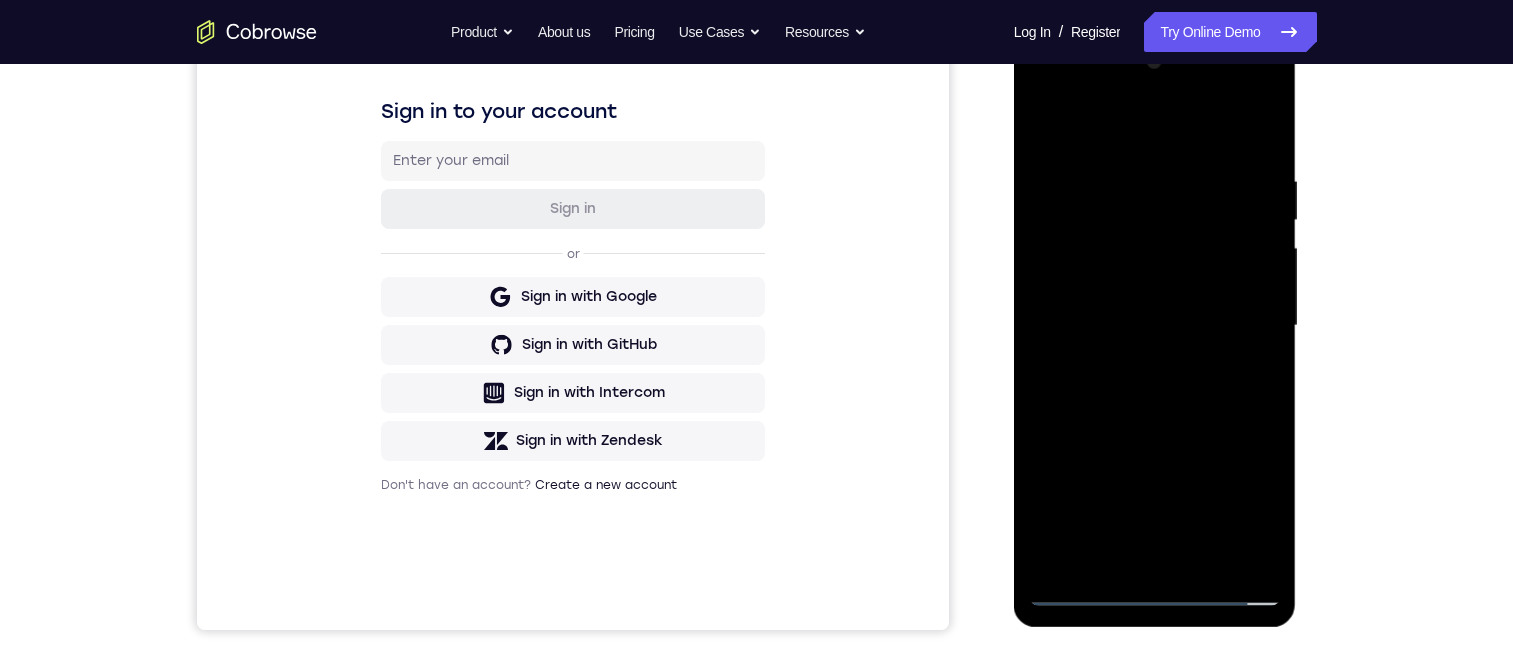 click at bounding box center (1155, 326) 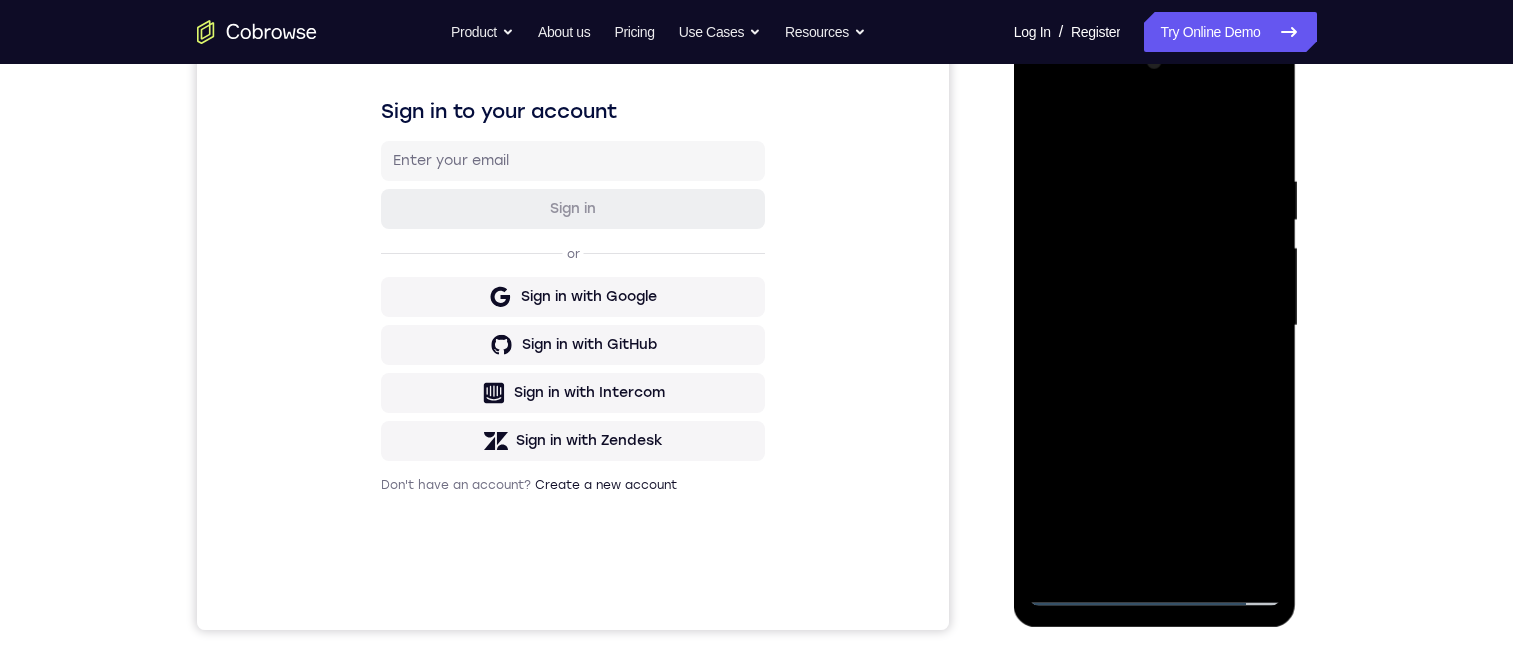 click at bounding box center (1155, 326) 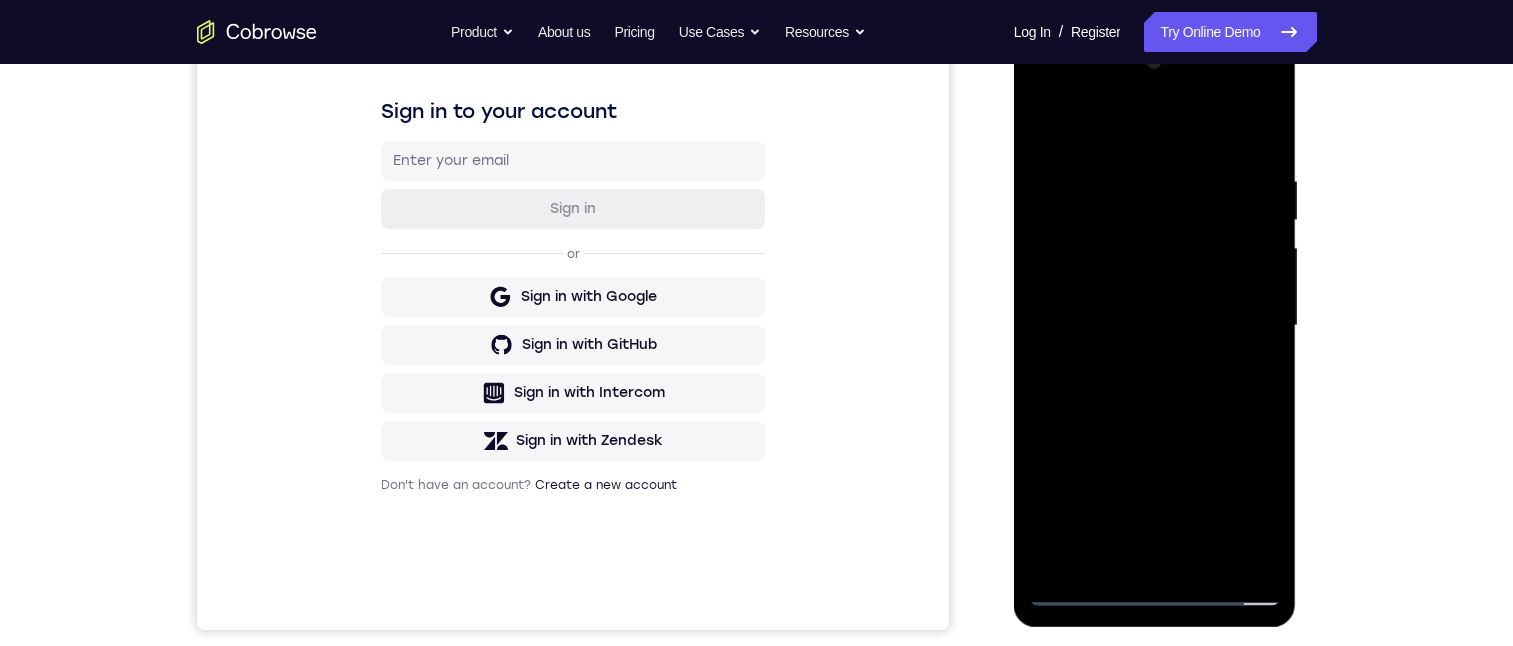 click at bounding box center (1155, 326) 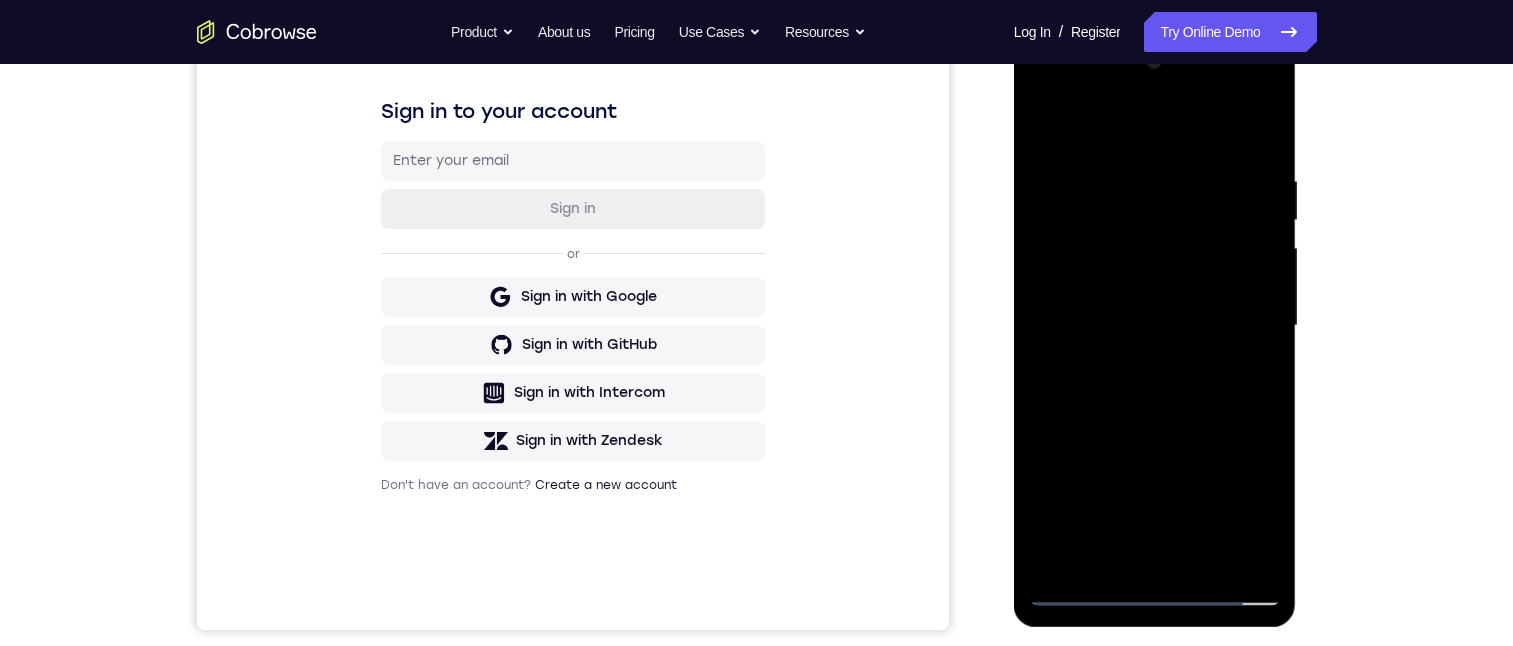 click at bounding box center (1155, 326) 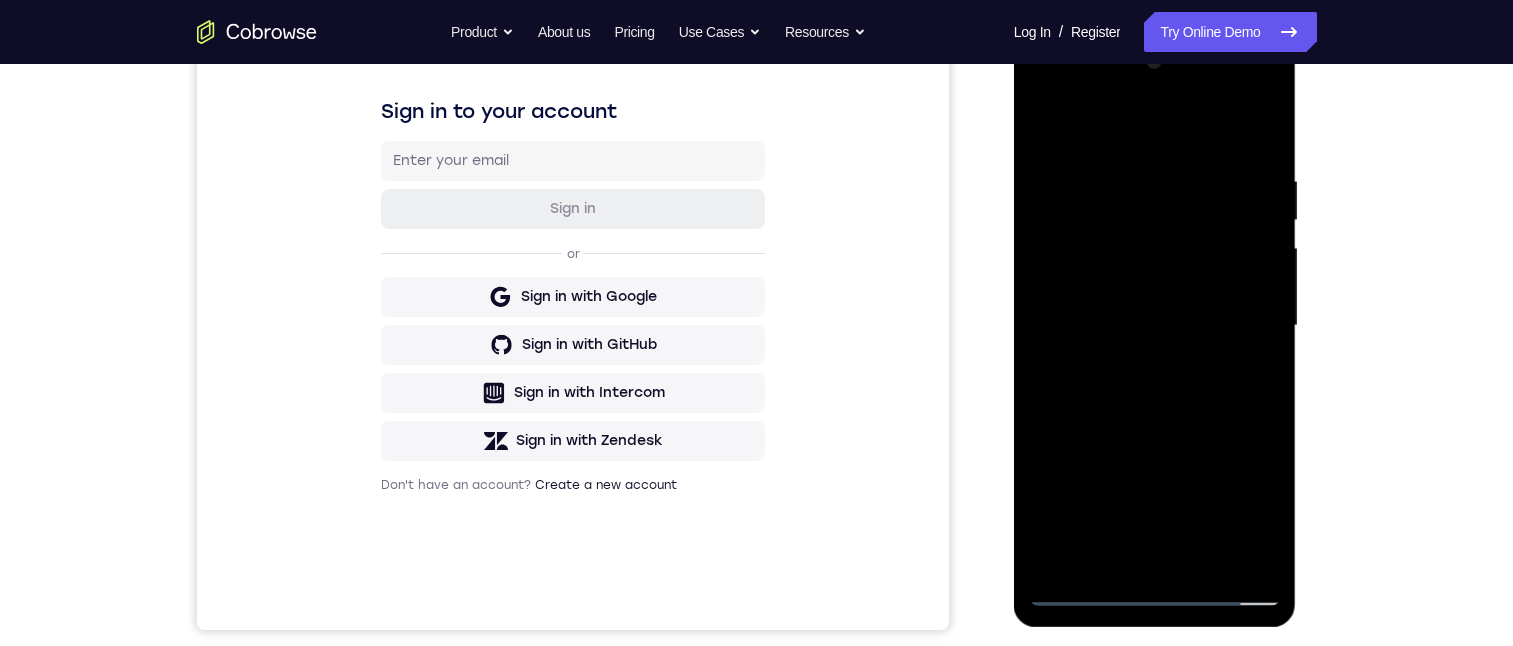 click at bounding box center [1155, 326] 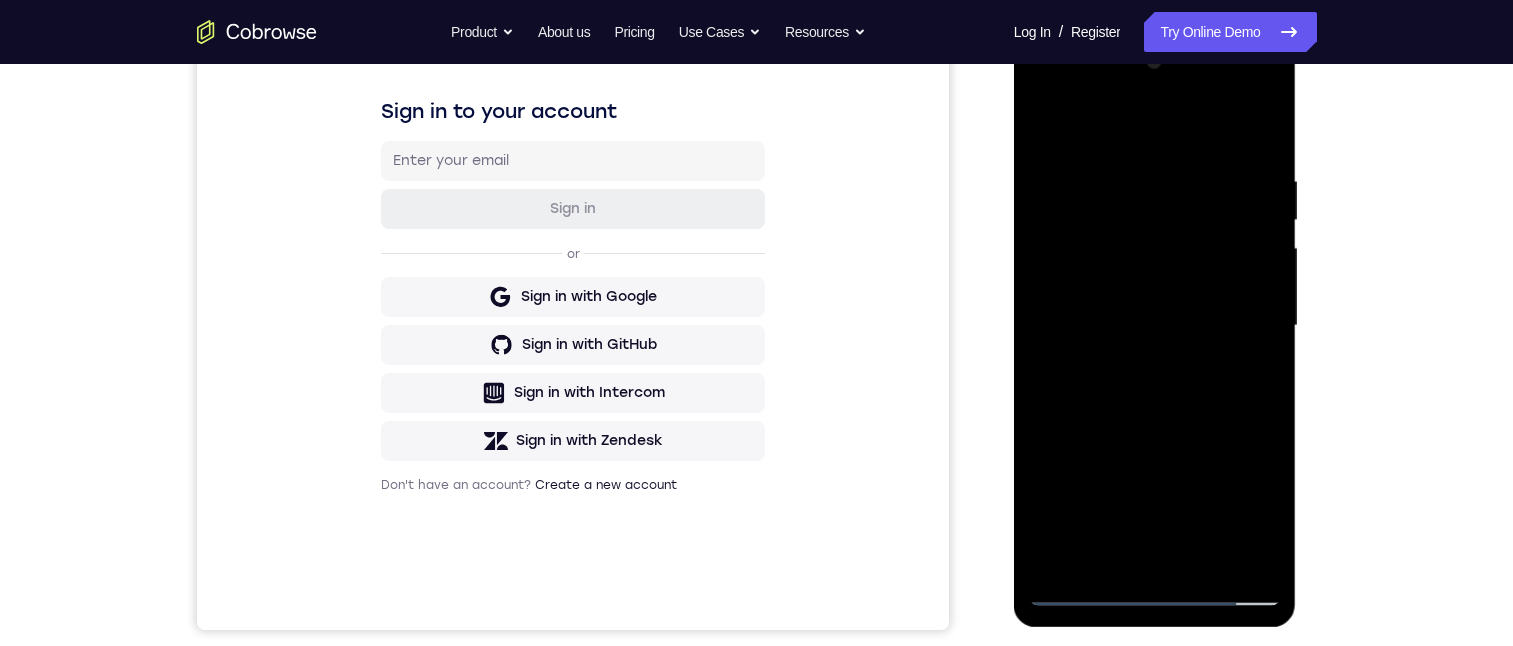 click at bounding box center (1155, 326) 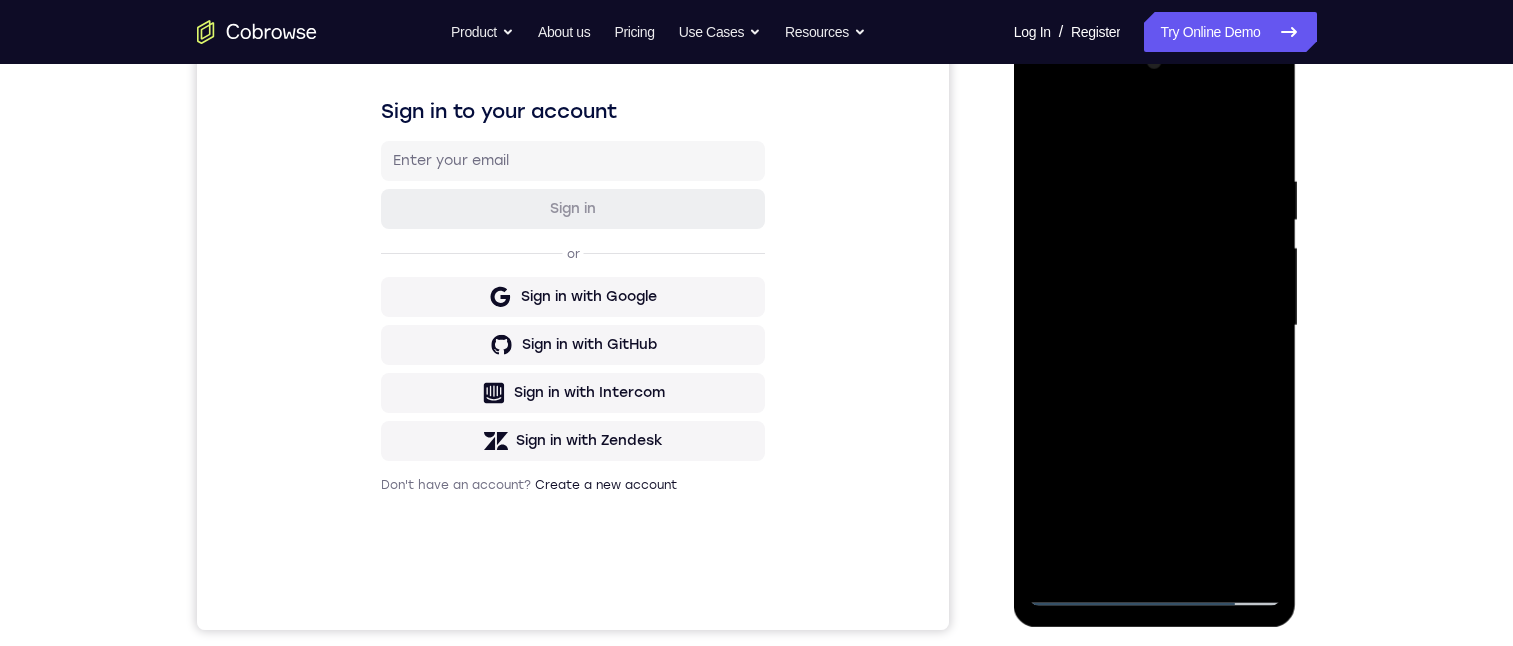 click at bounding box center (1155, 326) 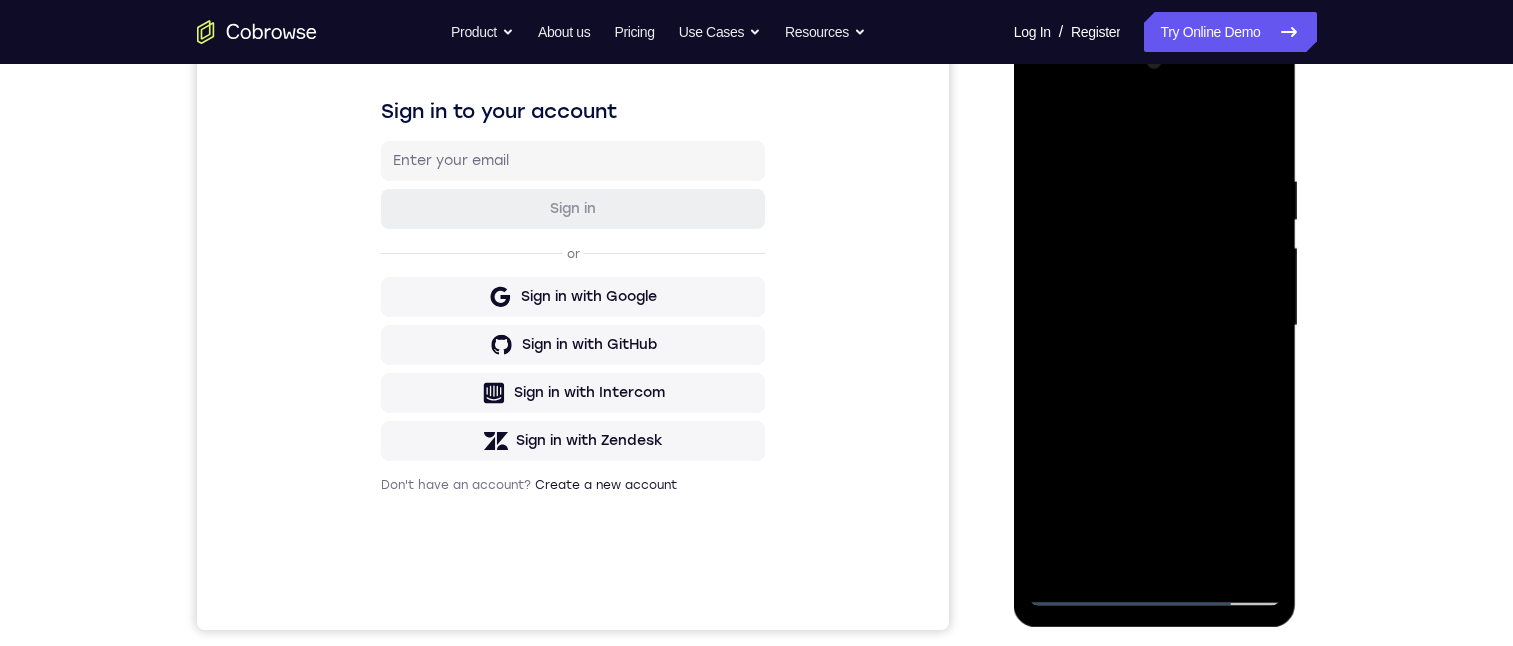 drag, startPoint x: 1167, startPoint y: 255, endPoint x: 1048, endPoint y: 243, distance: 119.60351 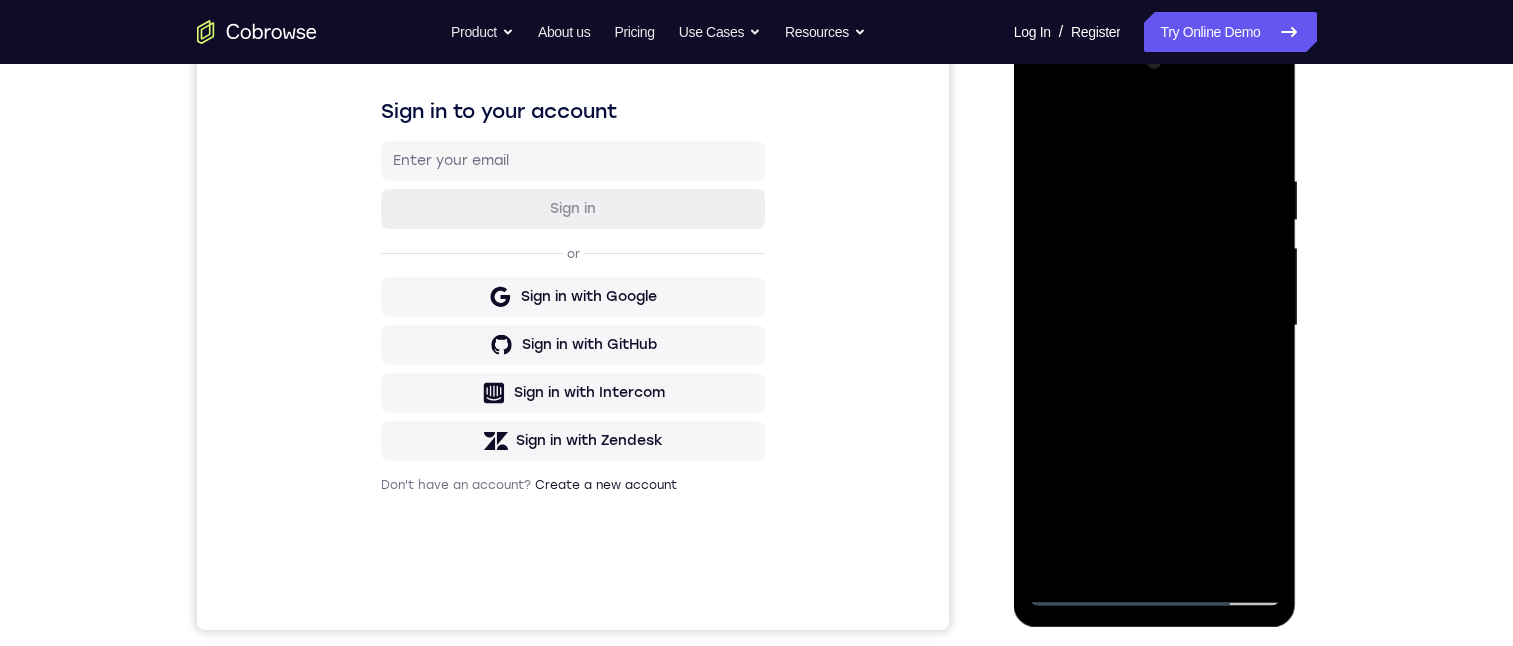 click at bounding box center (1155, 326) 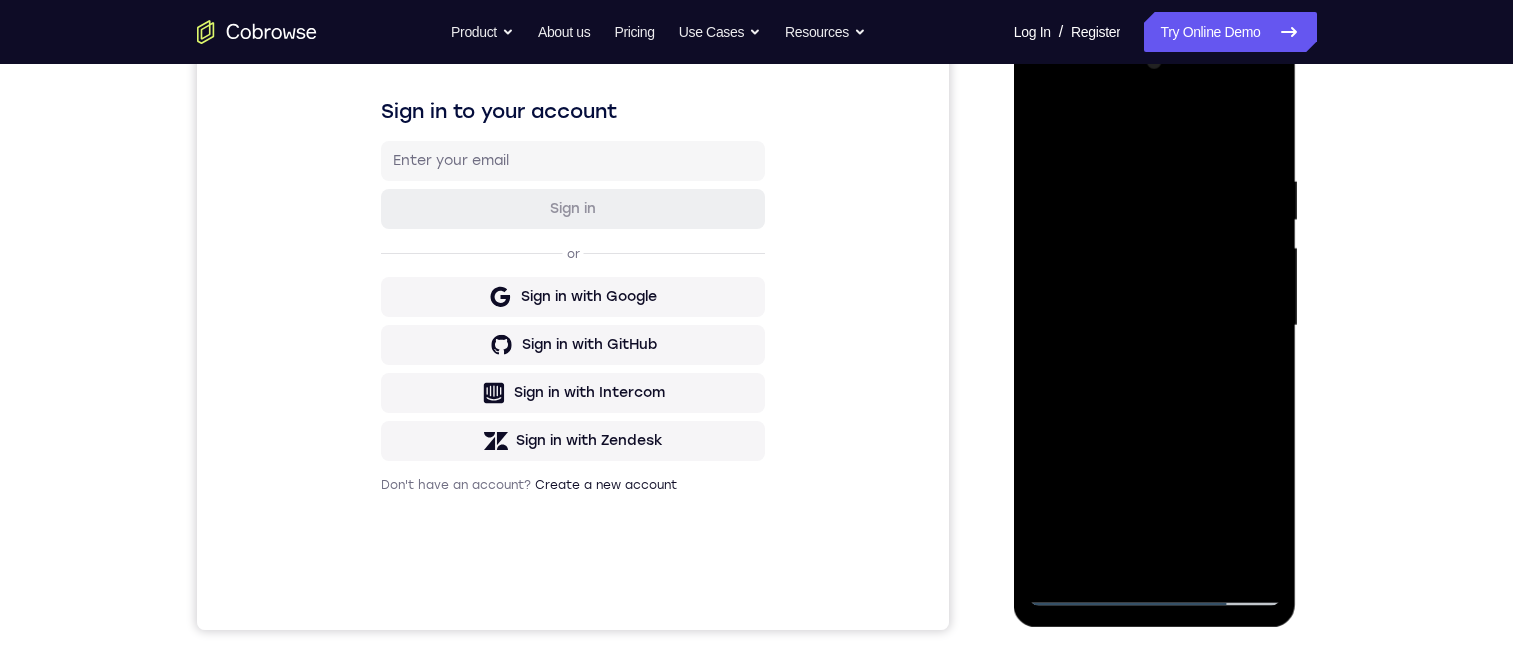 click at bounding box center (1155, 326) 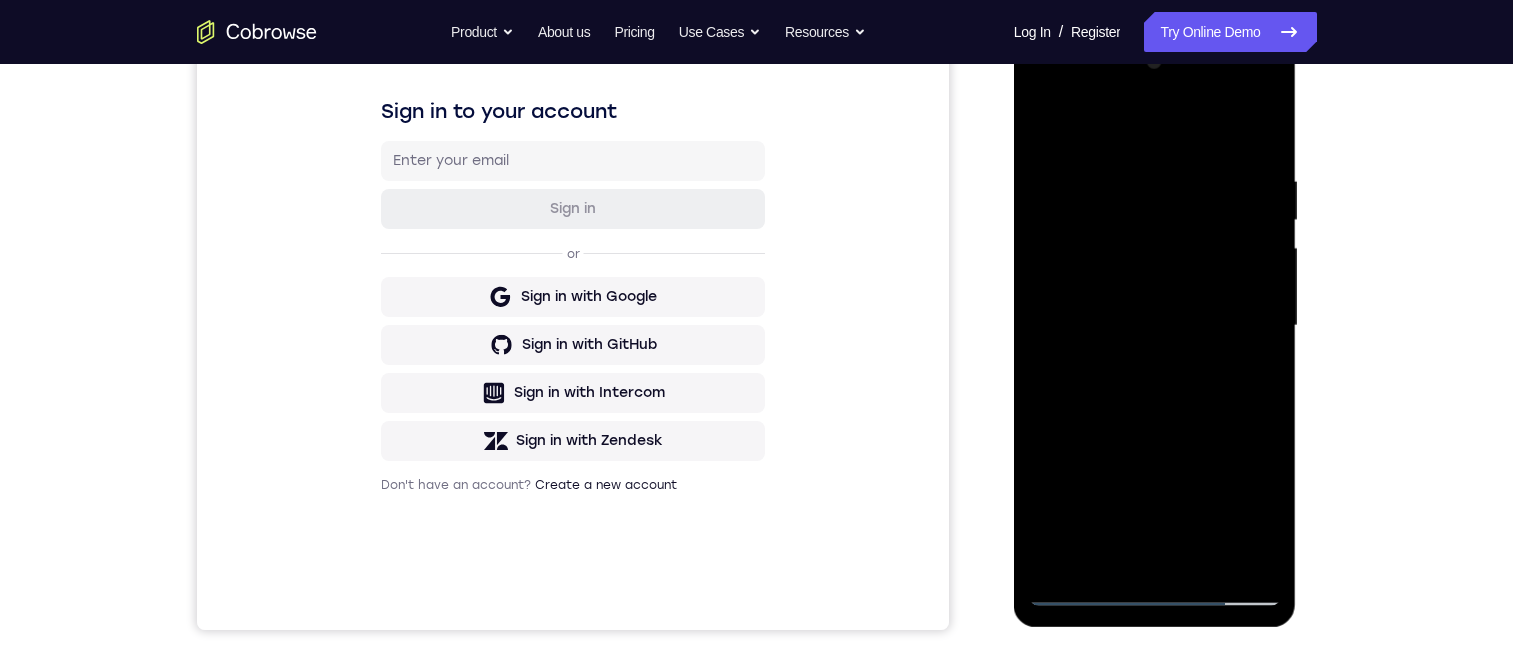 click at bounding box center (1155, 326) 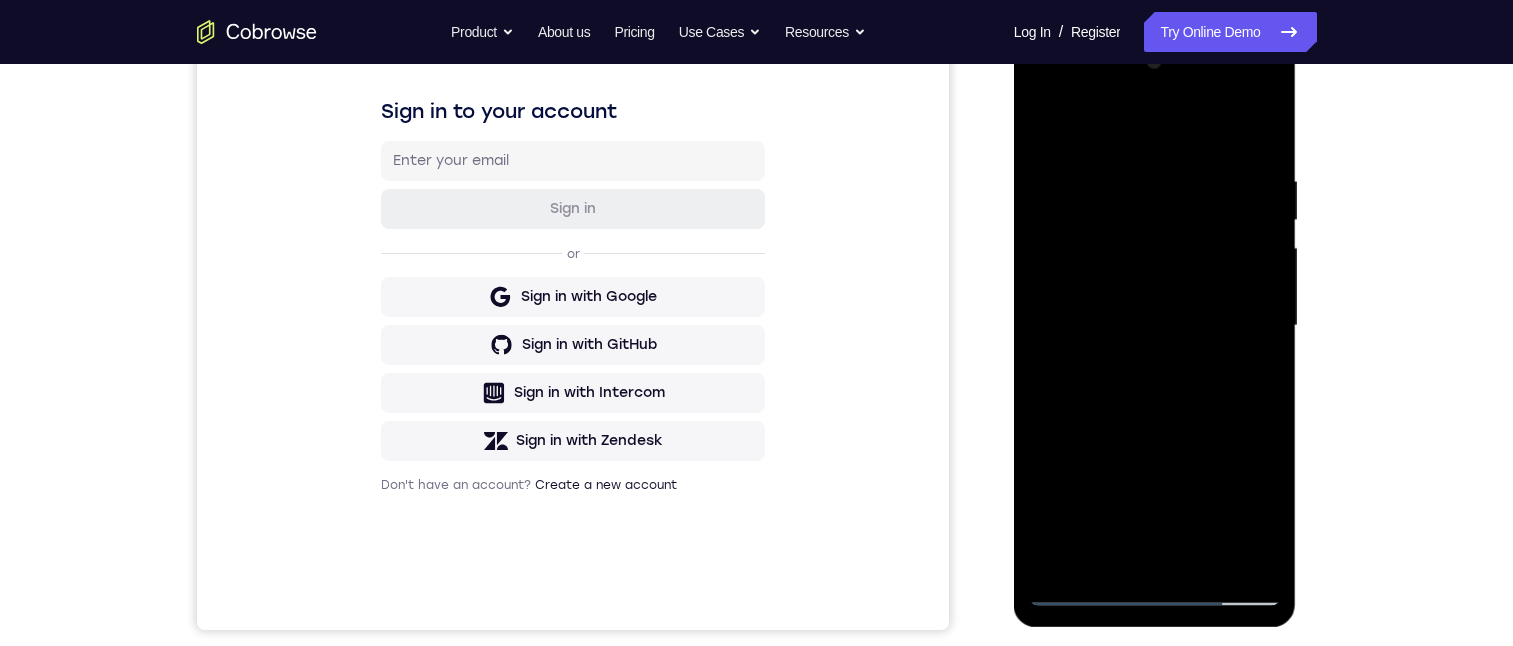 click at bounding box center (1155, 326) 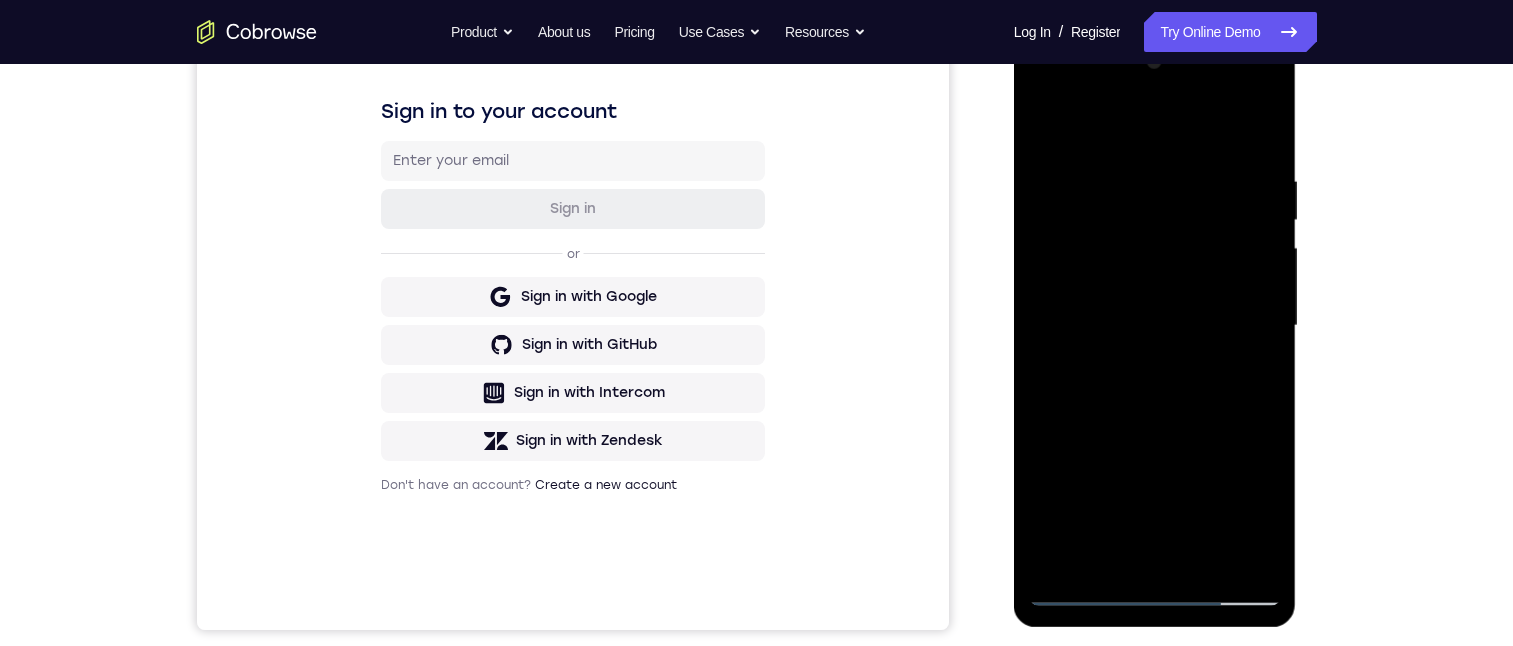 click at bounding box center [1155, 326] 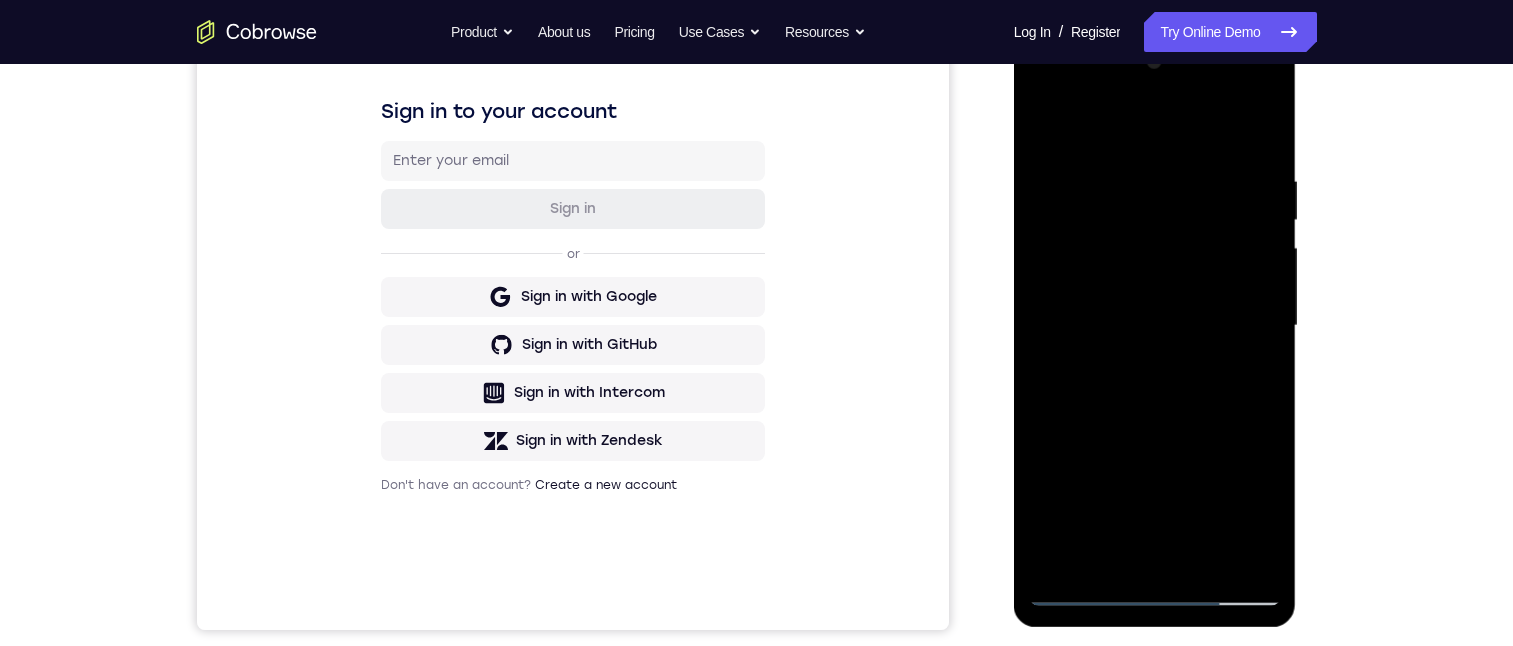 click at bounding box center (1155, 326) 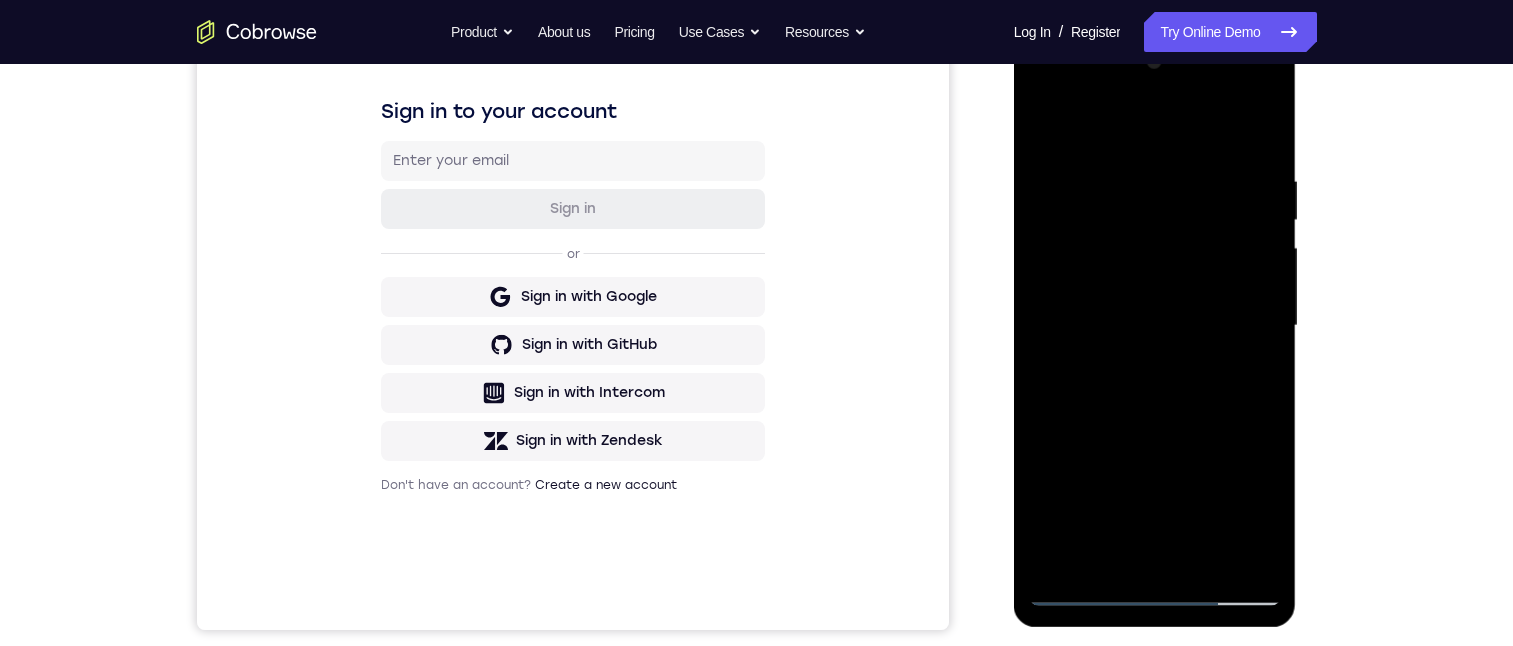 drag, startPoint x: 1142, startPoint y: 282, endPoint x: 1179, endPoint y: 497, distance: 218.16049 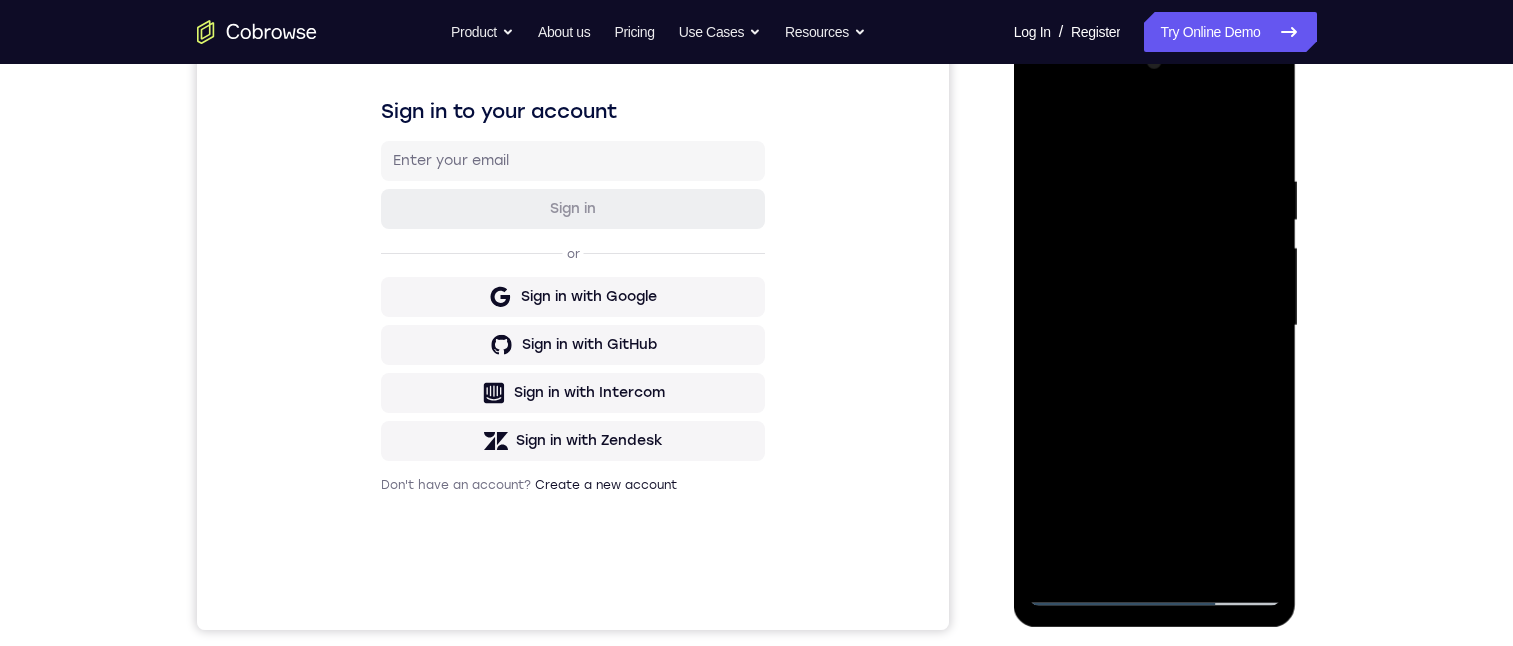click at bounding box center (1155, 326) 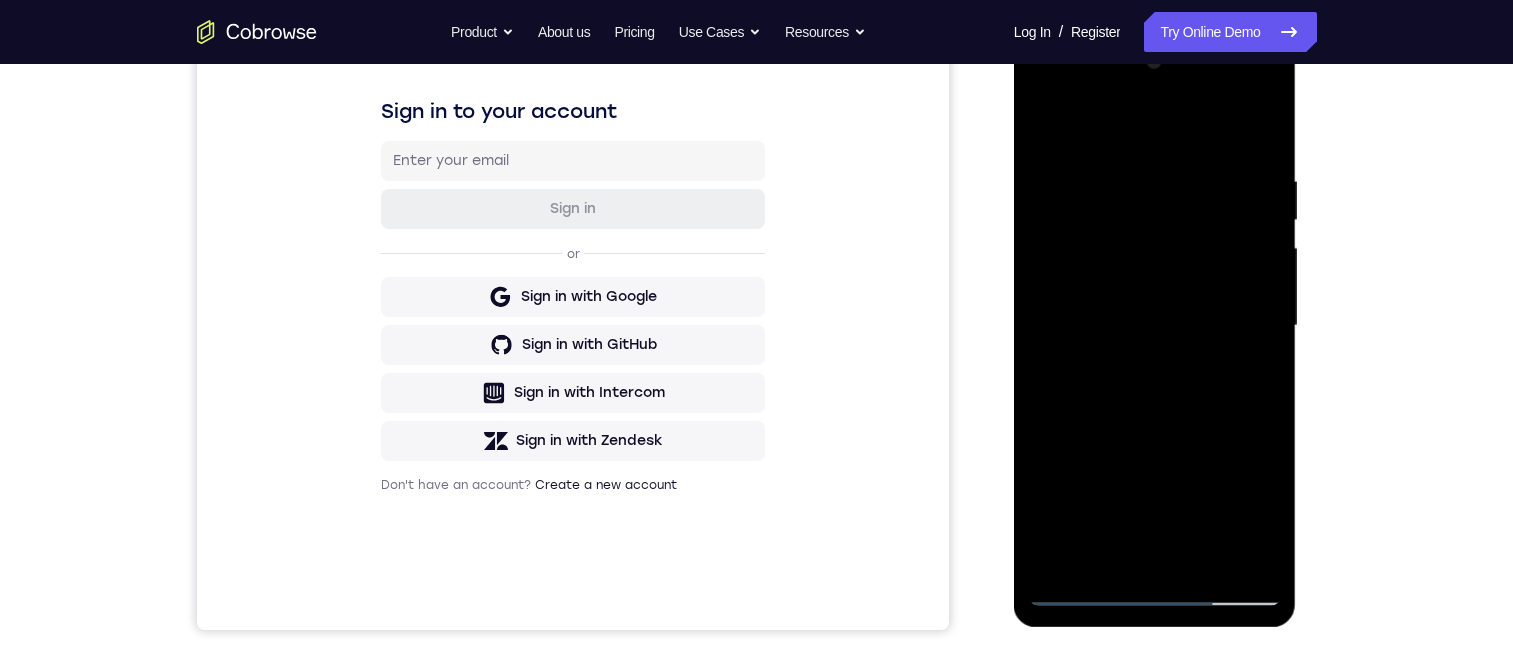 click at bounding box center (1155, 326) 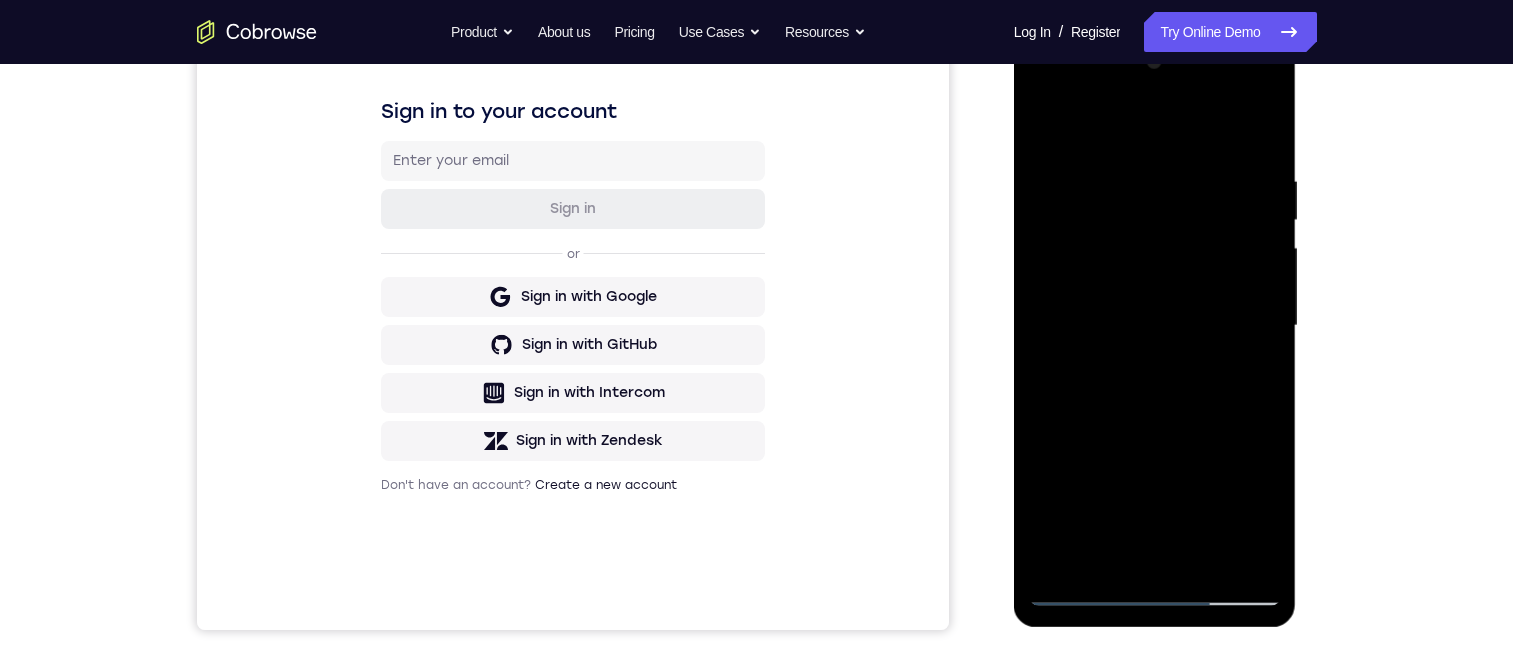 click at bounding box center [1155, 326] 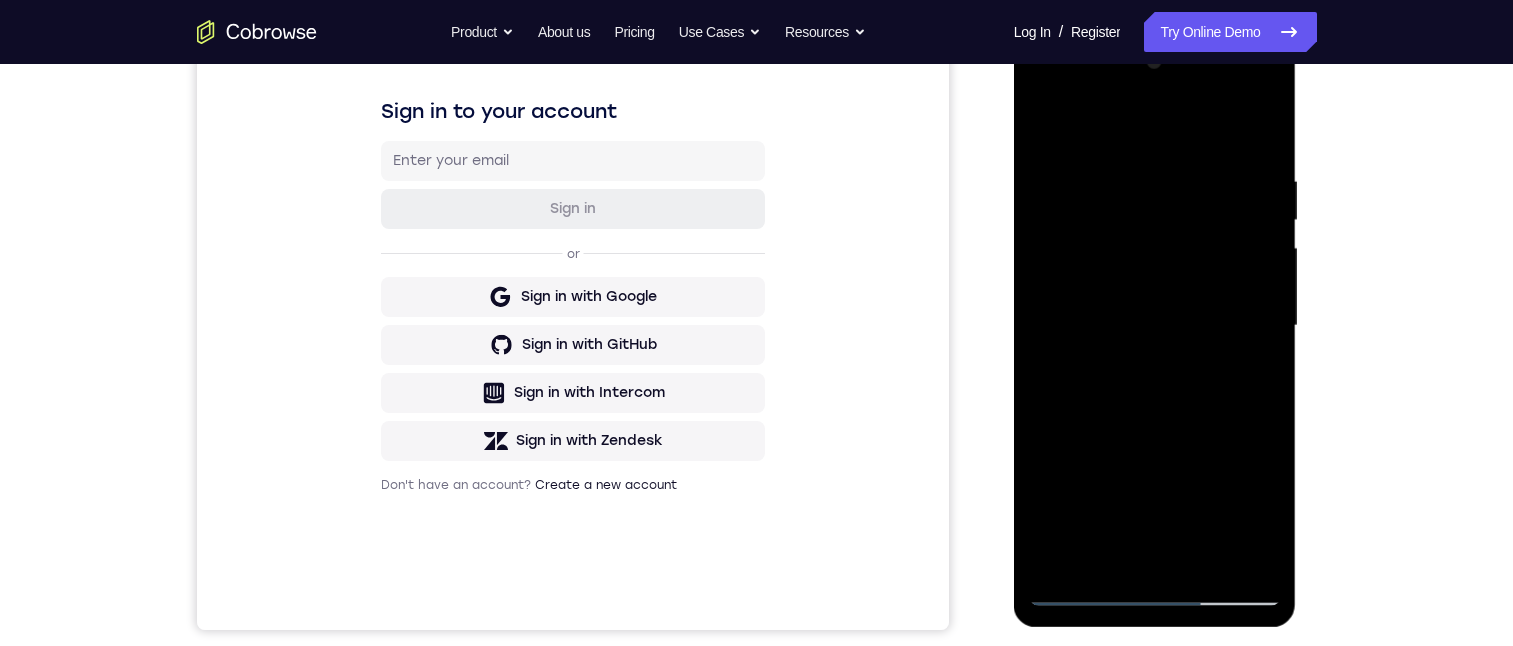 click at bounding box center [1155, 326] 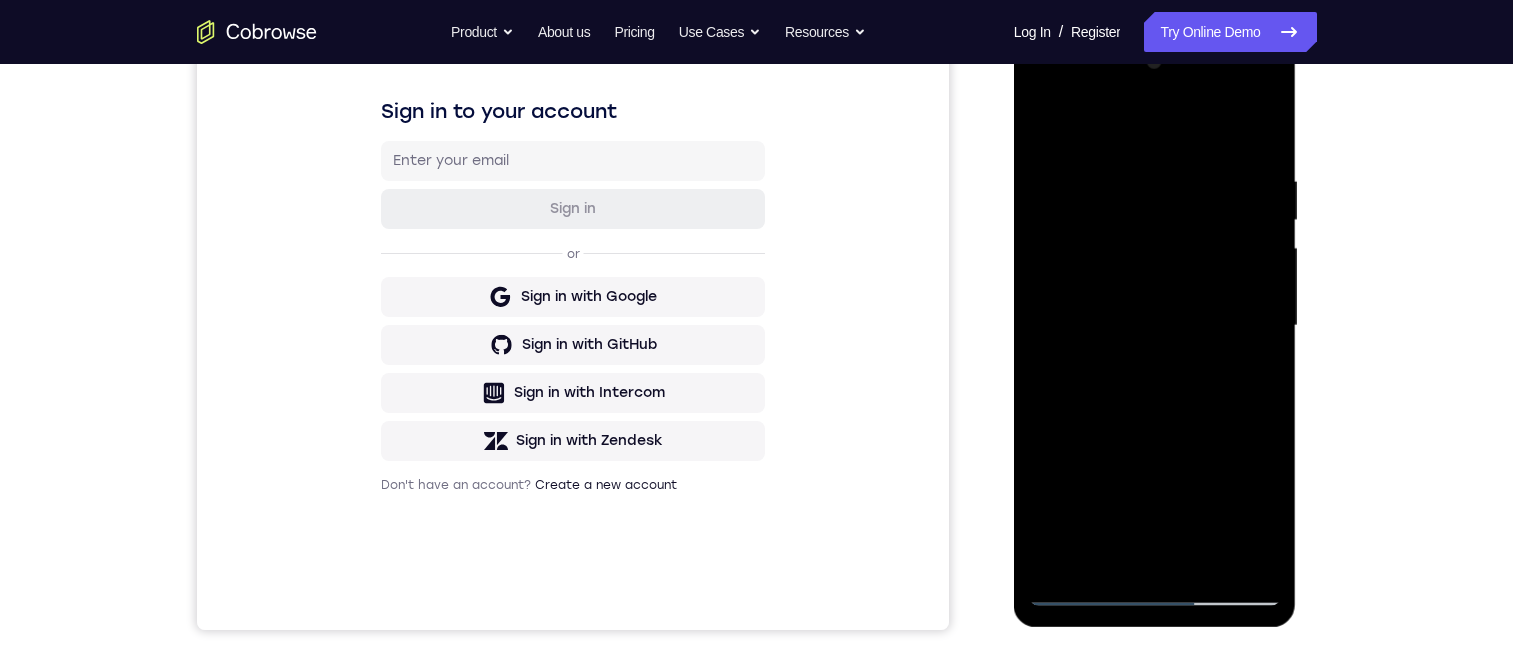 click at bounding box center [1155, 326] 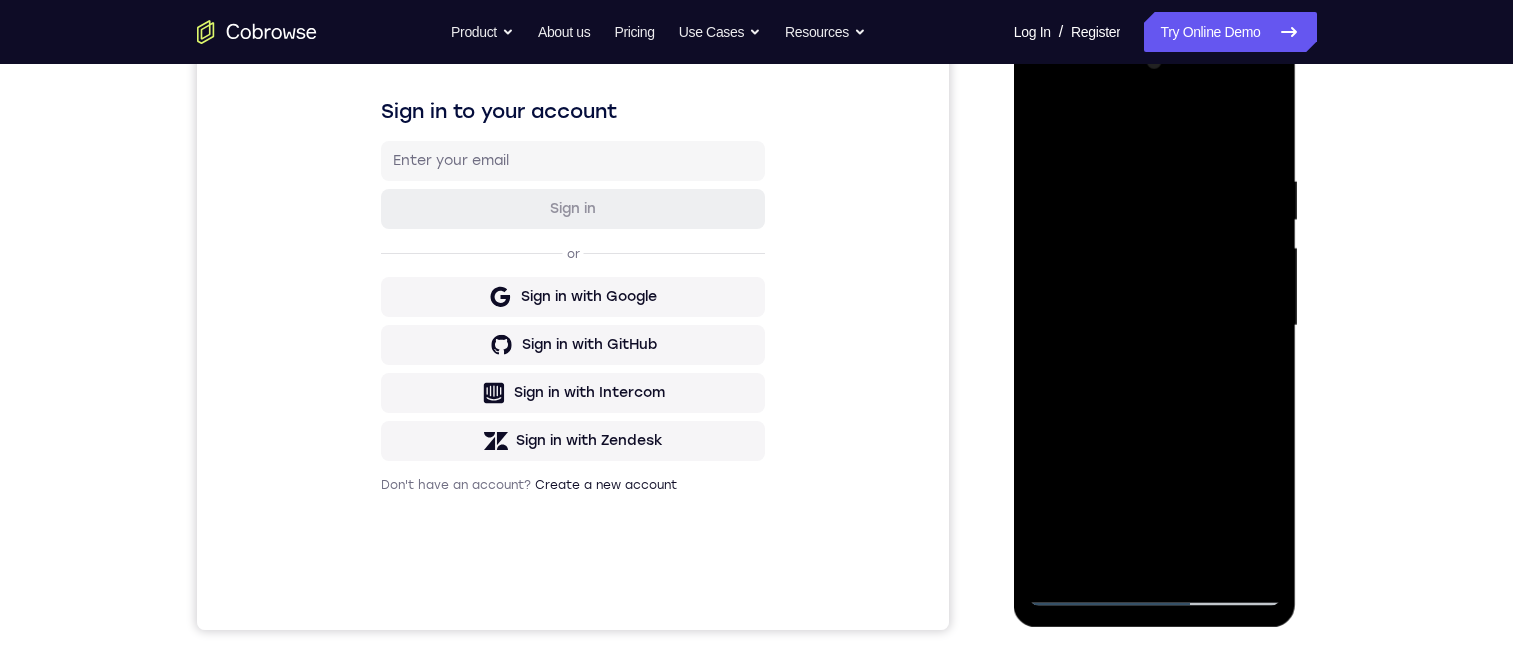 drag, startPoint x: 1238, startPoint y: 353, endPoint x: 1045, endPoint y: 169, distance: 266.6552 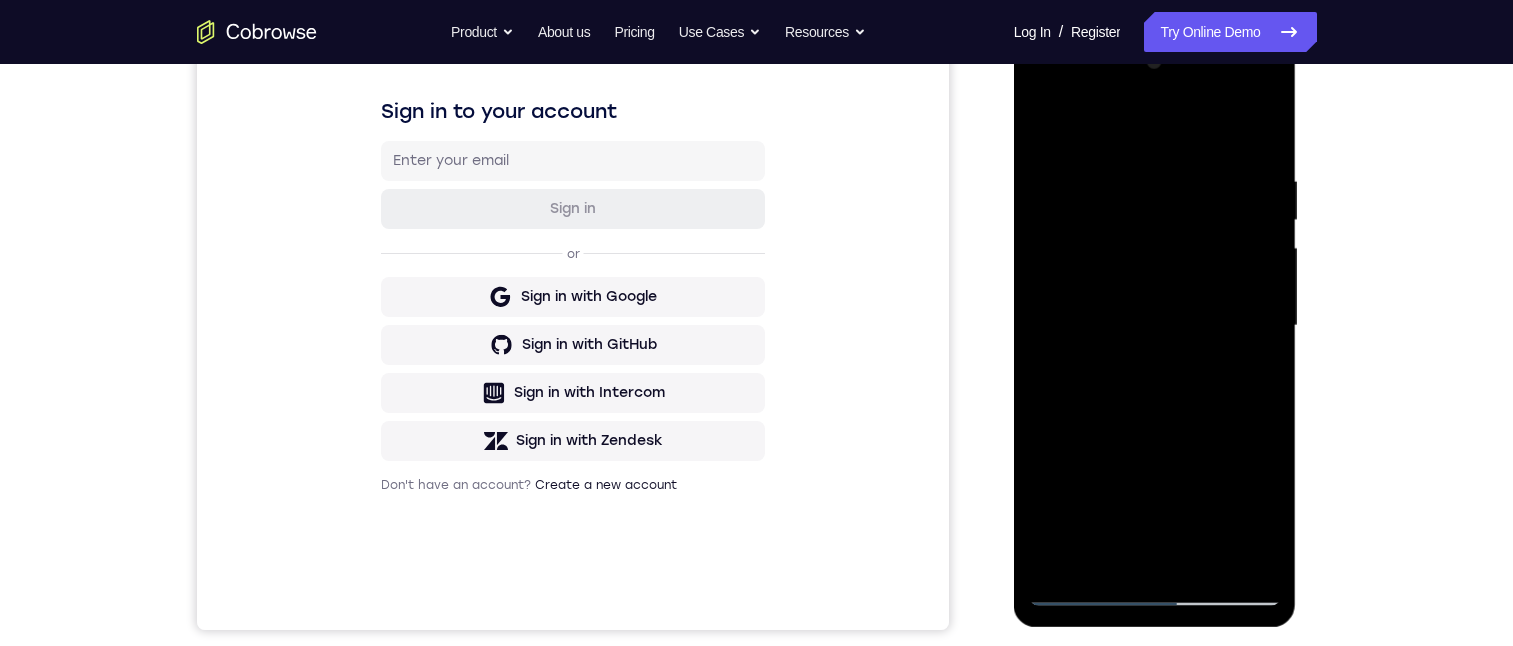 click at bounding box center (1155, 326) 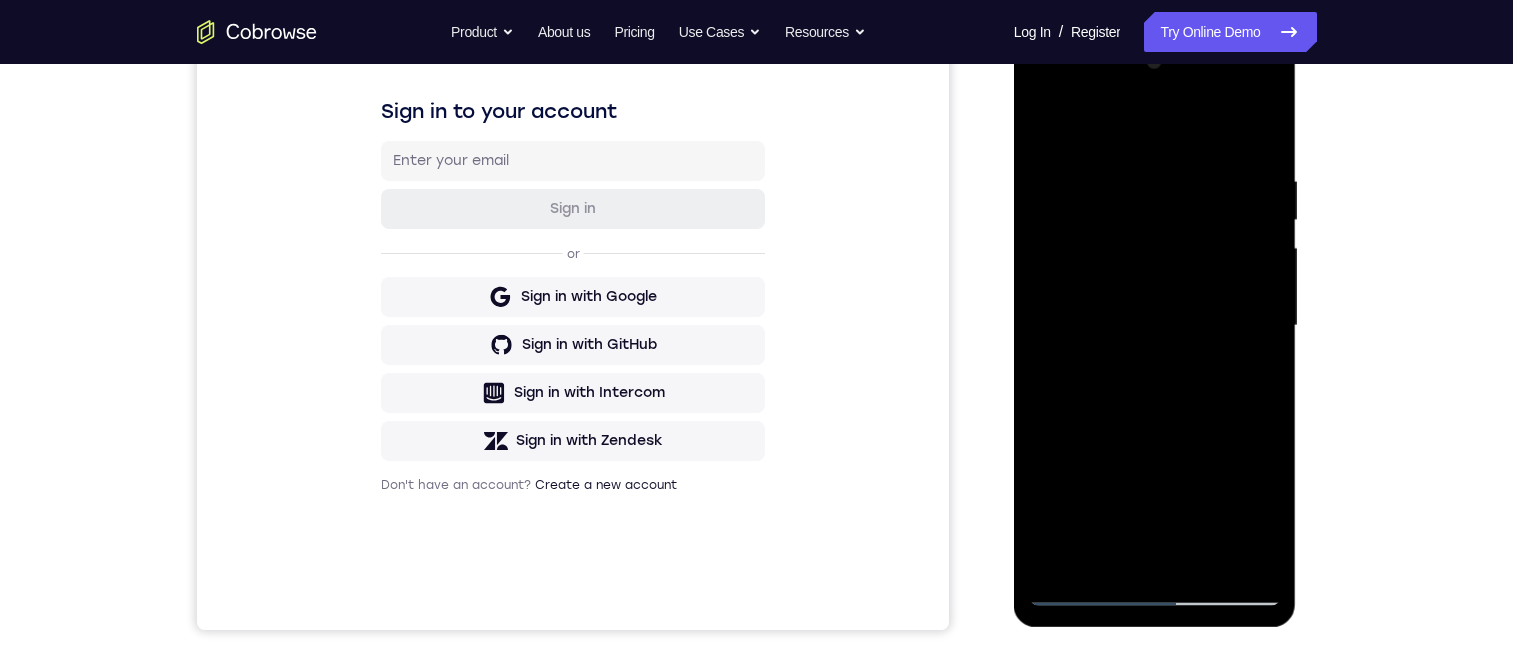 scroll, scrollTop: 324, scrollLeft: 0, axis: vertical 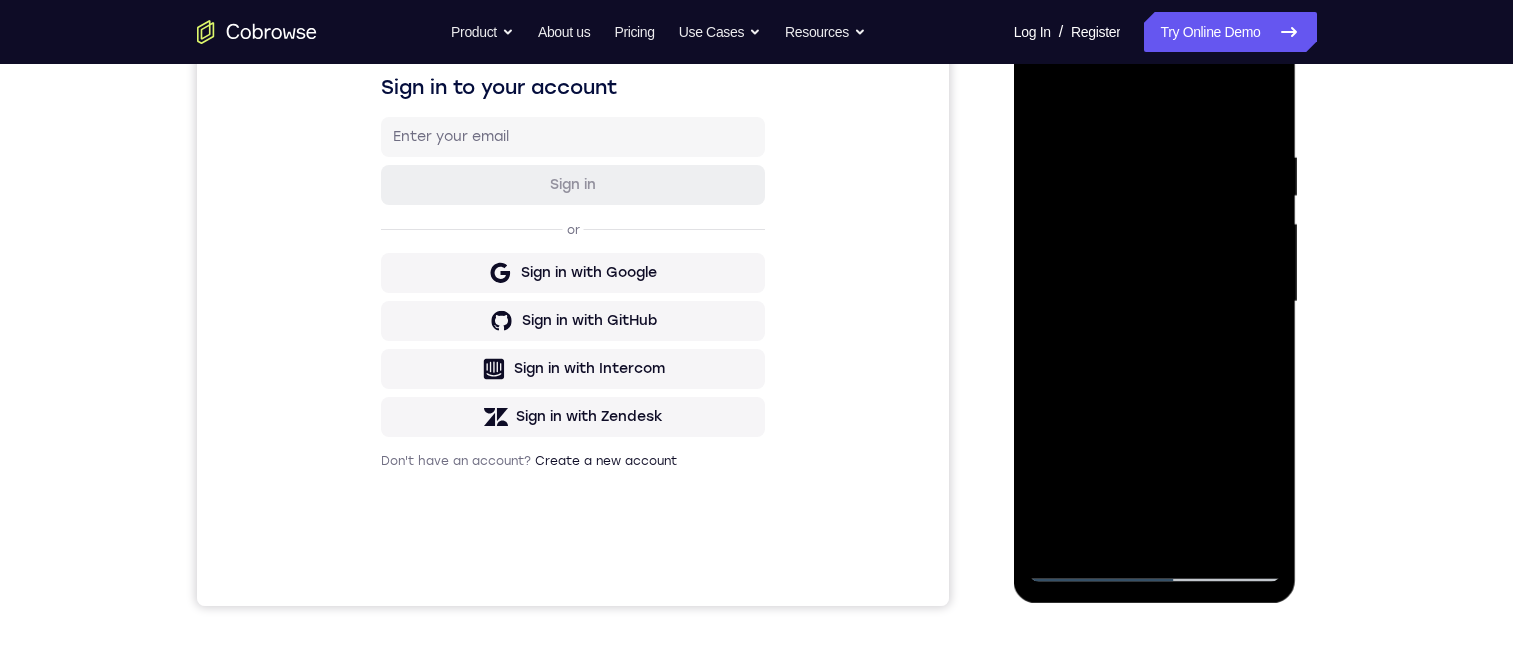 click at bounding box center (1155, 302) 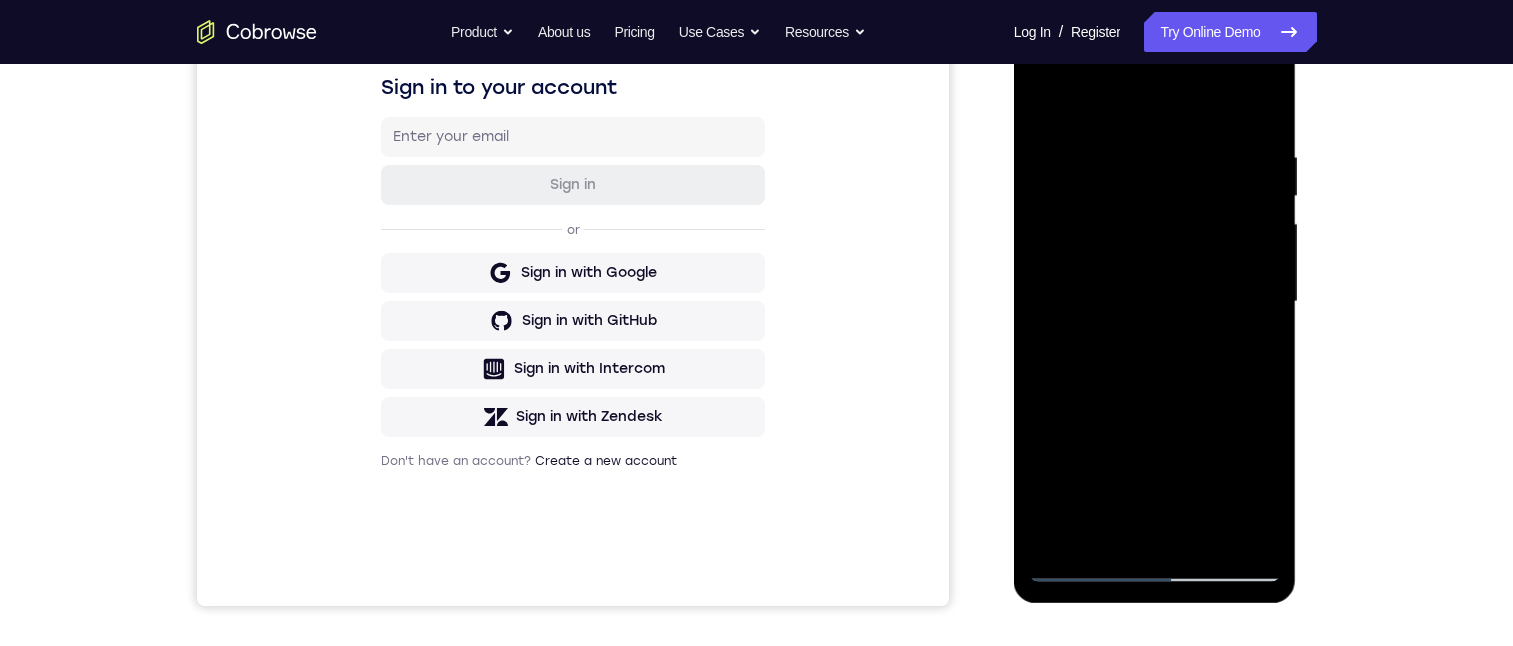 click at bounding box center (1155, 302) 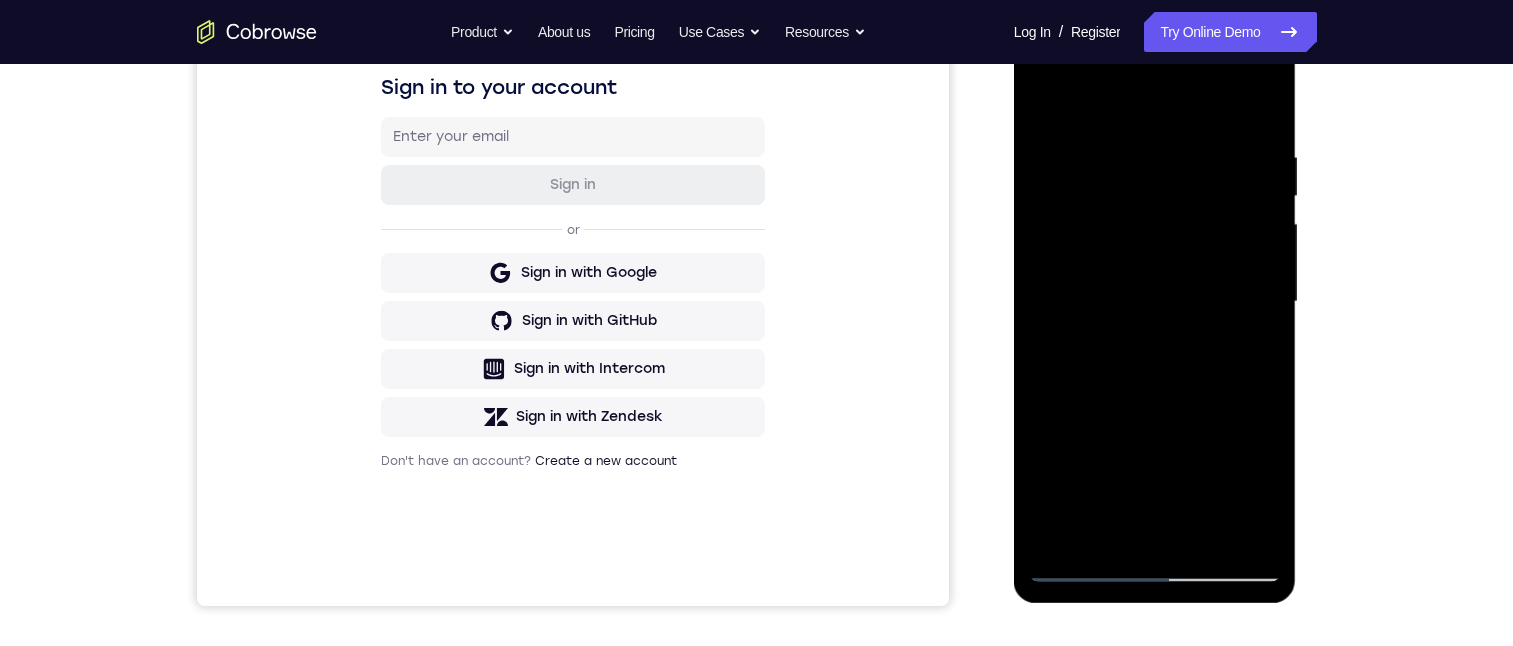 click at bounding box center [1155, 302] 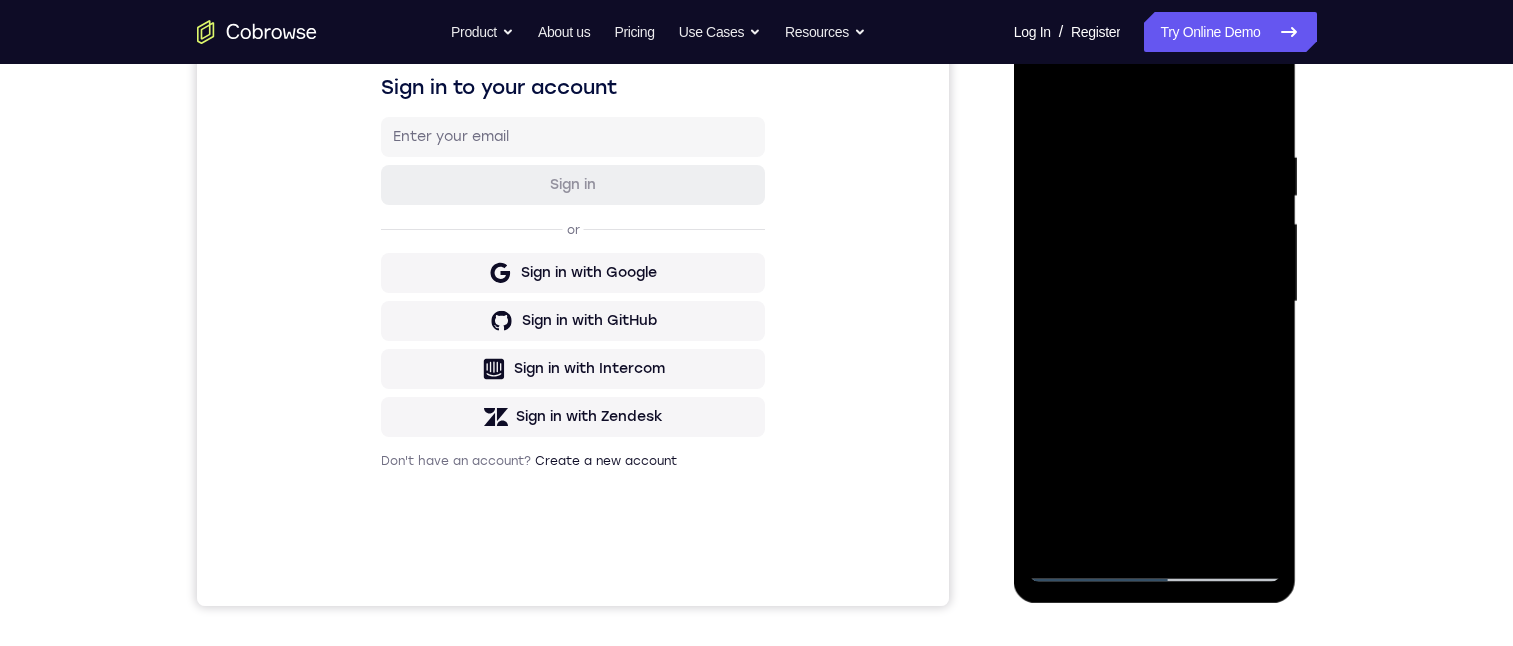 click at bounding box center (1155, 302) 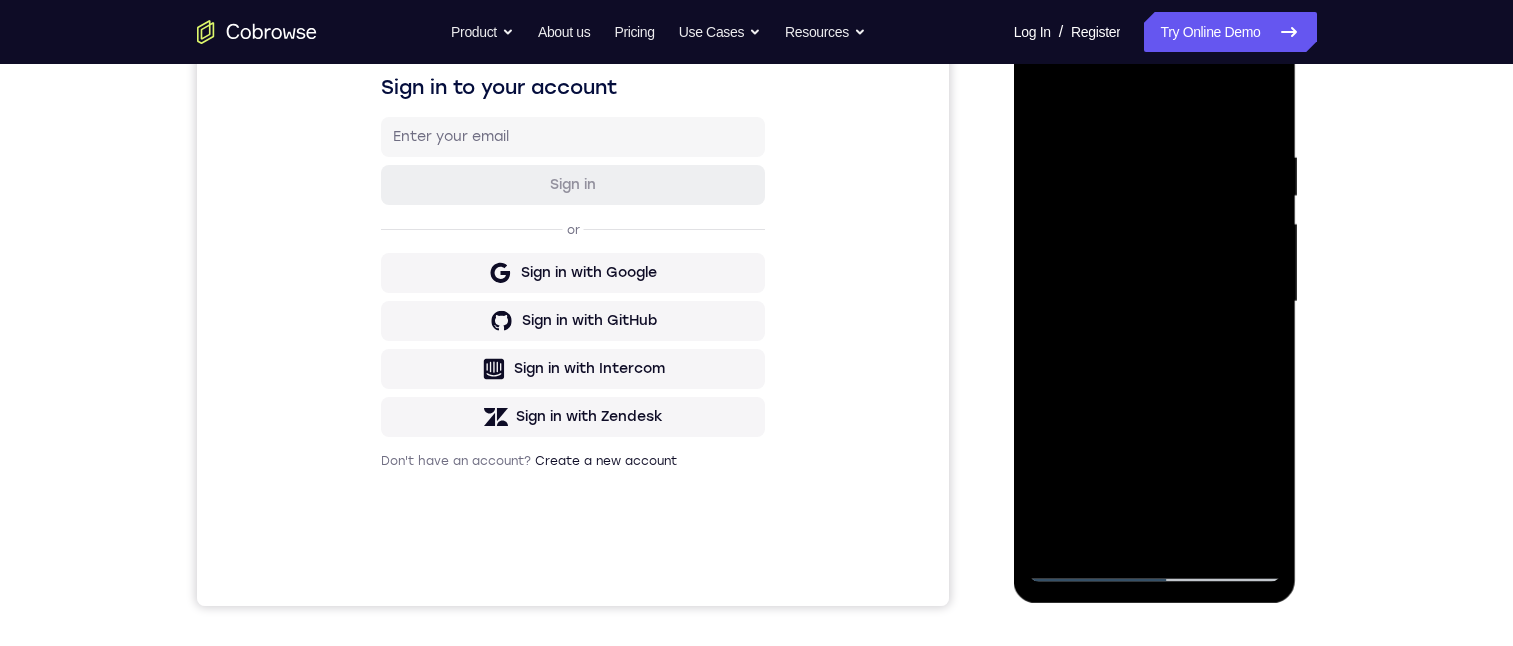 drag, startPoint x: 1182, startPoint y: 255, endPoint x: 1191, endPoint y: 509, distance: 254.1594 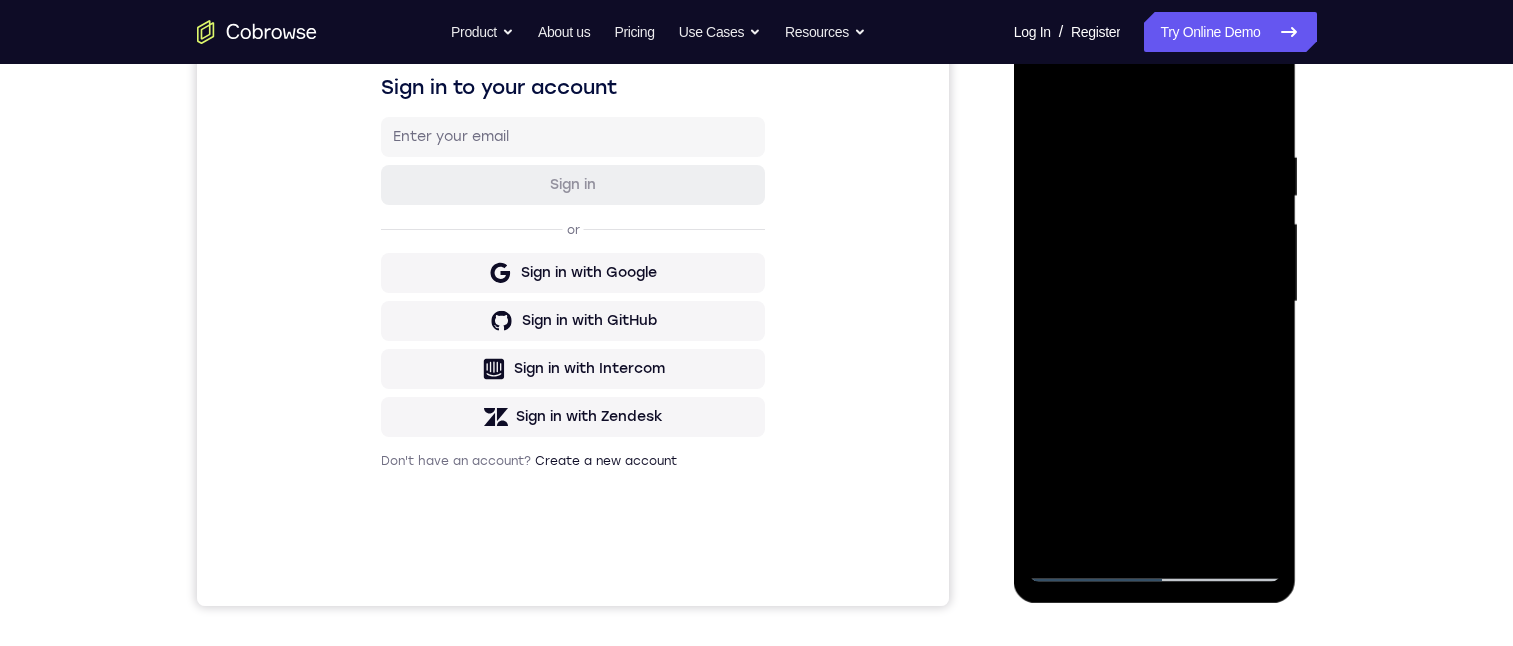 click at bounding box center (1155, 302) 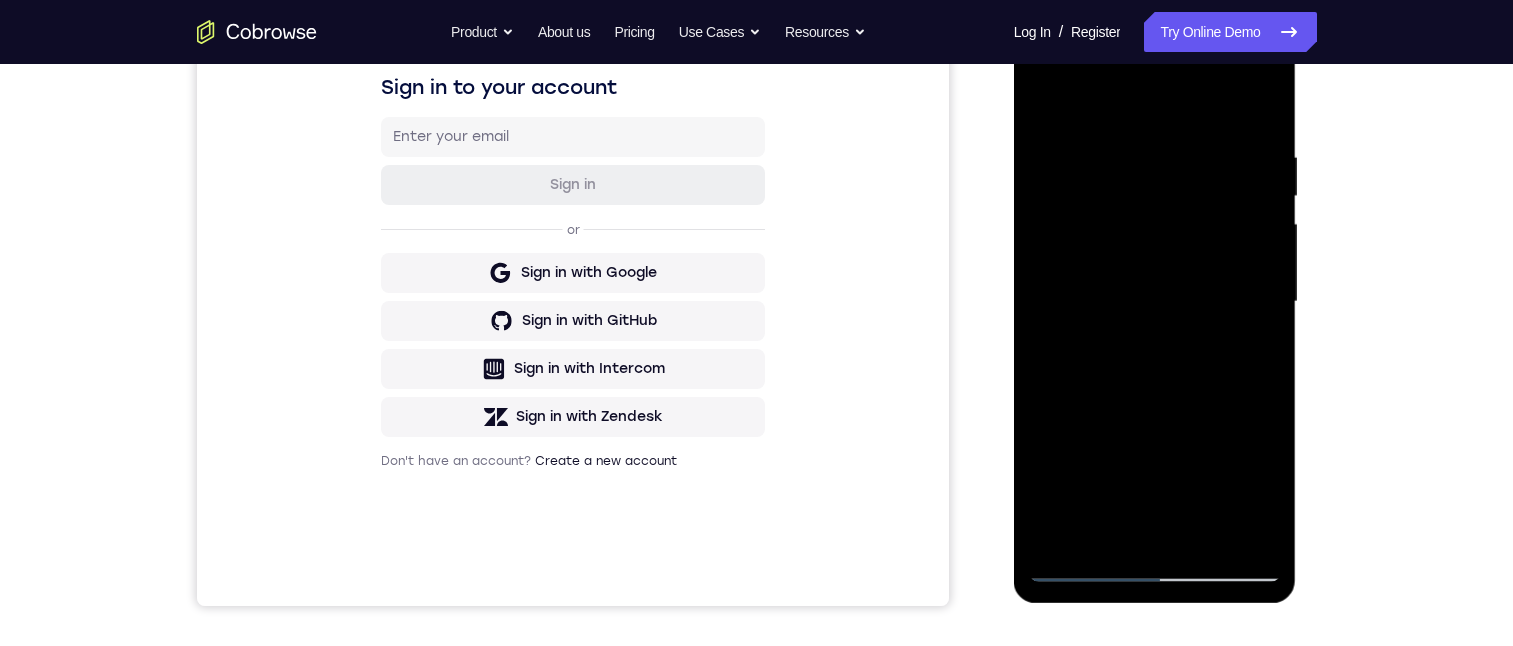 click at bounding box center [1155, 302] 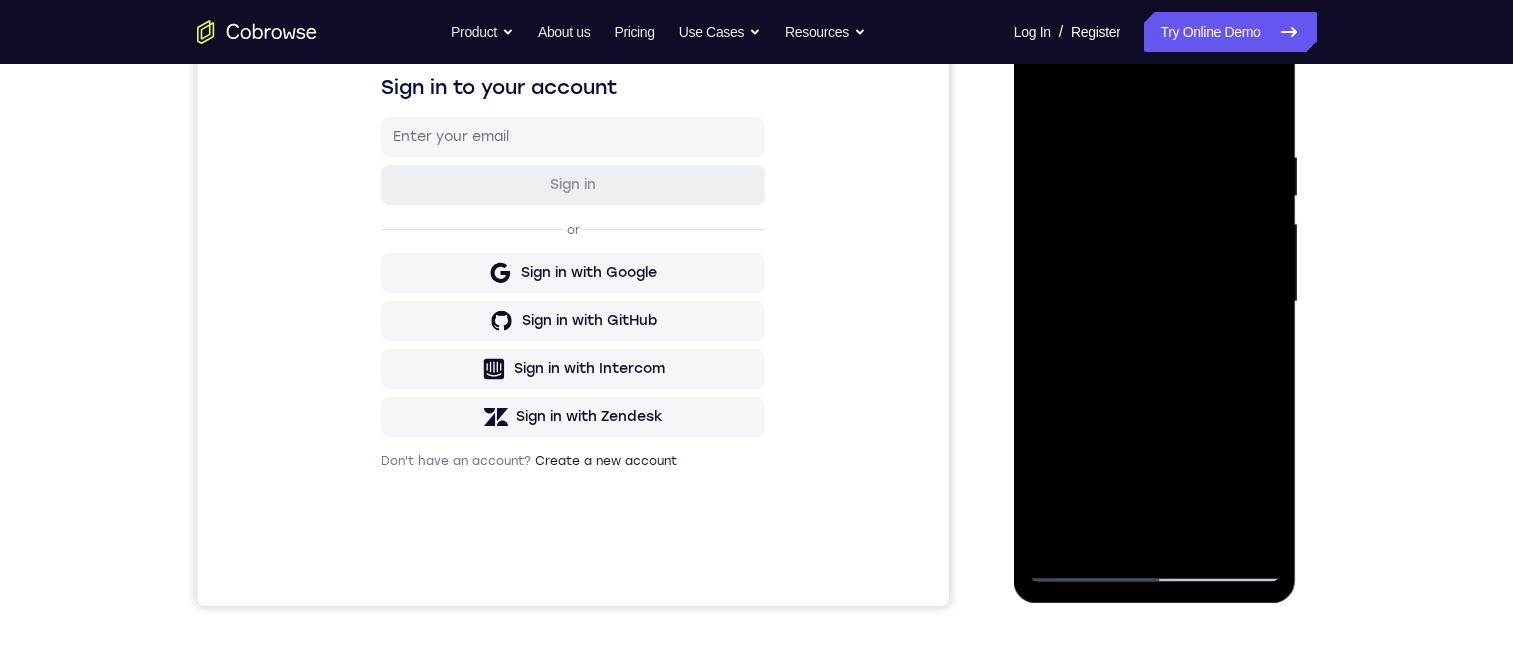 scroll, scrollTop: 424, scrollLeft: 0, axis: vertical 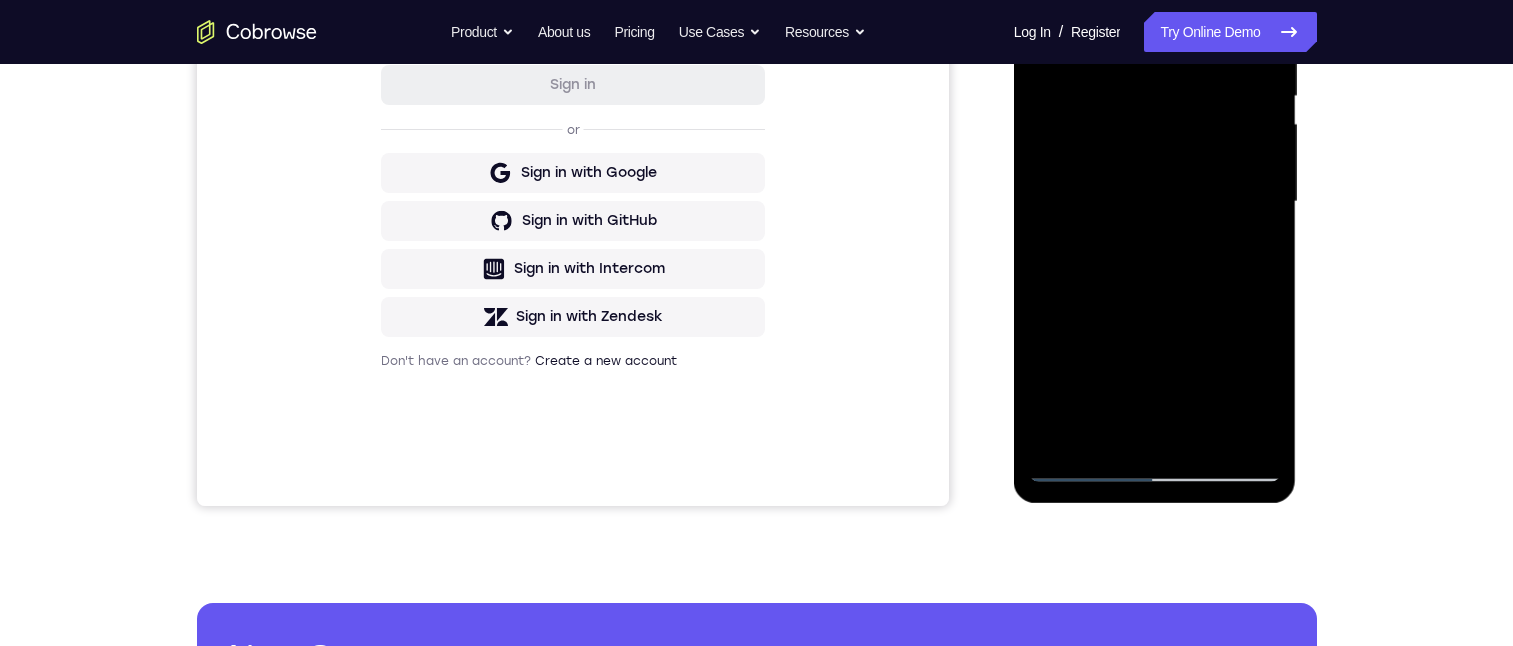 click at bounding box center (1155, 202) 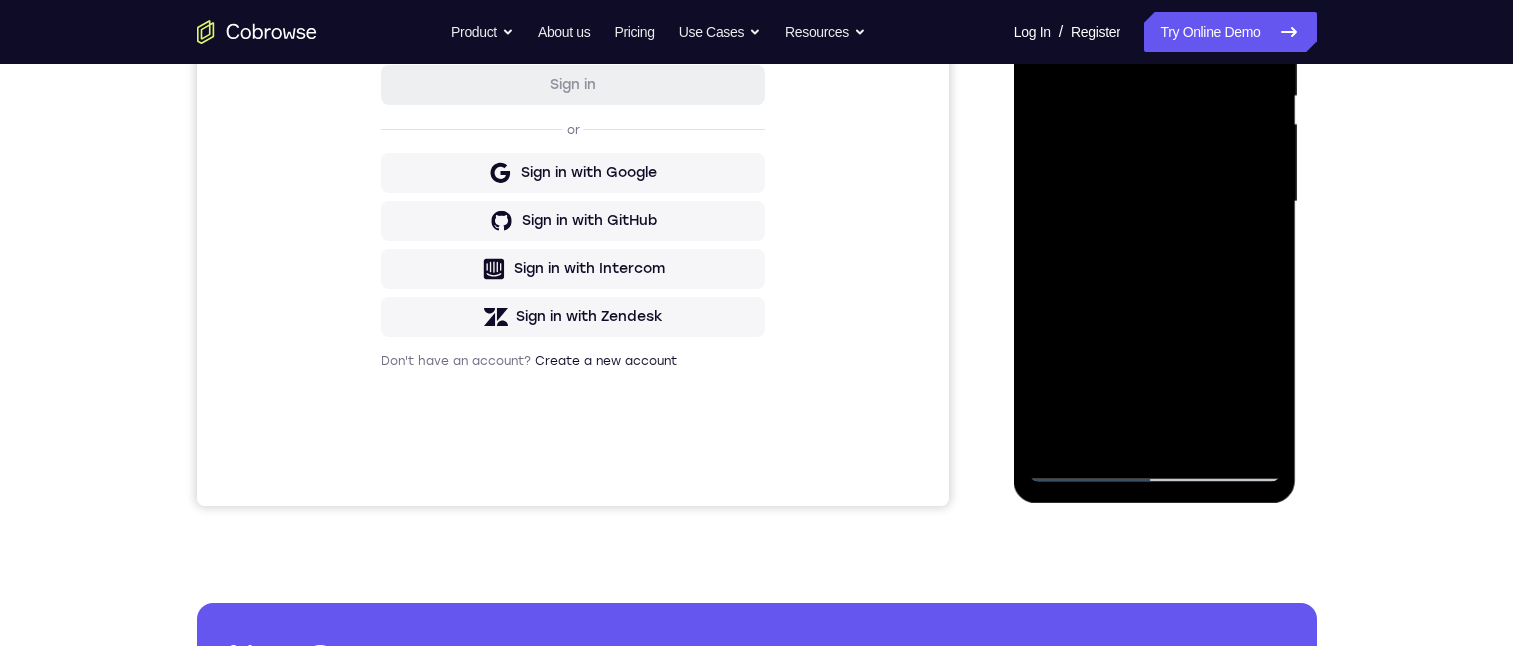 click at bounding box center [1155, 202] 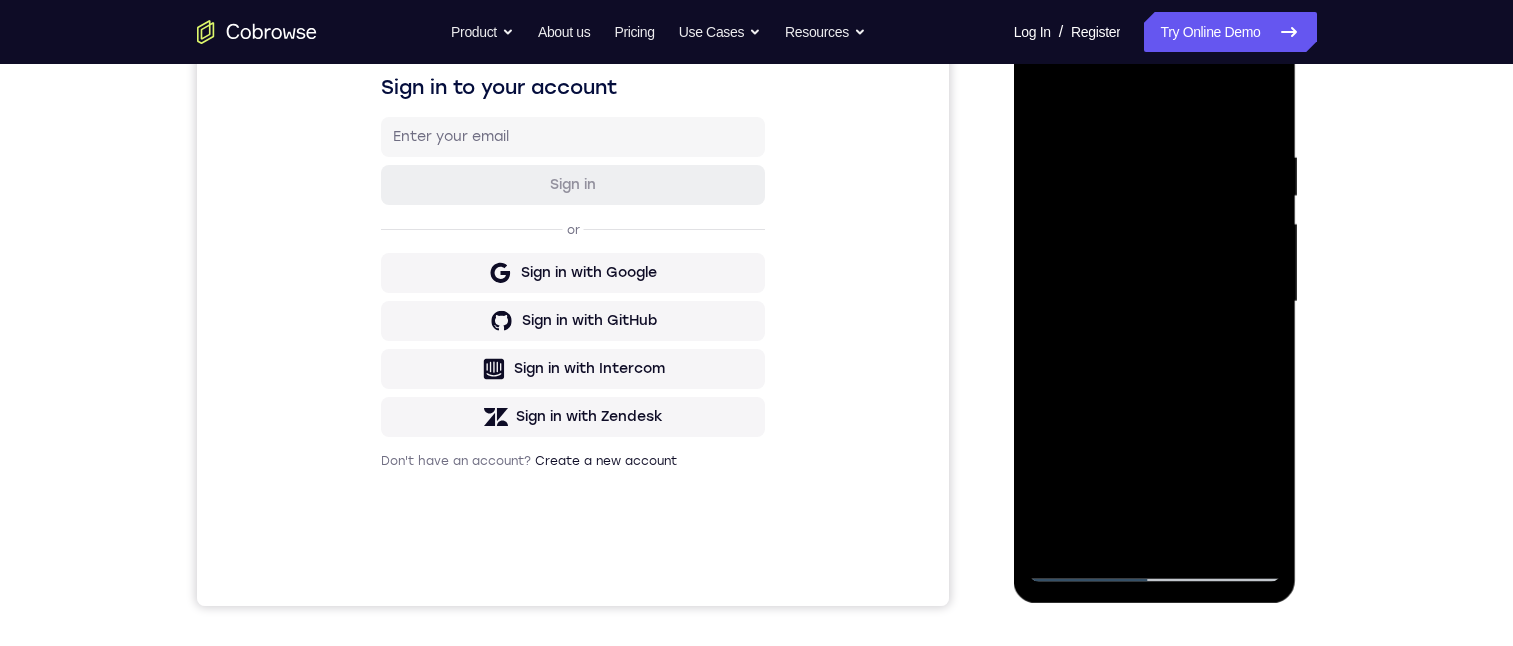 scroll, scrollTop: 0, scrollLeft: 0, axis: both 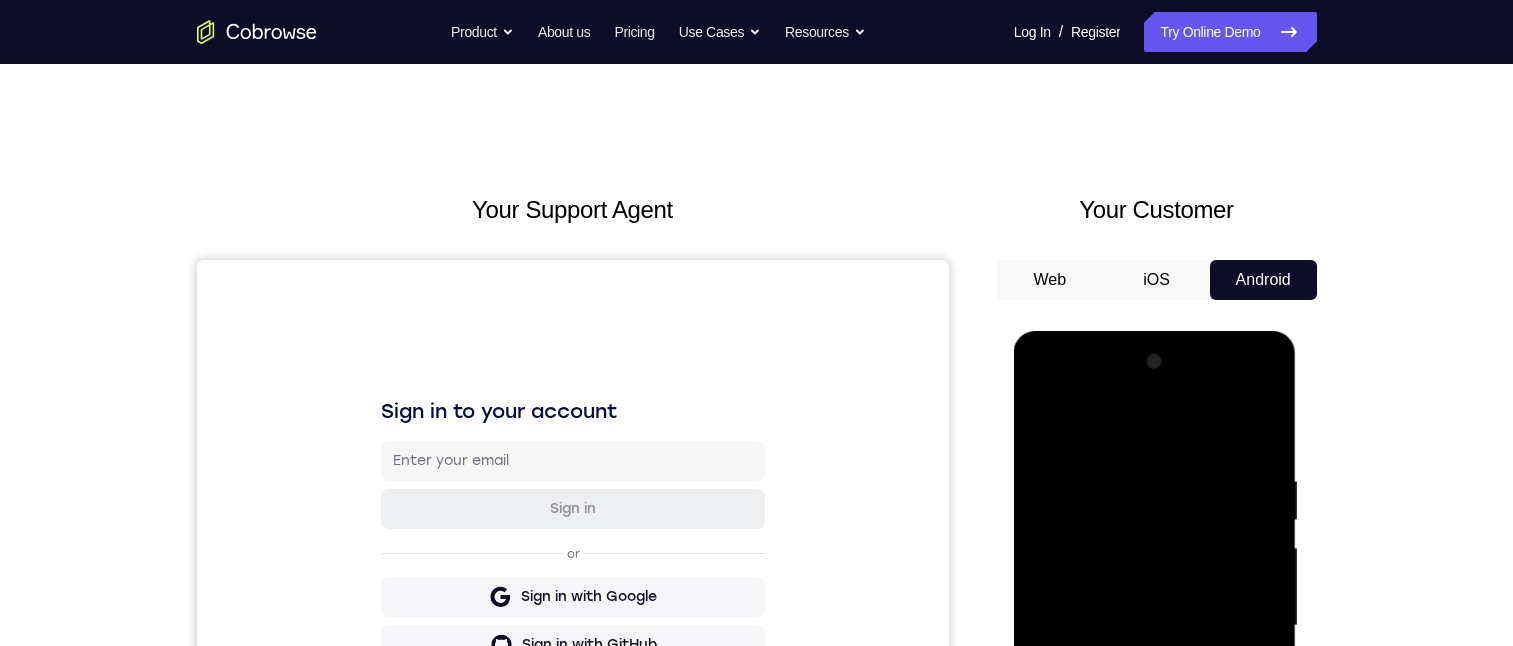 click at bounding box center (1155, 626) 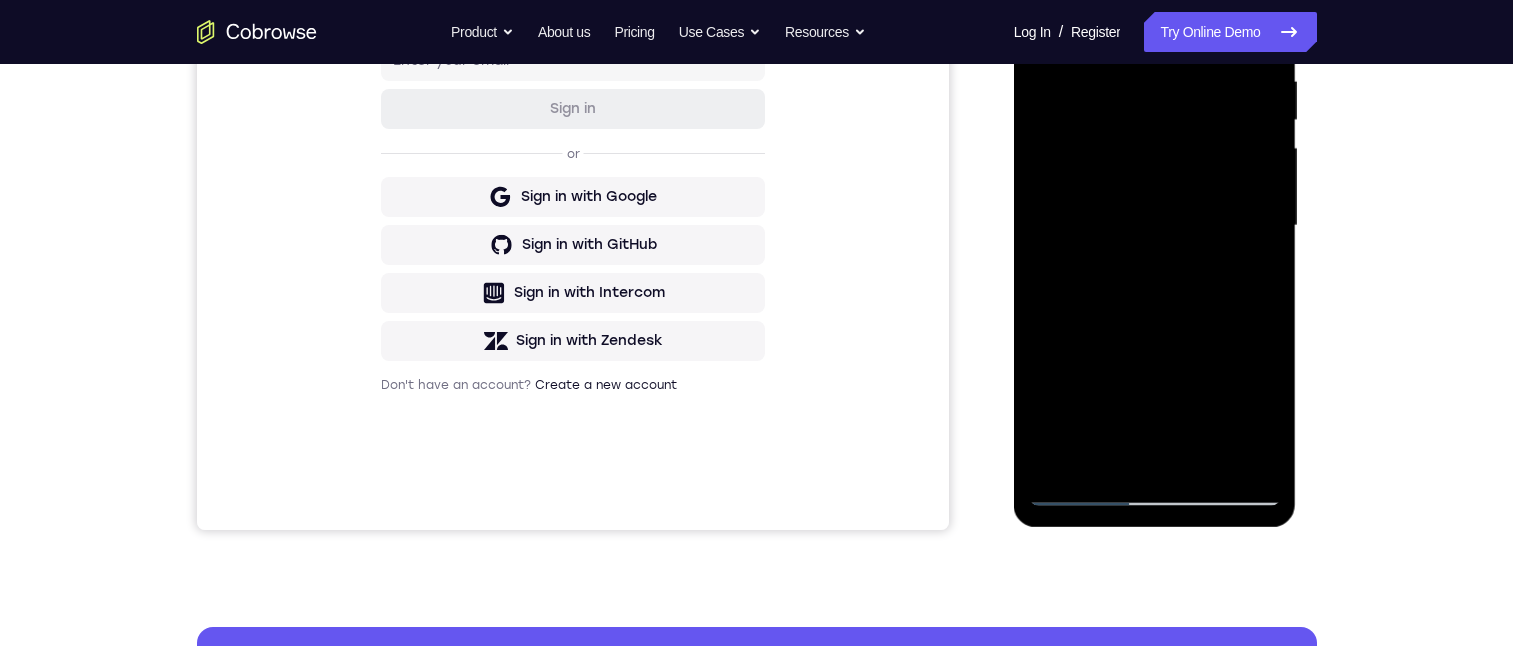 drag, startPoint x: 1179, startPoint y: 159, endPoint x: 1092, endPoint y: 531, distance: 382.03796 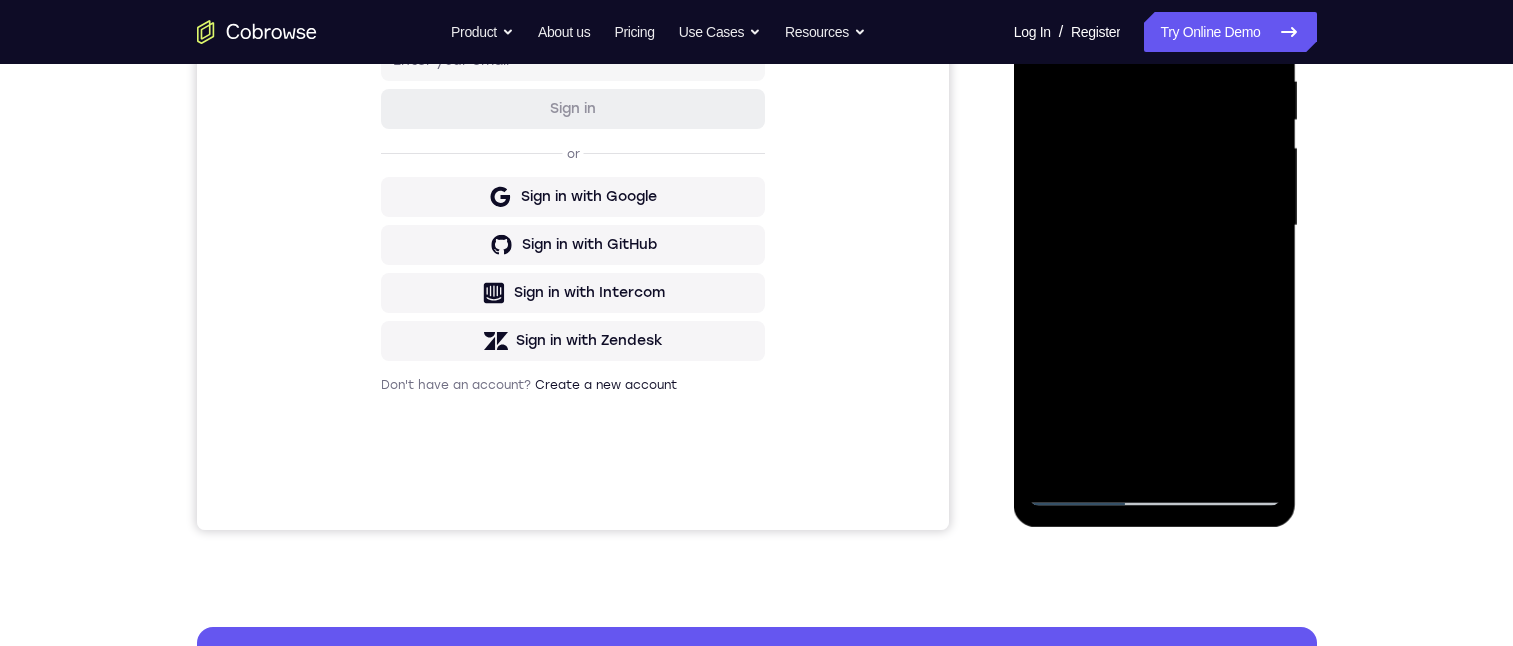 click at bounding box center (1155, 226) 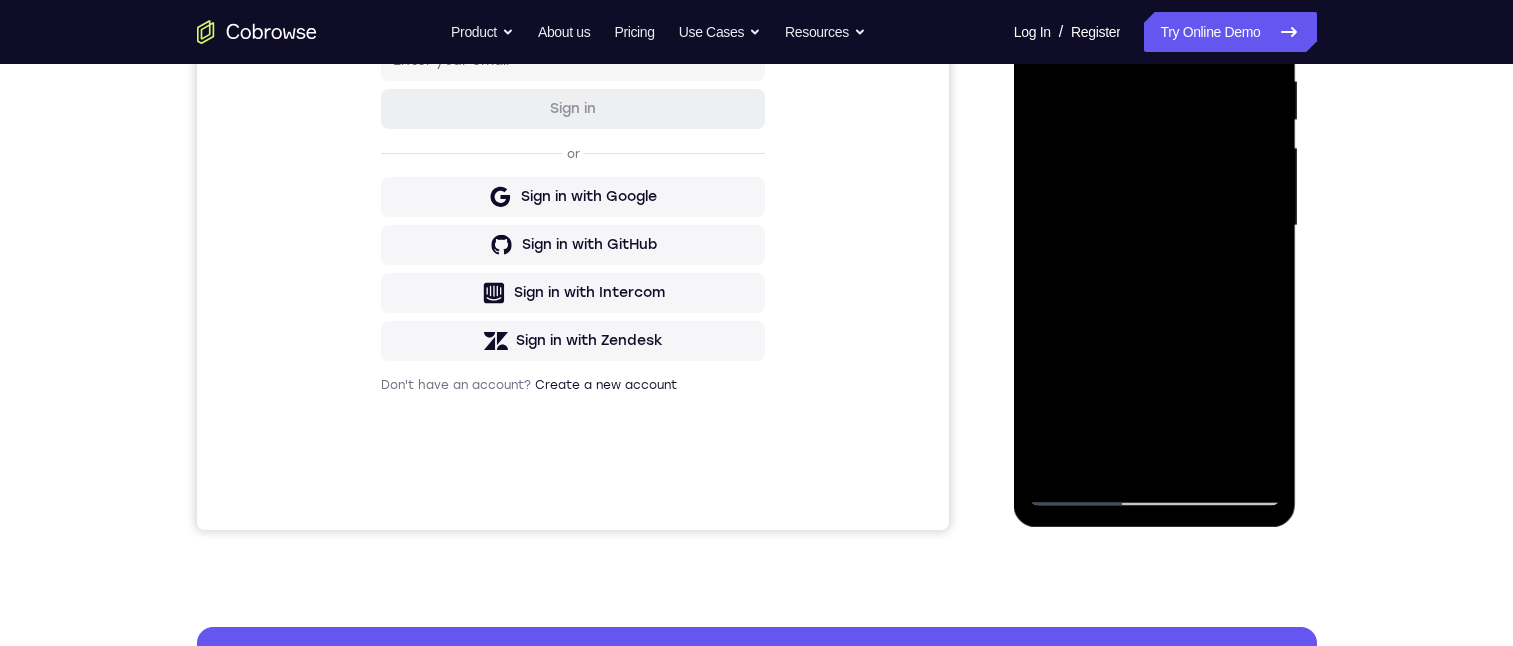 click at bounding box center [1155, 226] 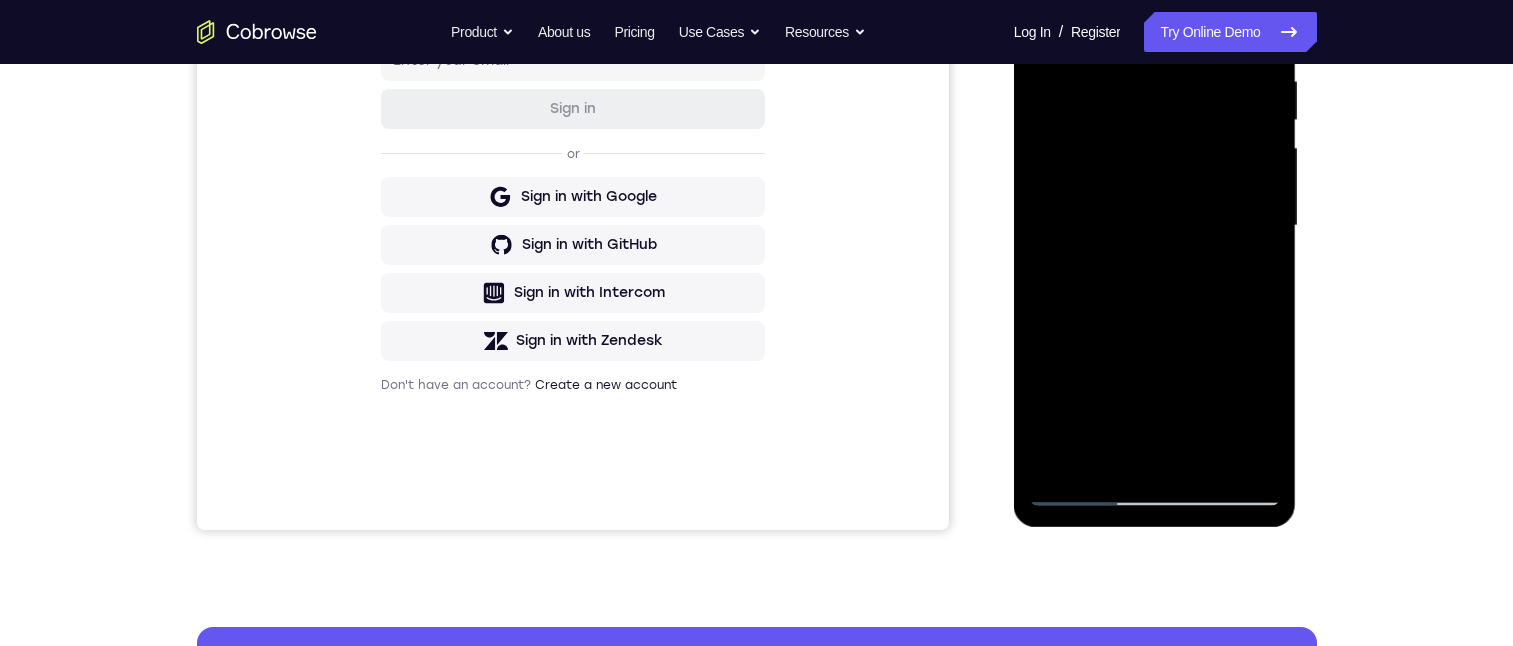click at bounding box center (1155, 226) 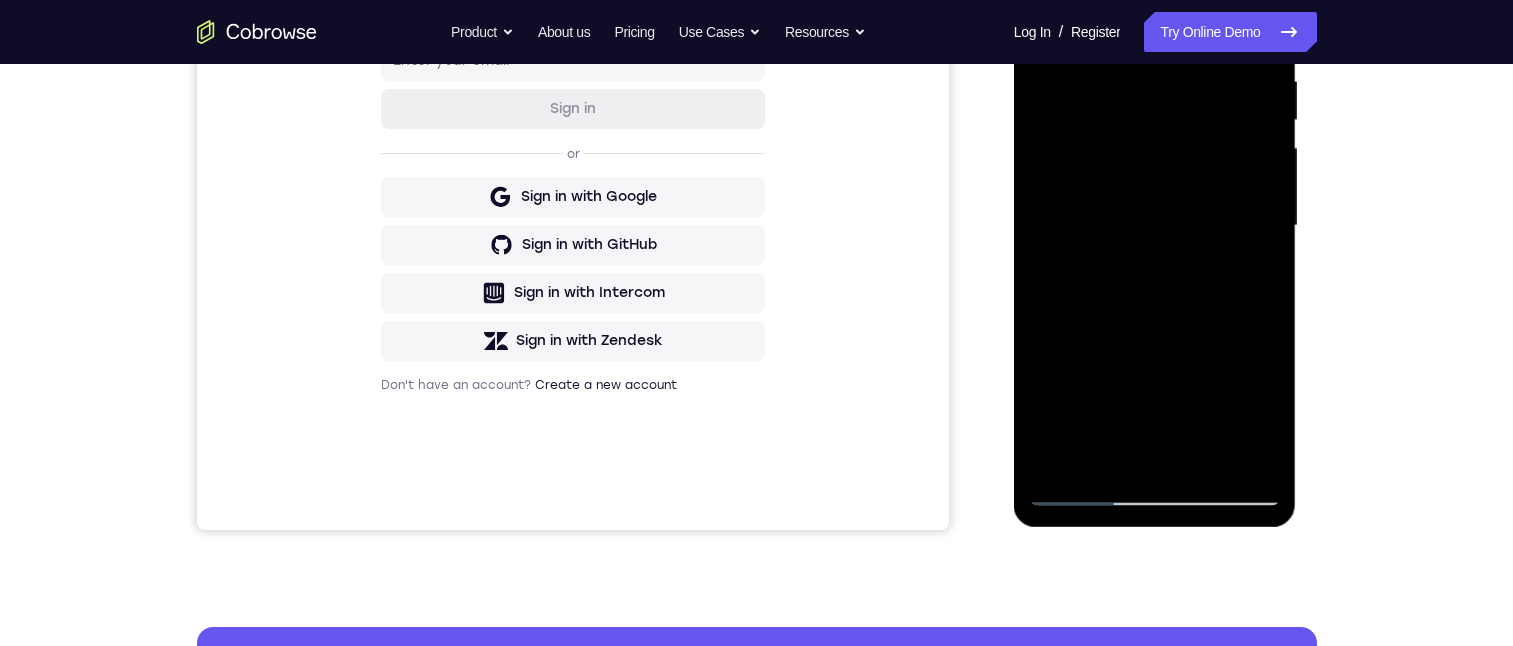 drag, startPoint x: 1186, startPoint y: 246, endPoint x: 1212, endPoint y: 423, distance: 178.89941 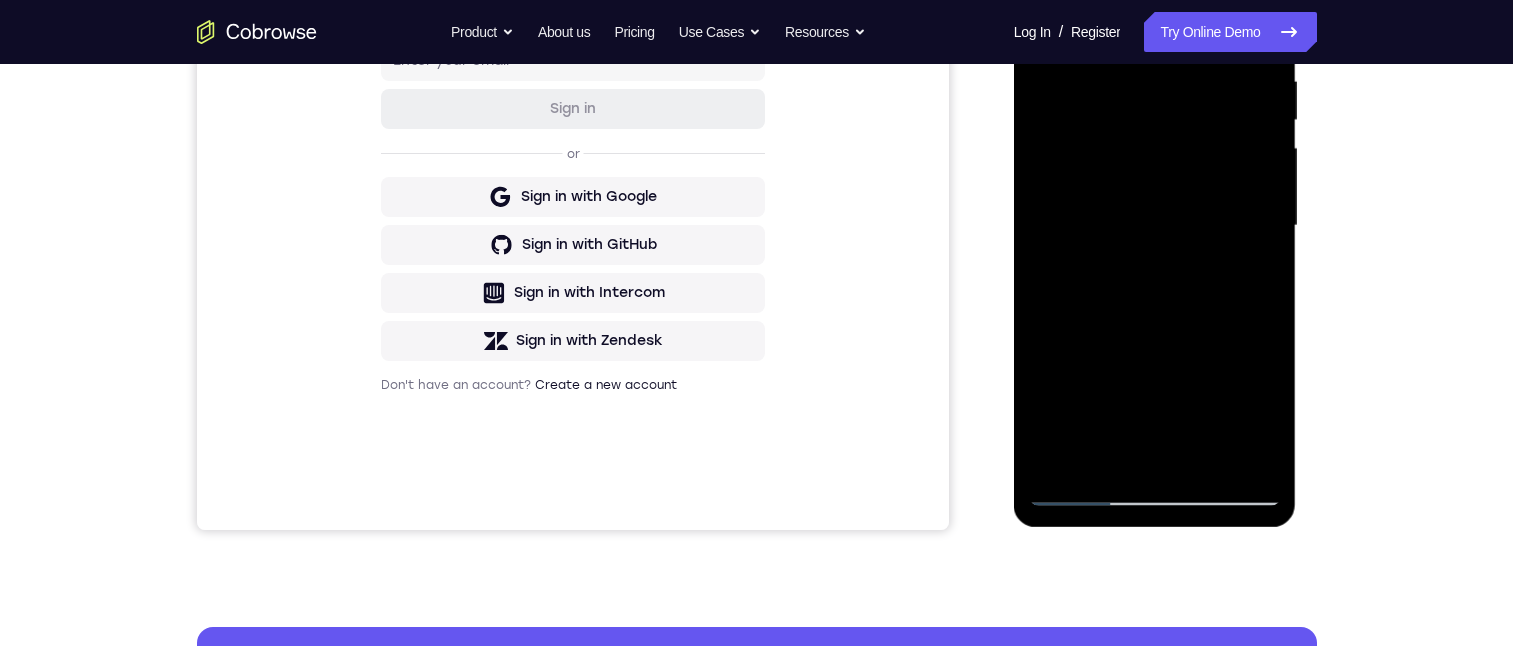 click at bounding box center [1155, 226] 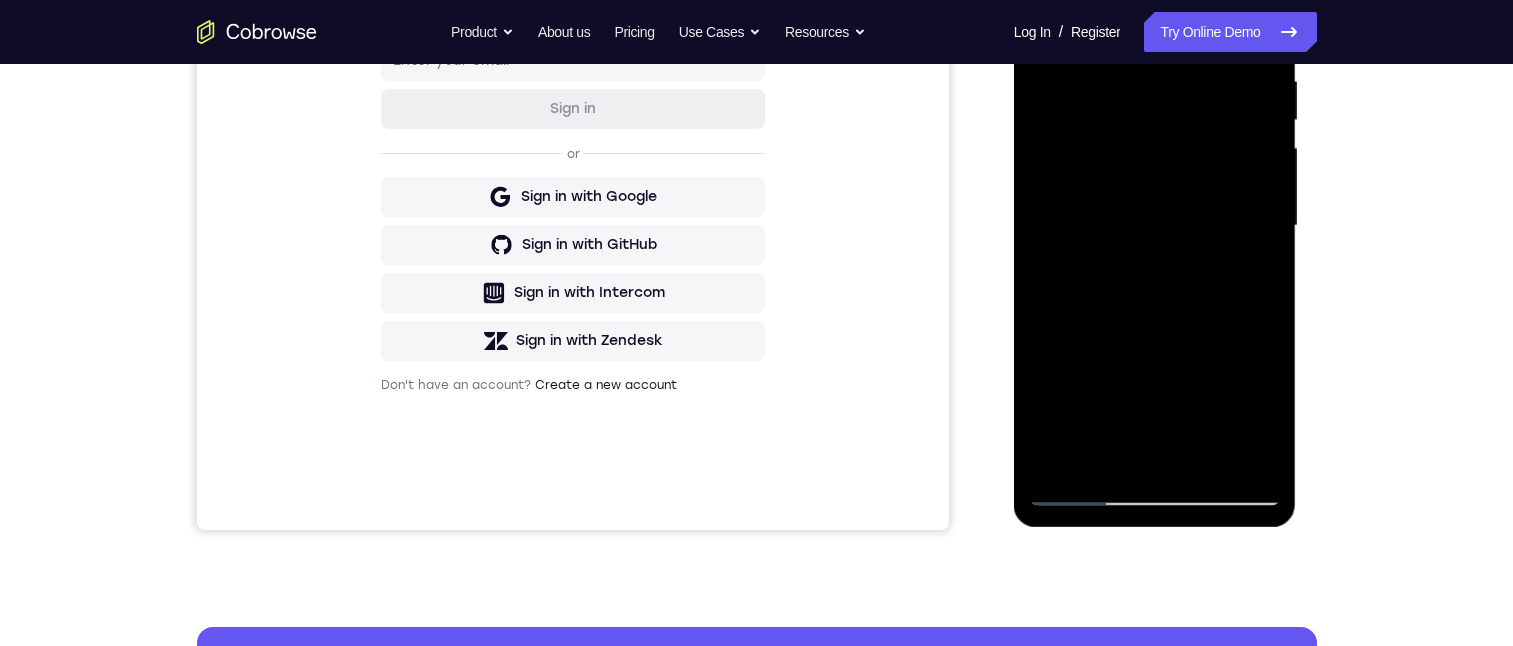 click at bounding box center (1155, 226) 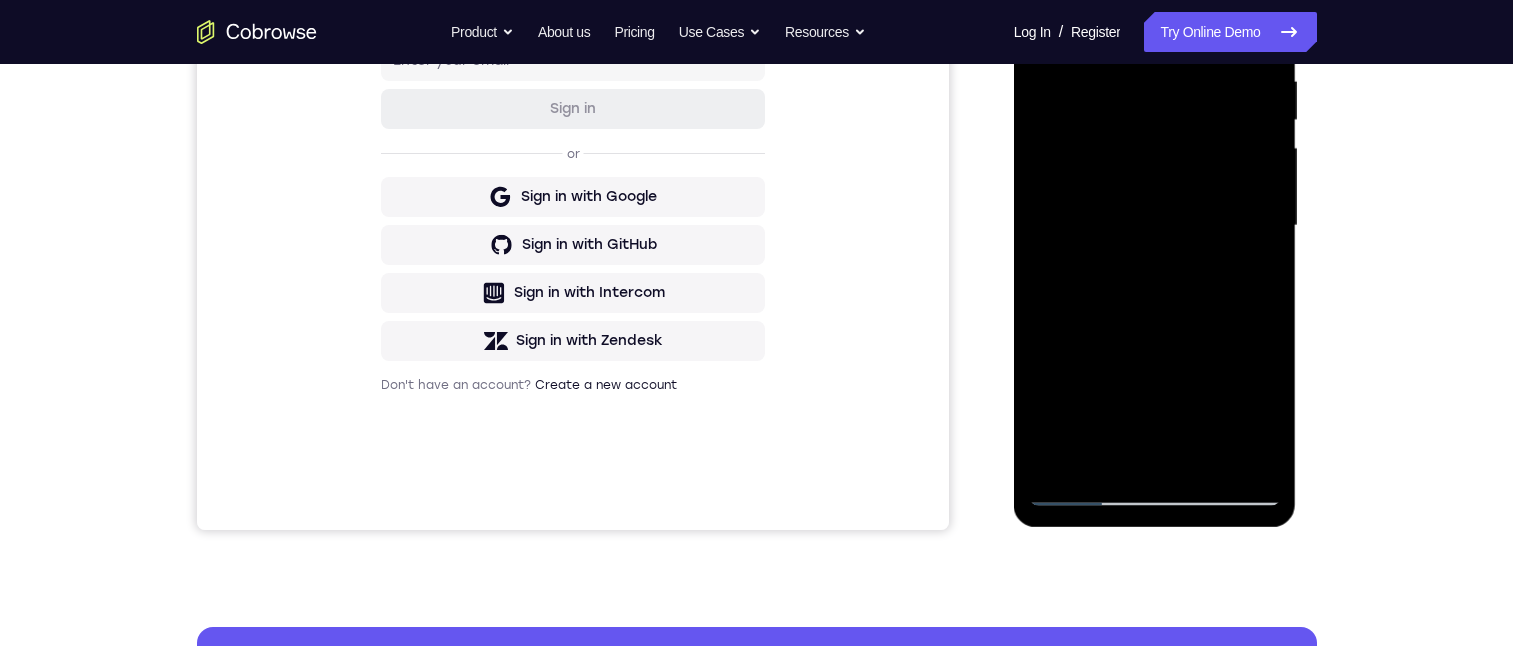 click at bounding box center [1155, 226] 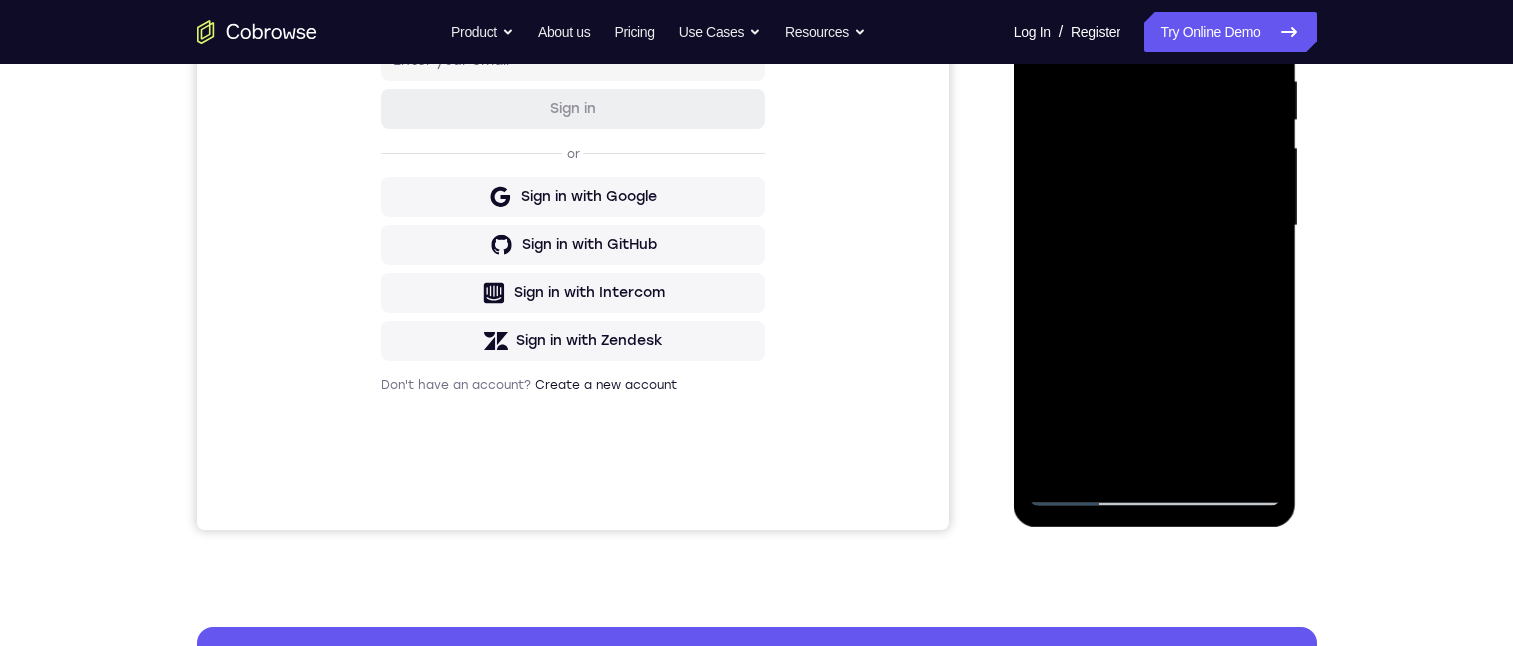 drag, startPoint x: 1207, startPoint y: 151, endPoint x: 1290, endPoint y: 460, distance: 319.95312 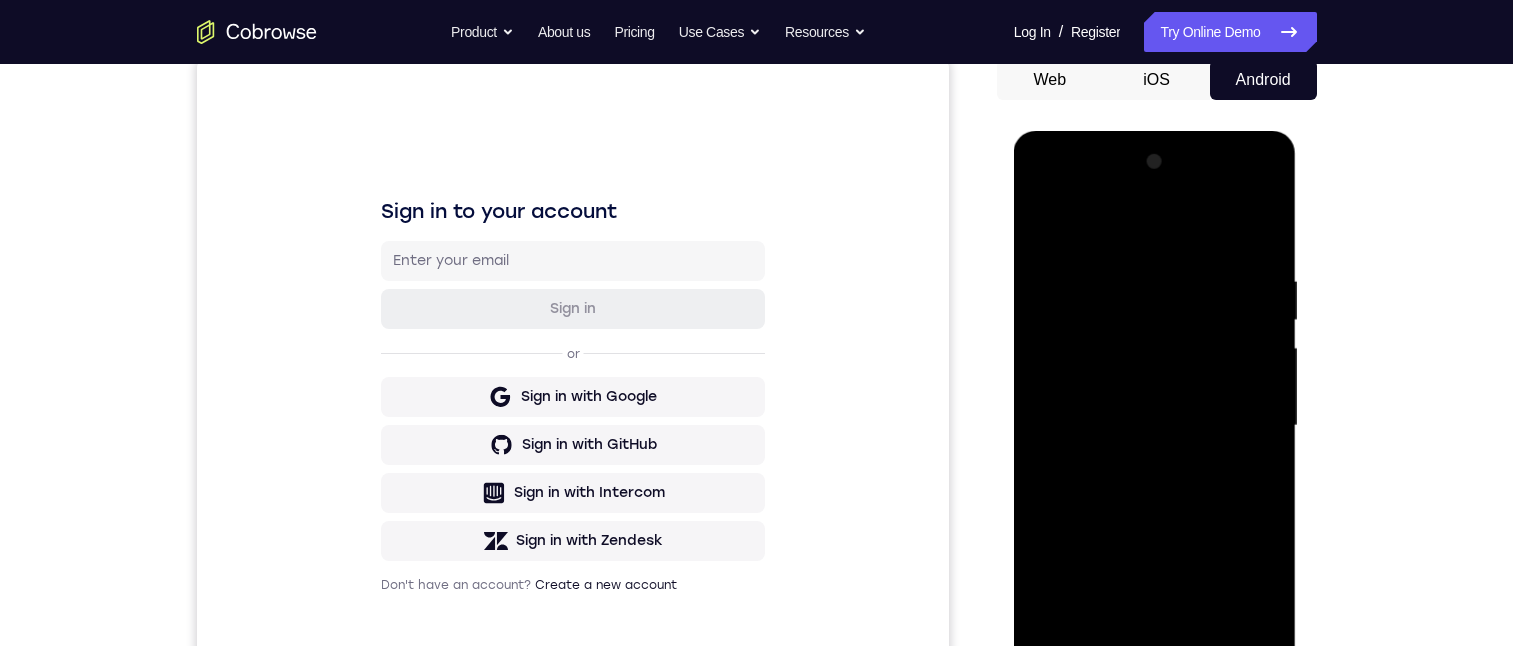 scroll, scrollTop: 400, scrollLeft: 0, axis: vertical 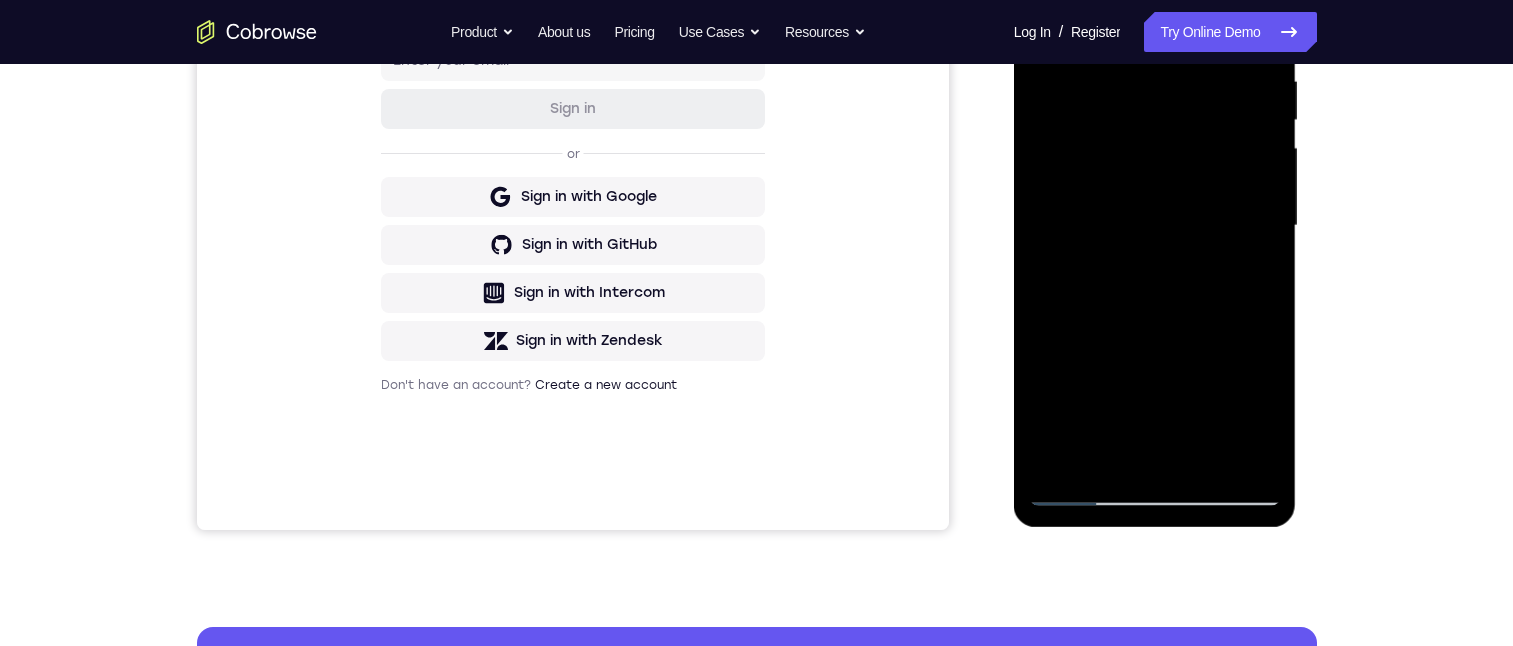 click at bounding box center [1155, 226] 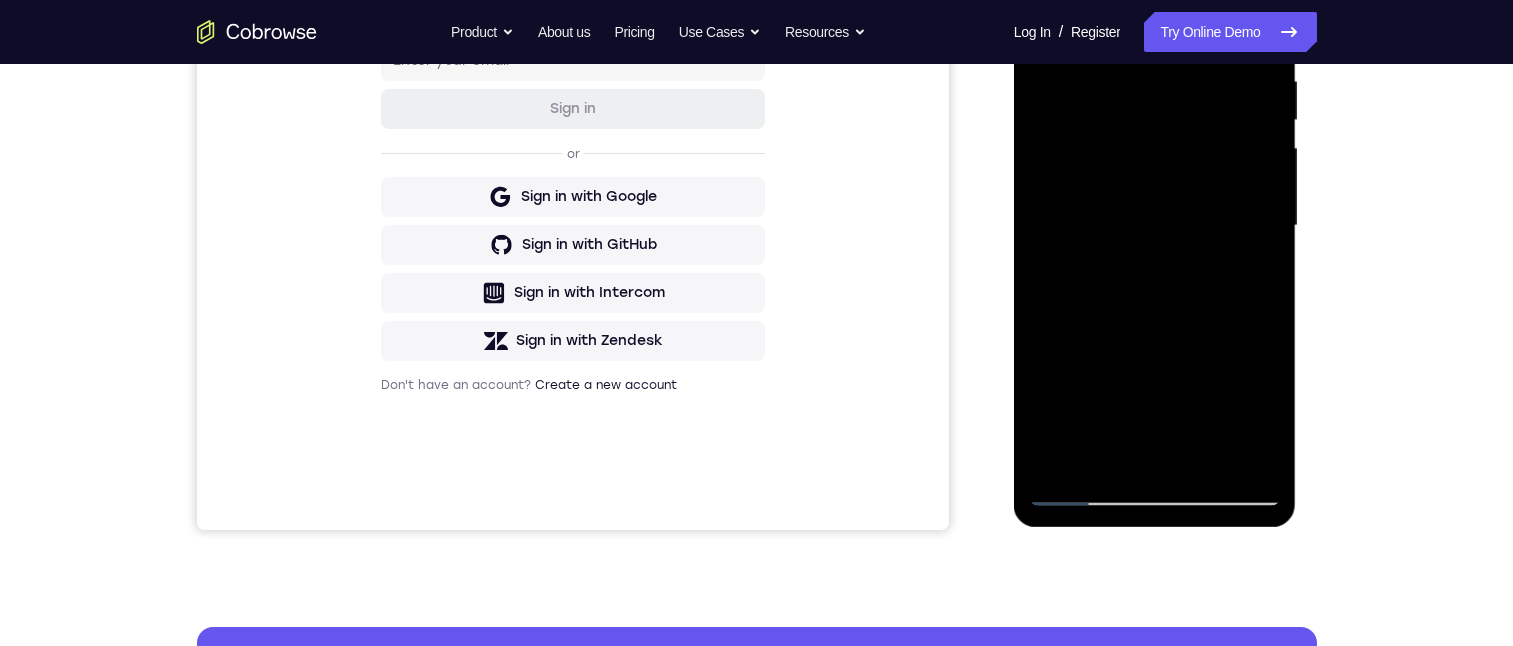 scroll, scrollTop: 300, scrollLeft: 0, axis: vertical 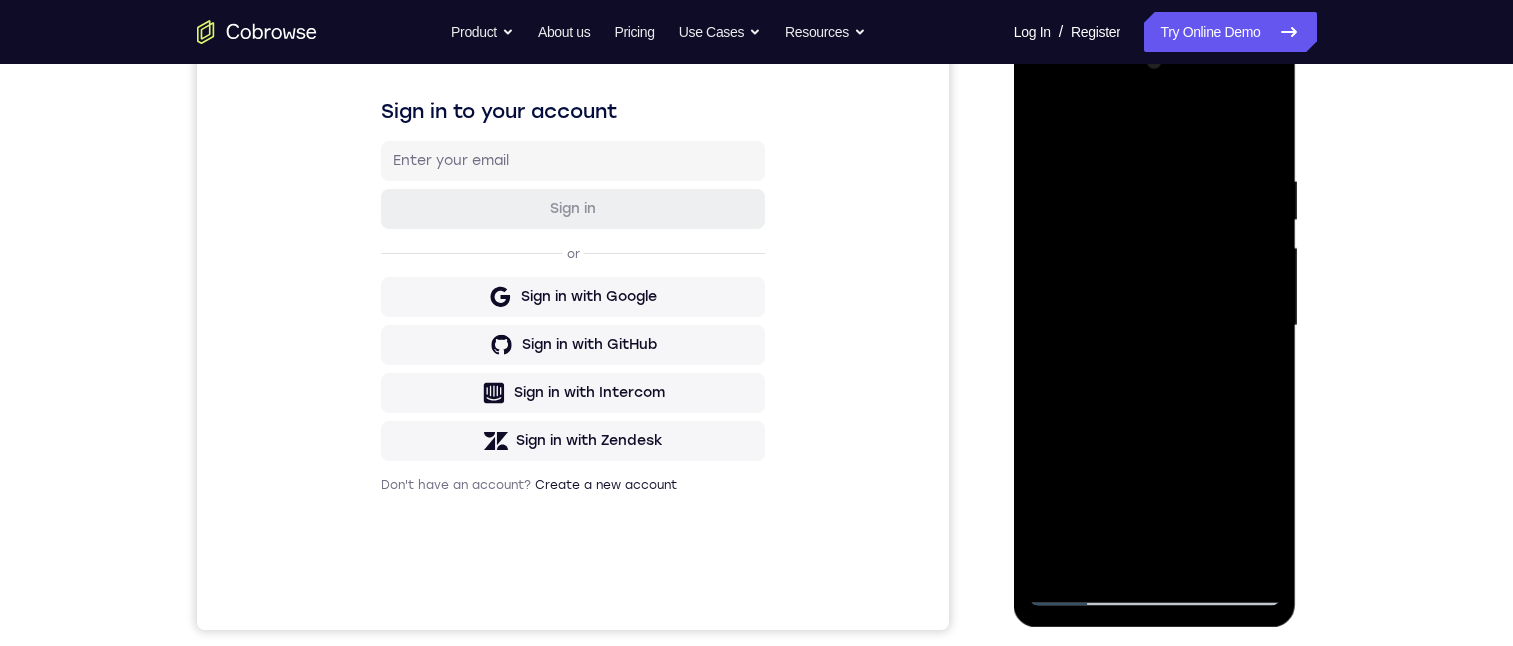 click at bounding box center (1155, 326) 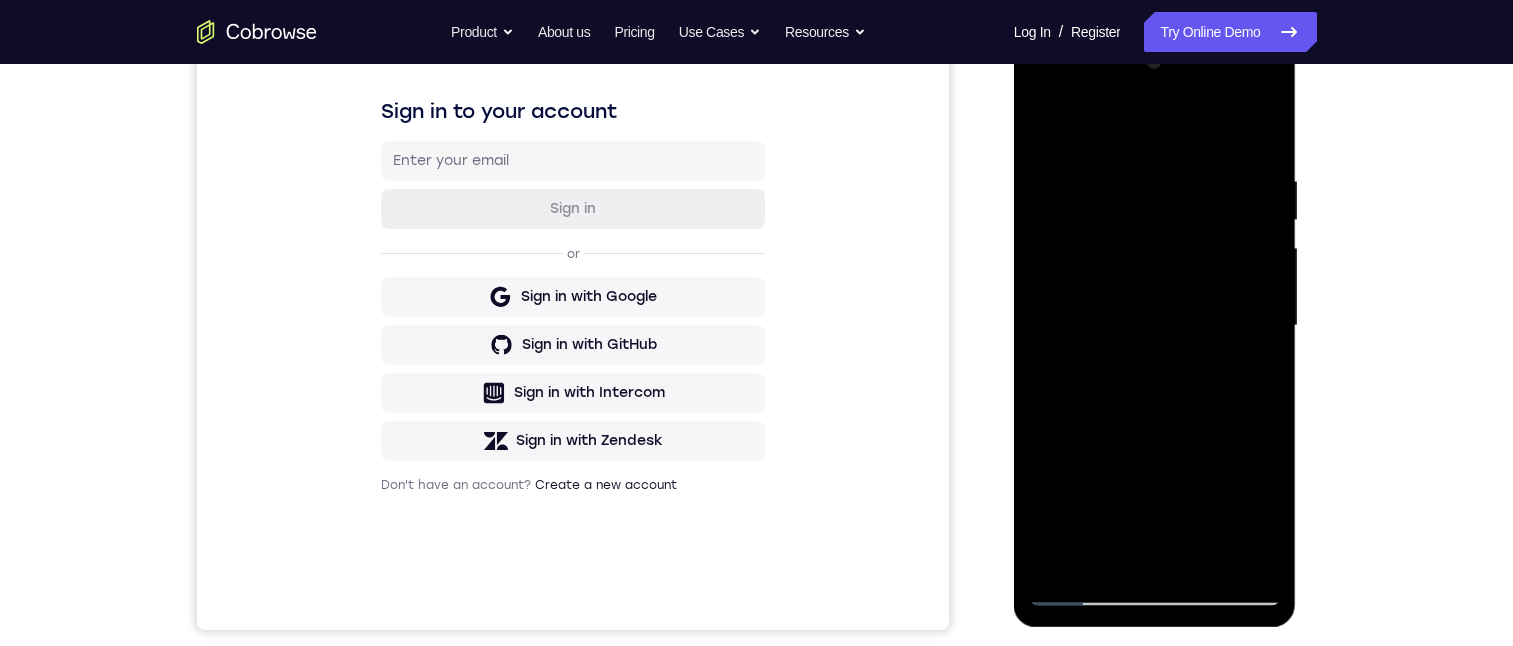click at bounding box center (1155, 326) 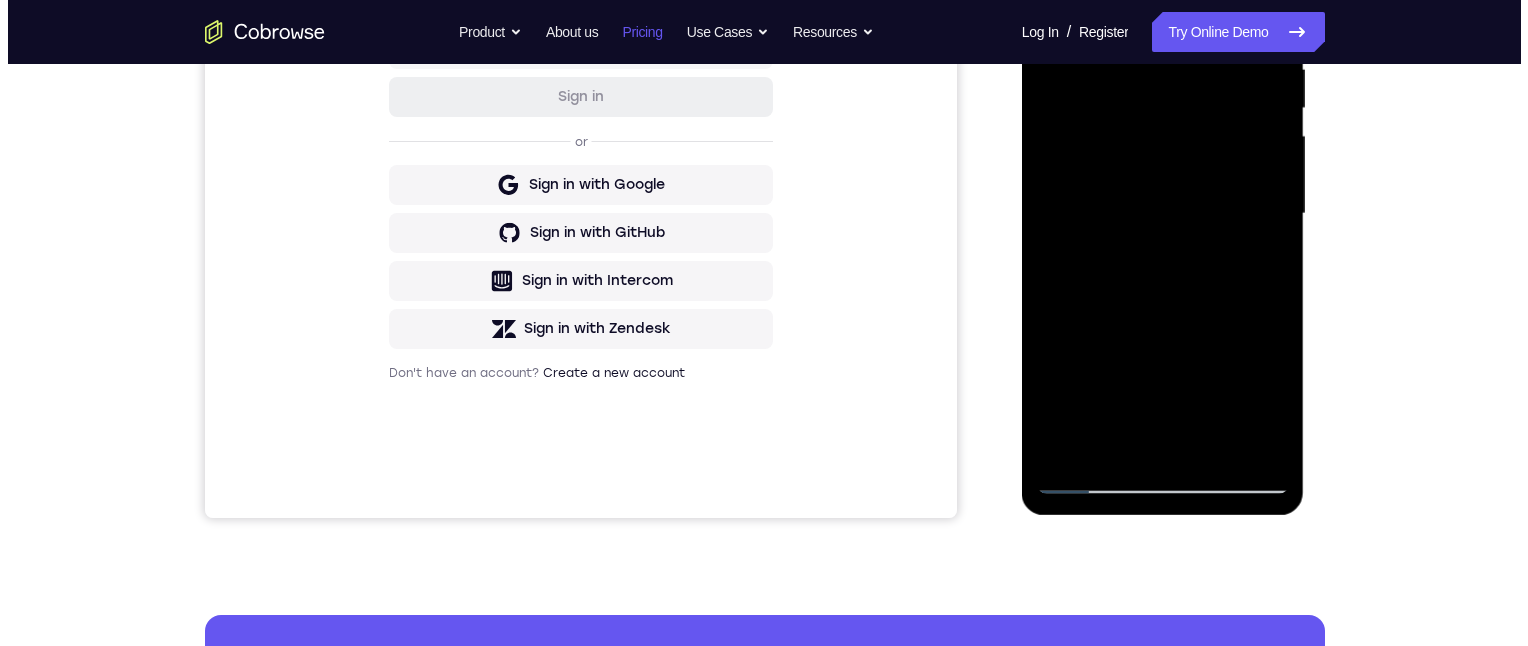 scroll, scrollTop: 0, scrollLeft: 0, axis: both 